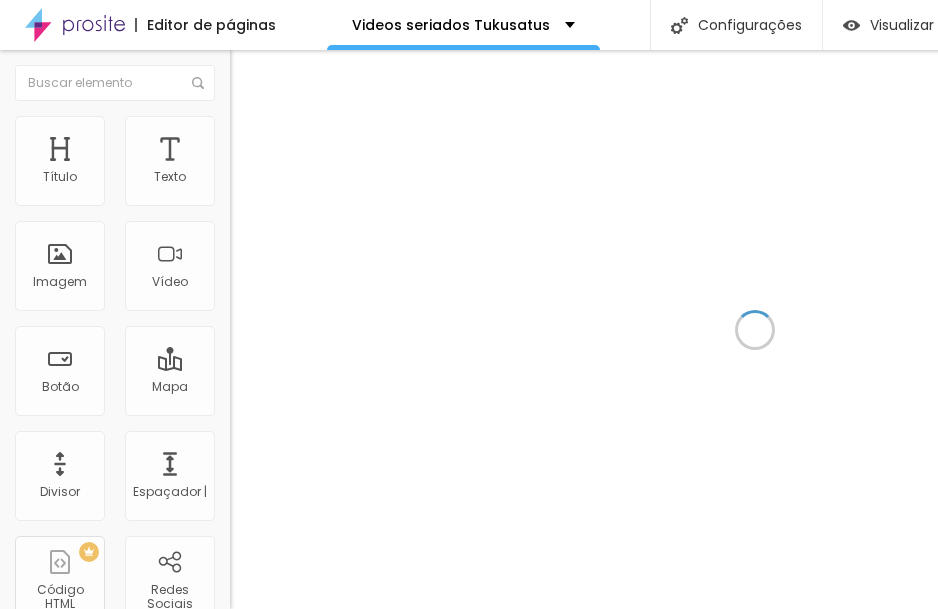 scroll, scrollTop: 0, scrollLeft: 0, axis: both 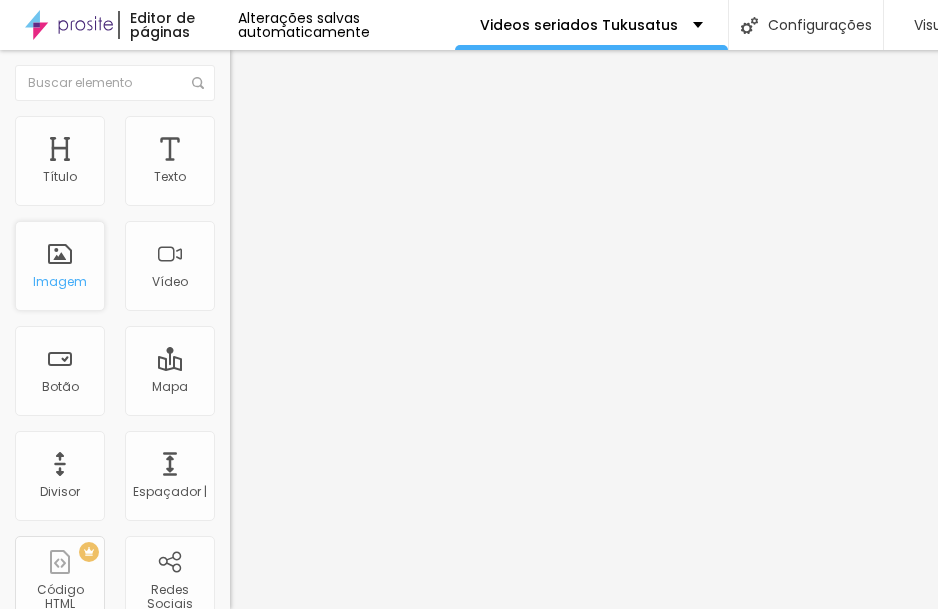 click on "Imagem" at bounding box center [60, 266] 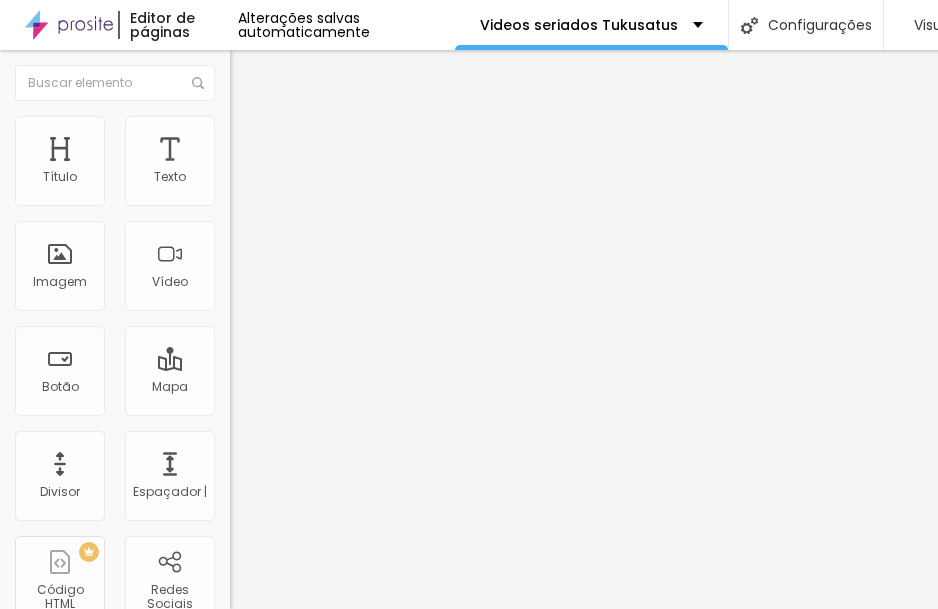 click at bounding box center [350, 178] 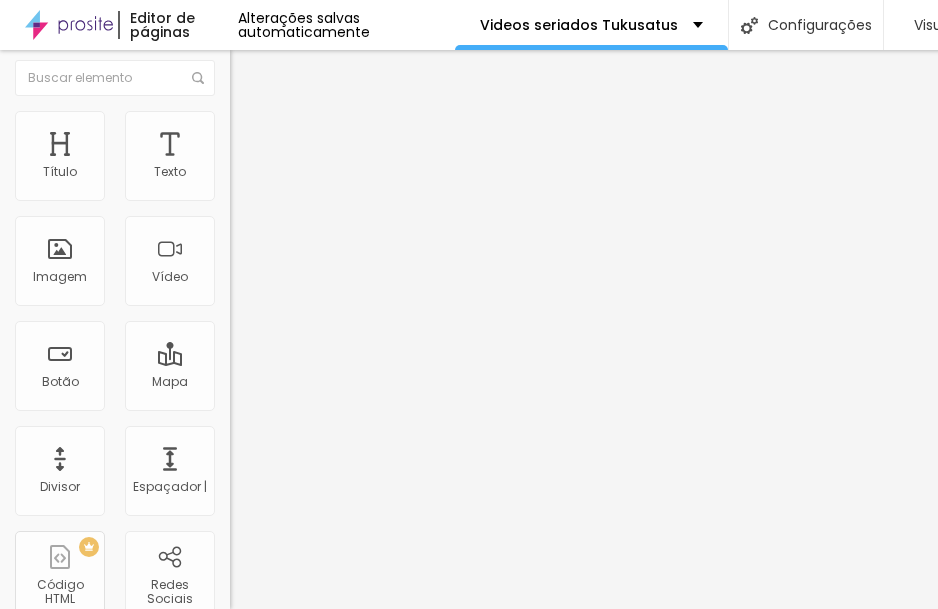 scroll, scrollTop: 0, scrollLeft: 0, axis: both 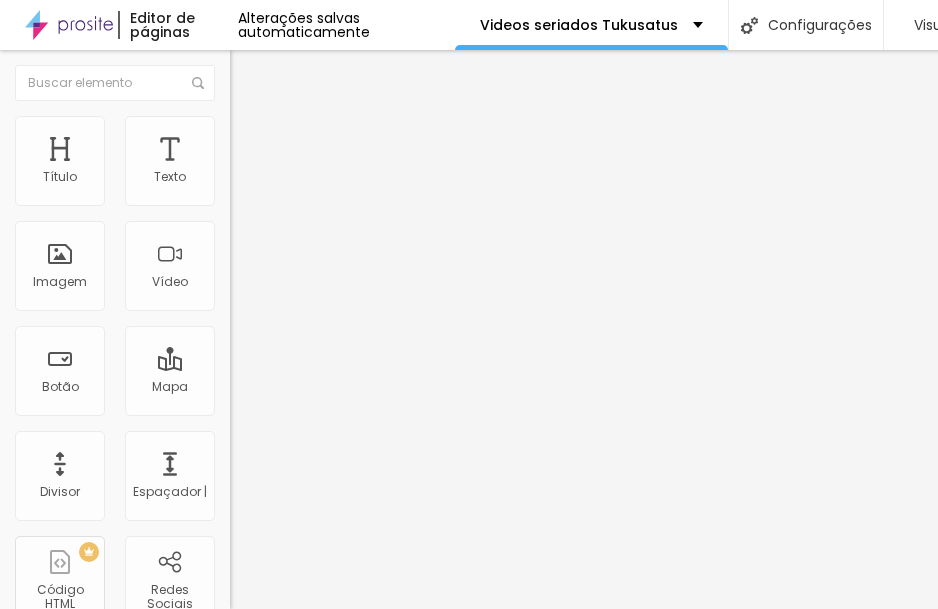 click on "Estilo" at bounding box center [345, 126] 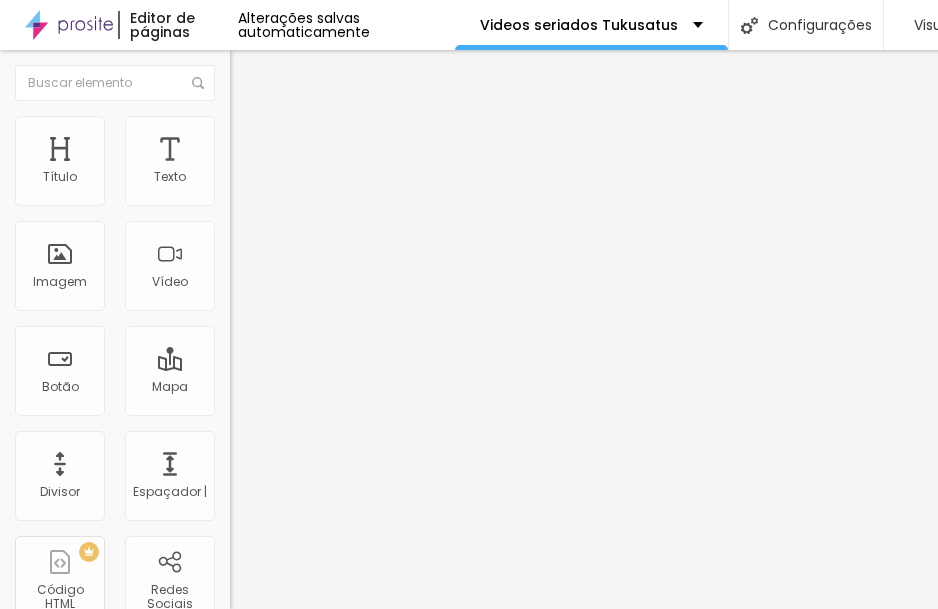 click on "Conteúdo" at bounding box center [279, 109] 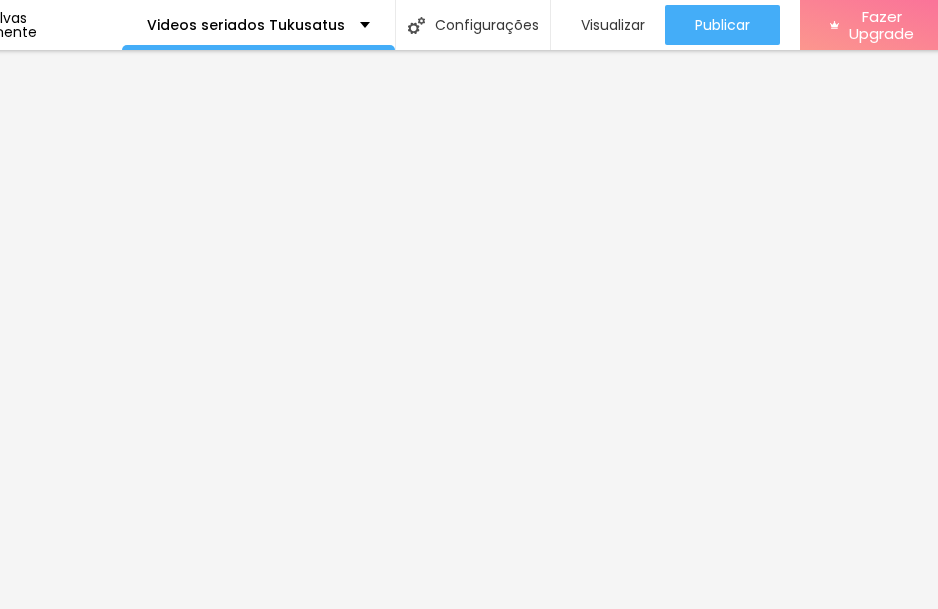 scroll, scrollTop: 0, scrollLeft: 190, axis: horizontal 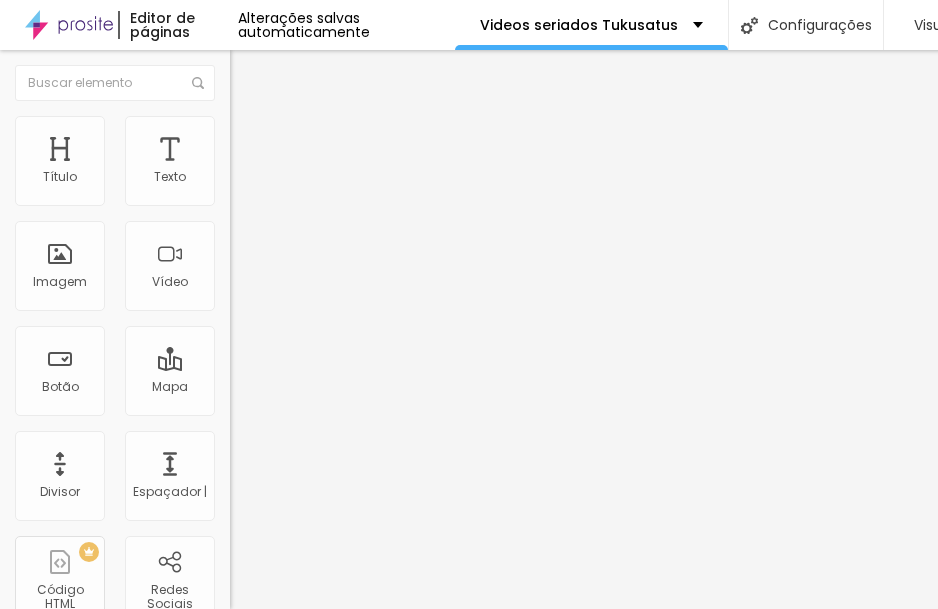 click on "Avançado" at bounding box center (345, 146) 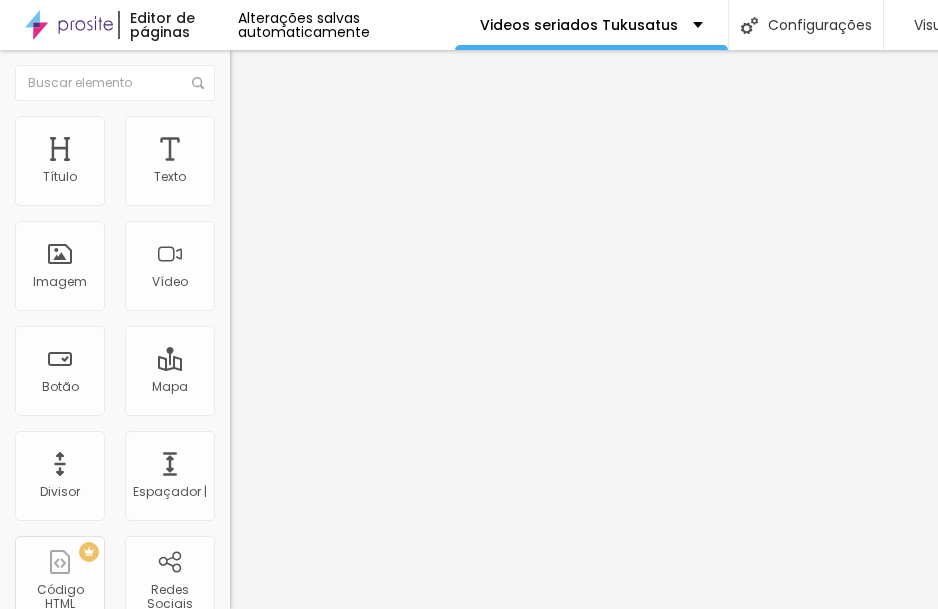 type on "95" 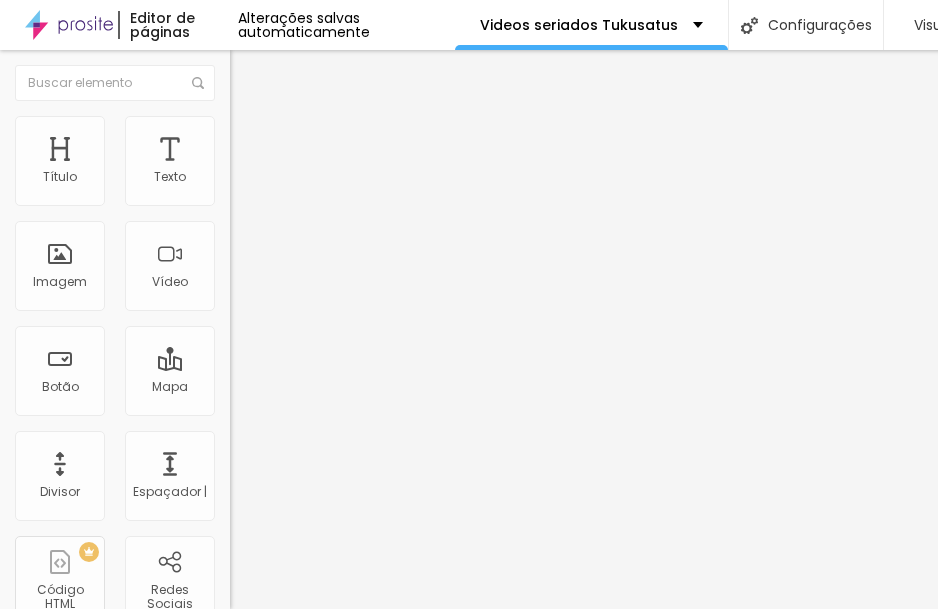 type on "90" 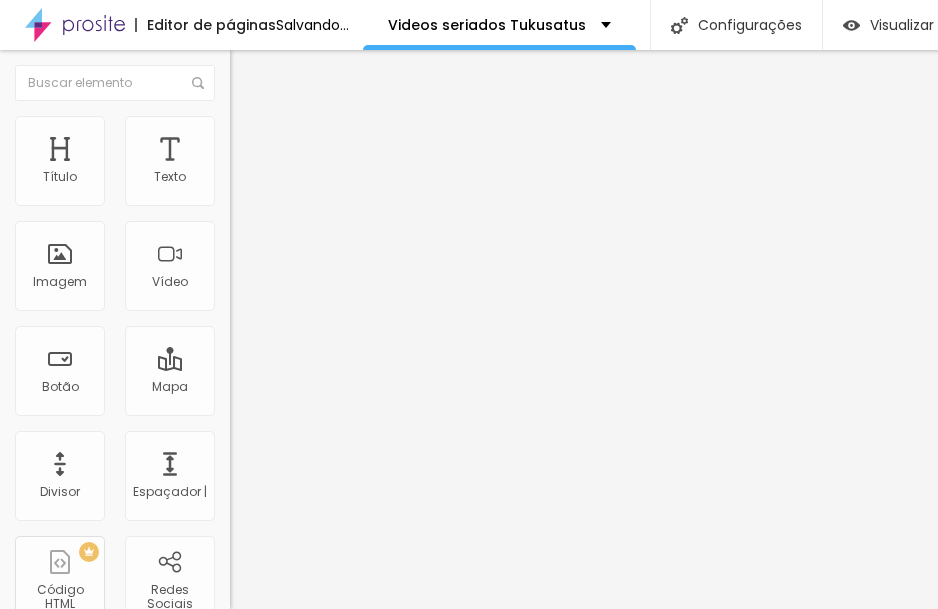 drag, startPoint x: 115, startPoint y: 205, endPoint x: 228, endPoint y: 212, distance: 113.216606 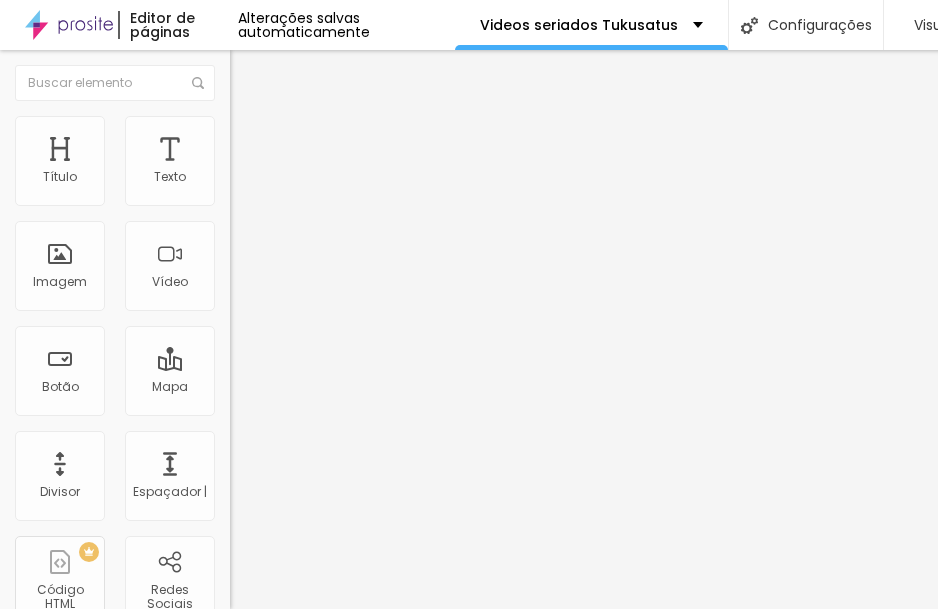 type on "2" 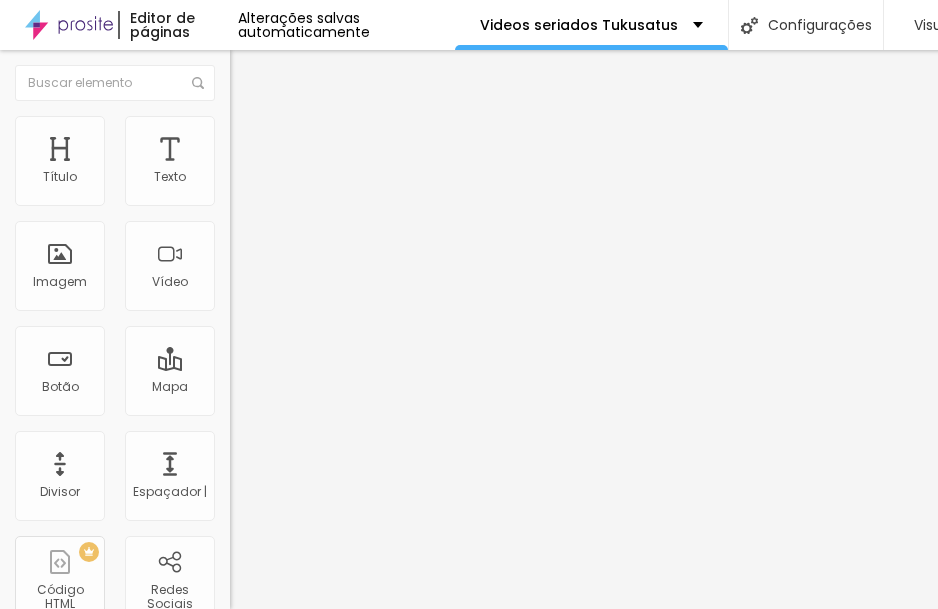 type on "33" 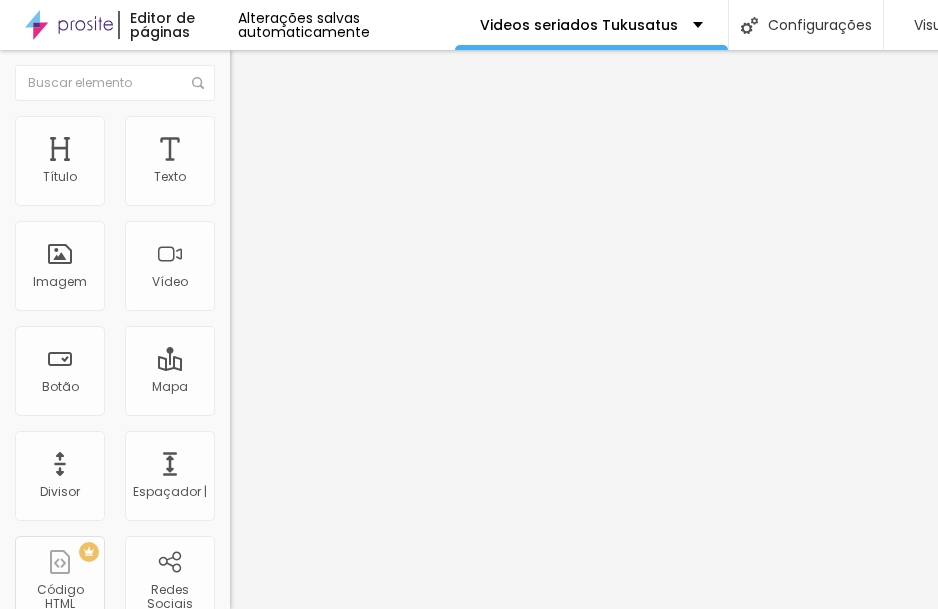 type on "33" 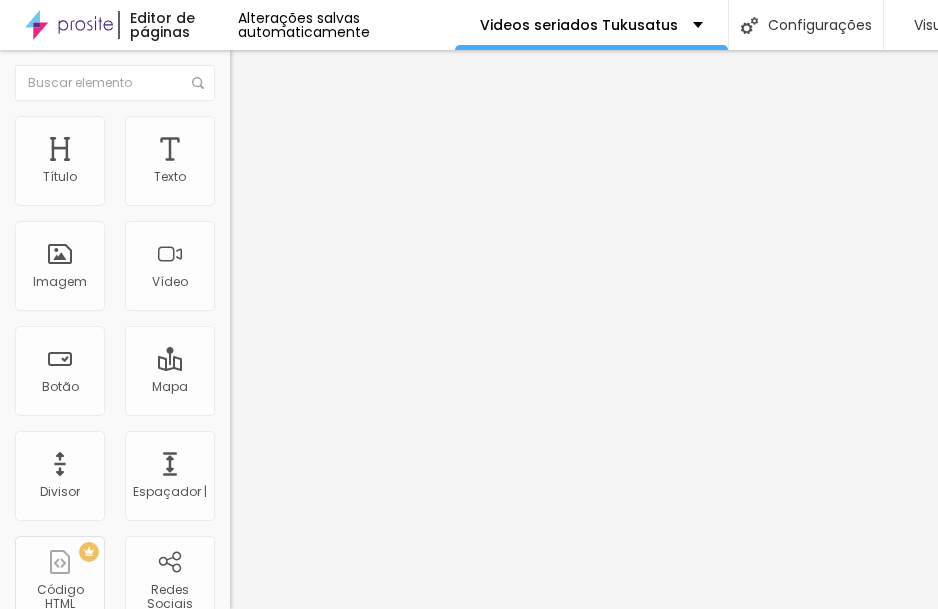 type on "67" 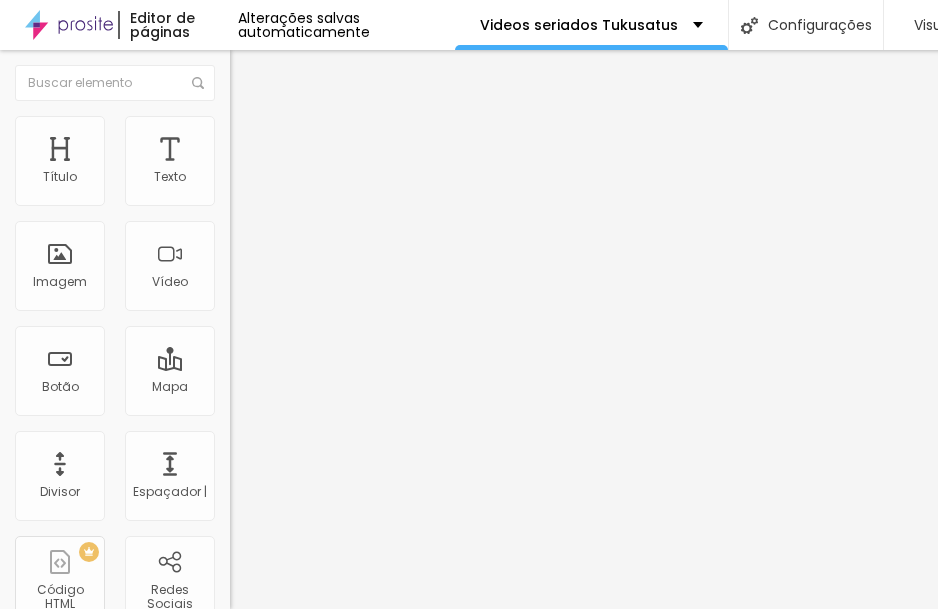 type on "67" 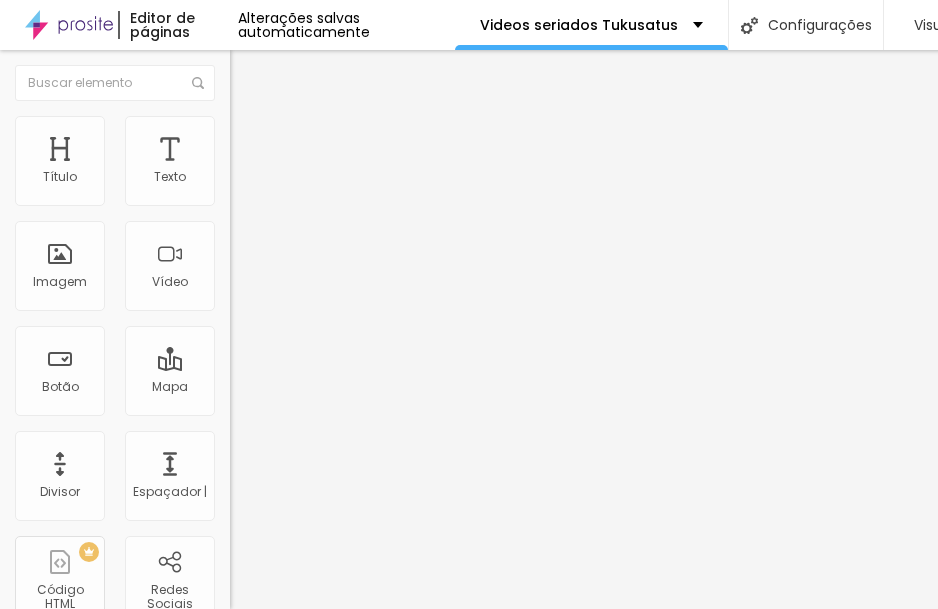 type on "58" 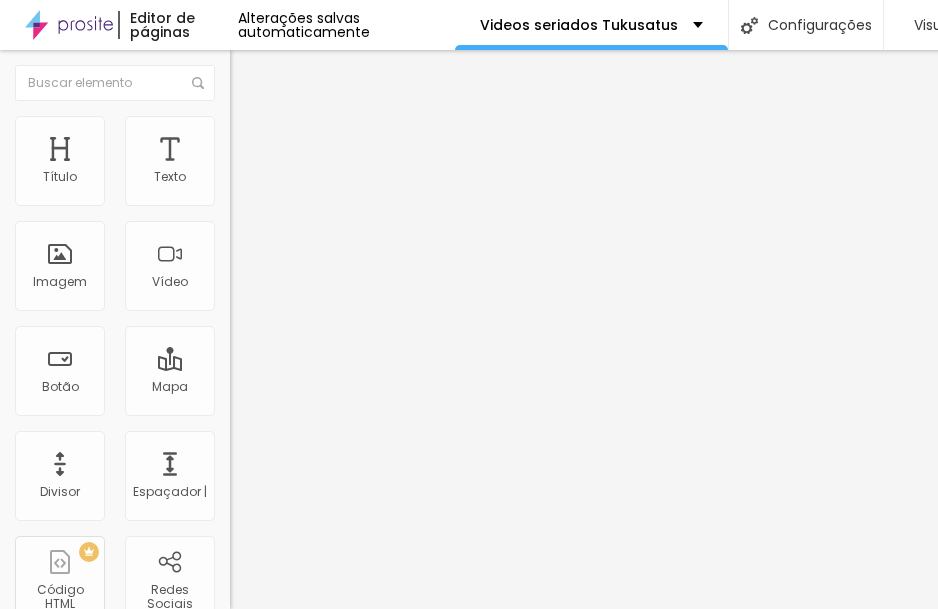 type 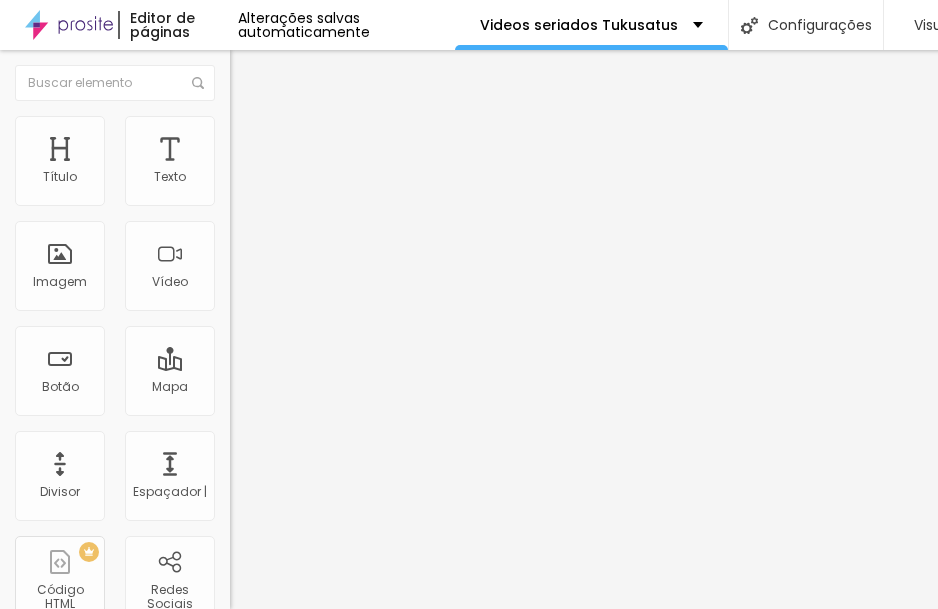 drag, startPoint x: 212, startPoint y: 195, endPoint x: 100, endPoint y: 202, distance: 112.21854 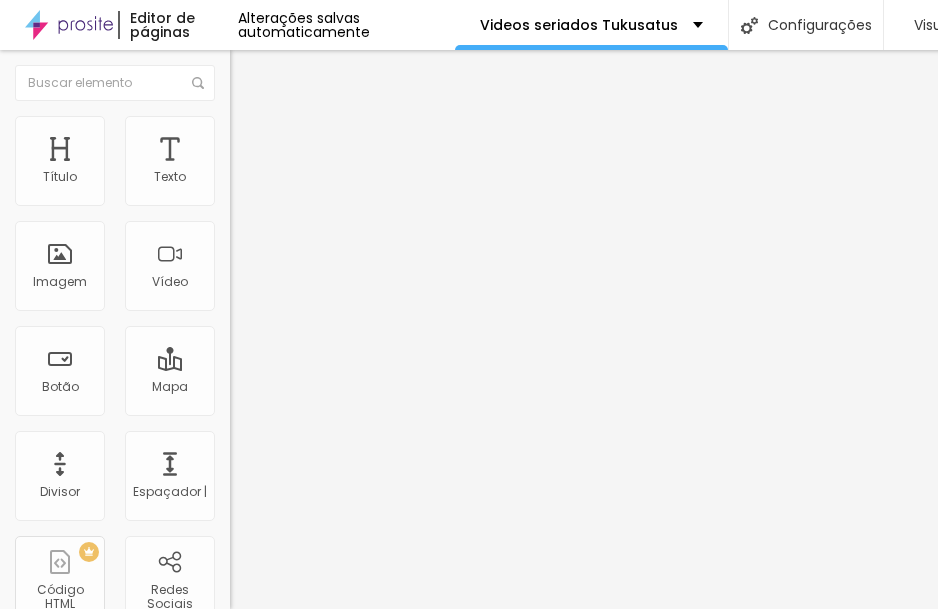 click at bounding box center (294, 197) 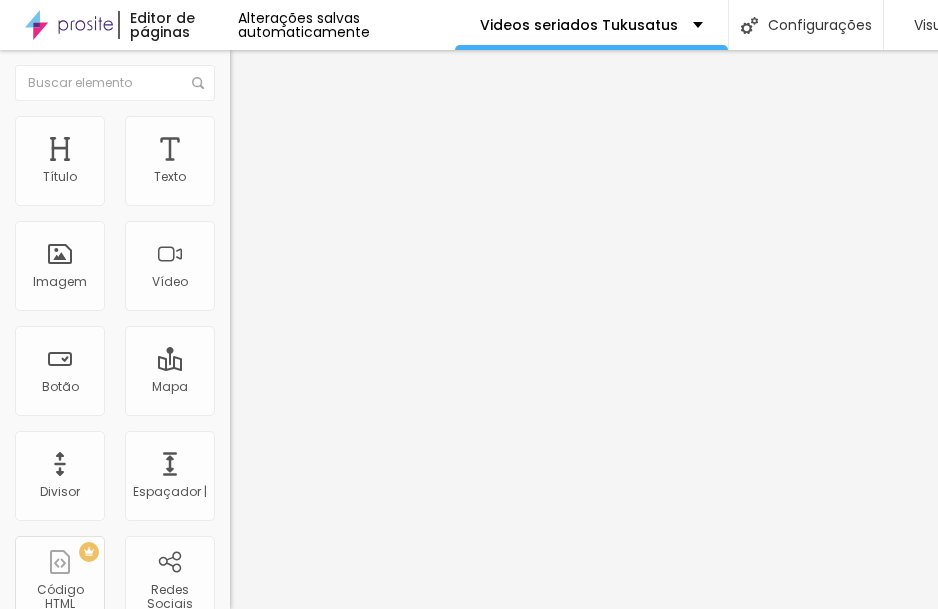 click on "Original" at bounding box center (254, 304) 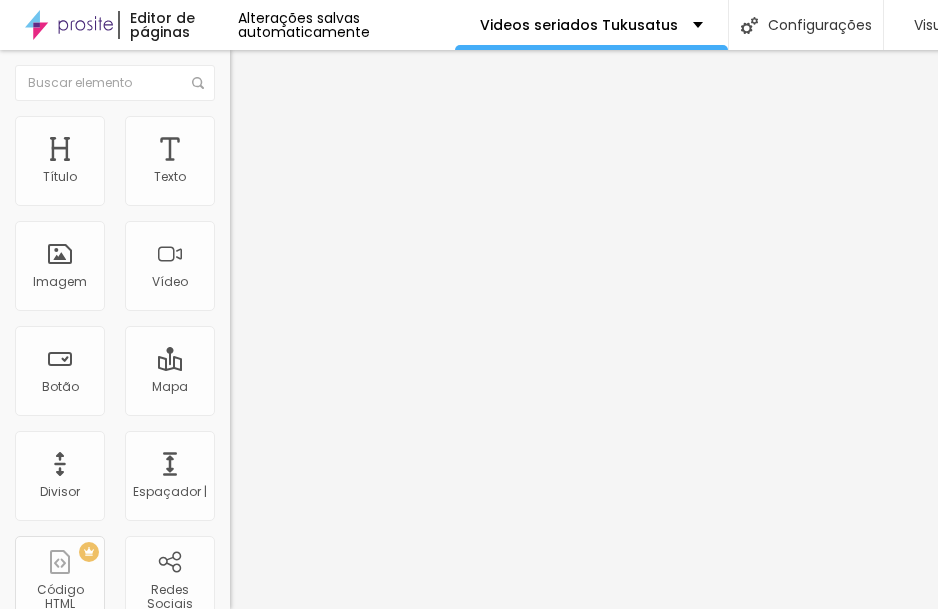 click on "Original" at bounding box center [254, 359] 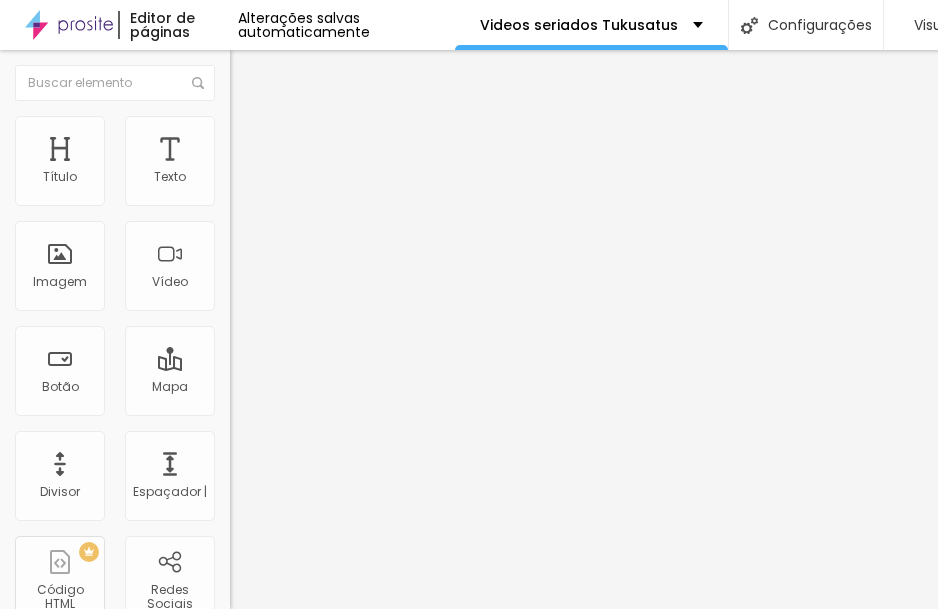 click on "Padrão" at bounding box center [252, 328] 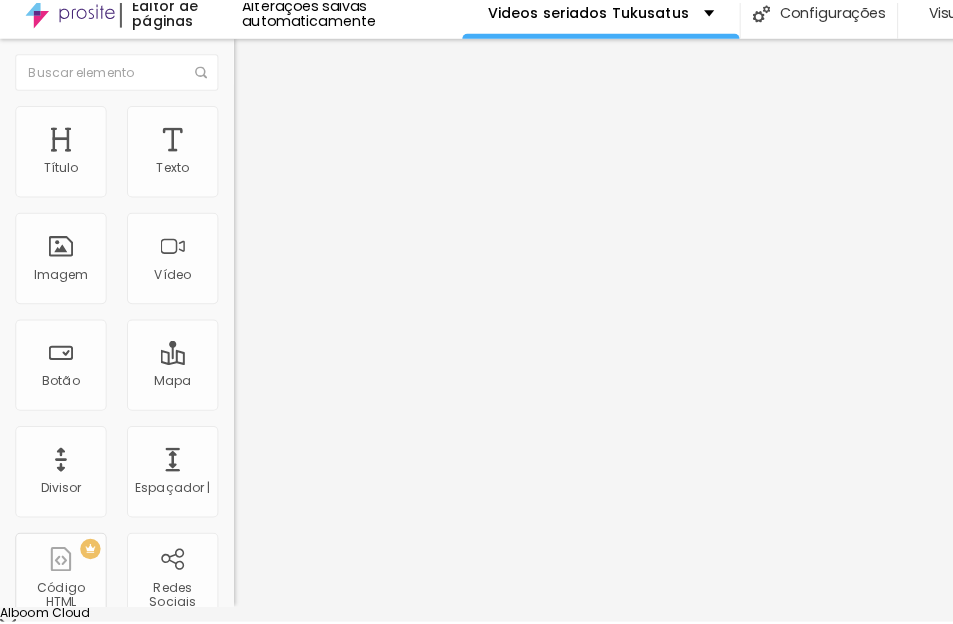 scroll, scrollTop: 0, scrollLeft: 0, axis: both 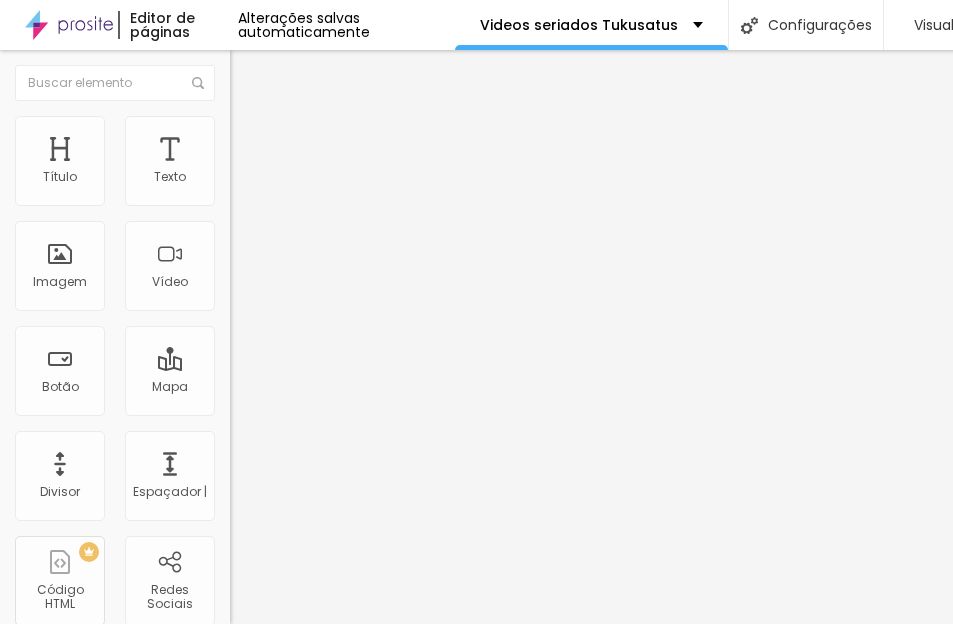 click on "Carregar" at bounding box center (85, 687) 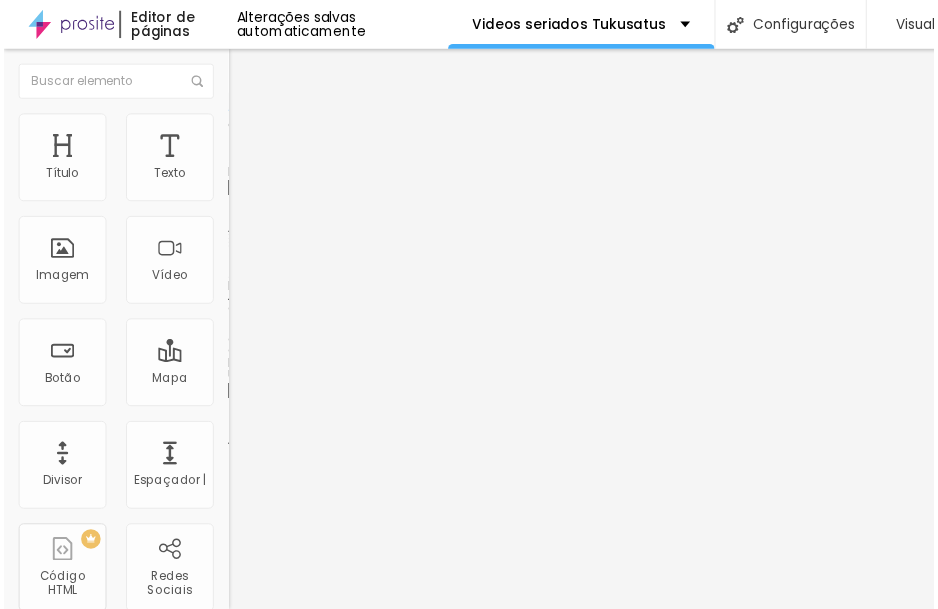 scroll, scrollTop: 320, scrollLeft: 0, axis: vertical 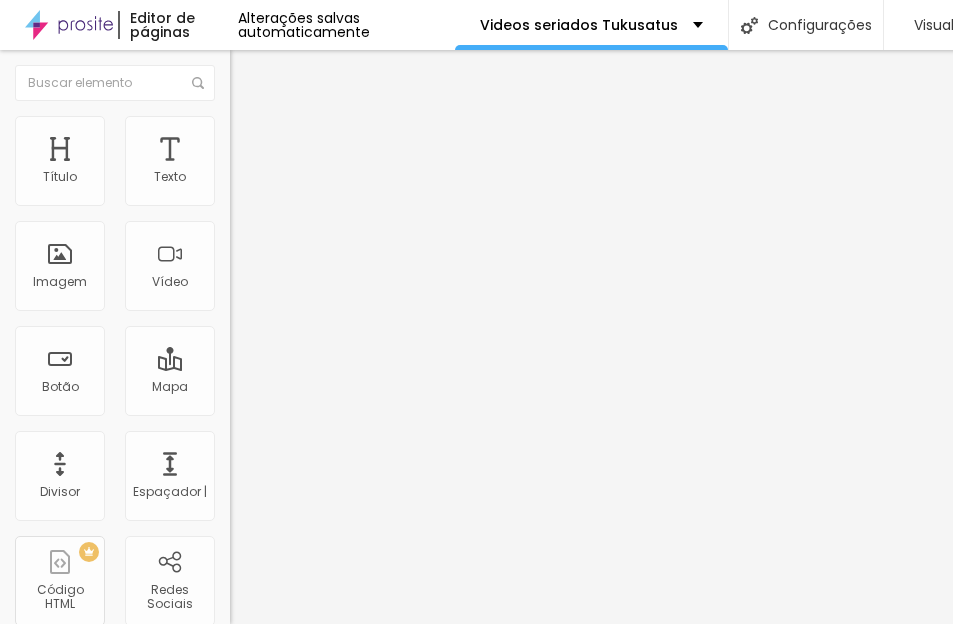click on "Carregar" at bounding box center (85, 1524) 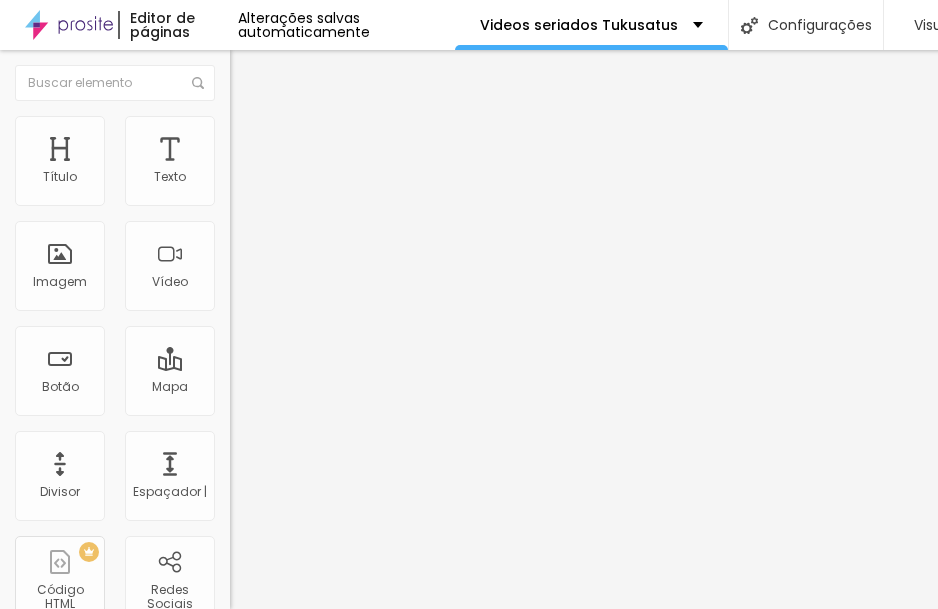 click at bounding box center [469, 621] 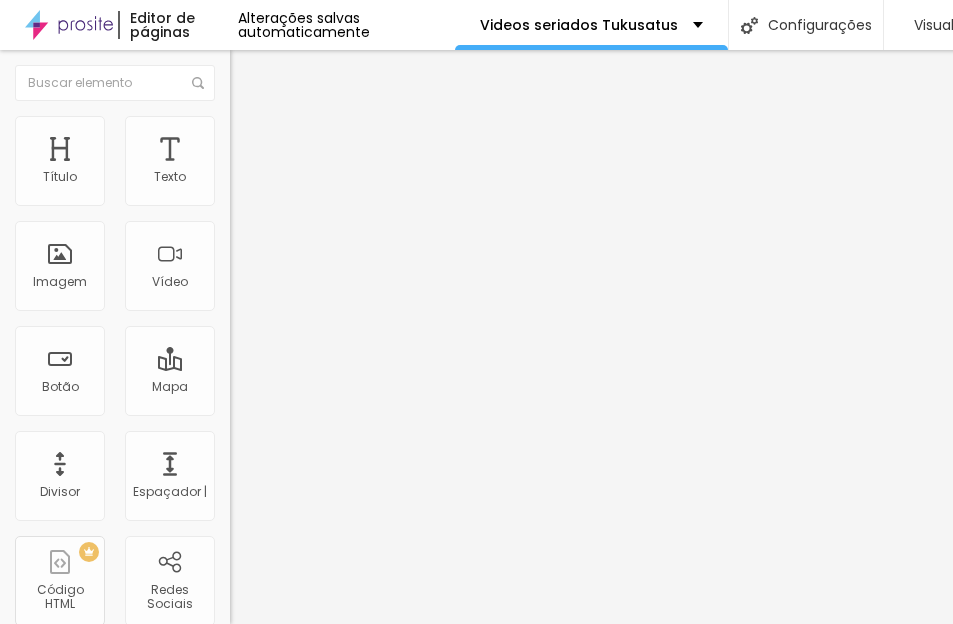 click at bounding box center [476, 763] 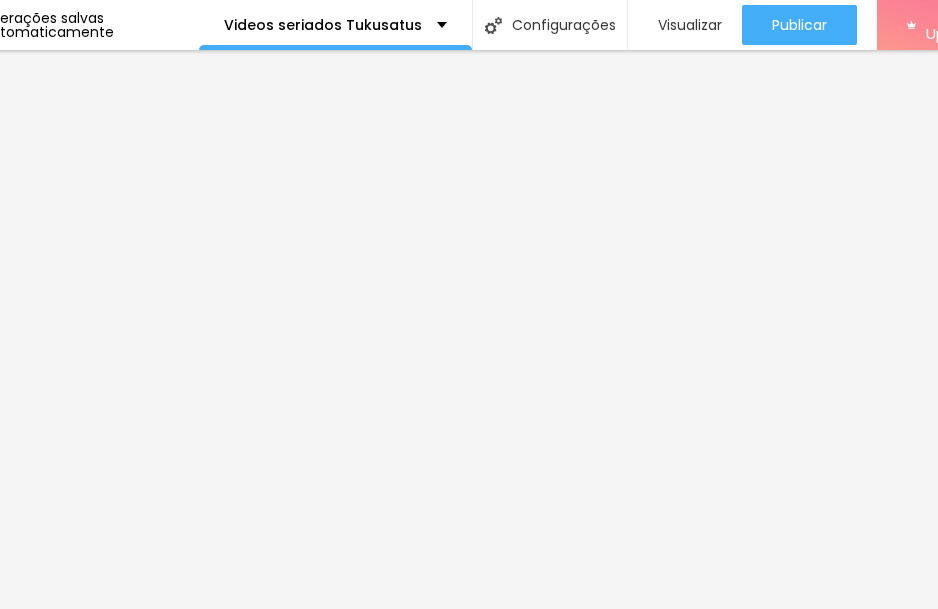 scroll, scrollTop: 0, scrollLeft: 253, axis: horizontal 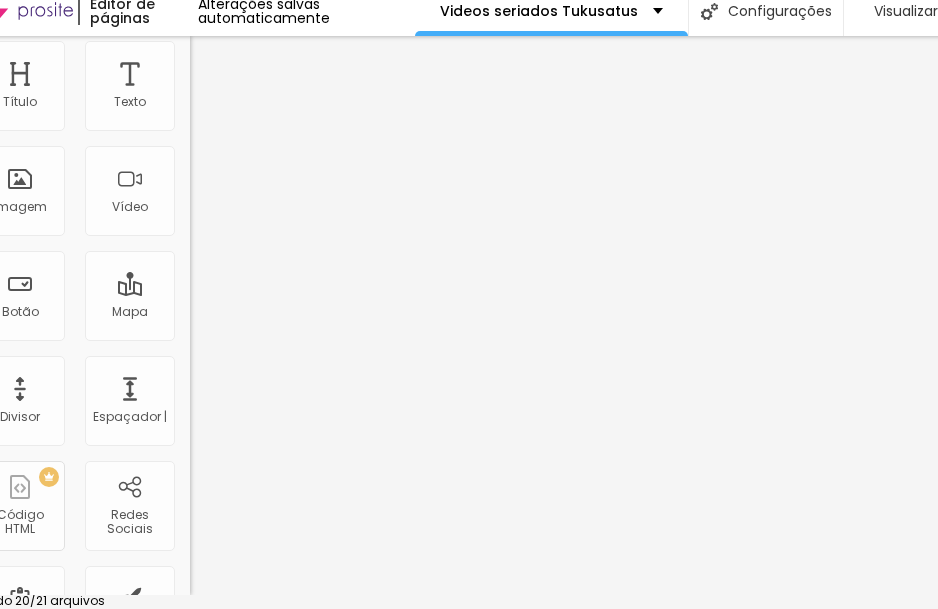 click on "Original" at bounding box center (214, 284) 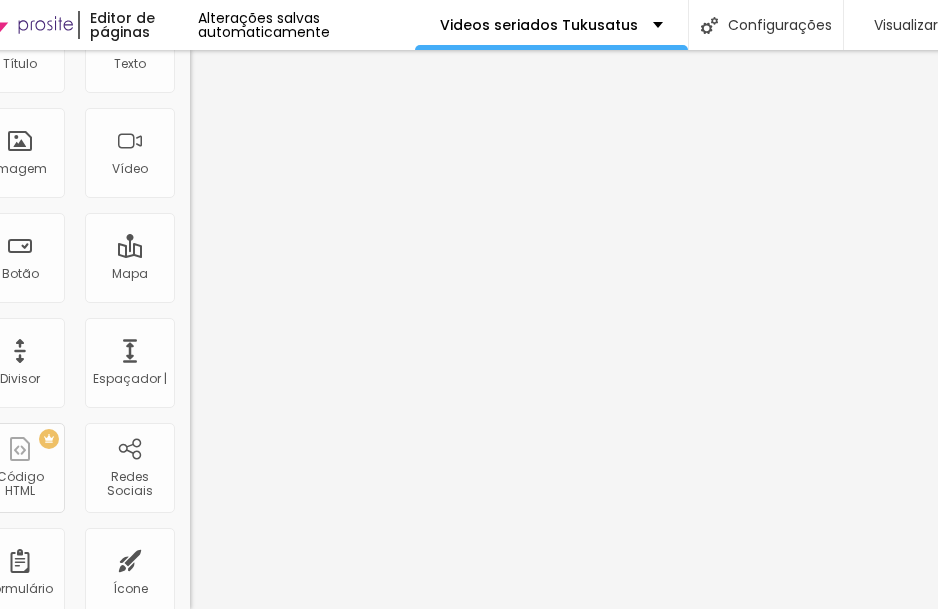scroll, scrollTop: 15, scrollLeft: 40, axis: both 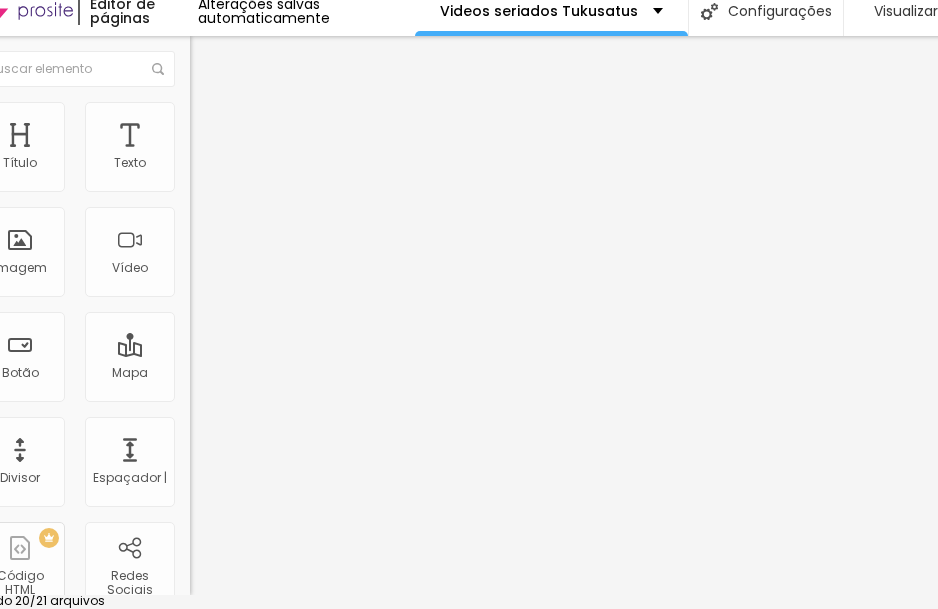 click on "Estilo" at bounding box center [223, 115] 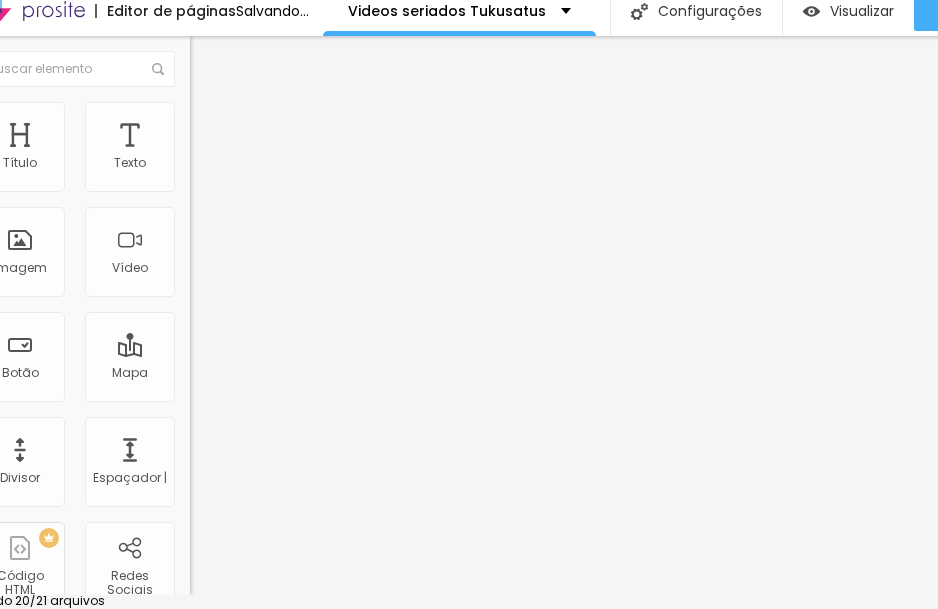 drag, startPoint x: 62, startPoint y: 203, endPoint x: 175, endPoint y: 199, distance: 113.07078 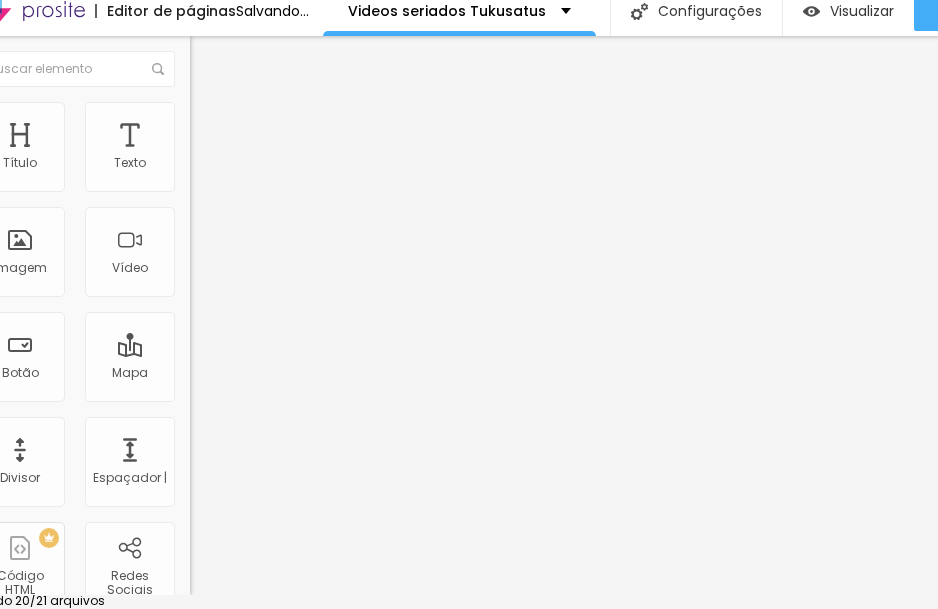 click at bounding box center [254, 183] 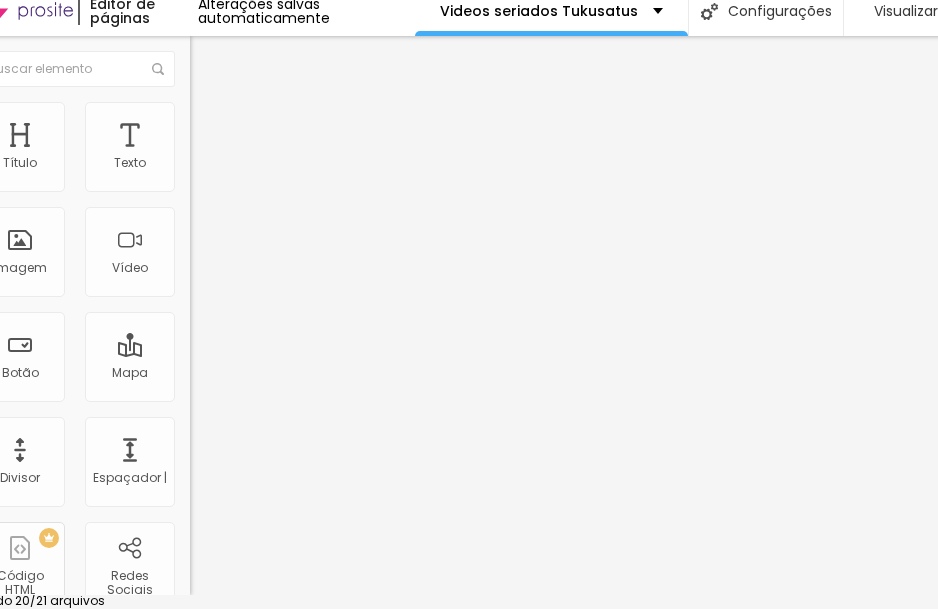 drag, startPoint x: 8, startPoint y: 239, endPoint x: 60, endPoint y: 226, distance: 53.600372 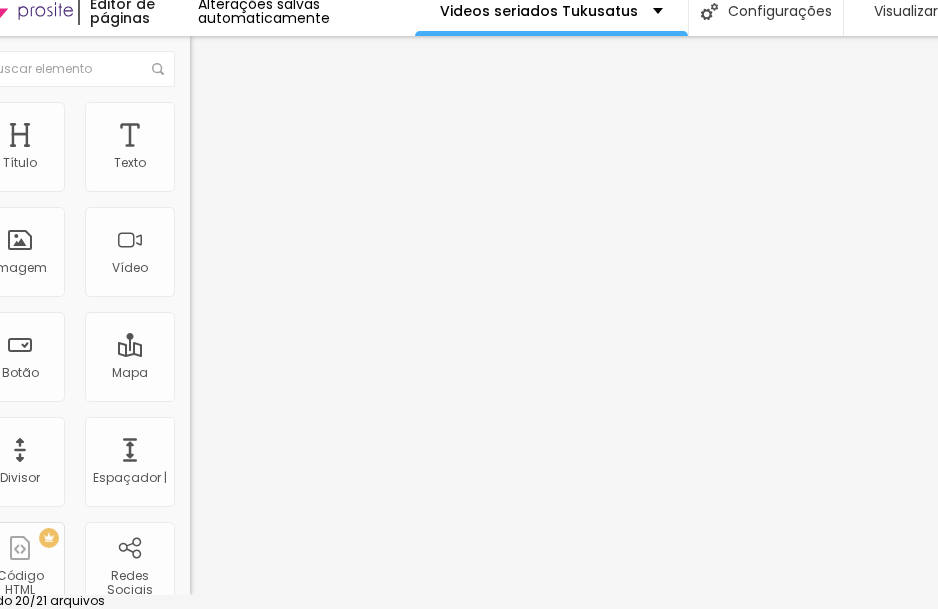 click at bounding box center [254, 433] 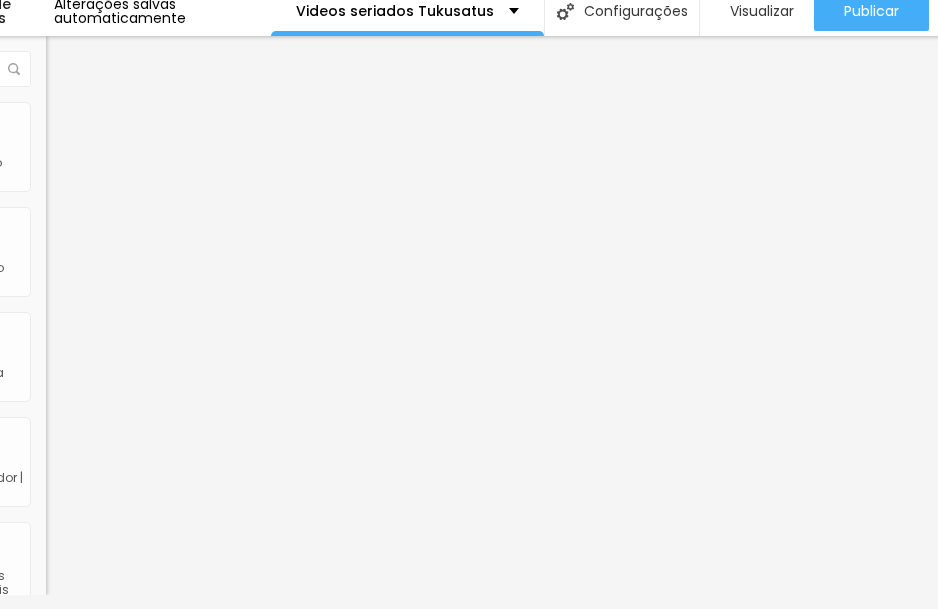 scroll, scrollTop: 15, scrollLeft: 342, axis: both 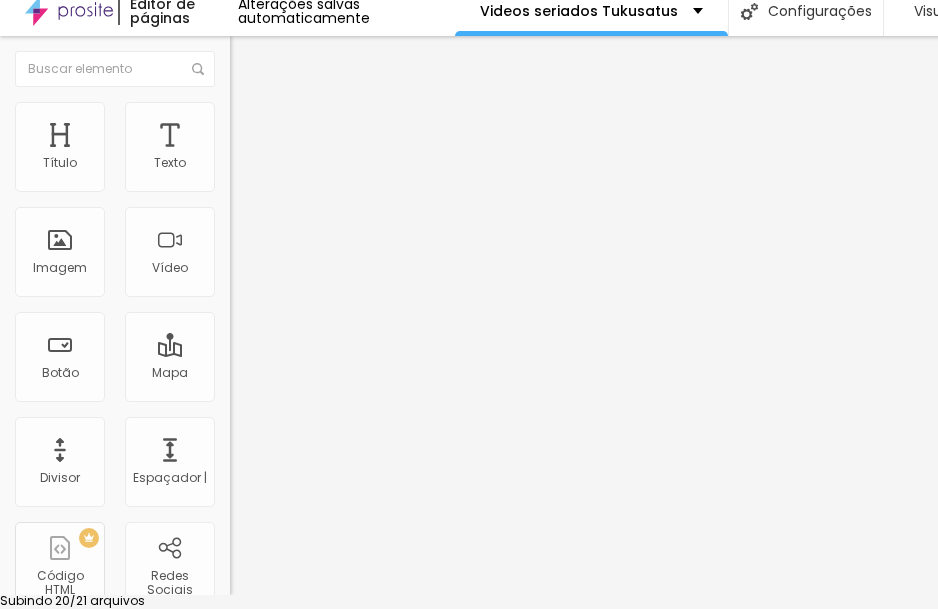 drag, startPoint x: 210, startPoint y: 200, endPoint x: 73, endPoint y: 206, distance: 137.13132 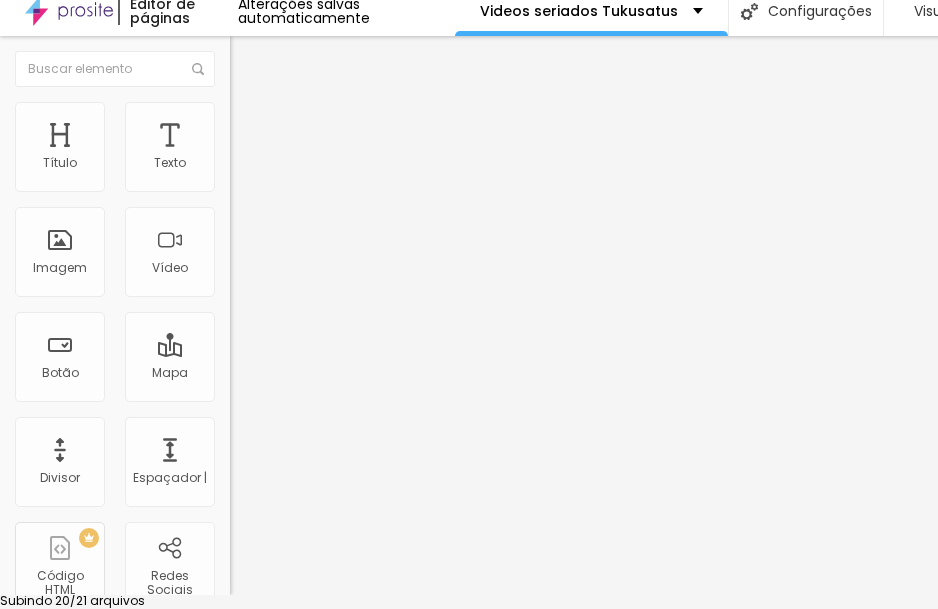click at bounding box center (294, 183) 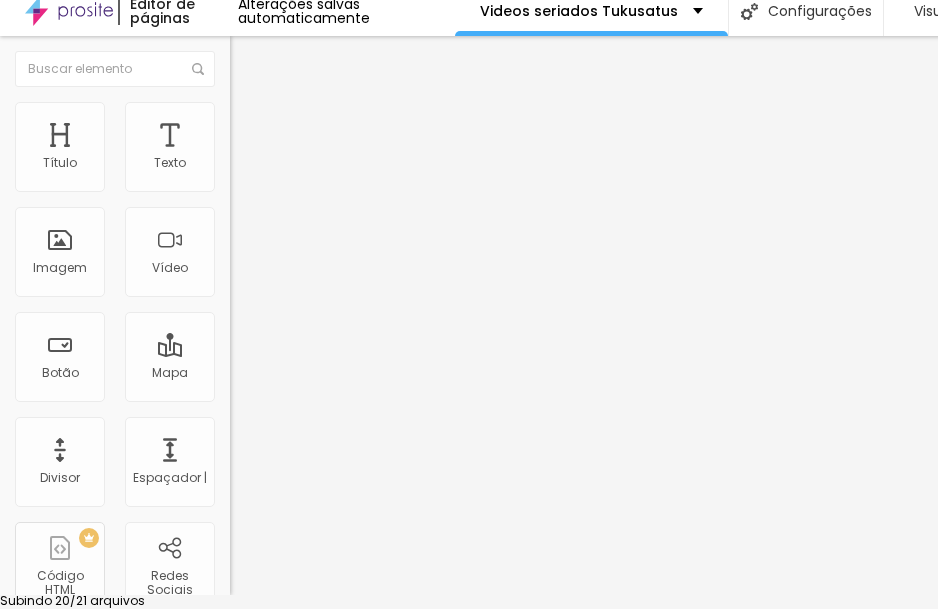 drag, startPoint x: 101, startPoint y: 238, endPoint x: 56, endPoint y: 243, distance: 45.276924 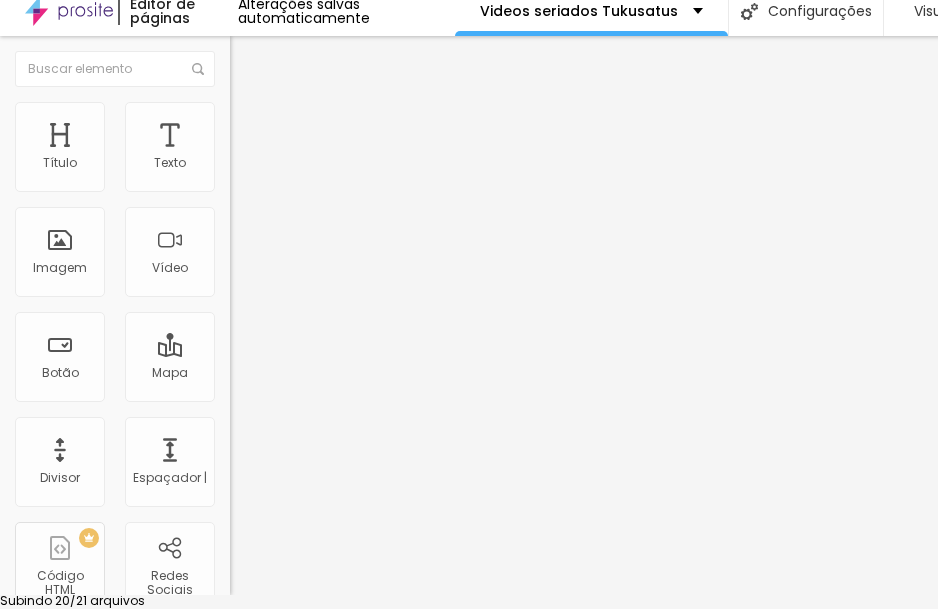 click at bounding box center [294, 433] 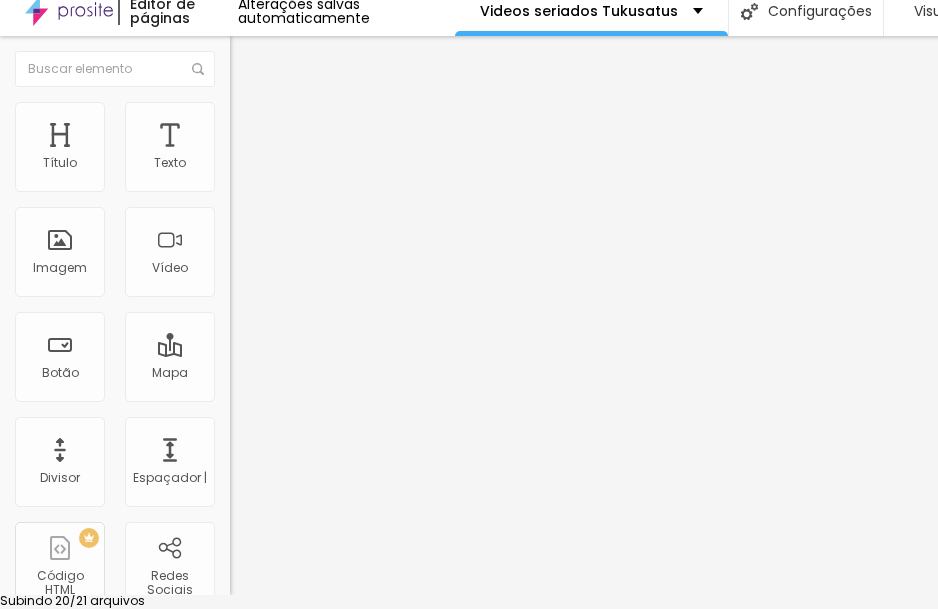 click at bounding box center (253, 59) 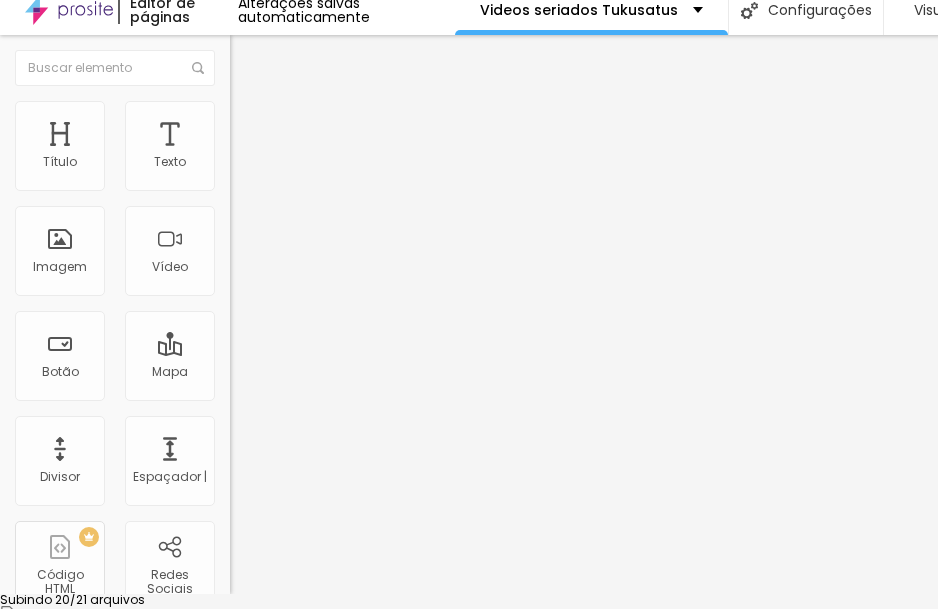 scroll, scrollTop: 499, scrollLeft: 0, axis: vertical 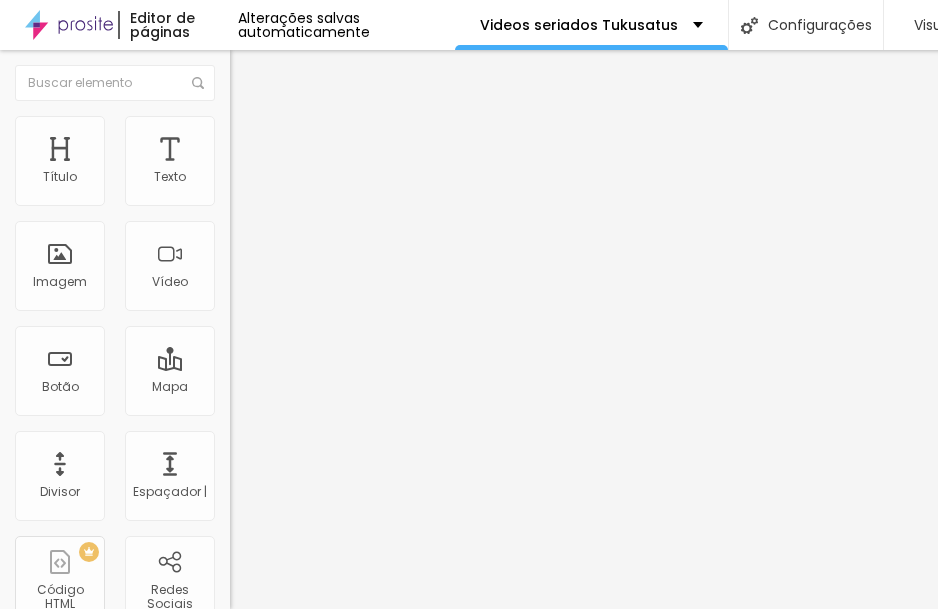click on "Estilo" at bounding box center [263, 129] 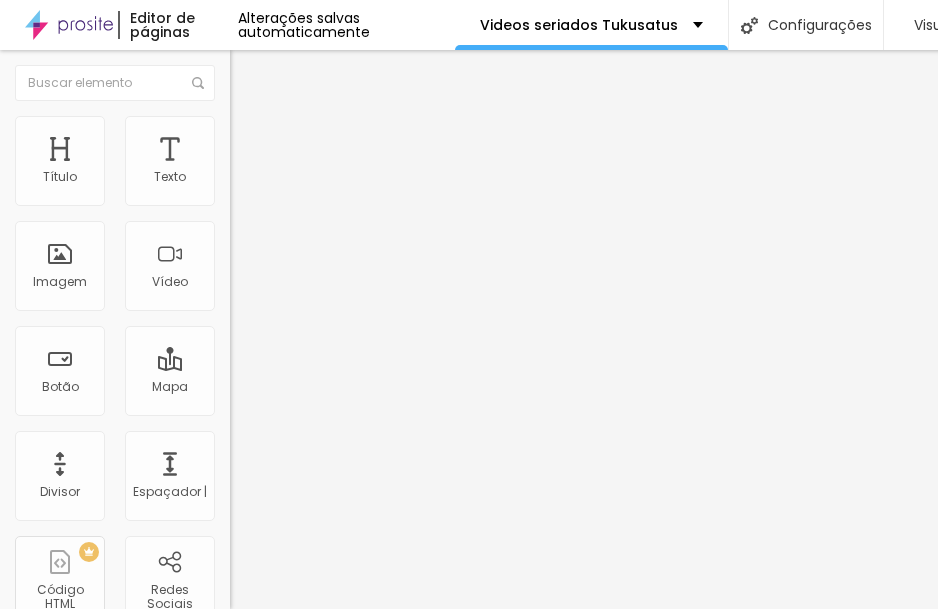 type on "40" 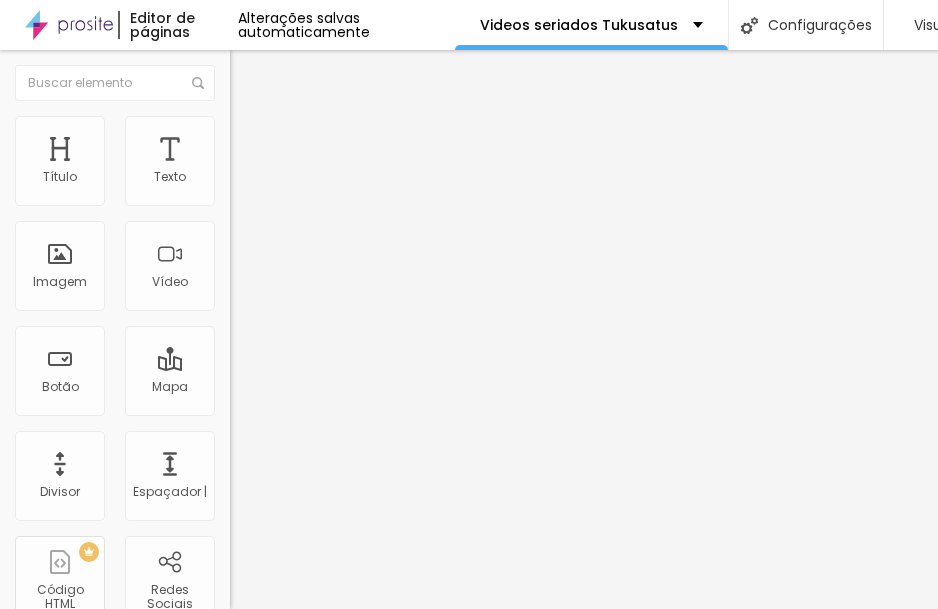 type on "45" 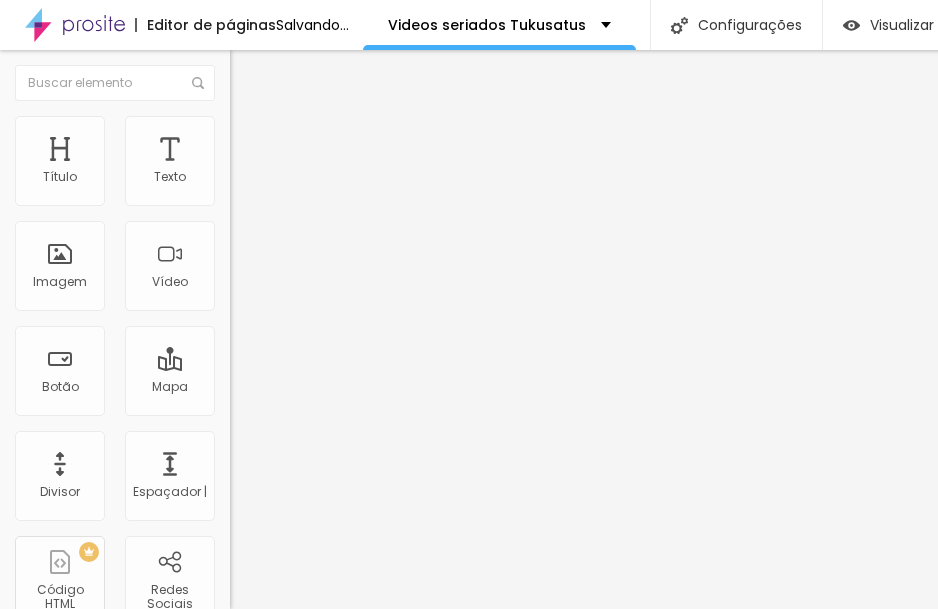 type on "40" 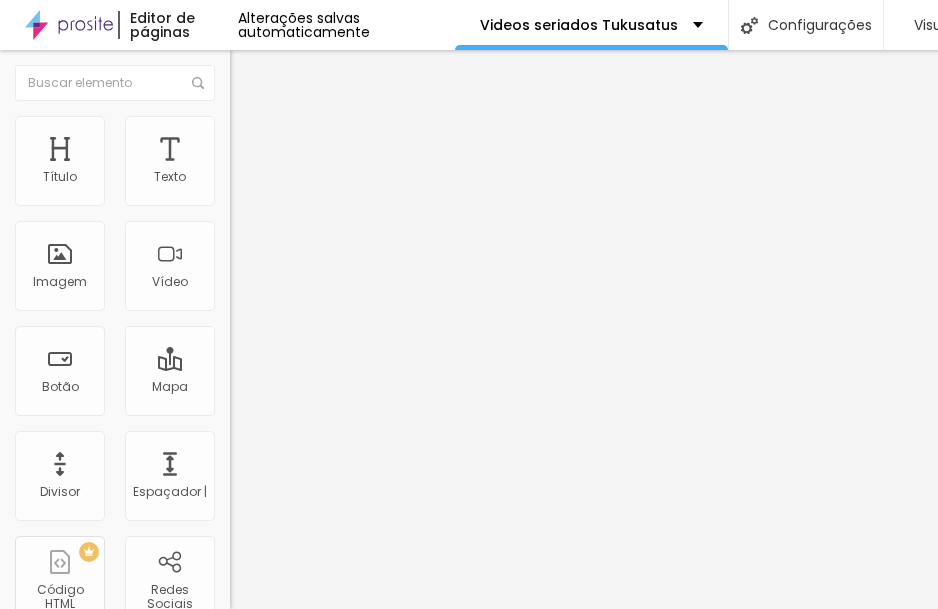 type on "35" 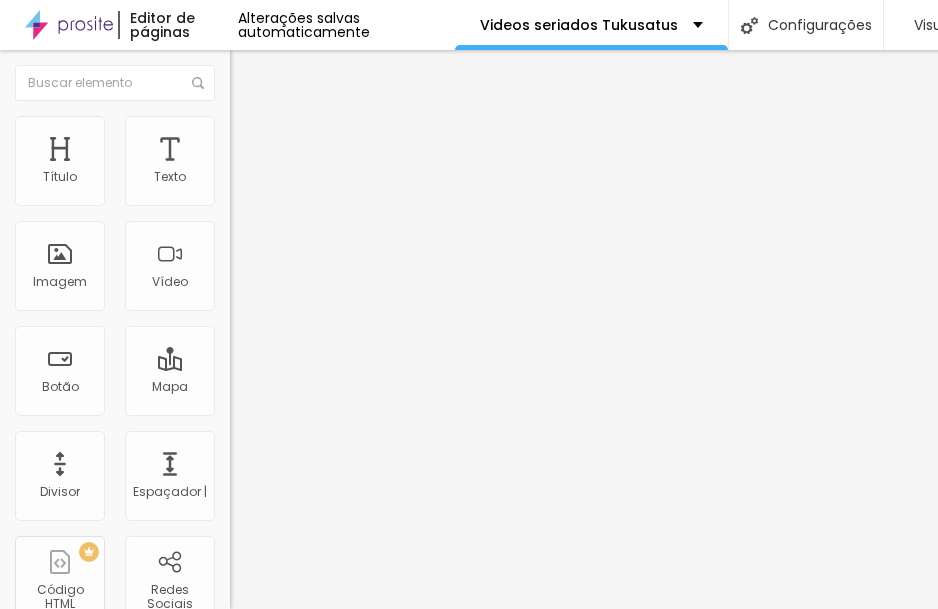 type on "15" 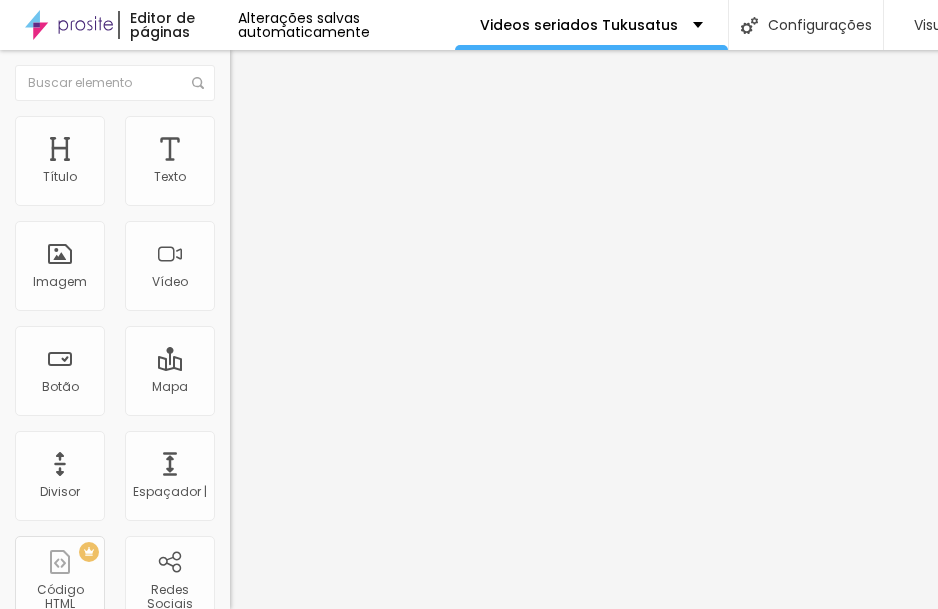 type on "15" 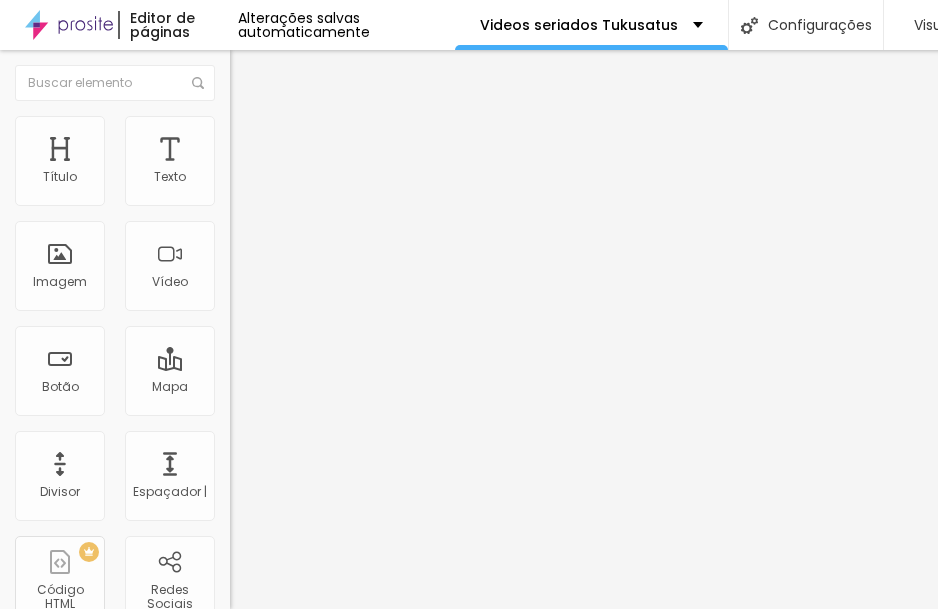 type on "61" 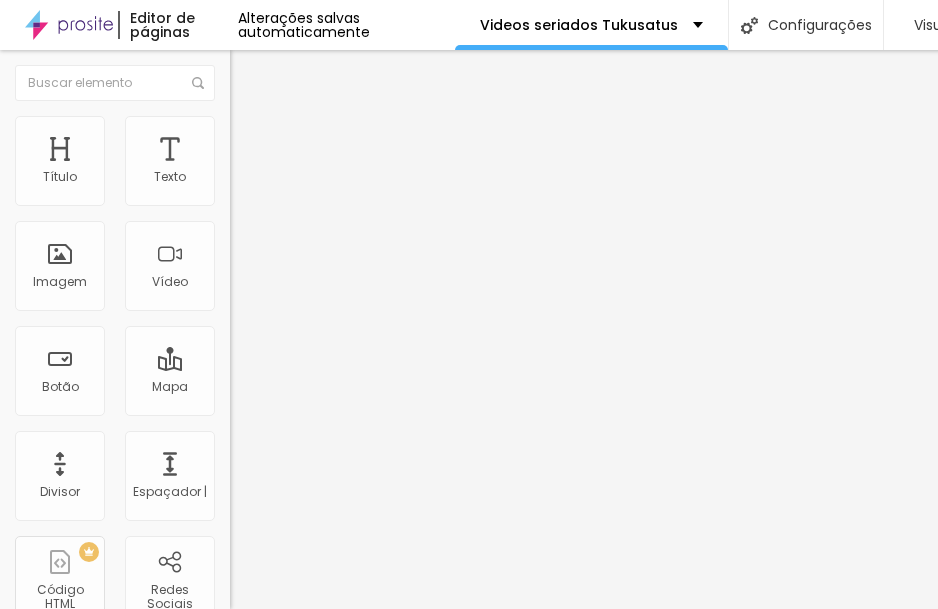 type on "61" 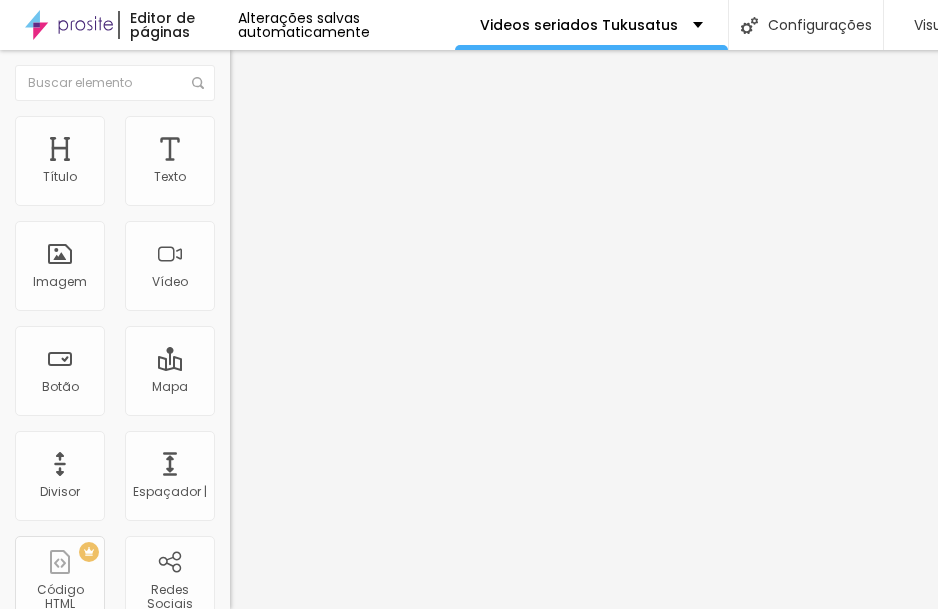 type on "66" 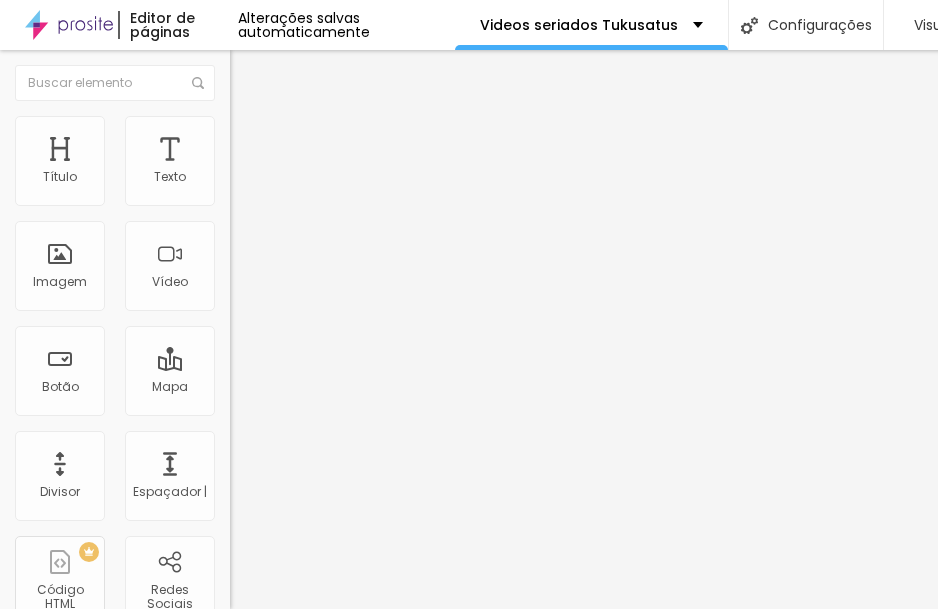type on "66" 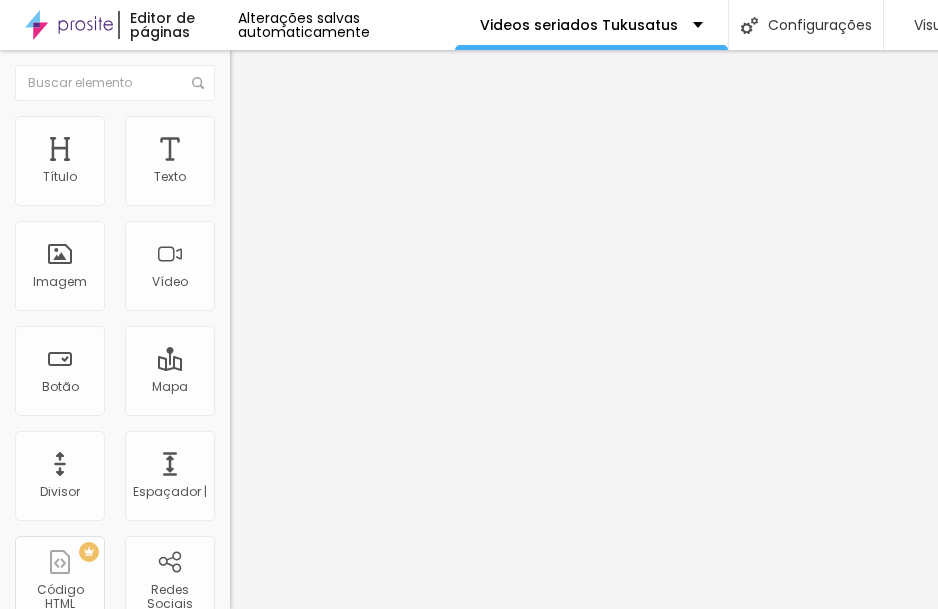 type on "71" 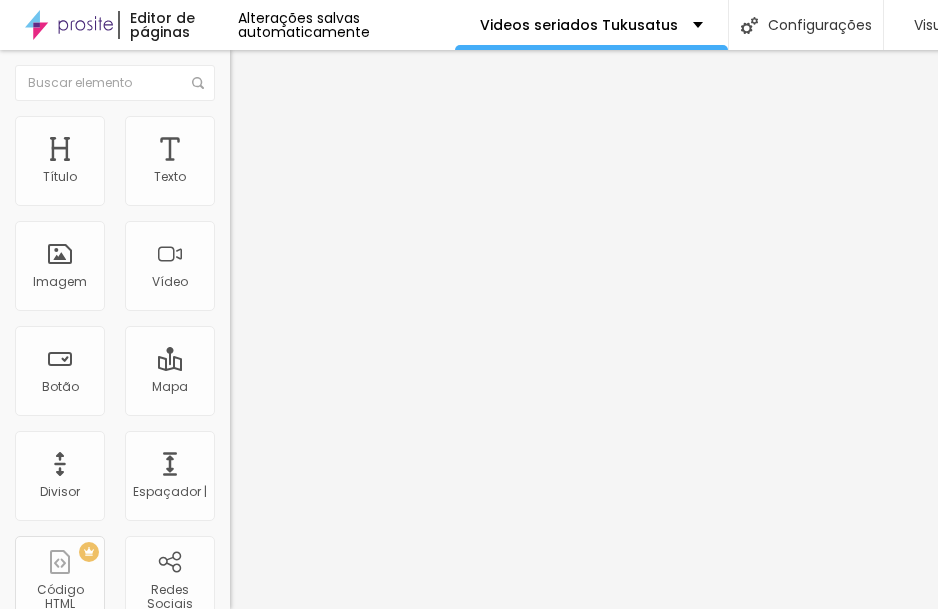 type on "71" 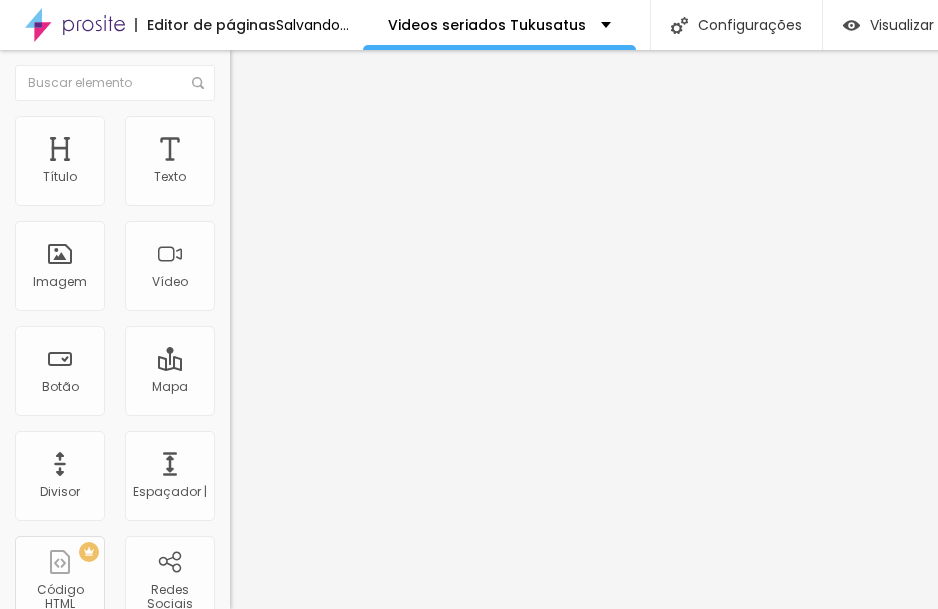 type on "0" 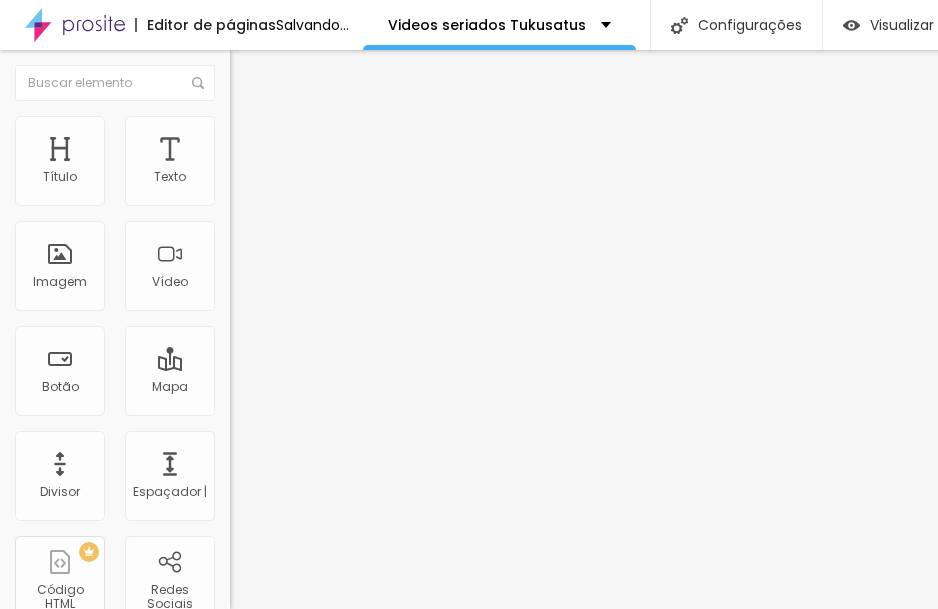 type on "0" 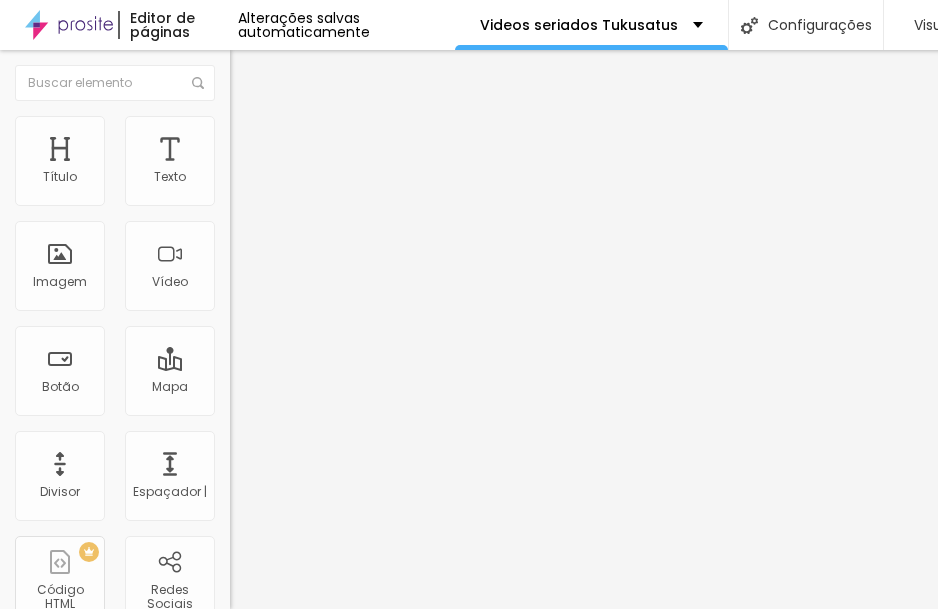 drag, startPoint x: 50, startPoint y: 239, endPoint x: -9, endPoint y: 239, distance: 59 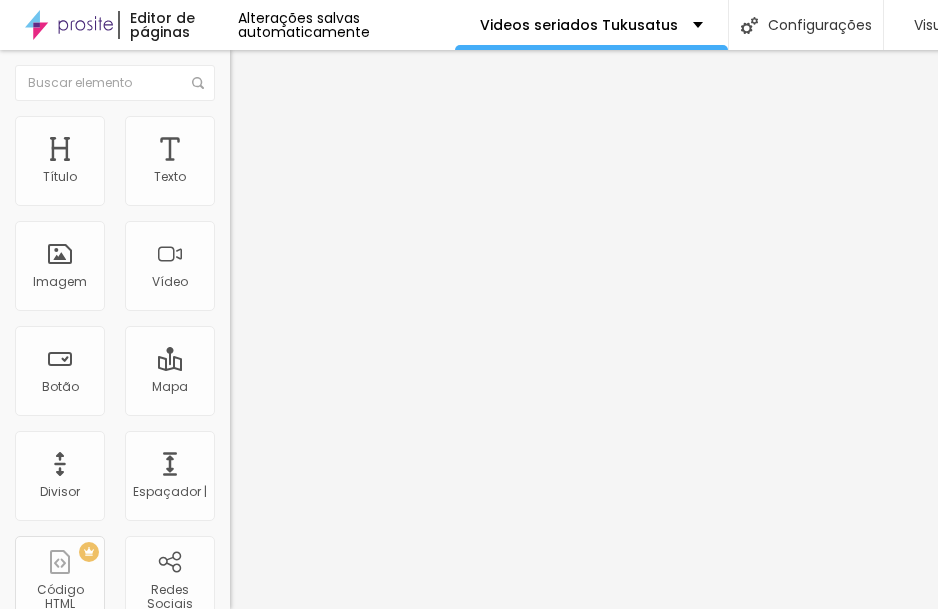 type on "0" 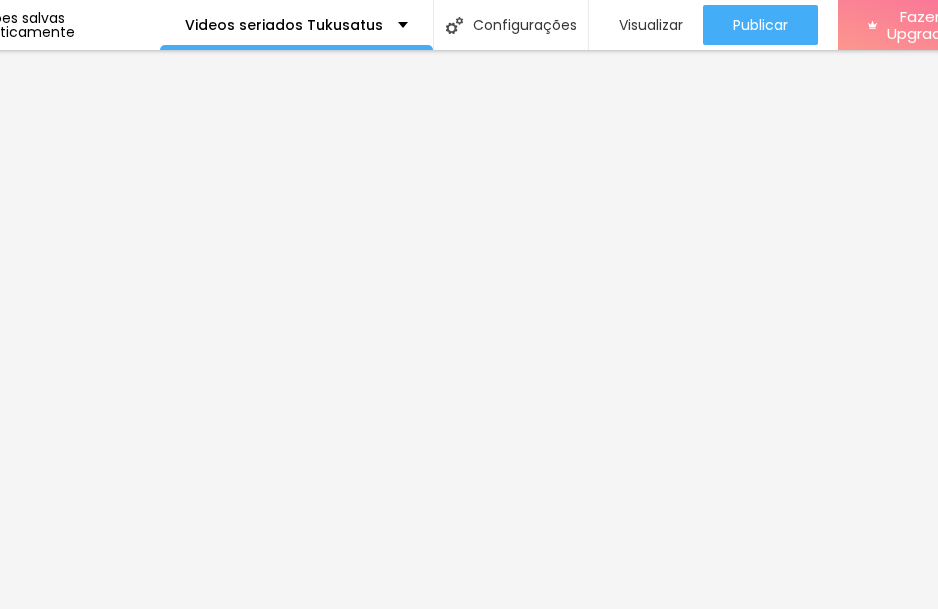 scroll, scrollTop: 15, scrollLeft: 290, axis: both 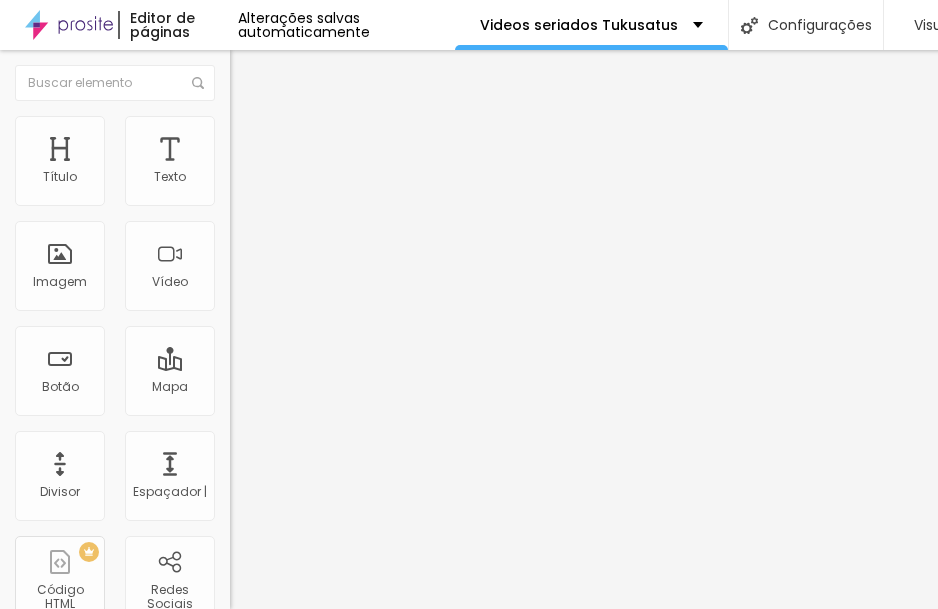 click on "Adicionar imagem" at bounding box center [300, 163] 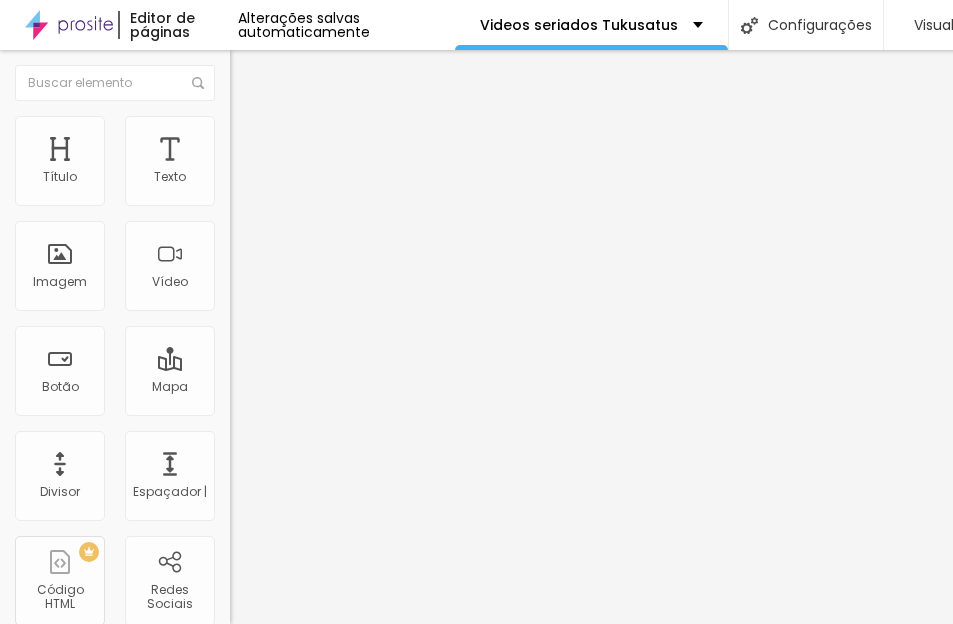 click at bounding box center [476, 763] 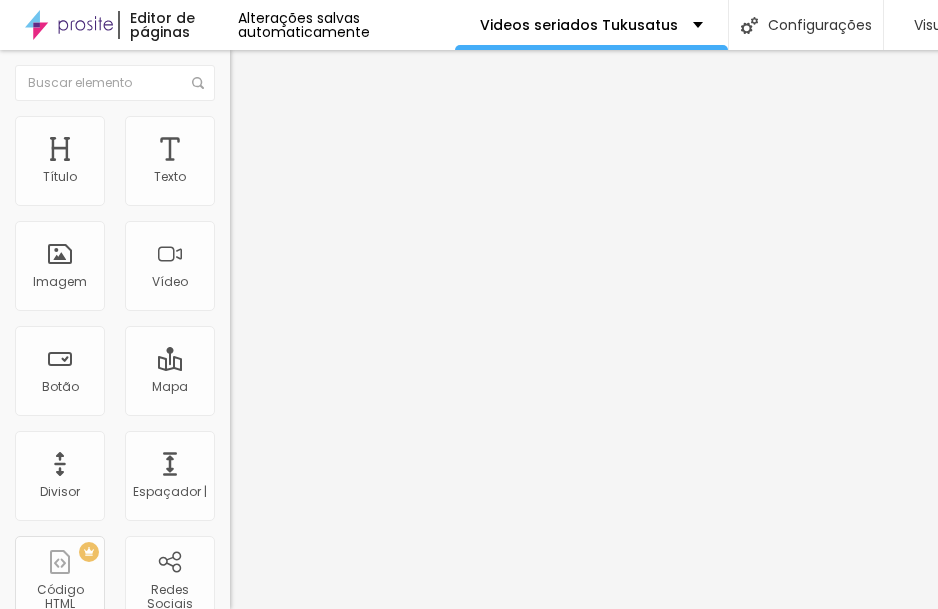 scroll, scrollTop: 15, scrollLeft: 0, axis: vertical 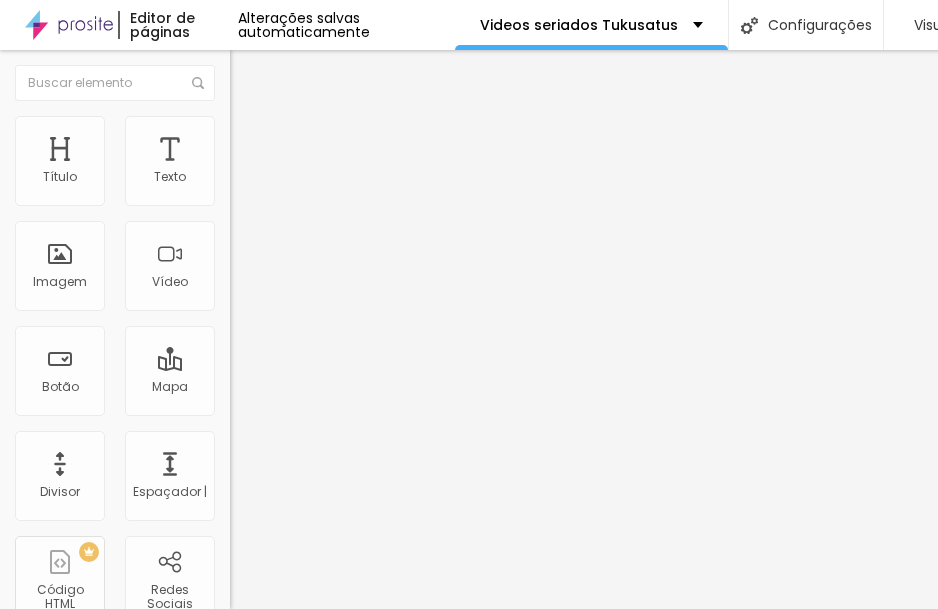 type on "95" 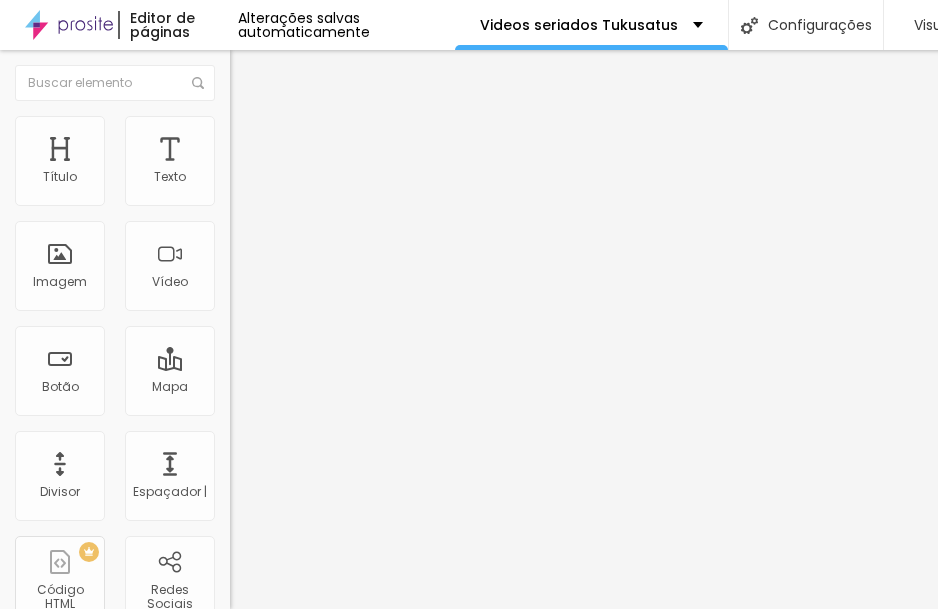 type on "90" 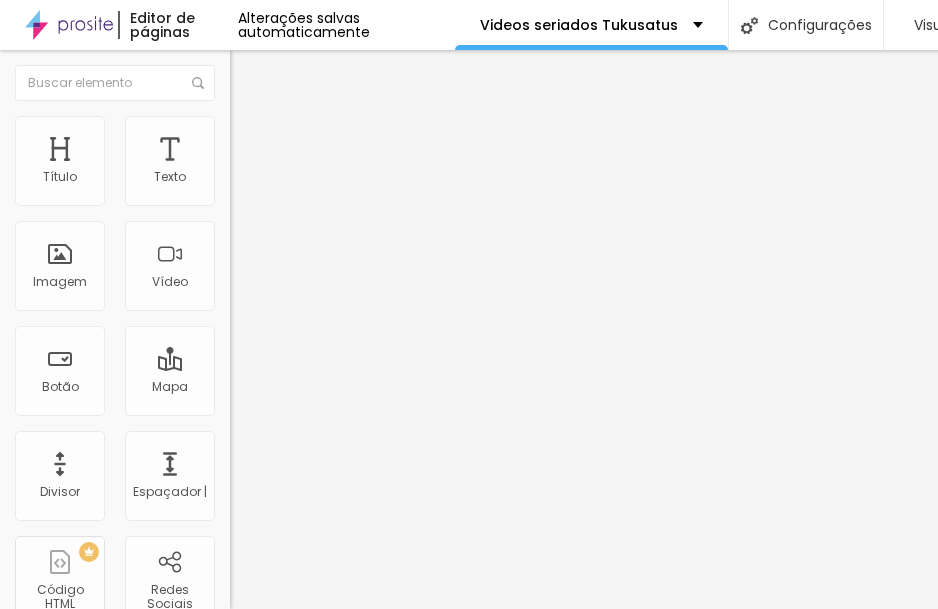 type on "90" 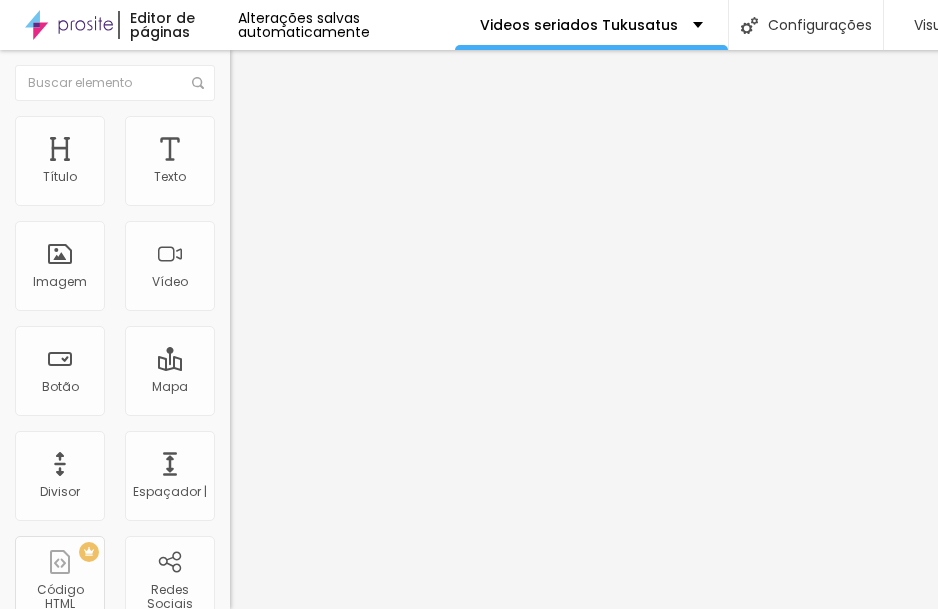 type on "85" 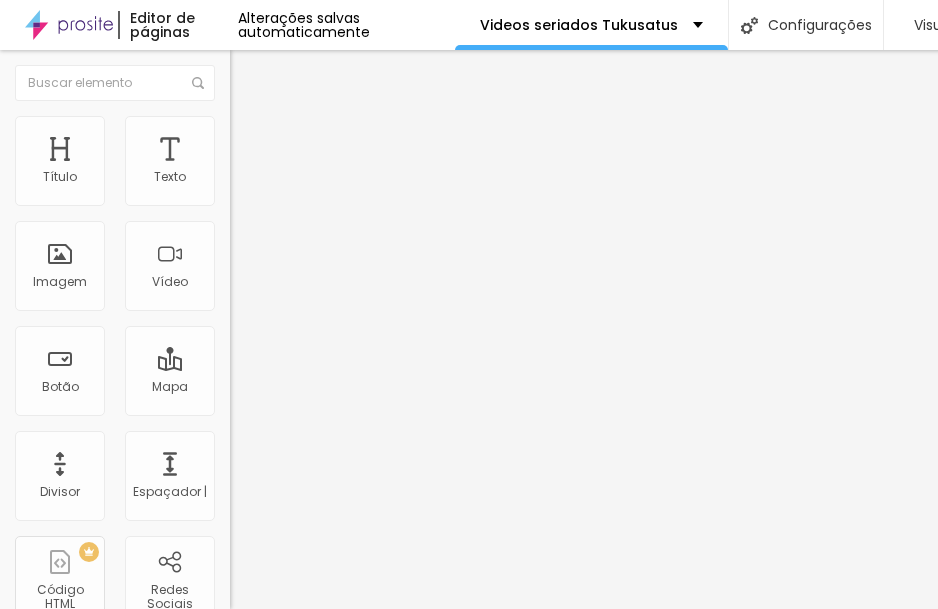 type on "85" 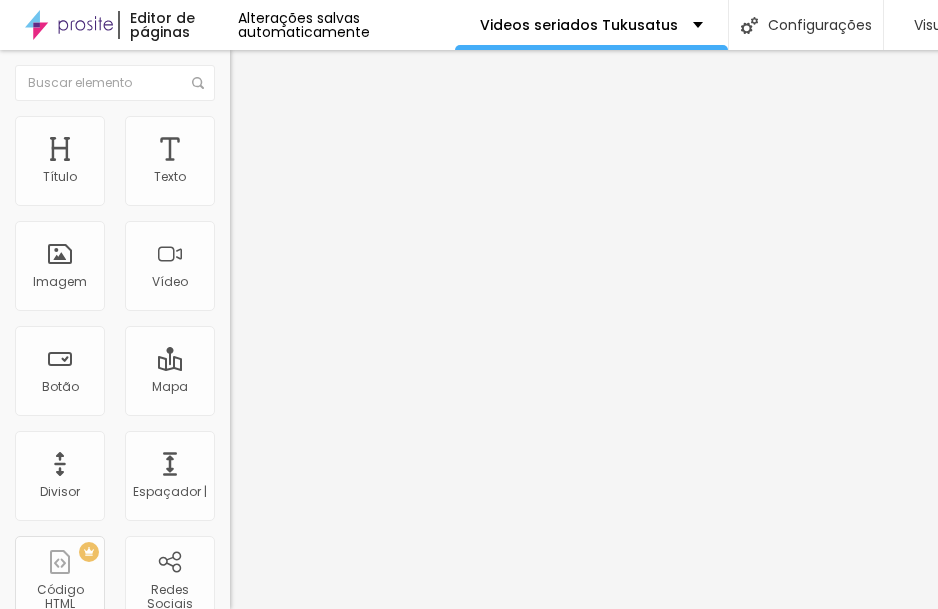type on "80" 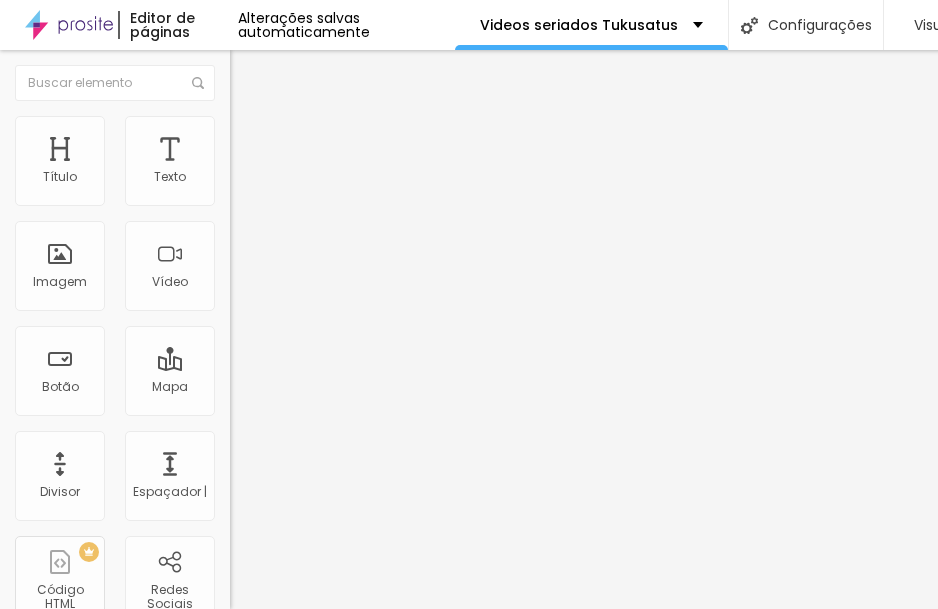 type on "80" 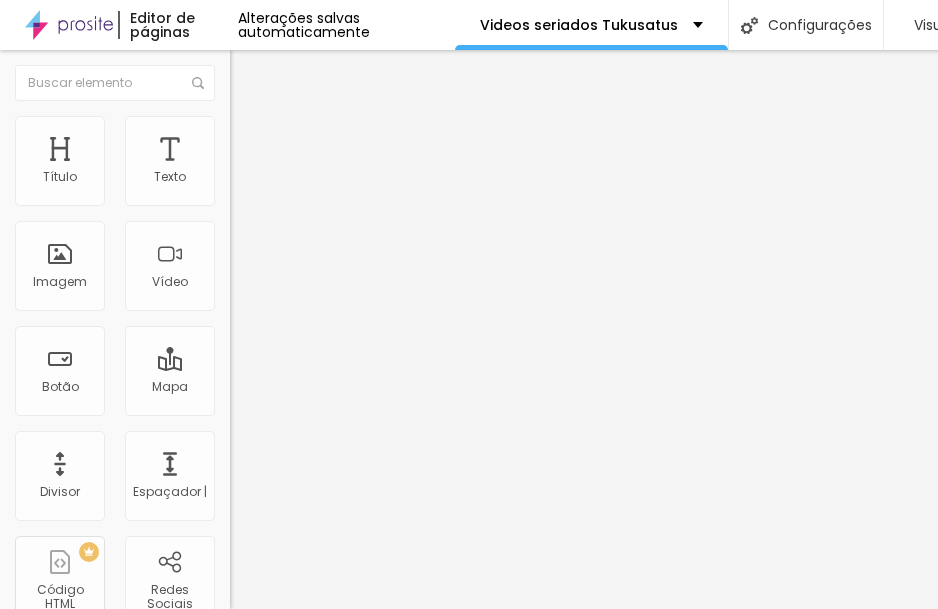 type on "75" 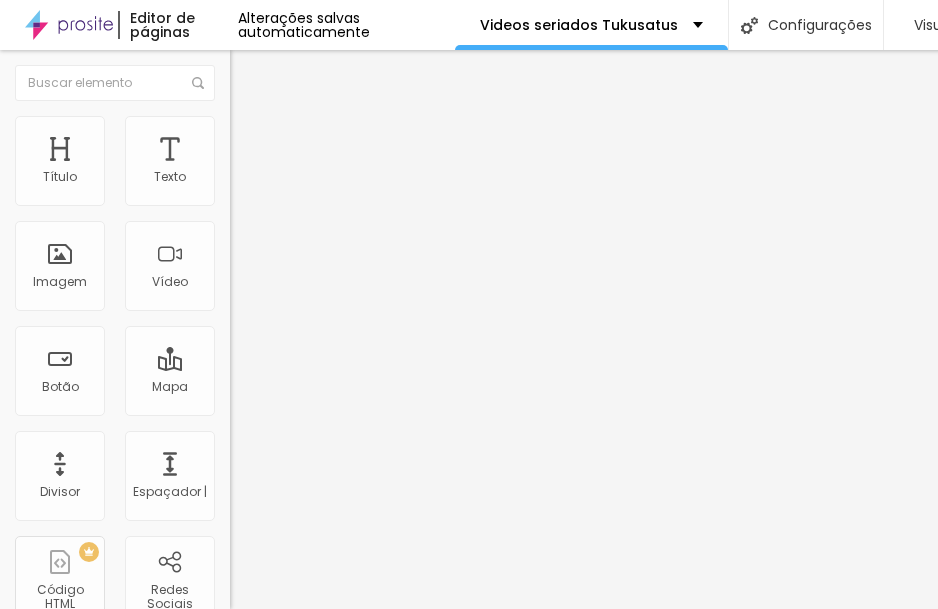 type on "70" 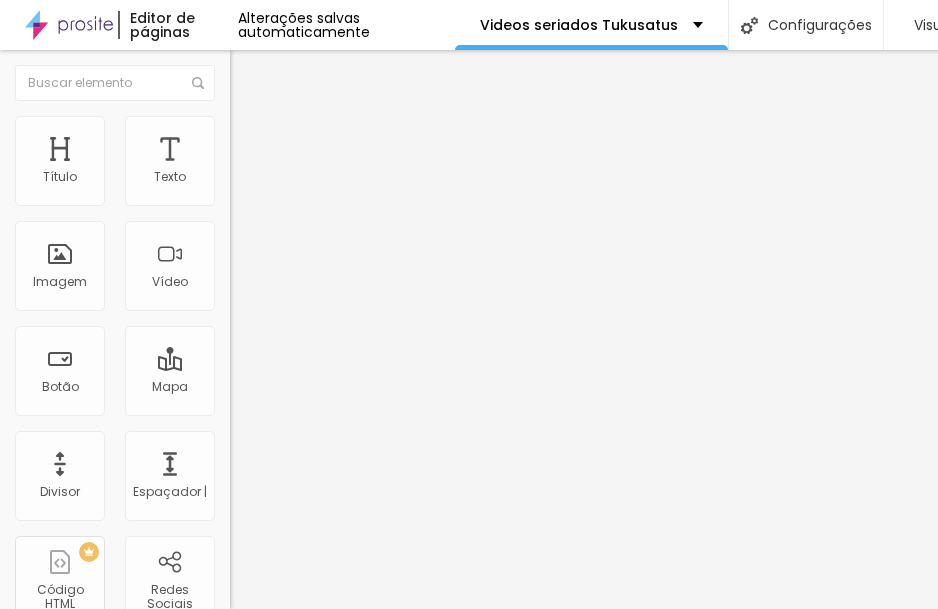 type on "70" 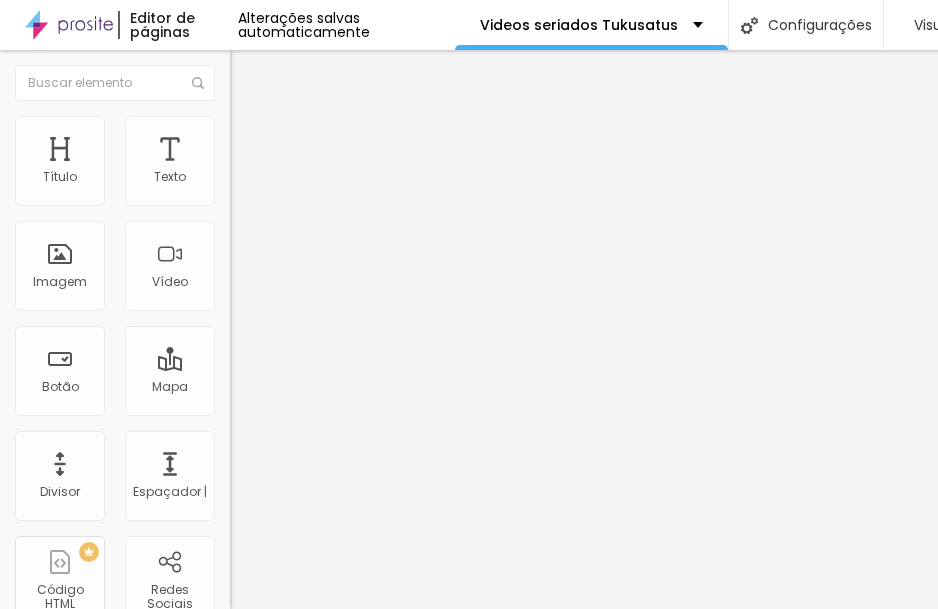 type on "65" 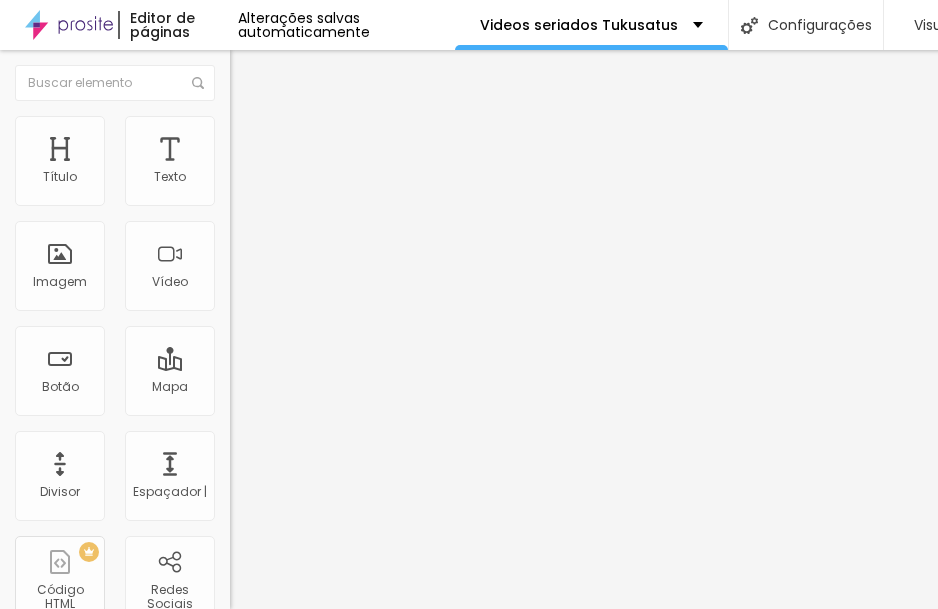 type on "65" 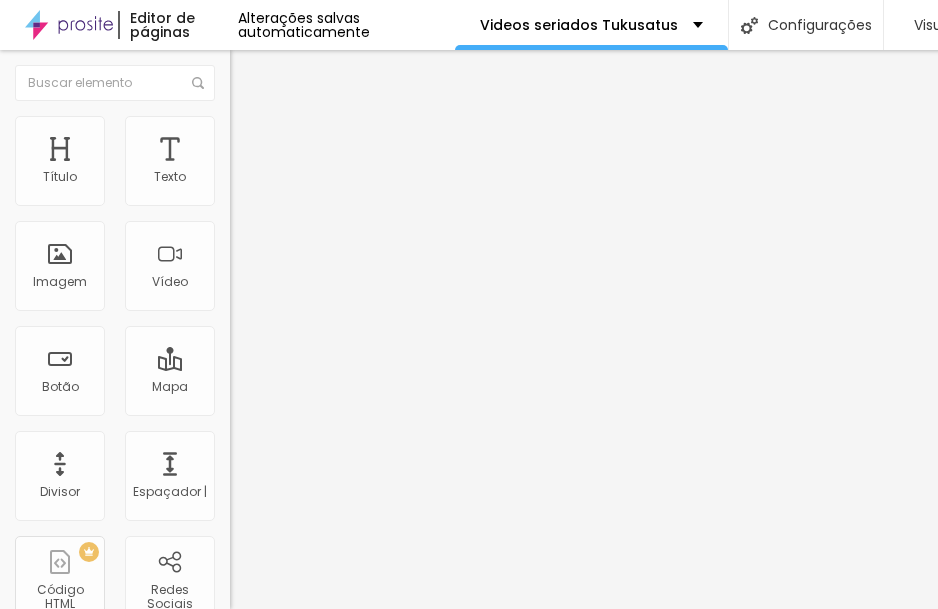 type on "60" 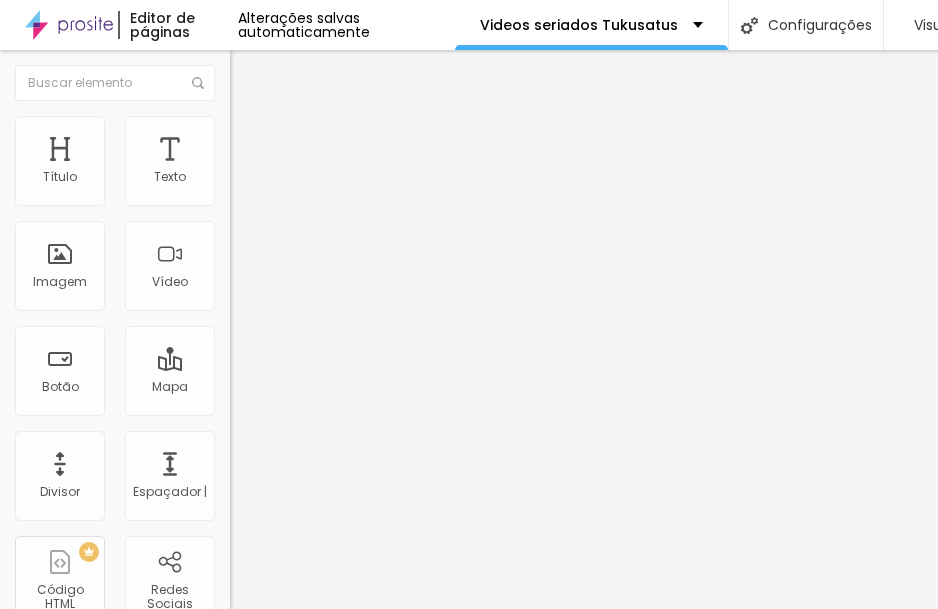 type on "35" 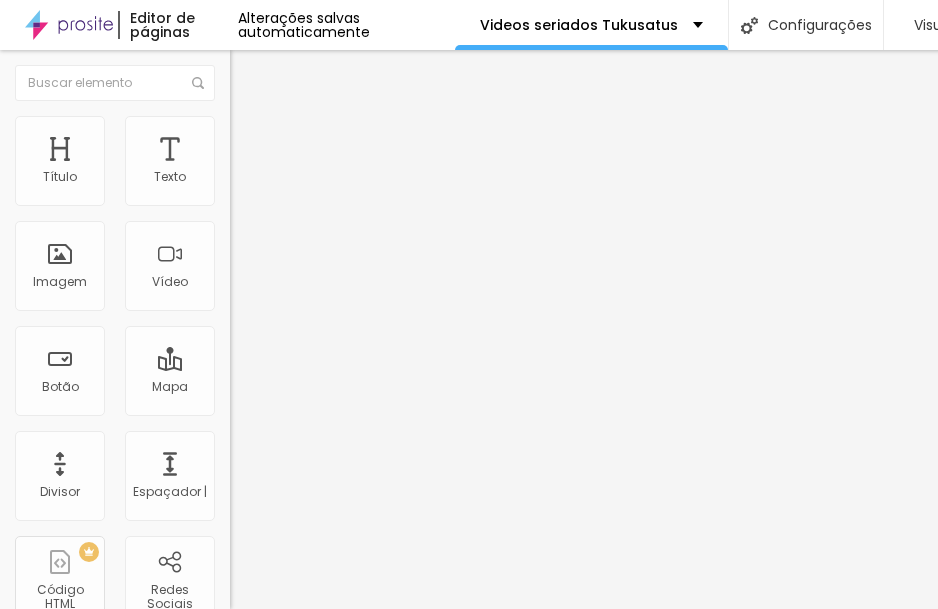 type on "35" 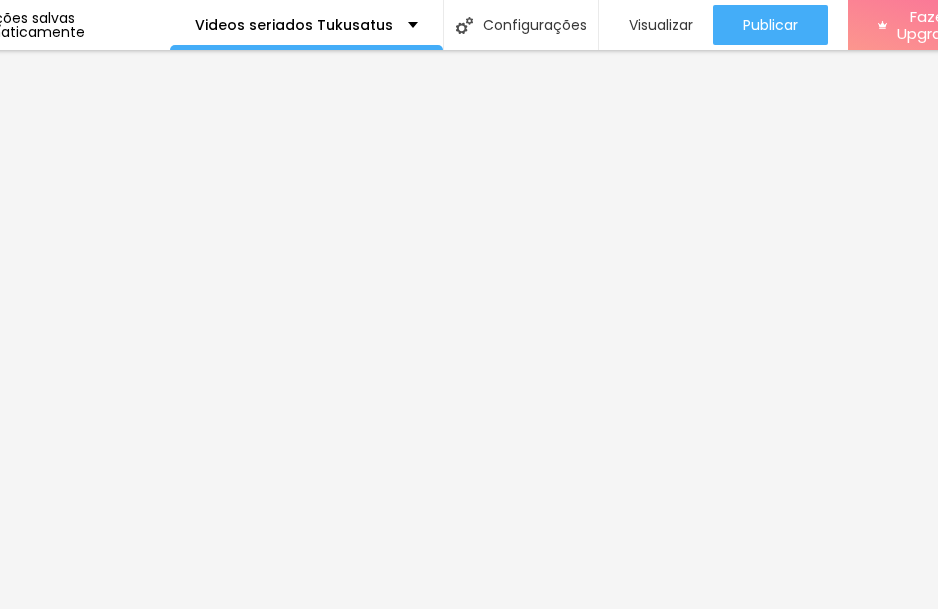 scroll, scrollTop: 15, scrollLeft: 297, axis: both 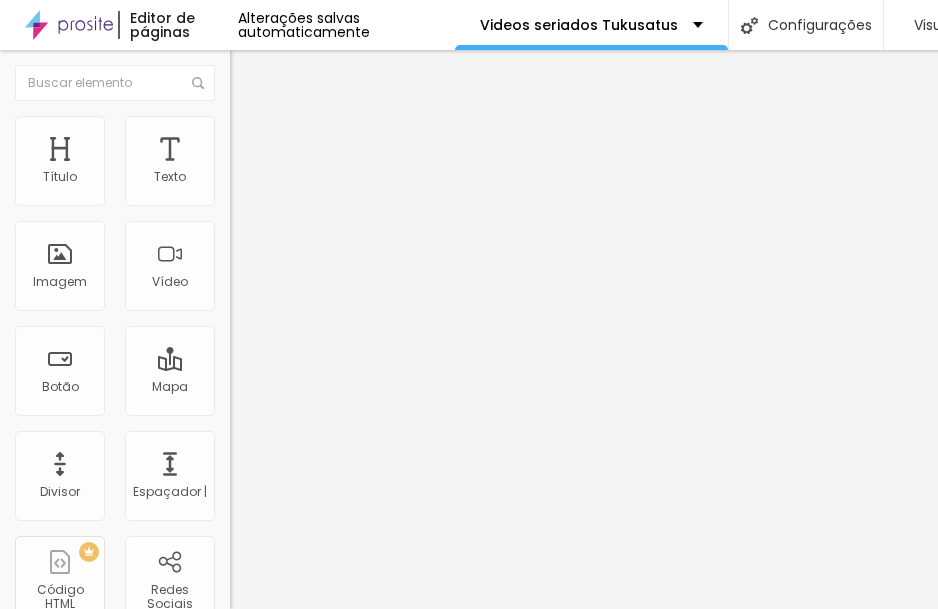 click on "Estilo" at bounding box center [263, 129] 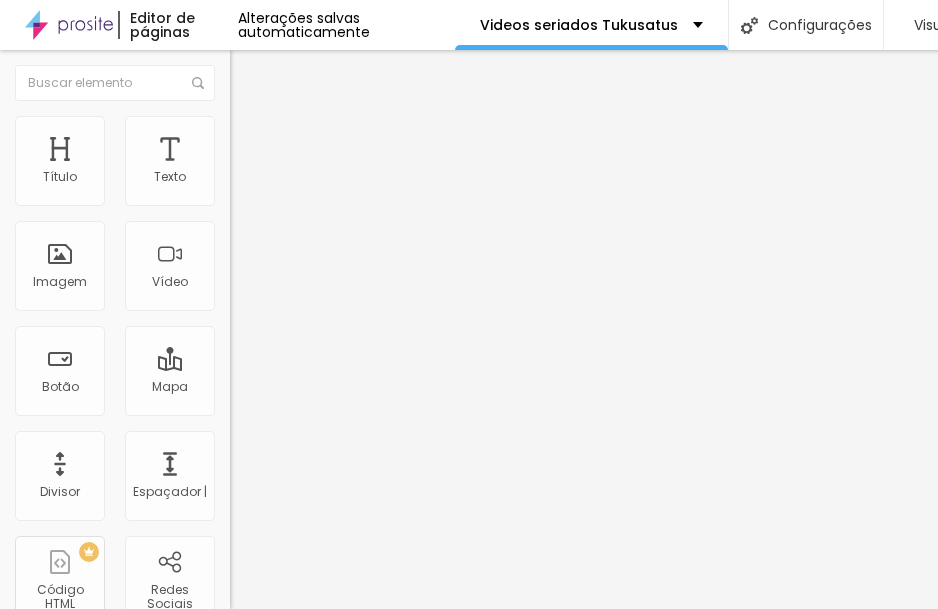 type on "40" 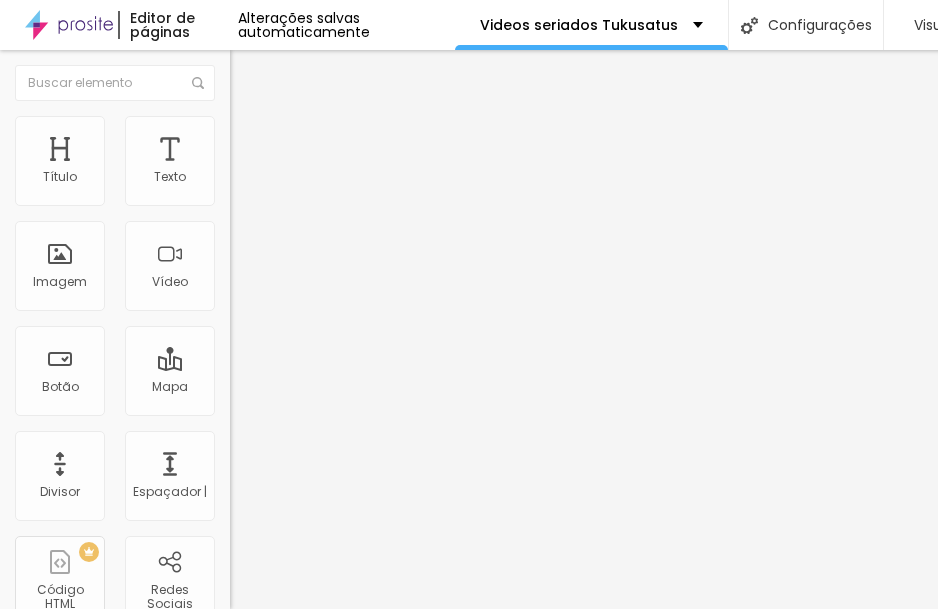type on "35" 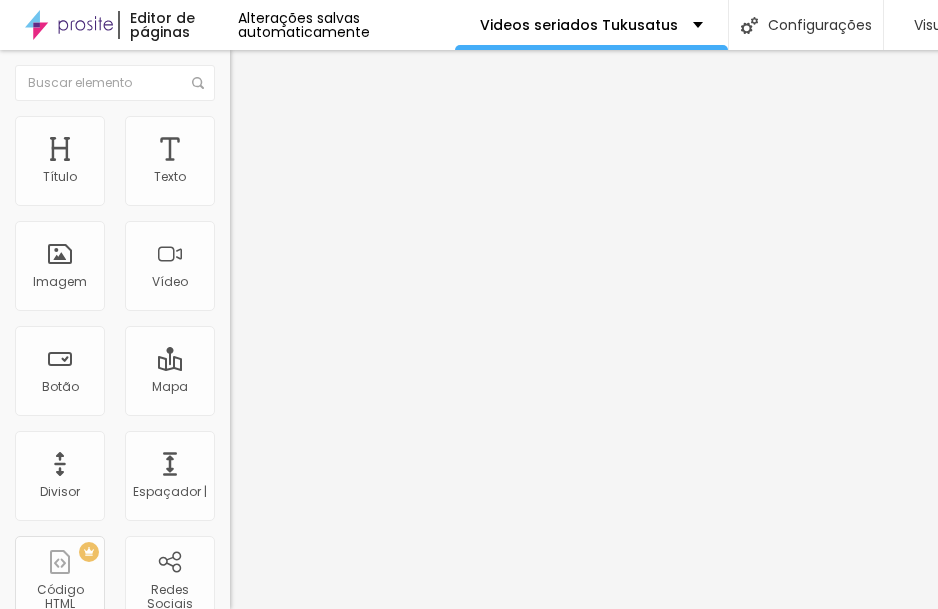 type on "35" 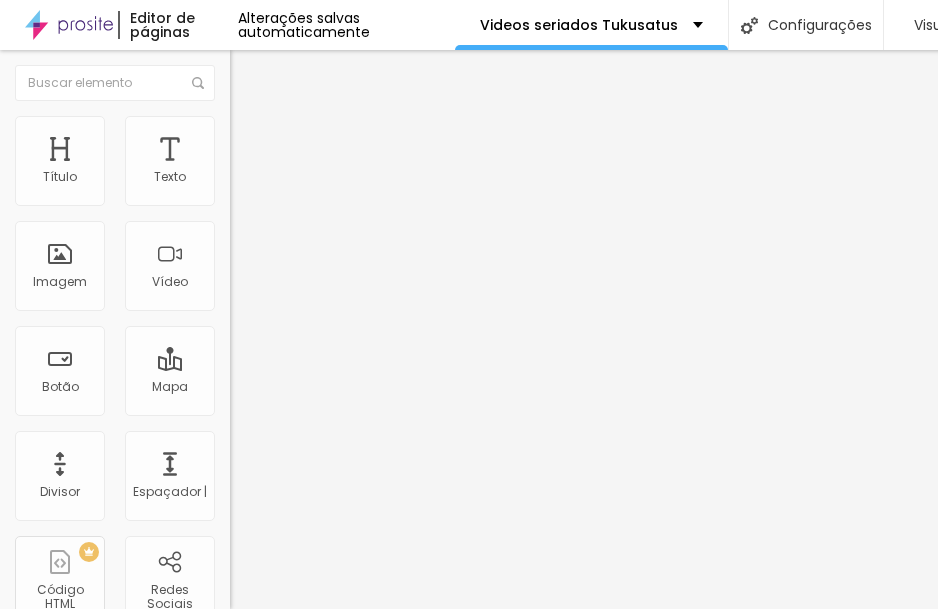 type on "43" 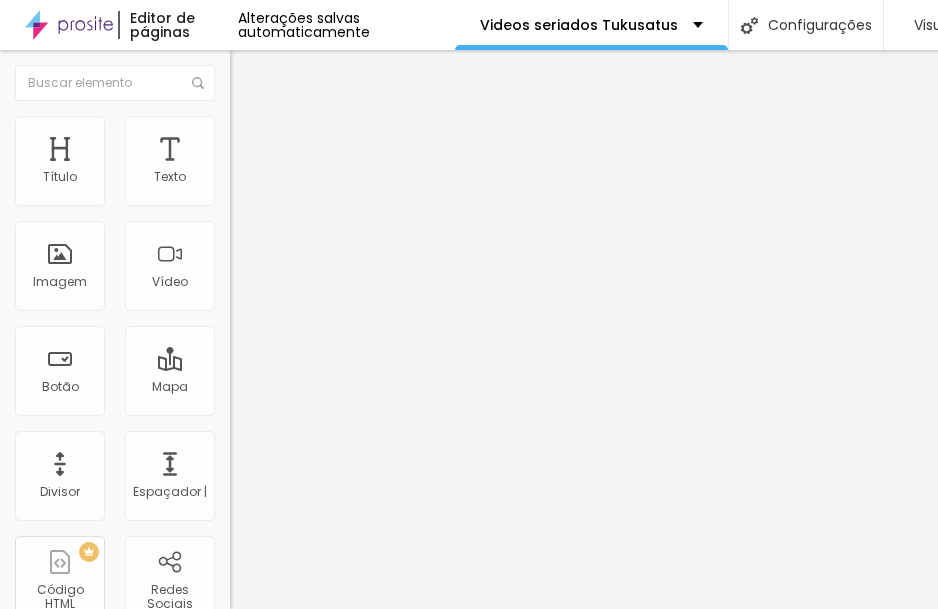 type on "43" 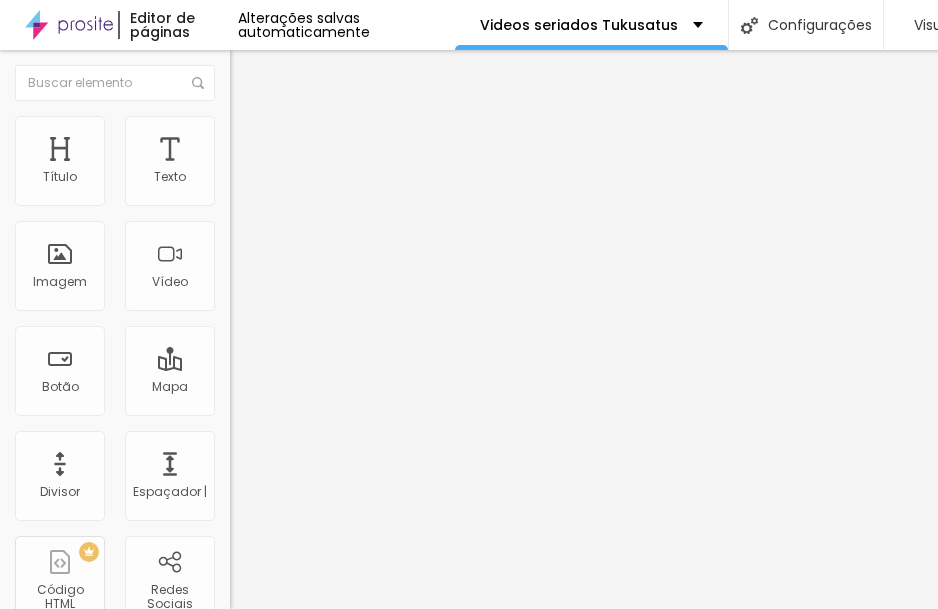 type on "51" 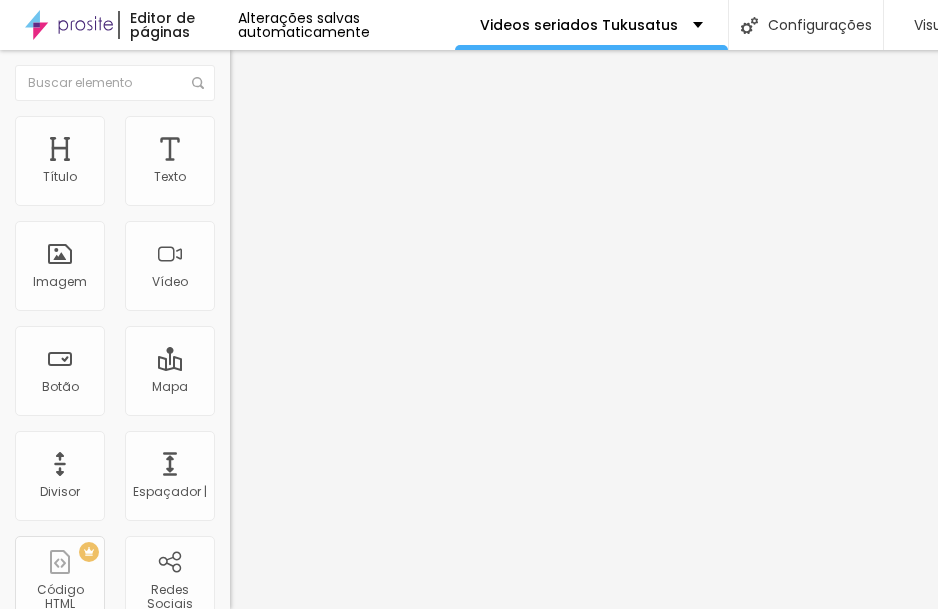 type on "44" 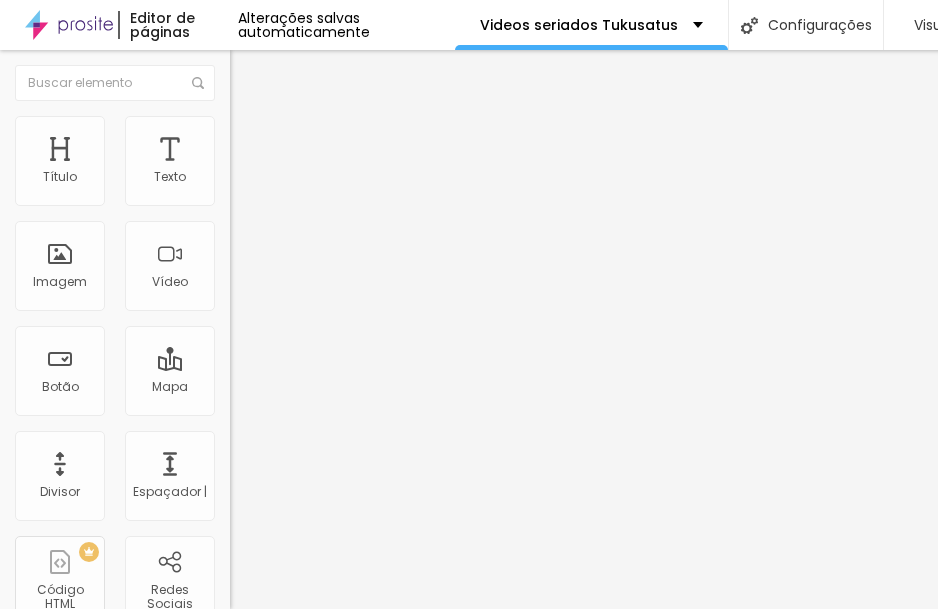 type on "31" 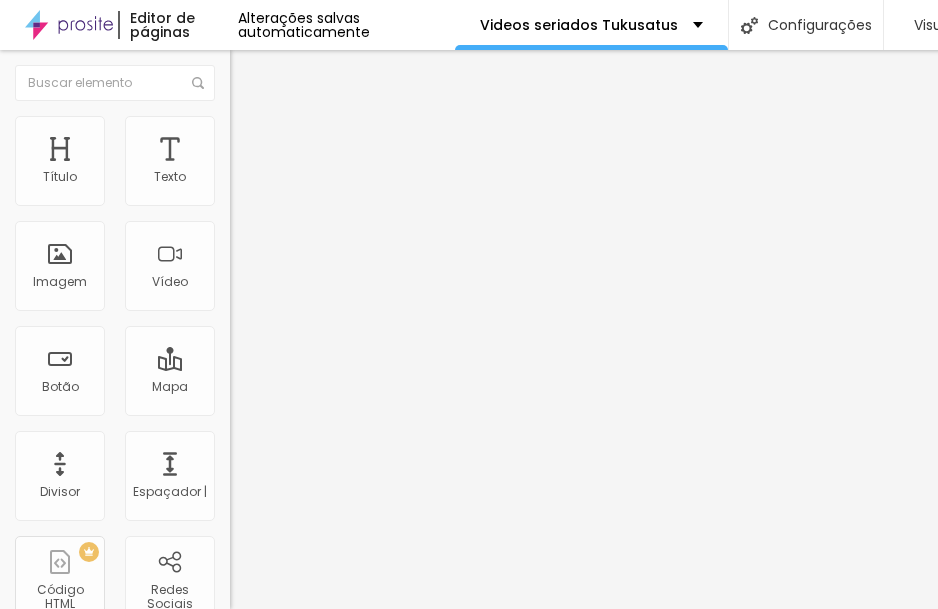 type on "31" 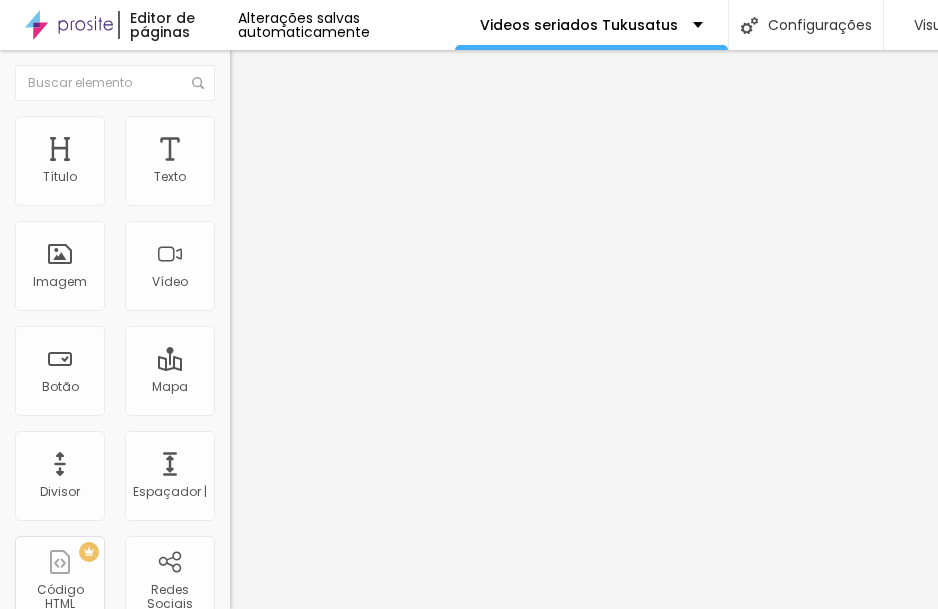 type on "21" 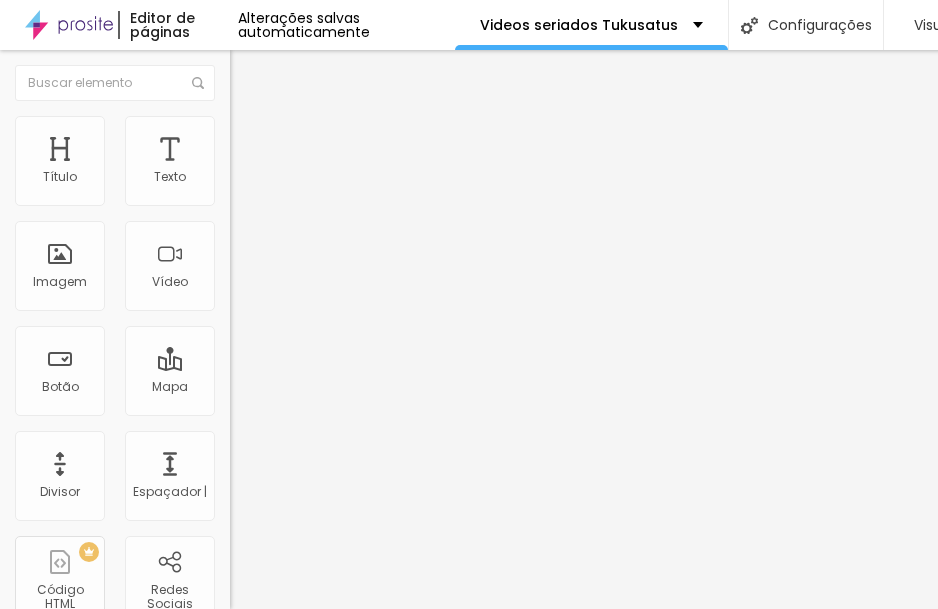 type on "21" 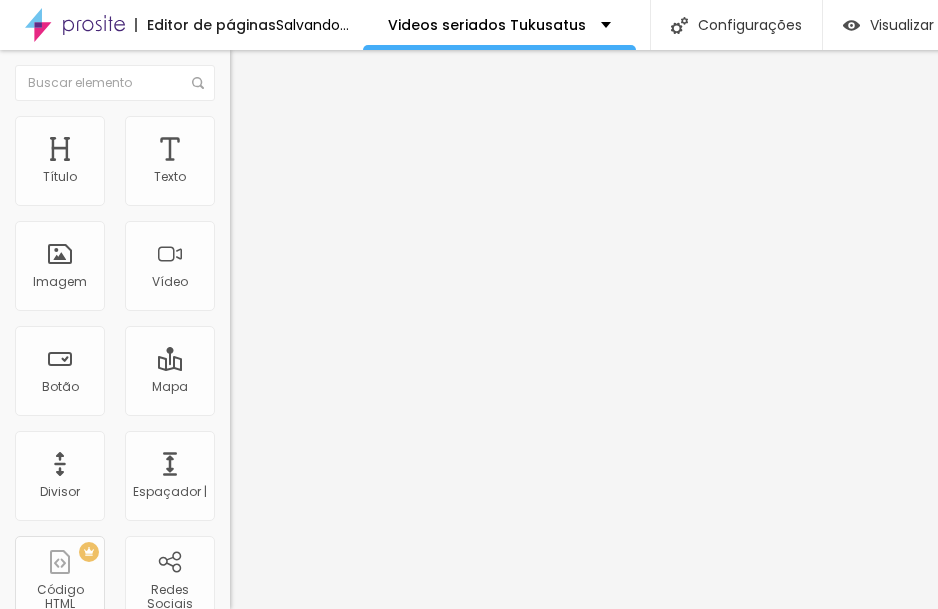 type on "15" 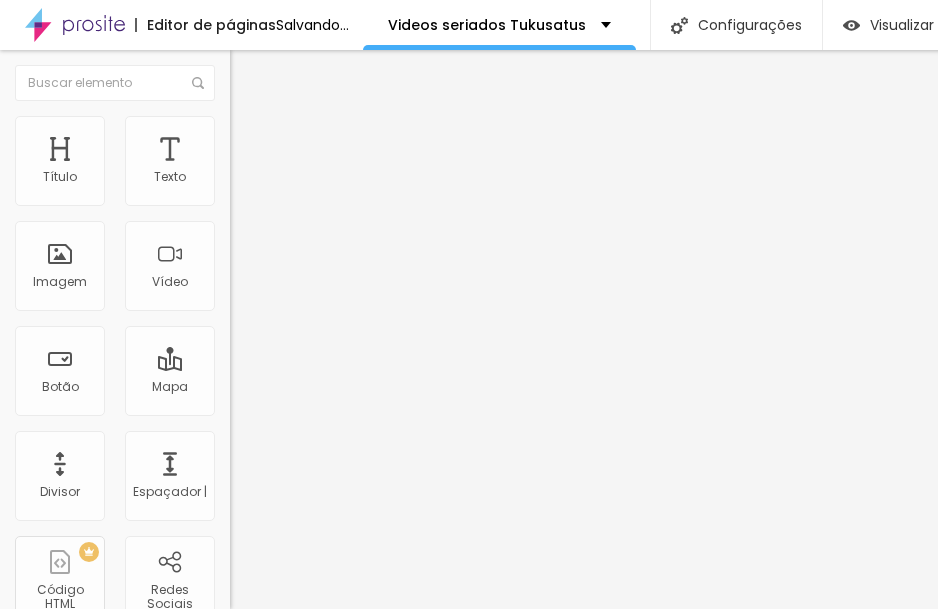 type on "0" 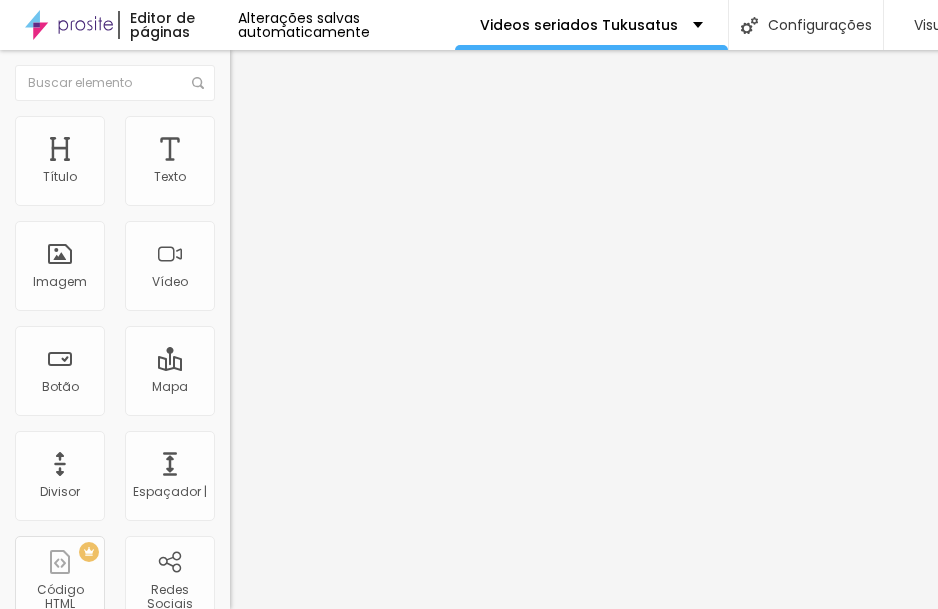 drag, startPoint x: 47, startPoint y: 238, endPoint x: -3, endPoint y: 241, distance: 50.08992 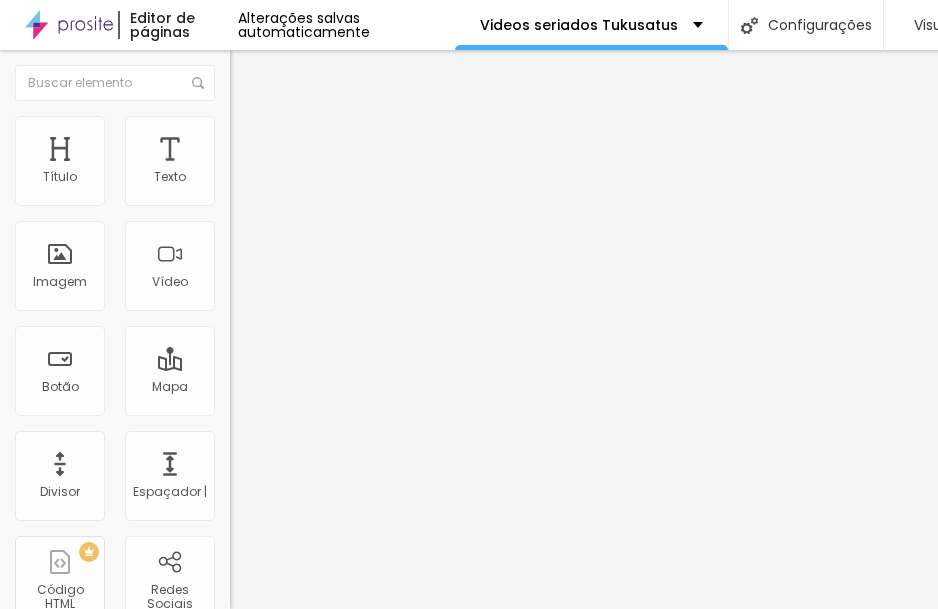 click at bounding box center (294, 447) 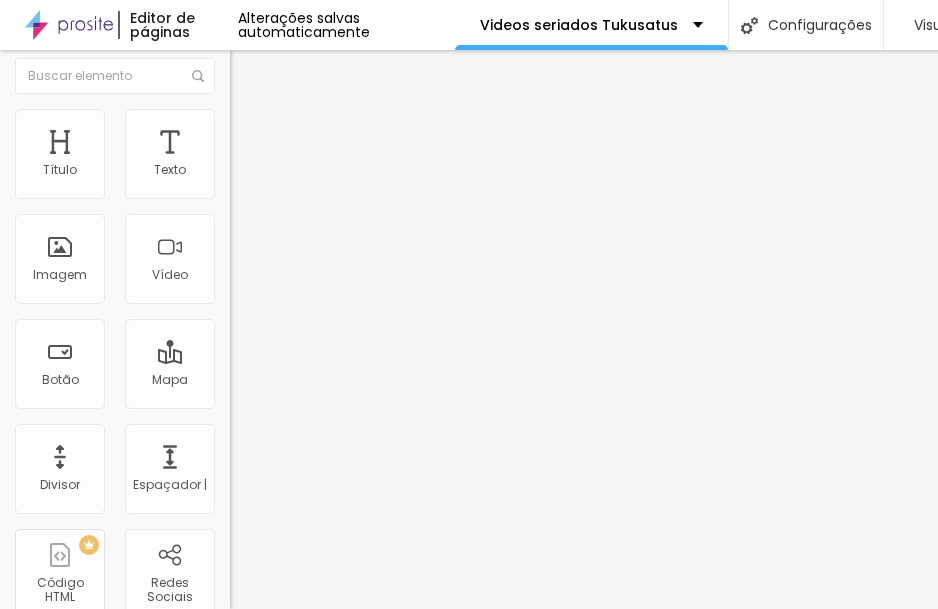 scroll, scrollTop: 0, scrollLeft: 0, axis: both 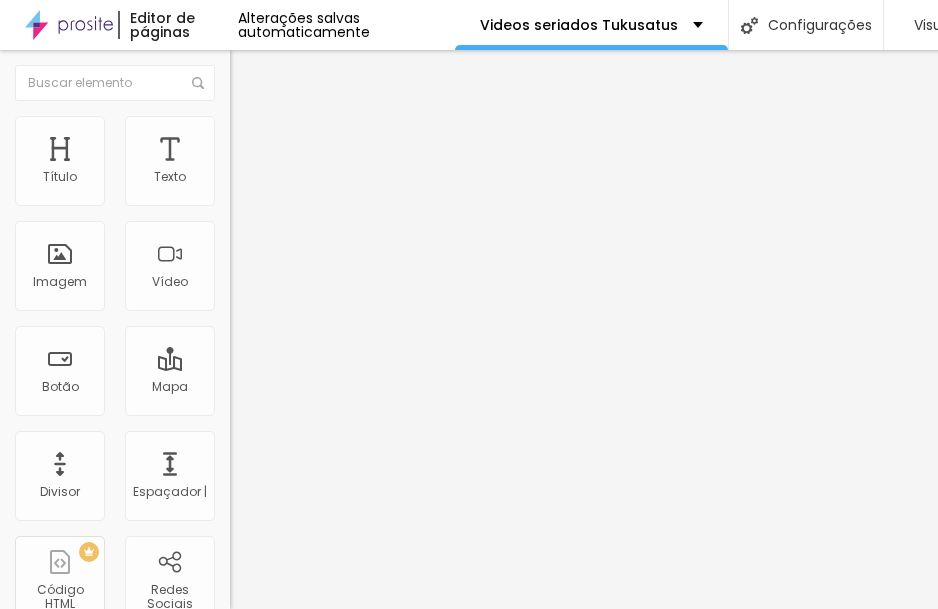 click on "Adicionar imagem" at bounding box center (300, 163) 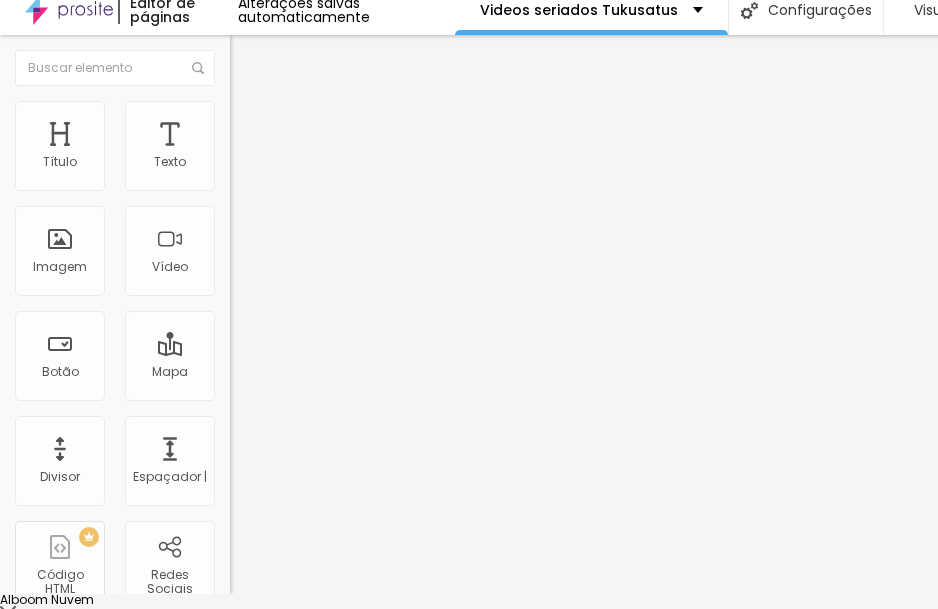 scroll, scrollTop: 0, scrollLeft: 0, axis: both 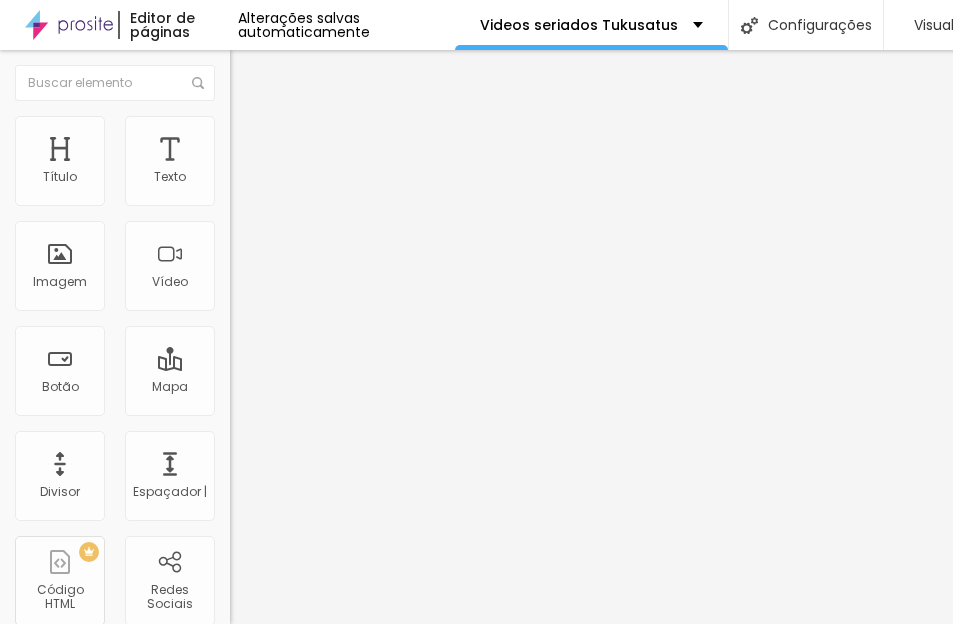 click at bounding box center (476, 775) 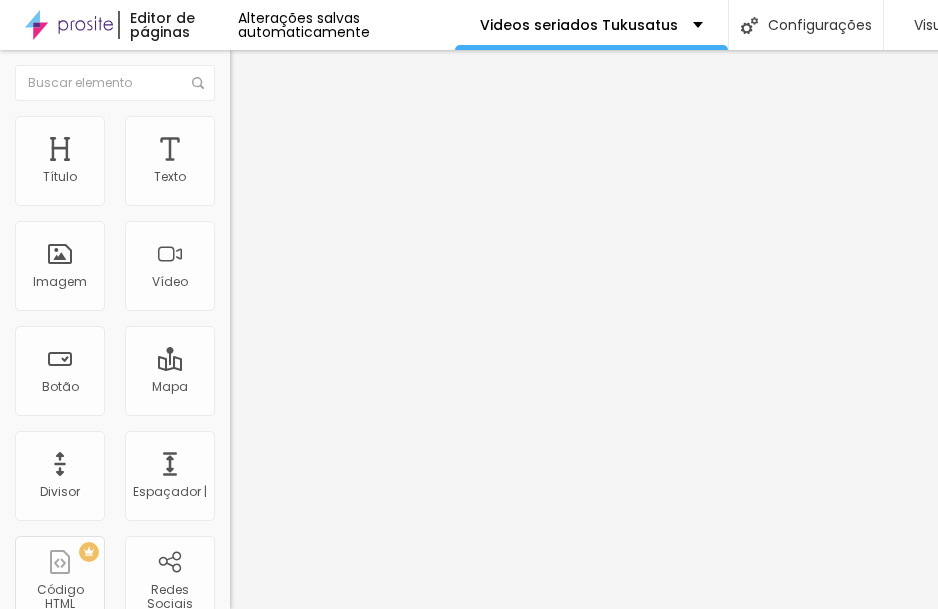 scroll, scrollTop: 15, scrollLeft: 0, axis: vertical 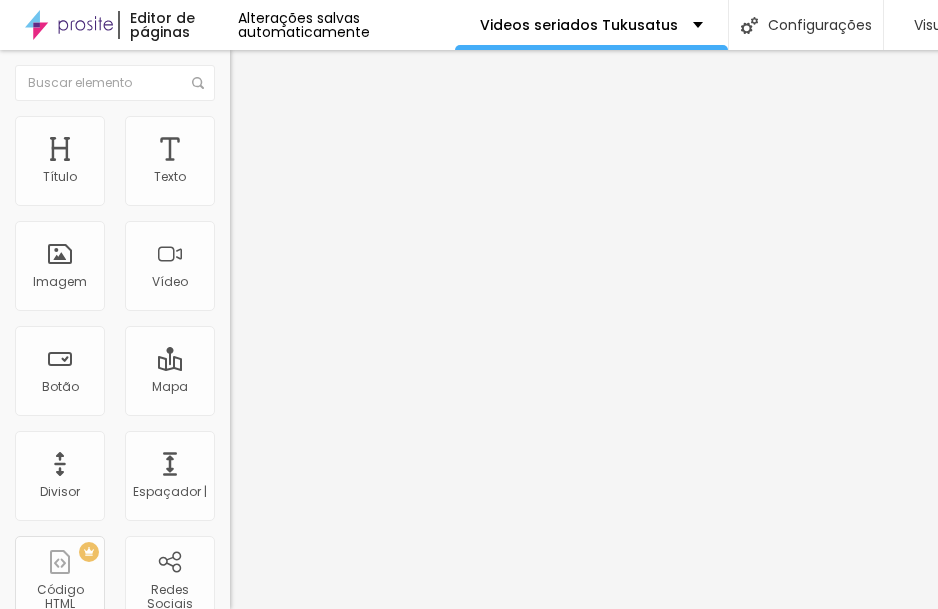 type on "95" 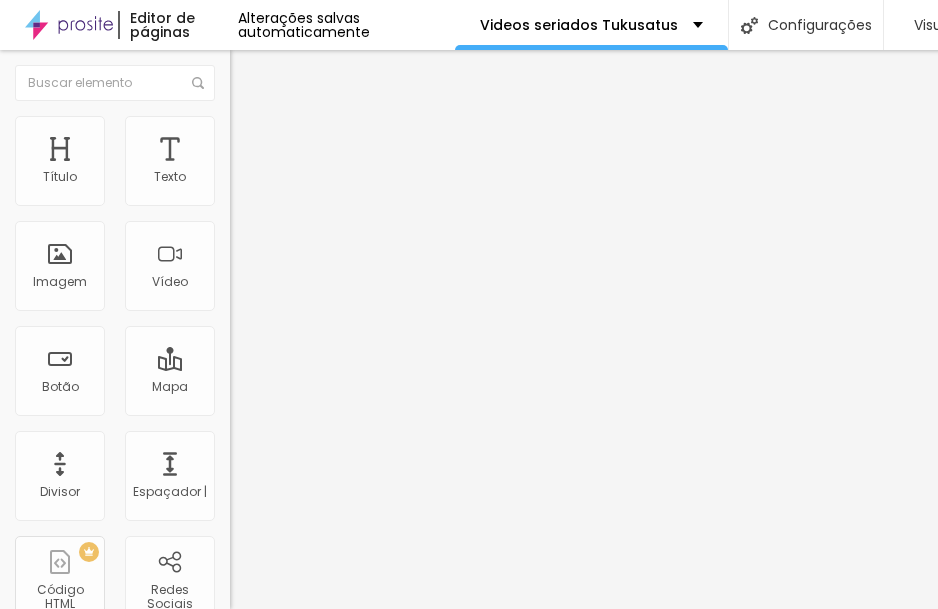 type on "90" 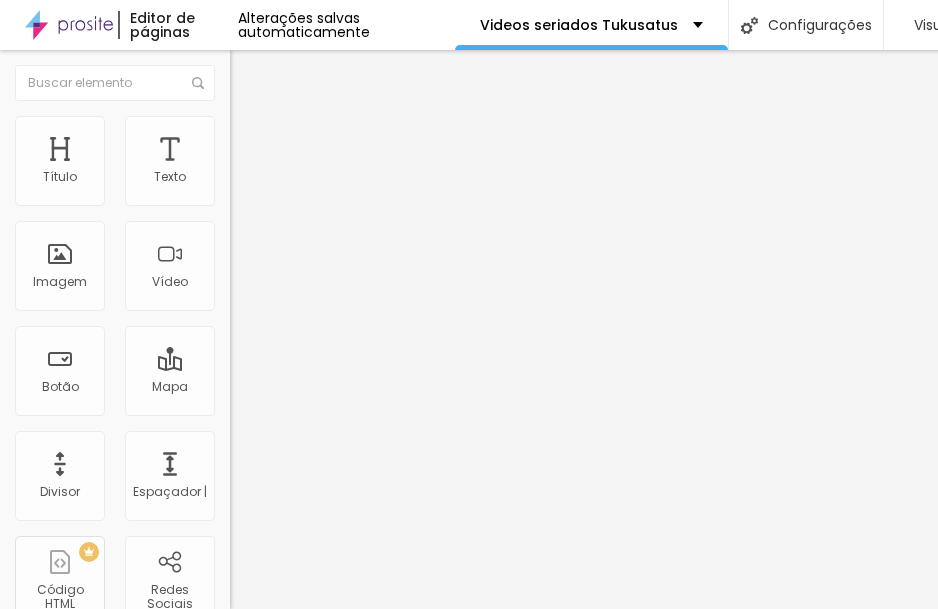 type on "70" 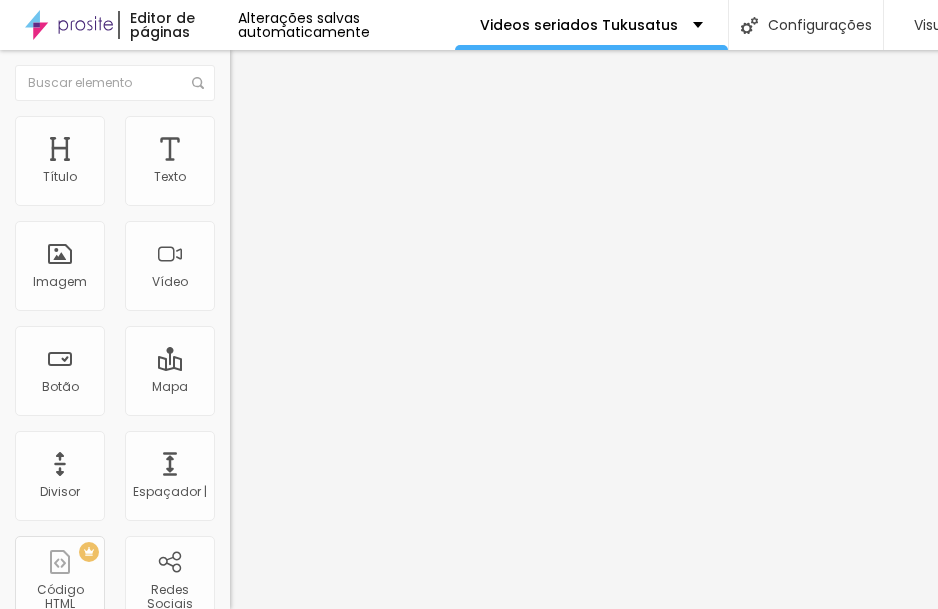 type on "65" 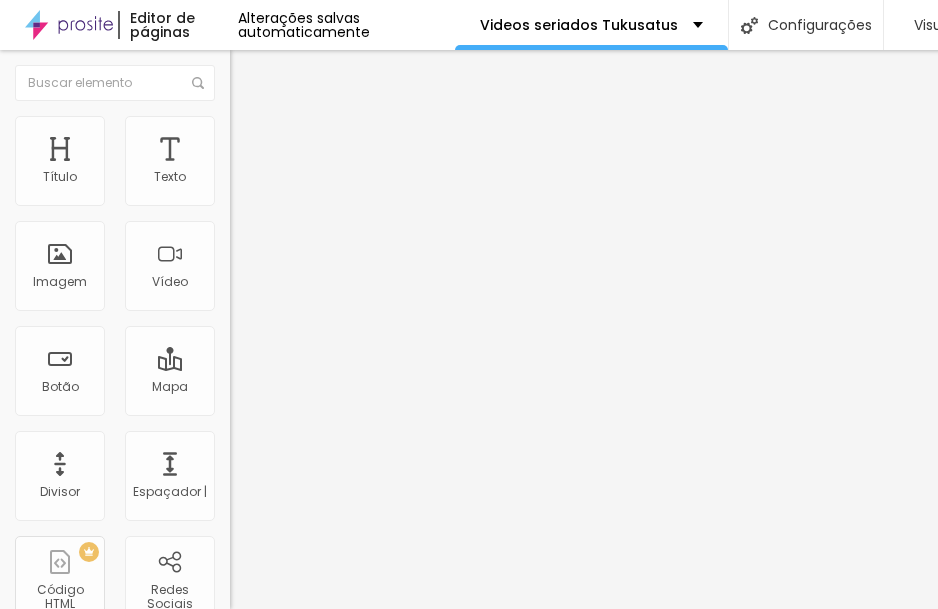 type on "60" 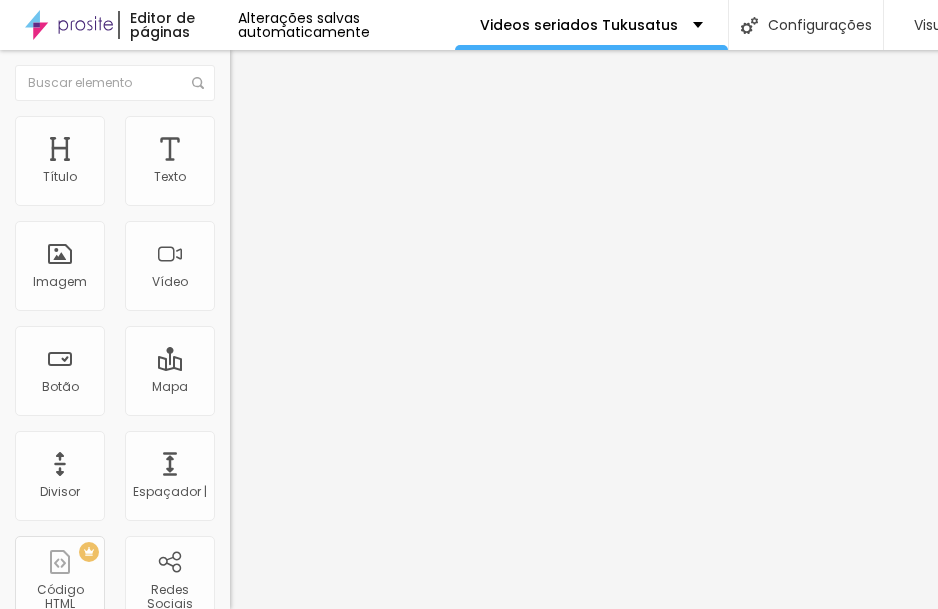 type on "60" 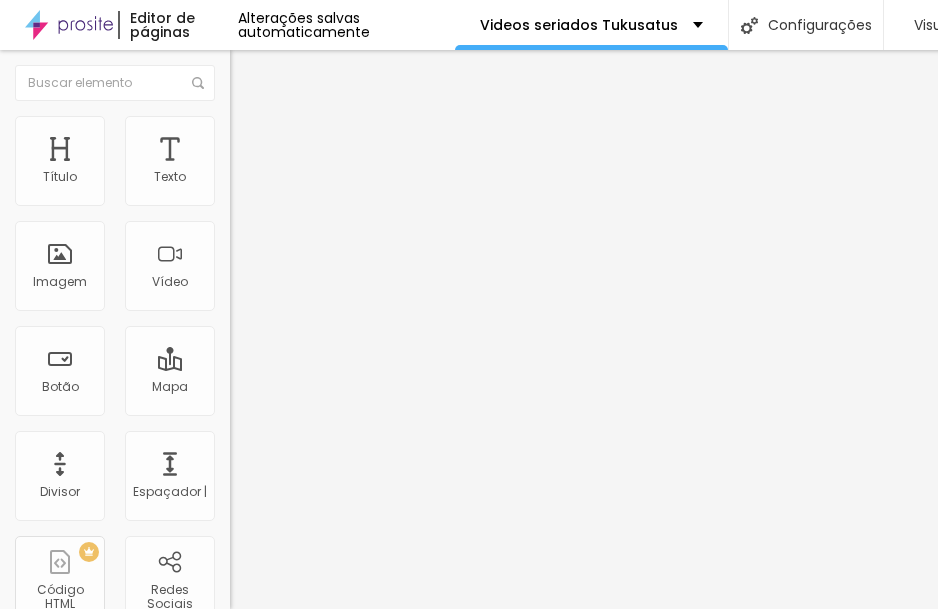 type on "55" 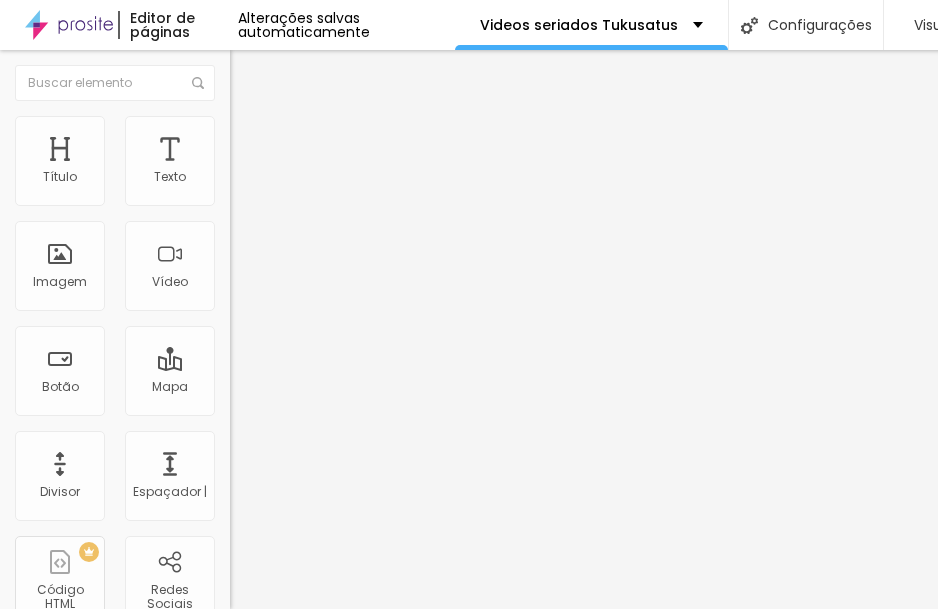type on "55" 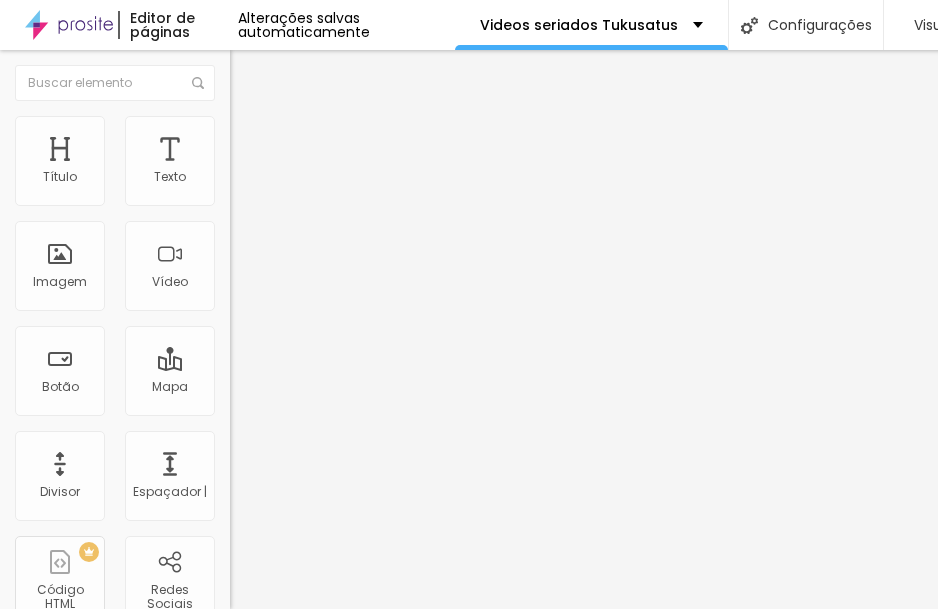 type on "50" 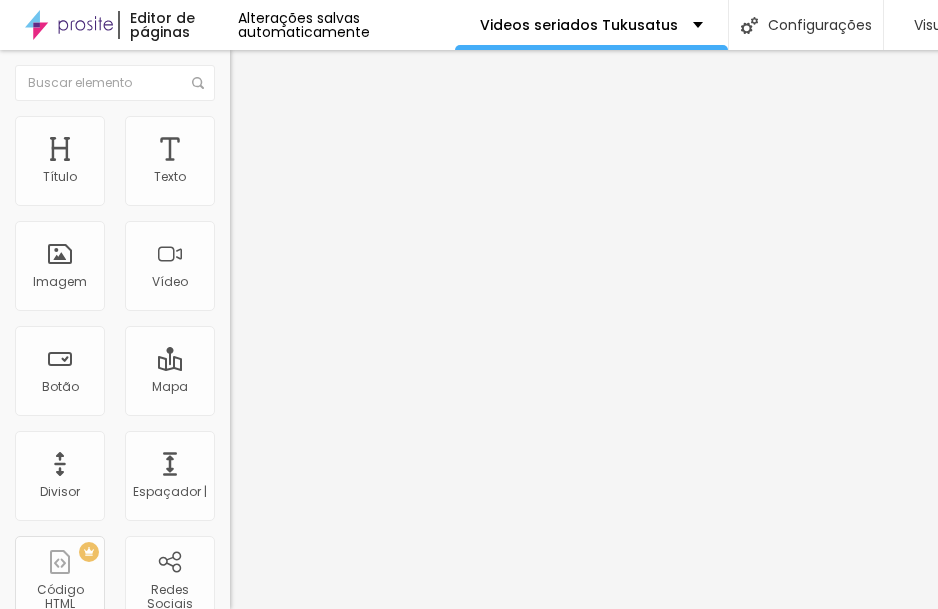 type on "50" 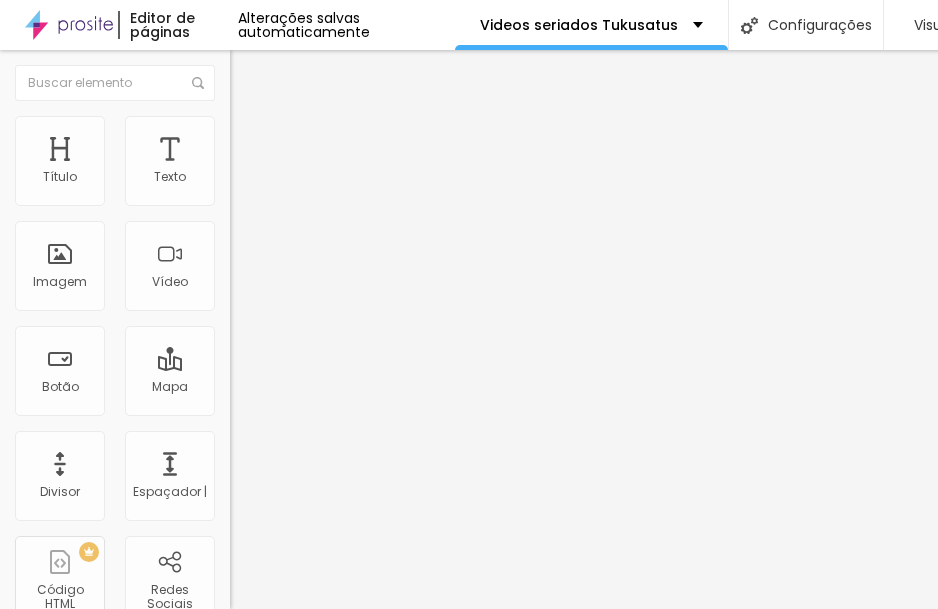 type on "45" 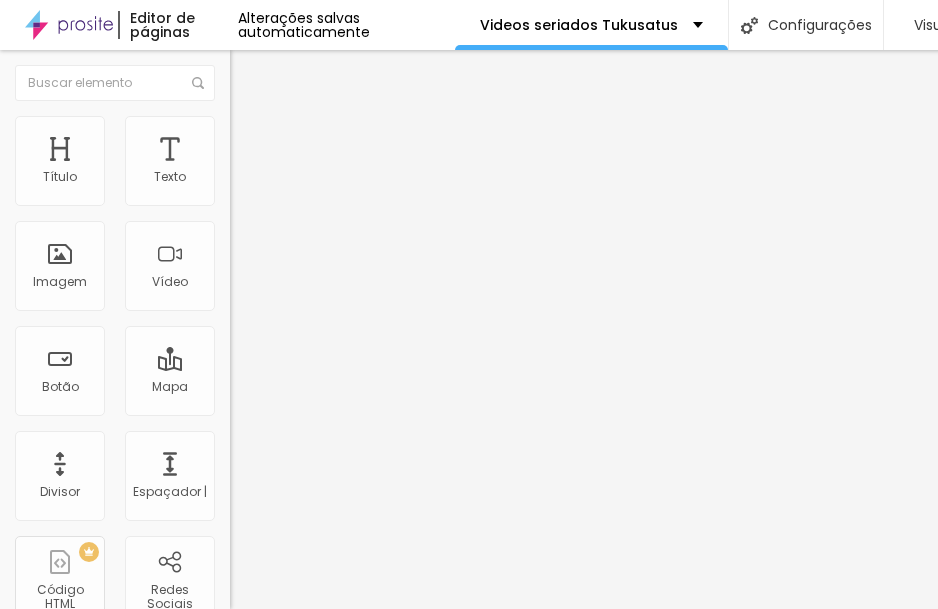 type on "40" 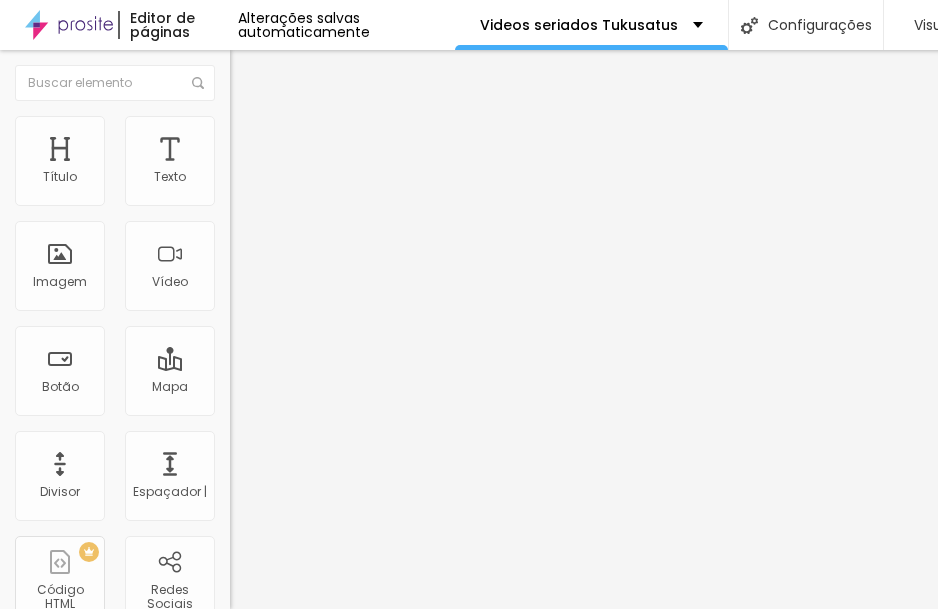 type on "35" 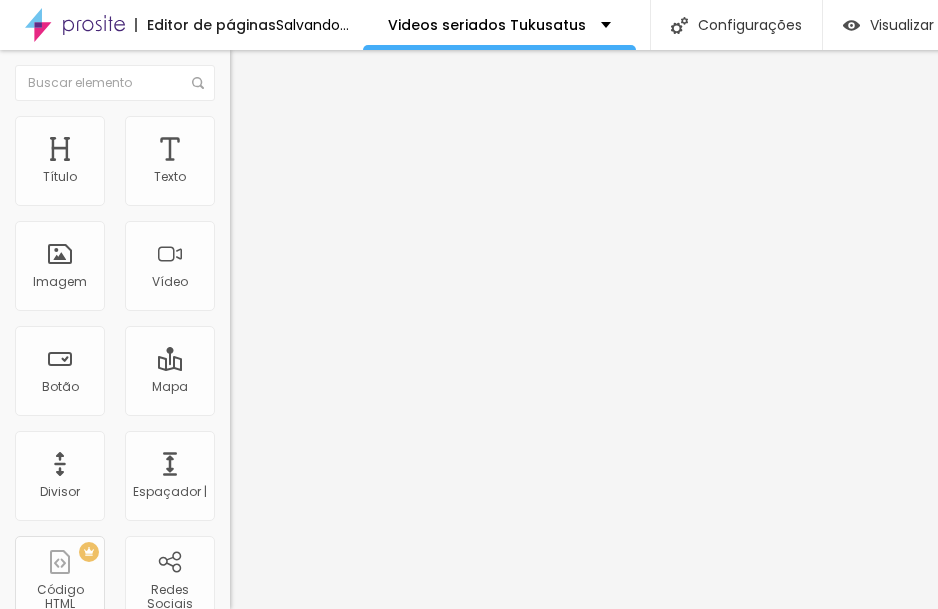 drag, startPoint x: 207, startPoint y: 201, endPoint x: 70, endPoint y: 191, distance: 137.36447 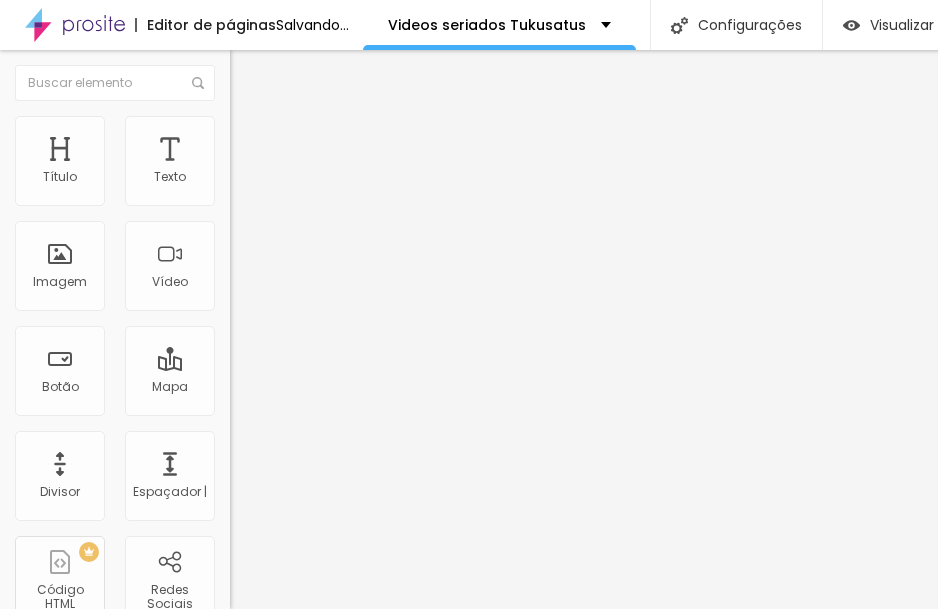 click at bounding box center (294, 197) 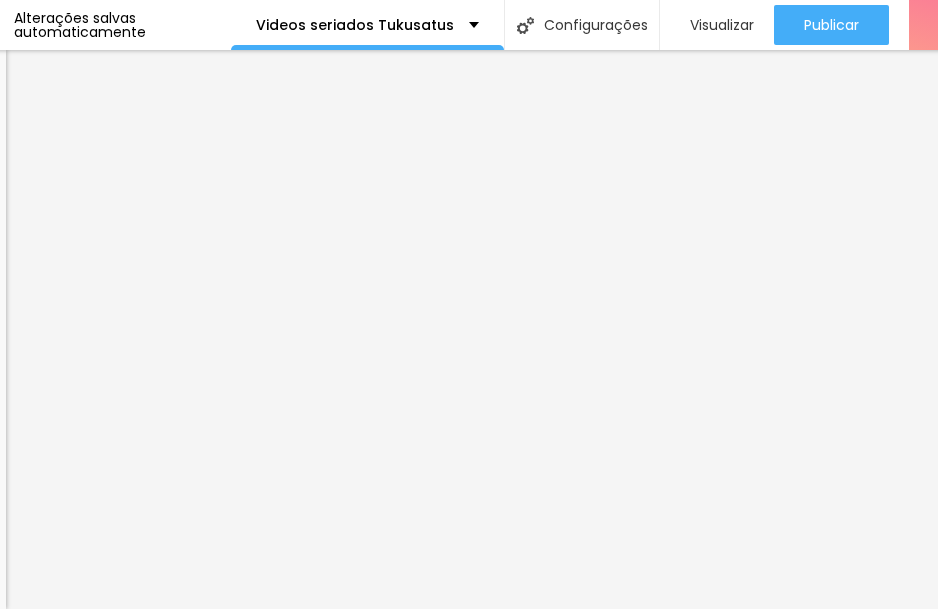 scroll, scrollTop: 15, scrollLeft: 239, axis: both 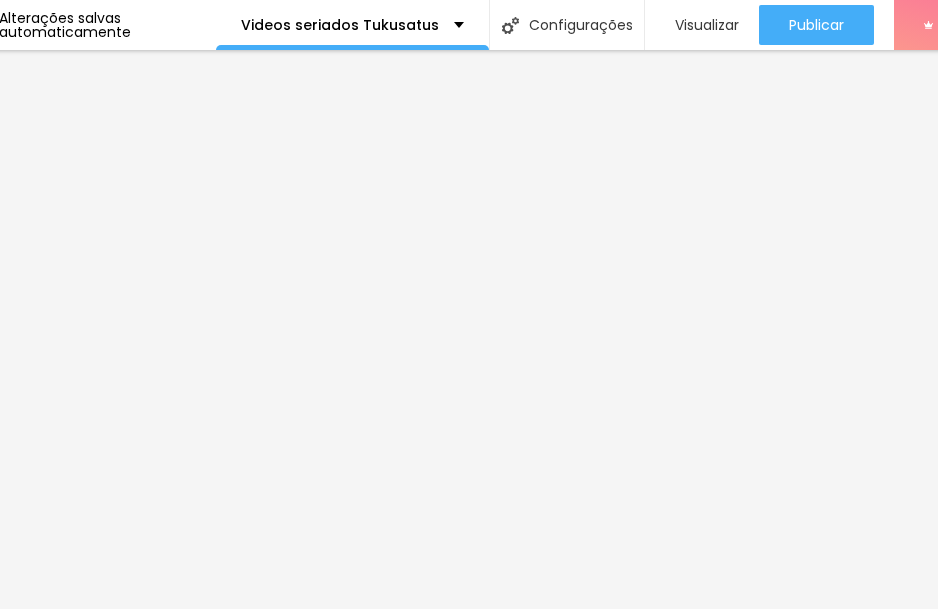 type on "30" 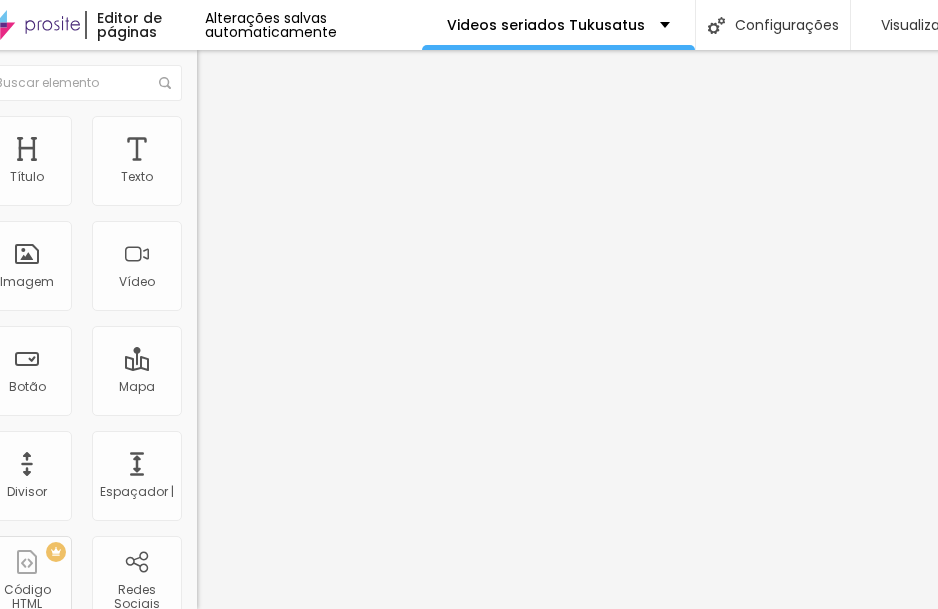 scroll, scrollTop: 15, scrollLeft: 0, axis: vertical 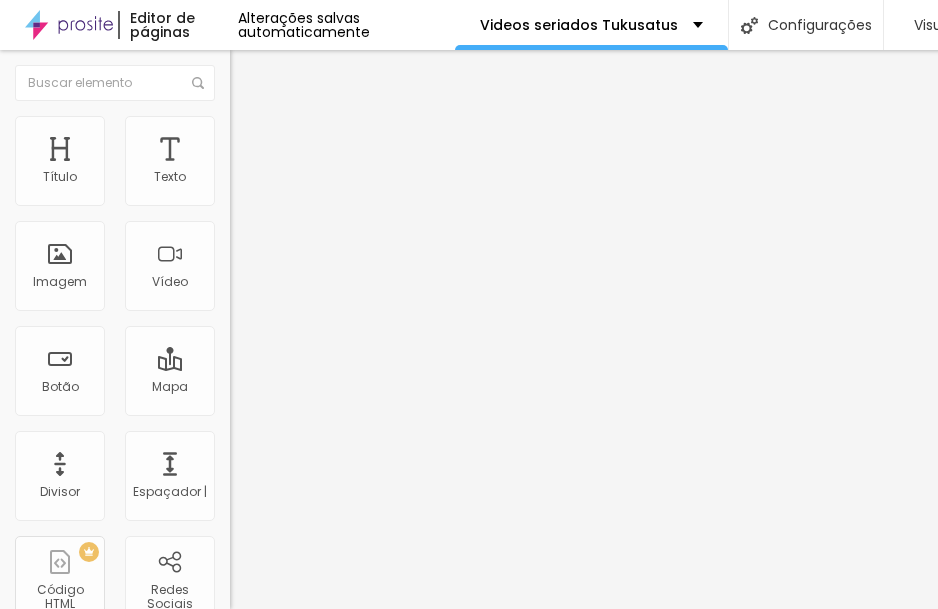 click on "Adicionar imagem" at bounding box center (300, 163) 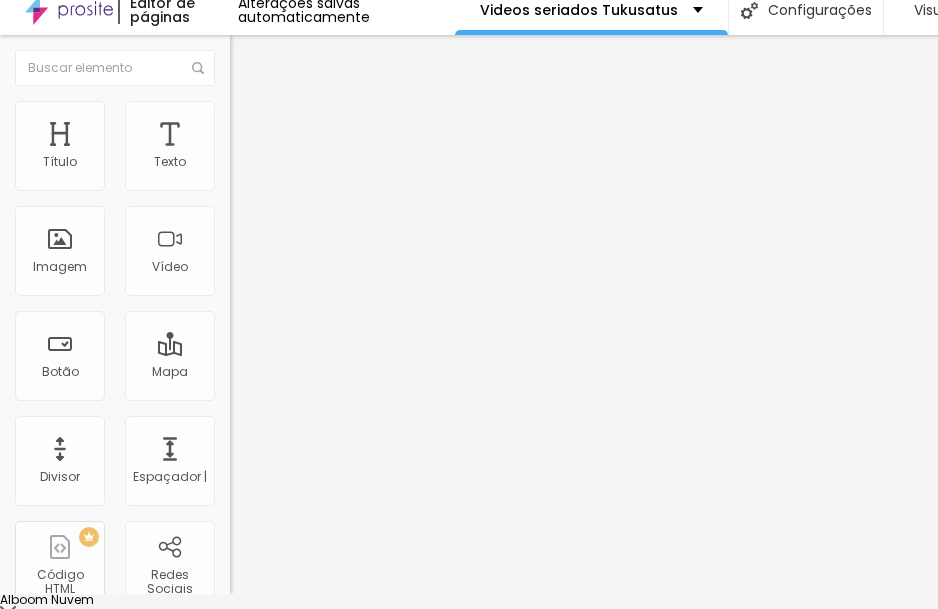 scroll, scrollTop: 0, scrollLeft: 0, axis: both 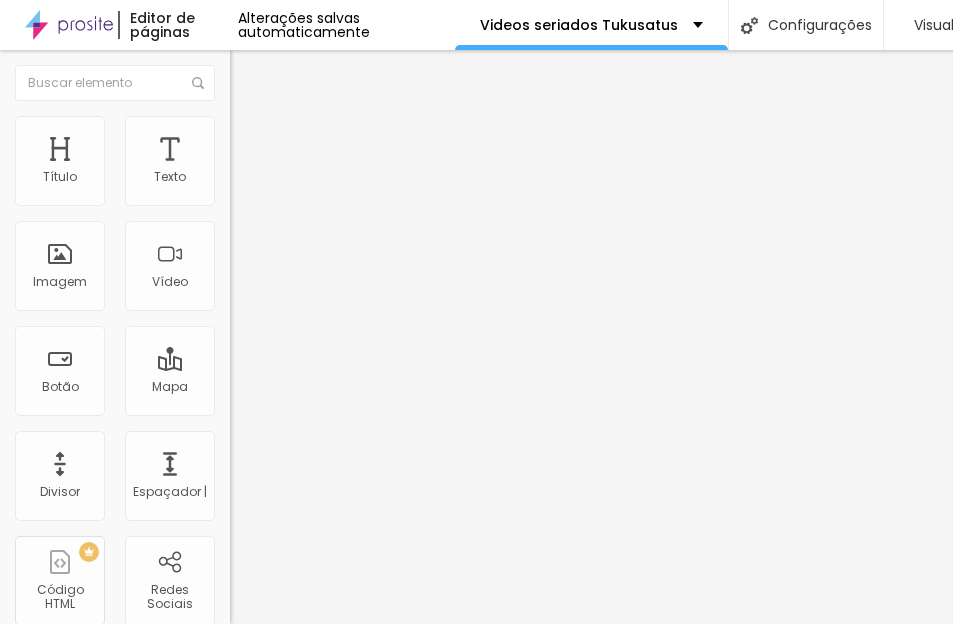 click at bounding box center [476, 787] 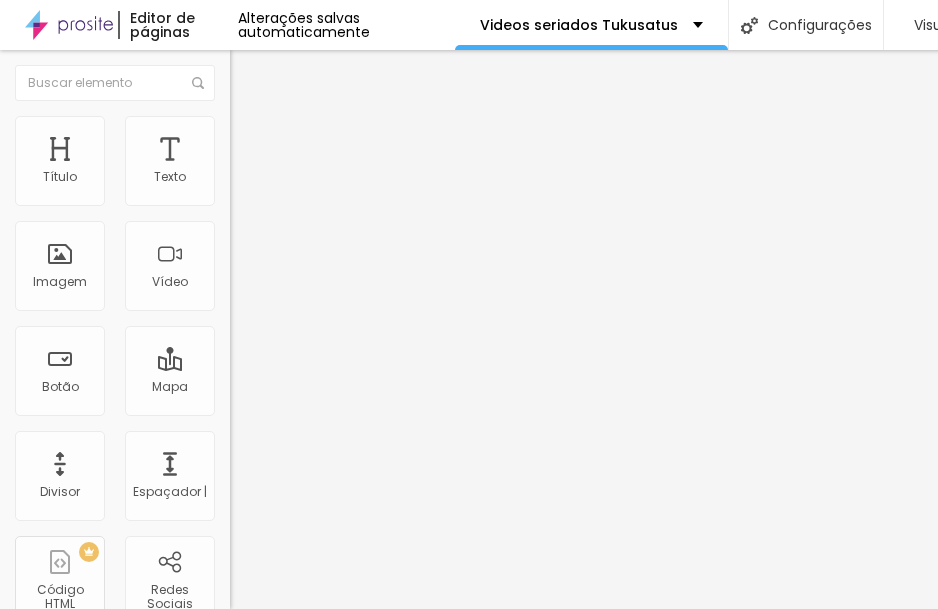 scroll, scrollTop: 15, scrollLeft: 0, axis: vertical 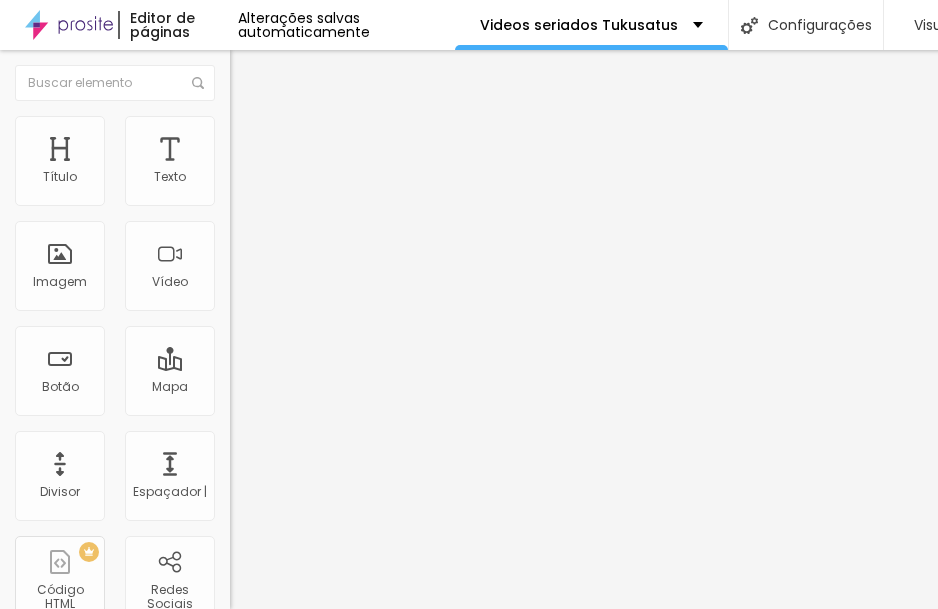 type on "95" 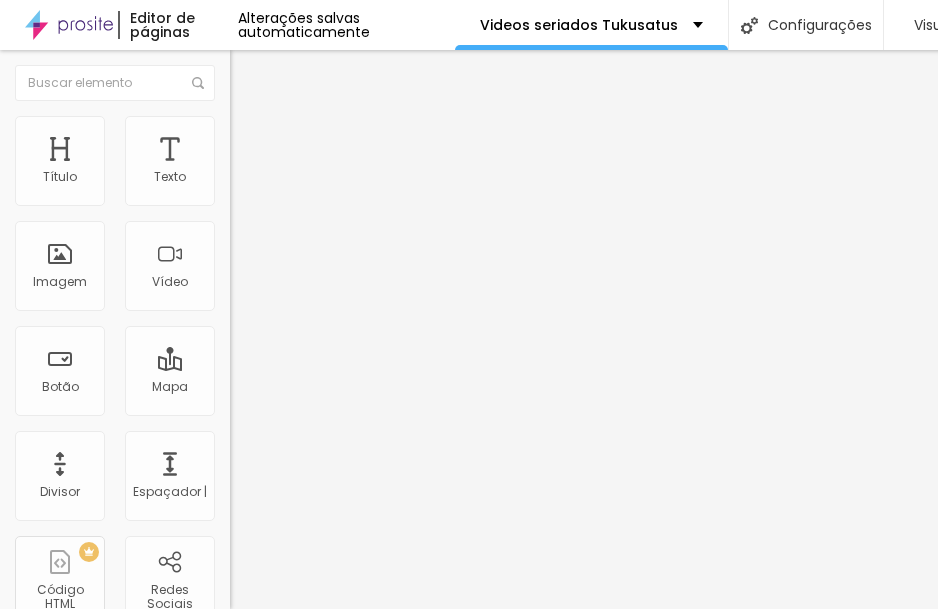 type on "90" 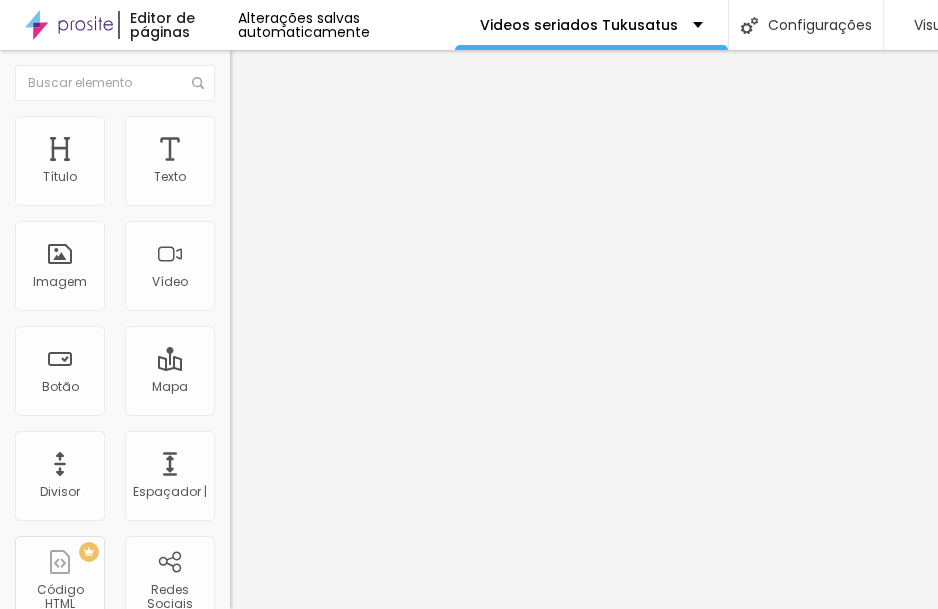 type on "85" 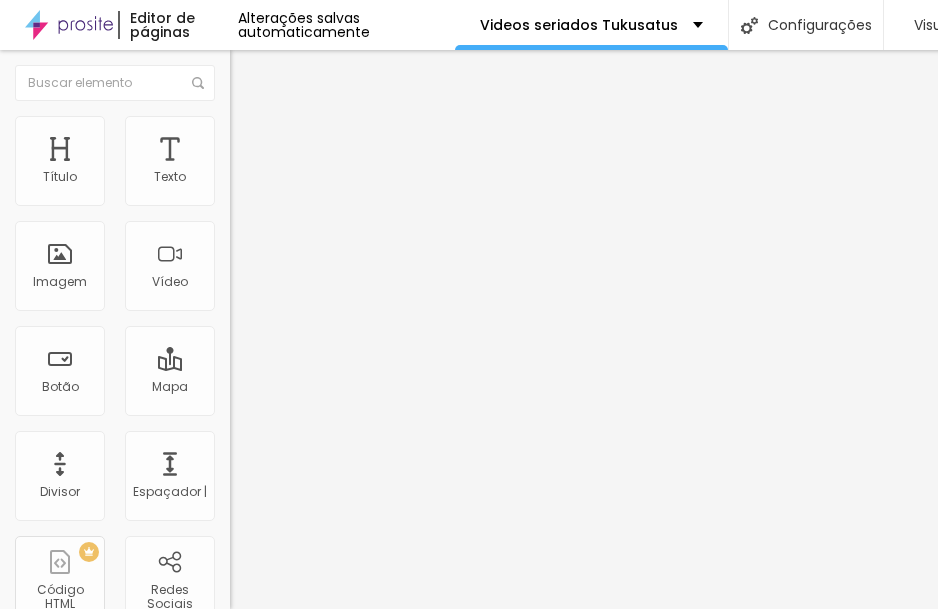 type on "85" 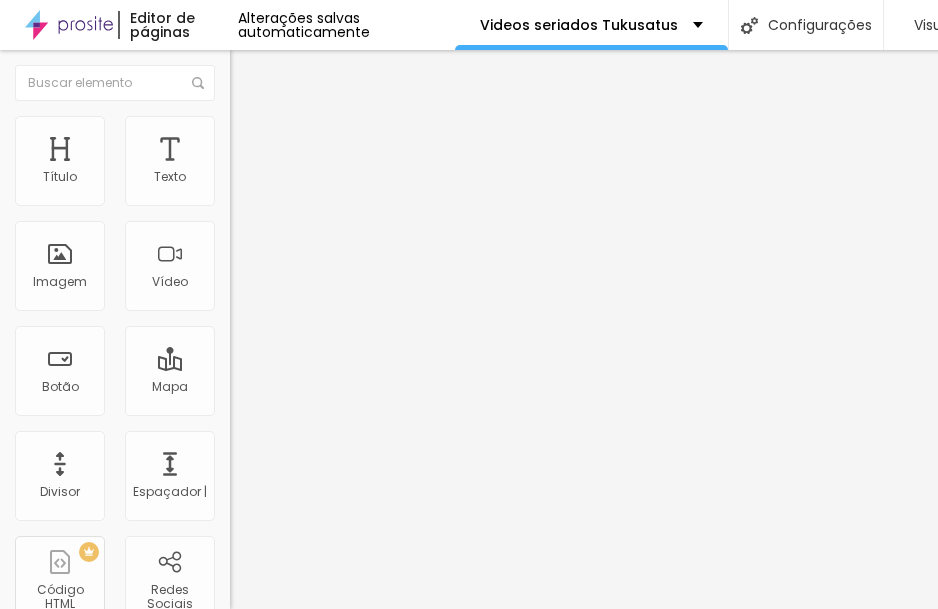 type on "80" 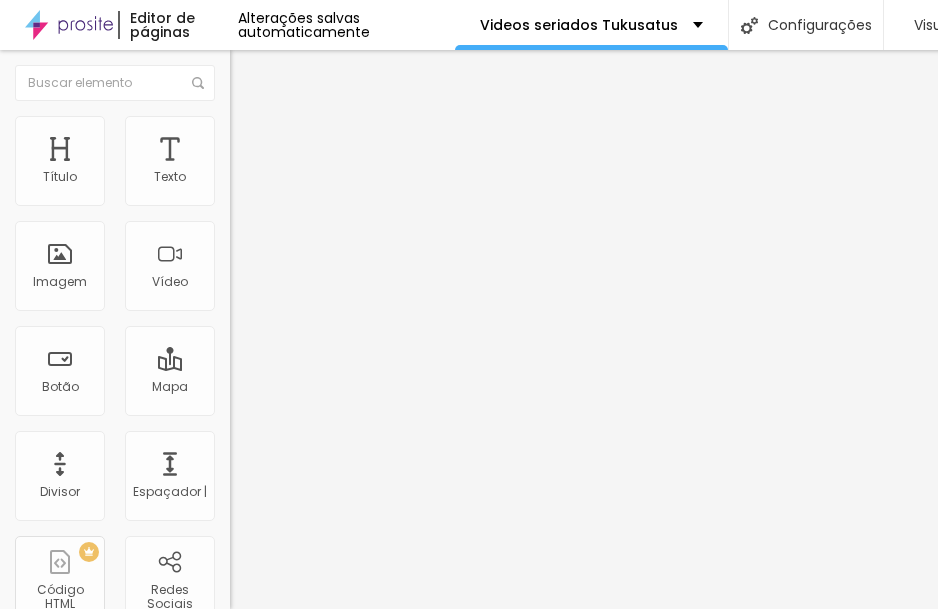type on "80" 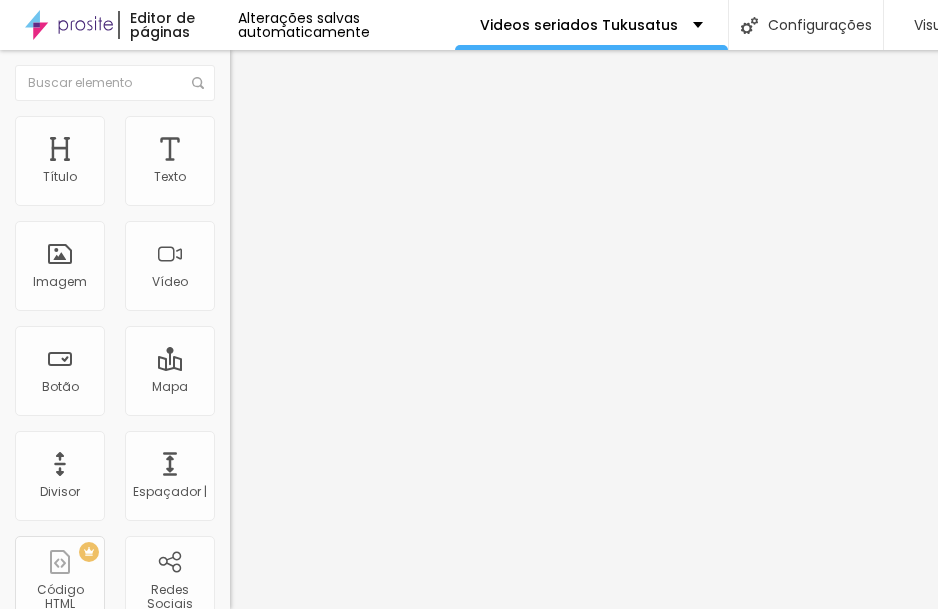 type on "75" 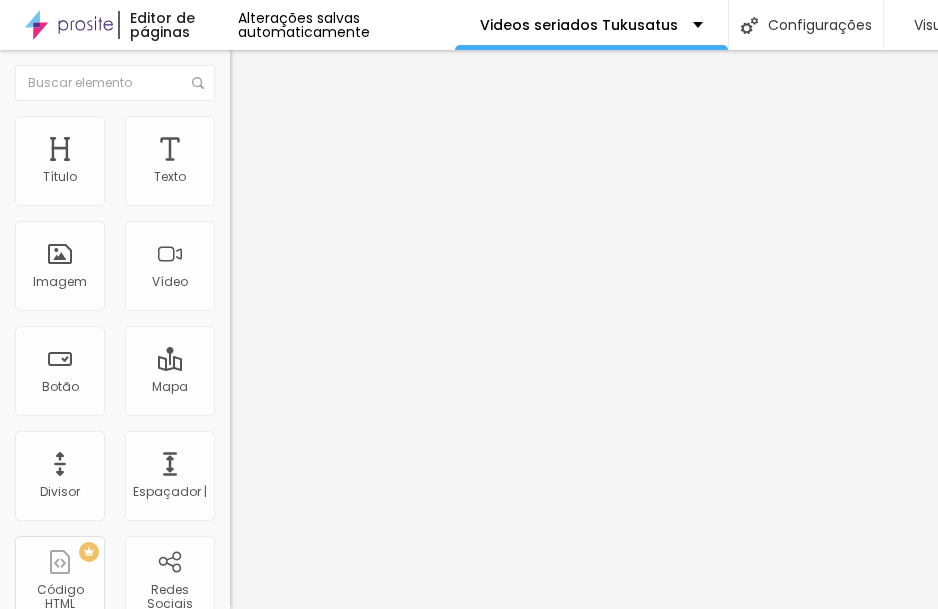 click at bounding box center (294, 197) 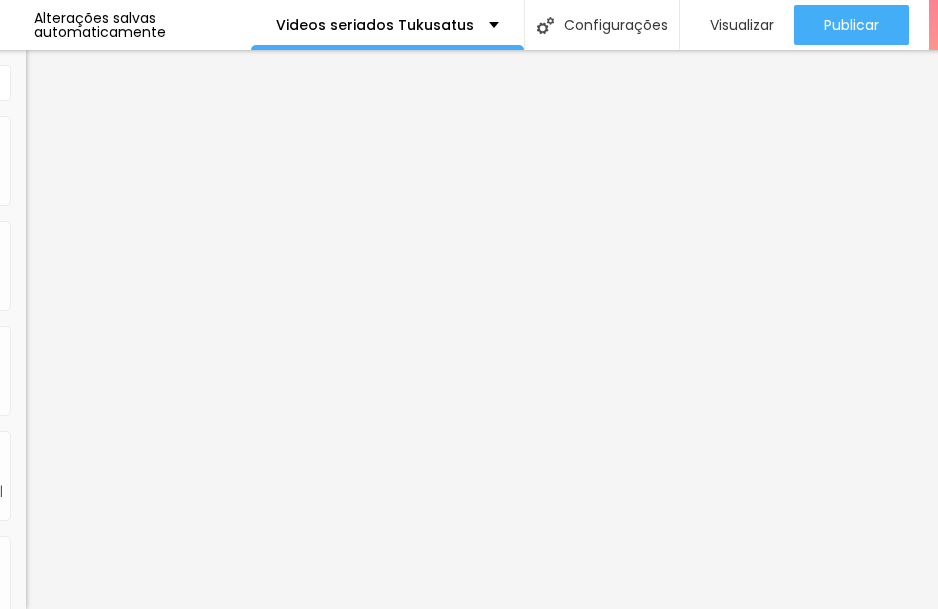 scroll, scrollTop: 15, scrollLeft: 211, axis: both 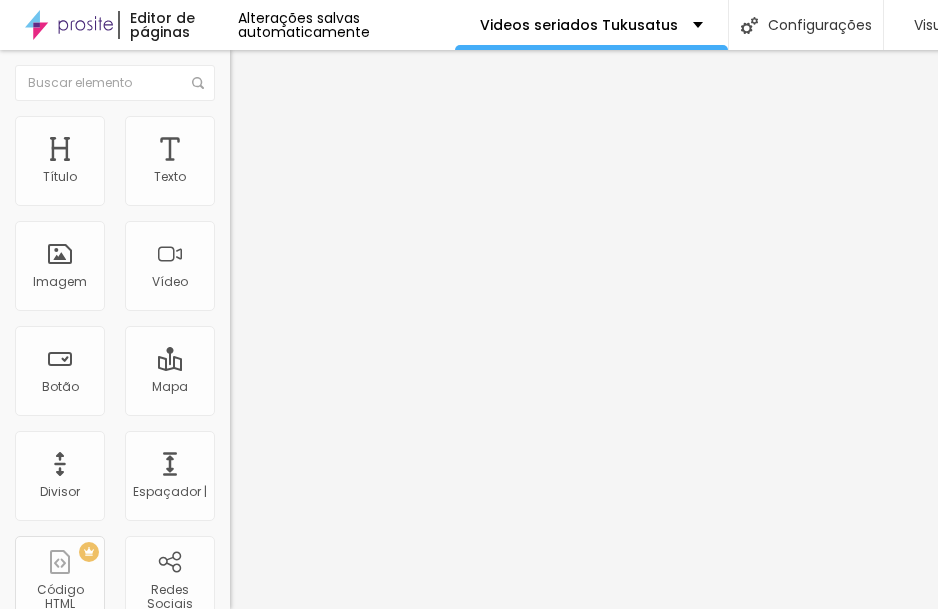 click at bounding box center (253, 73) 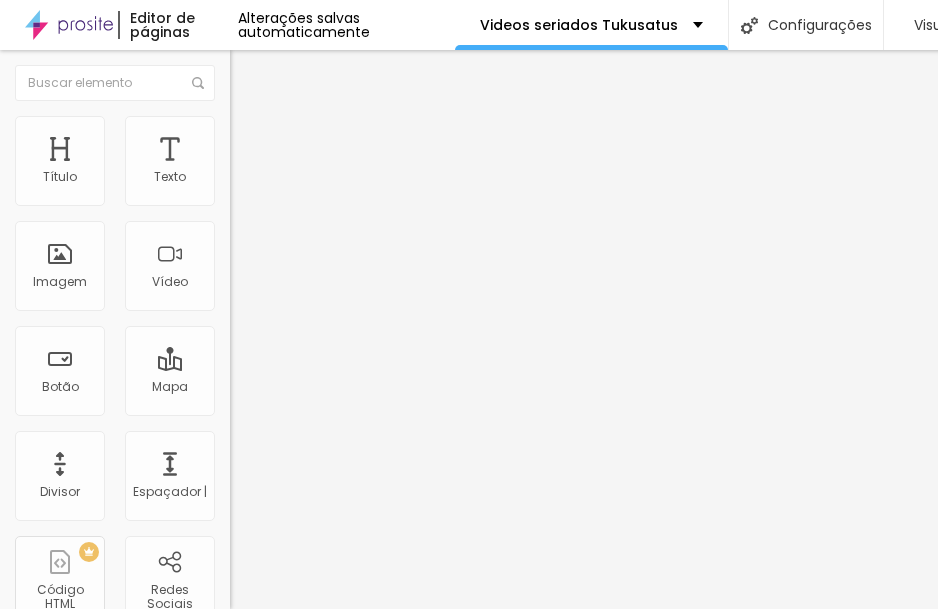 click on "Adicionar imagem" at bounding box center [300, 163] 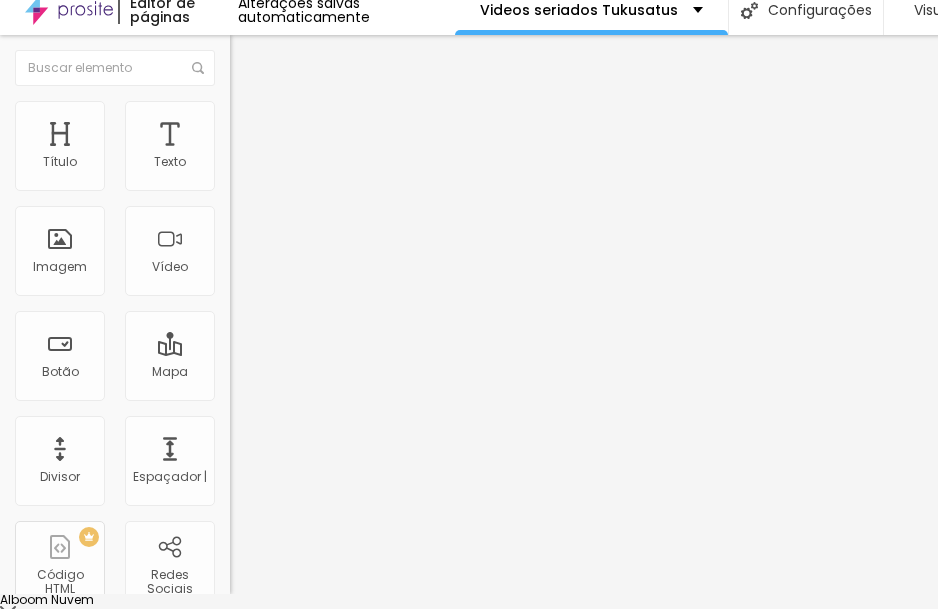 scroll, scrollTop: 0, scrollLeft: 0, axis: both 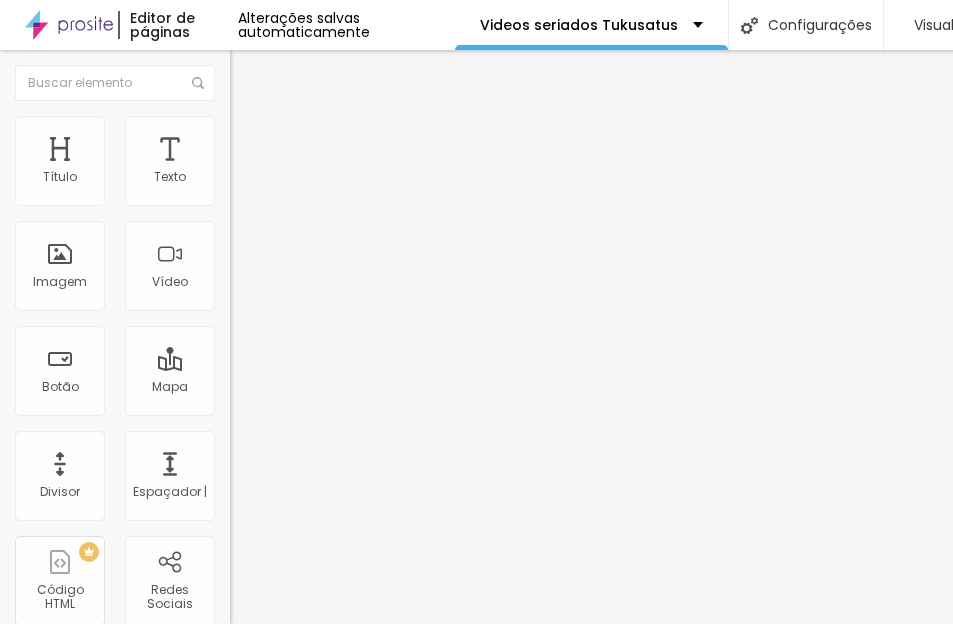 click at bounding box center (476, 799) 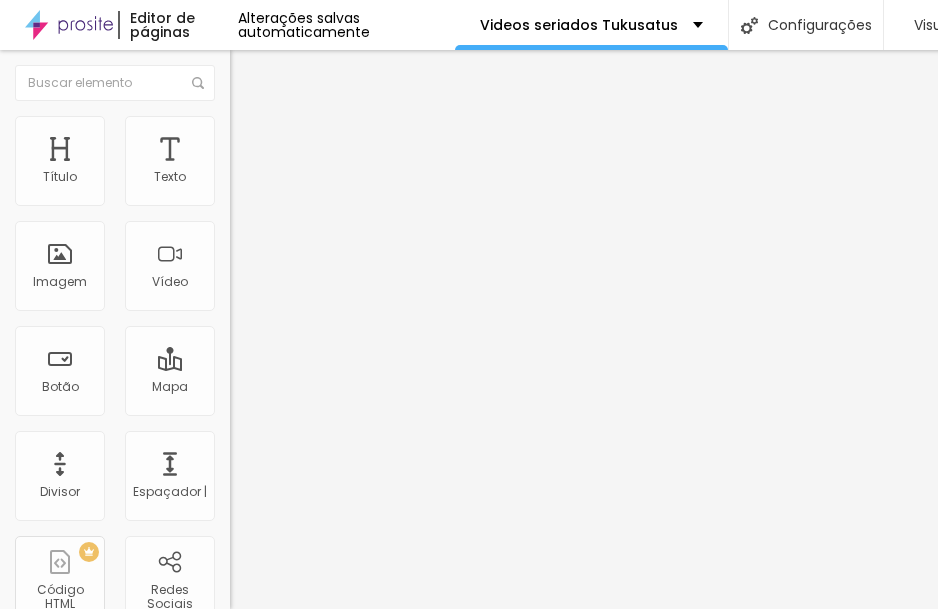 scroll, scrollTop: 15, scrollLeft: 0, axis: vertical 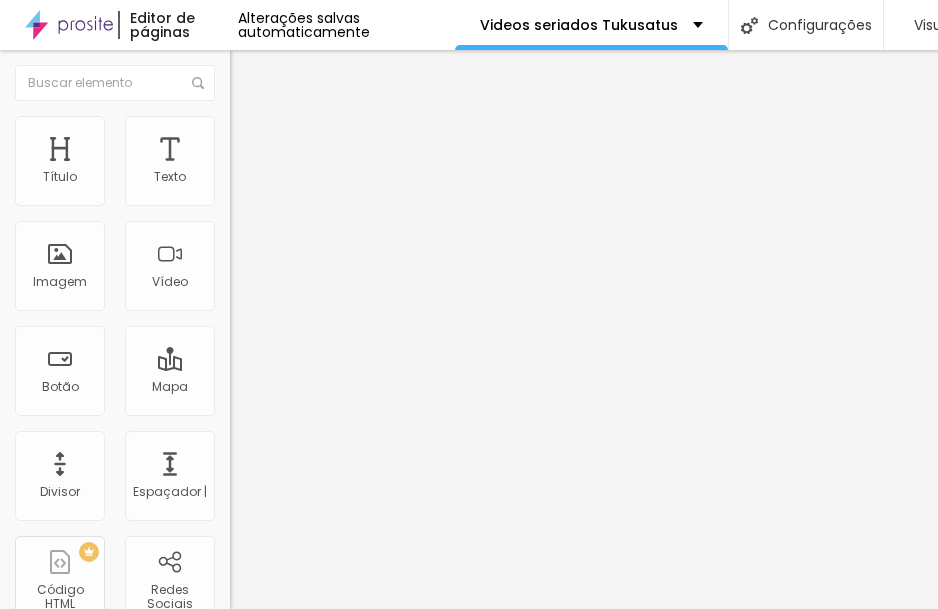 click at bounding box center (294, 197) 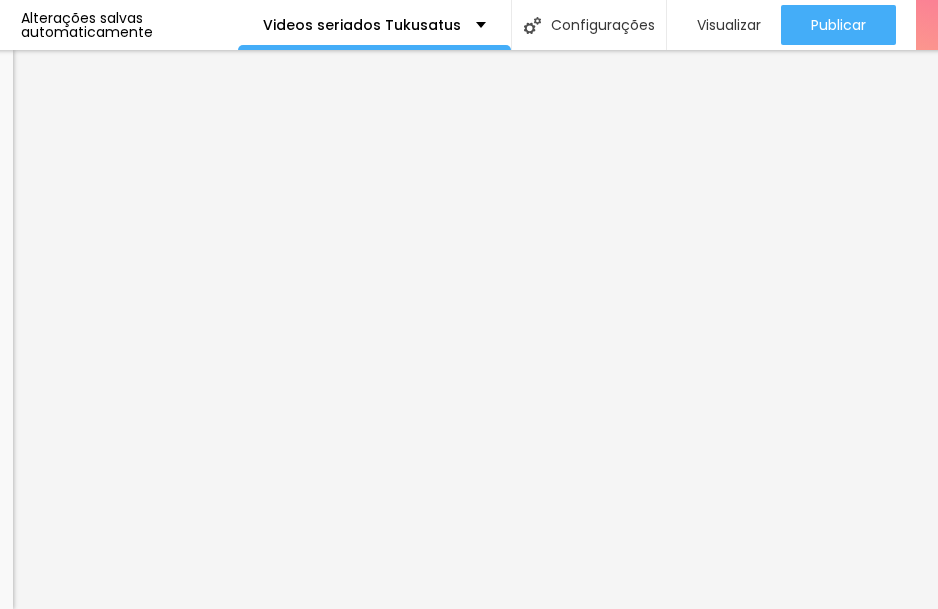 scroll, scrollTop: 15, scrollLeft: 218, axis: both 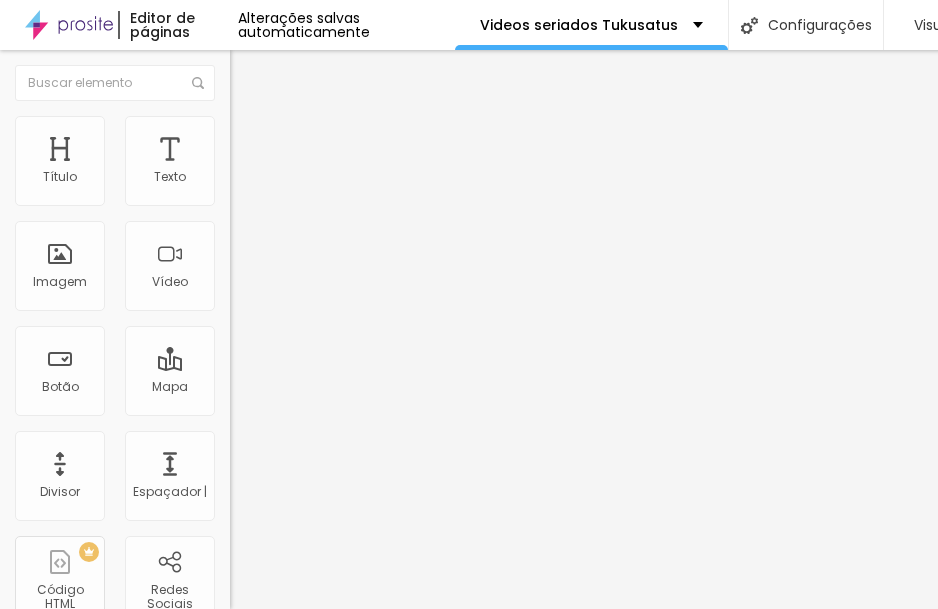 click at bounding box center (253, 73) 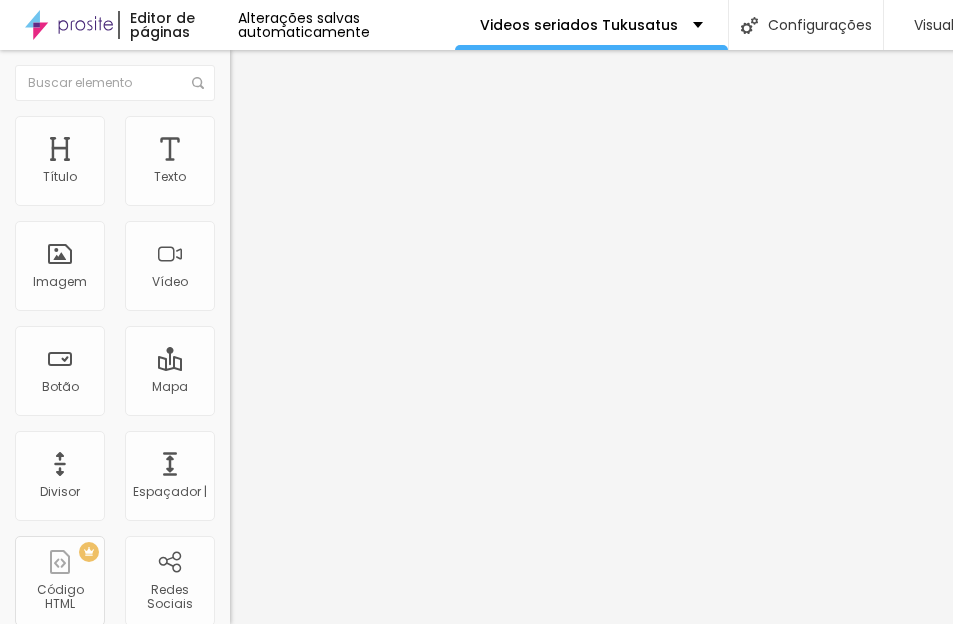 click at bounding box center (476, 811) 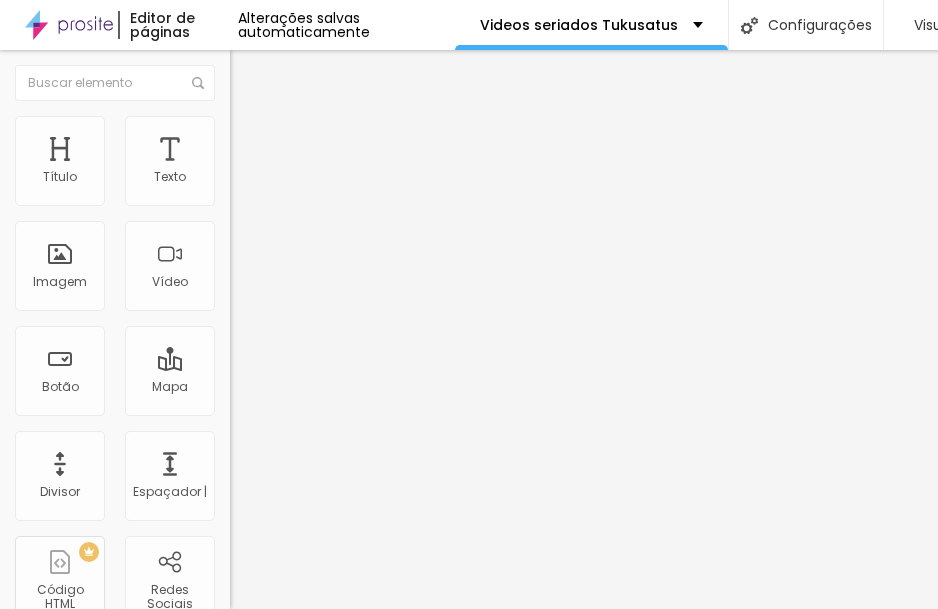 scroll, scrollTop: 15, scrollLeft: 0, axis: vertical 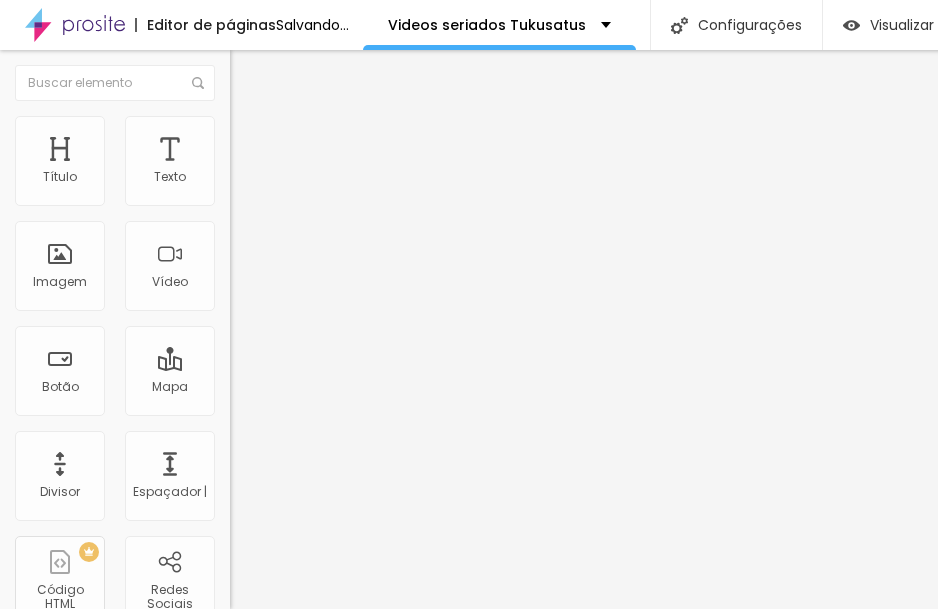 drag, startPoint x: 208, startPoint y: 202, endPoint x: 84, endPoint y: 201, distance: 124.004036 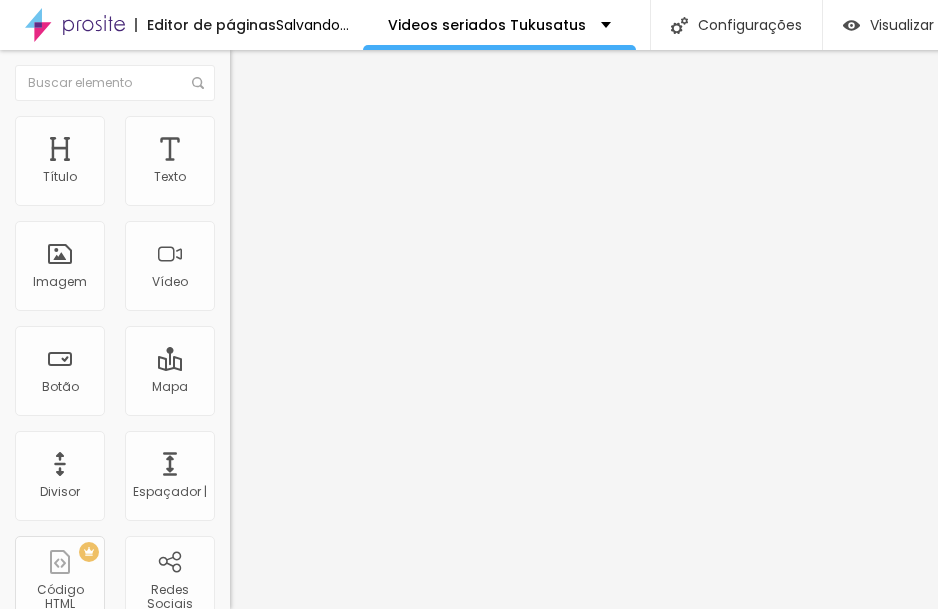 click at bounding box center [294, 197] 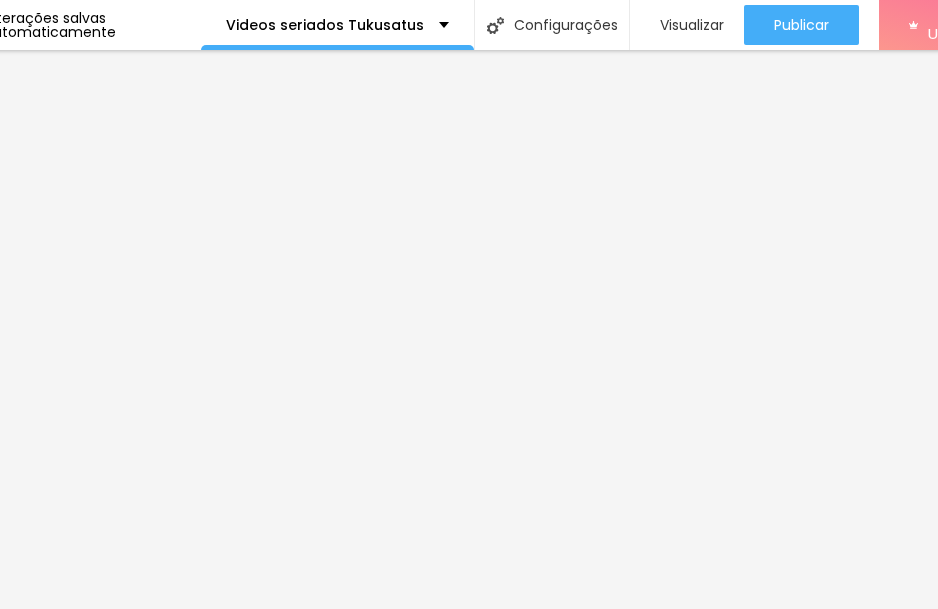 scroll, scrollTop: 15, scrollLeft: 292, axis: both 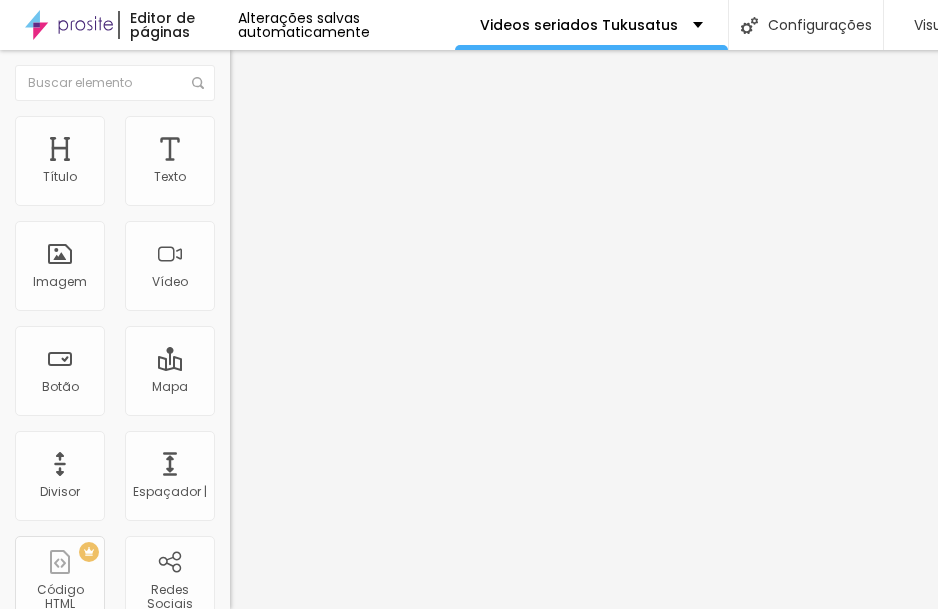 click at bounding box center (253, 73) 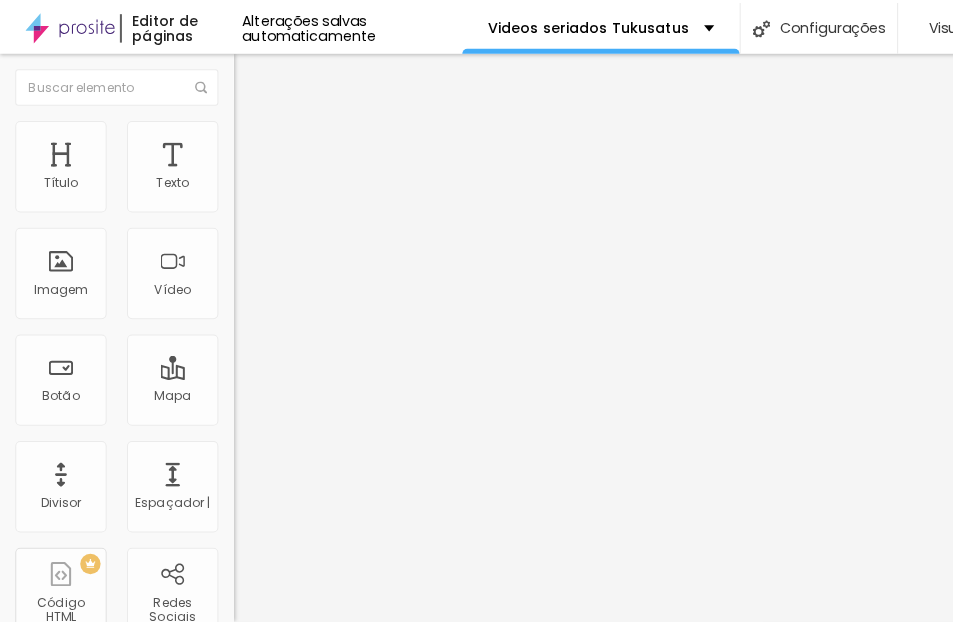 scroll, scrollTop: 0, scrollLeft: 0, axis: both 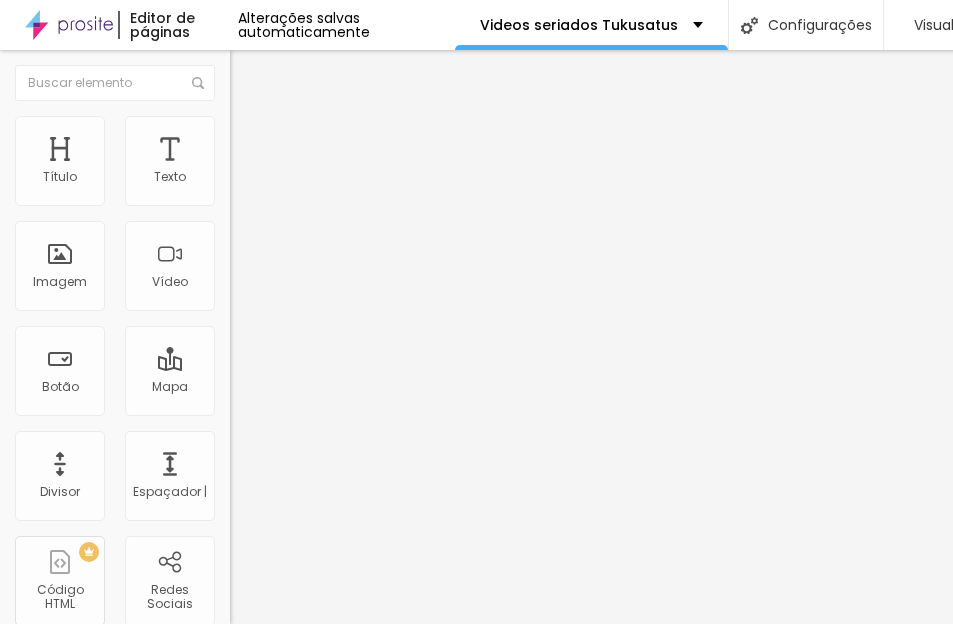 click at bounding box center (476, 823) 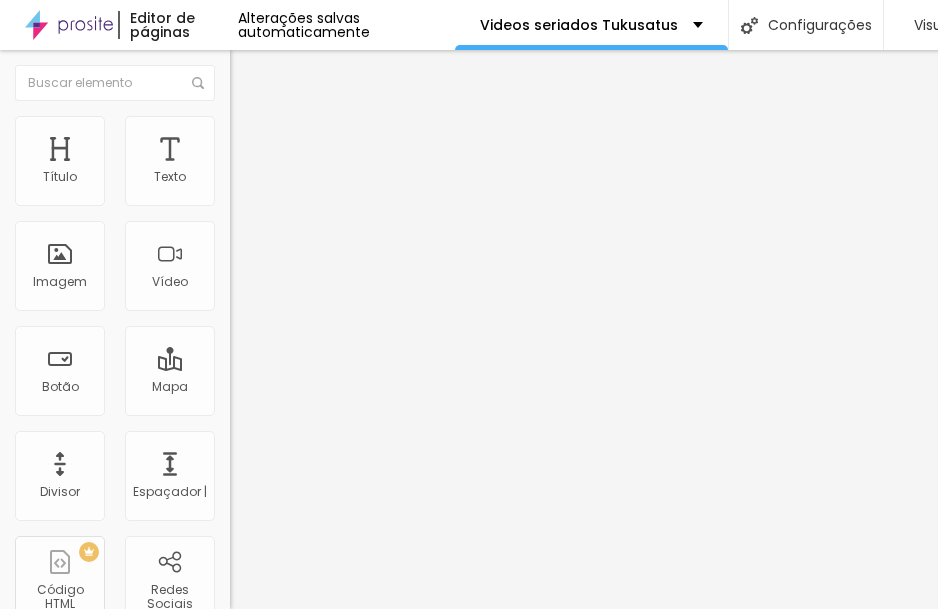 click at bounding box center (350, 192) 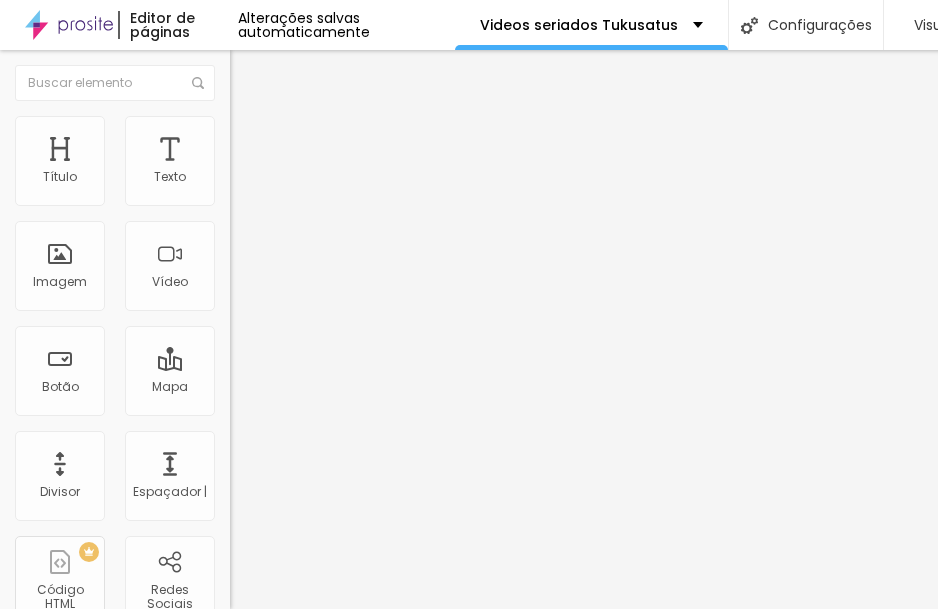 click on "Alinhamento" at bounding box center [345, 257] 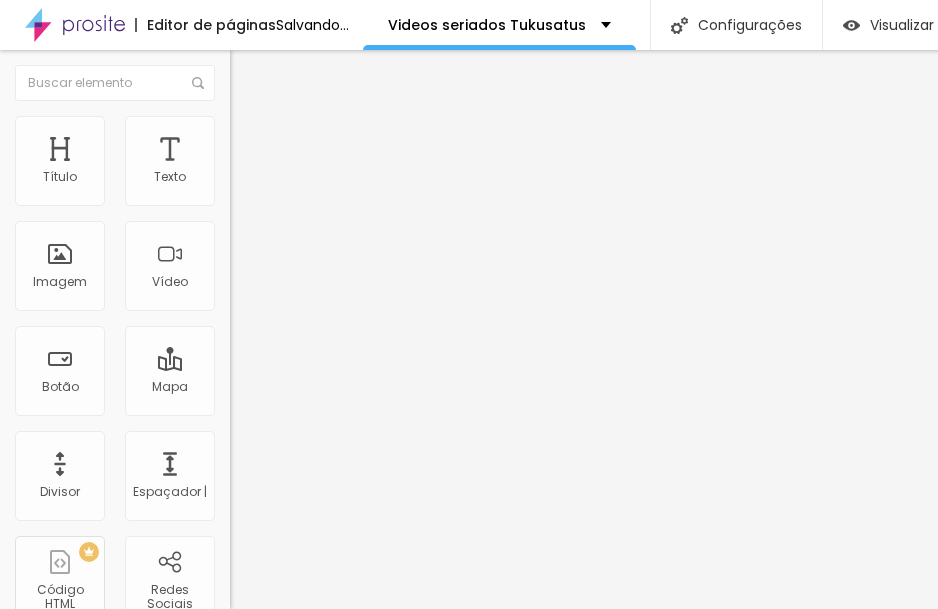 click on "Descrição da imagem (Alt) Sayaca Nagisa e may" at bounding box center (345, 194) 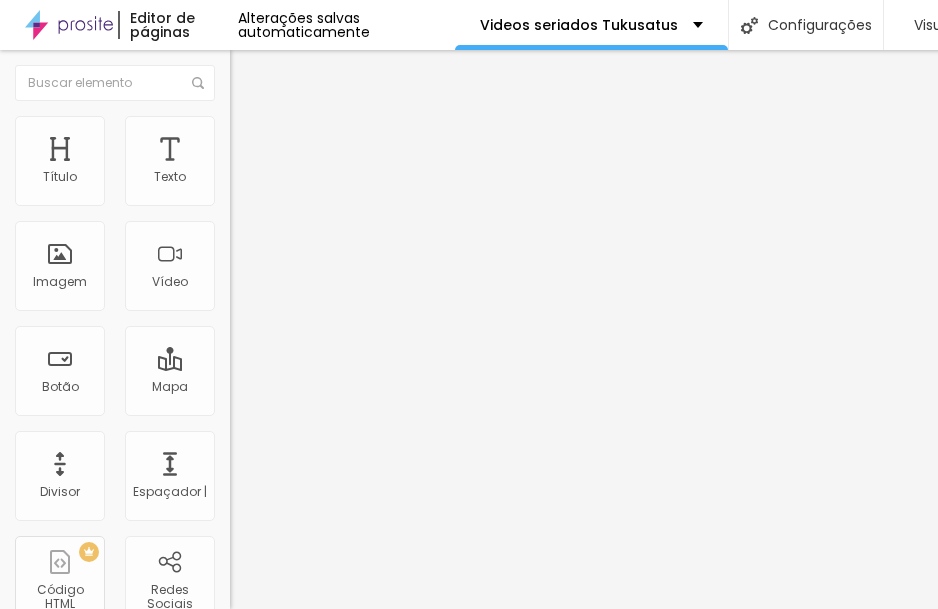 click on "Sayaca Nagisa e may" at bounding box center [350, 192] 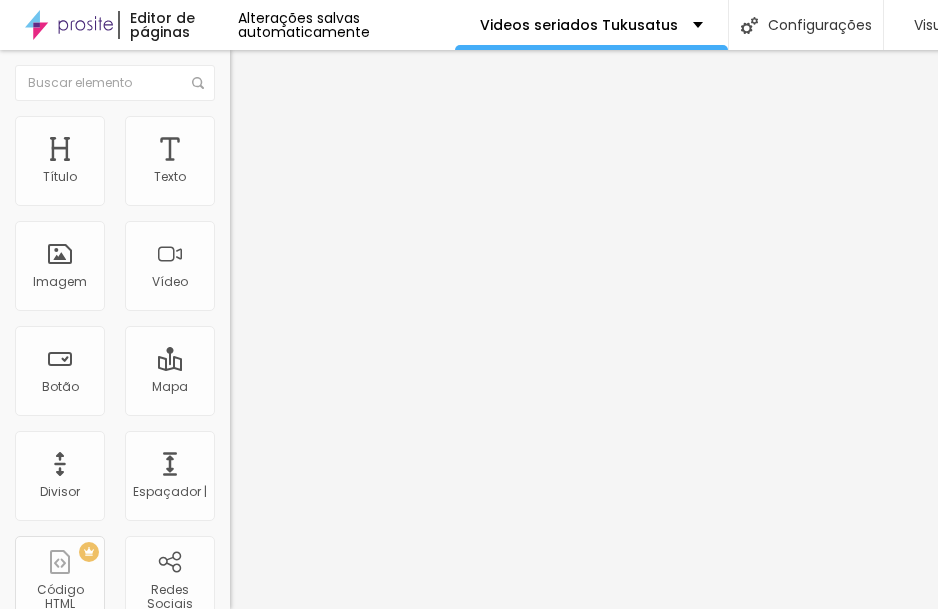 drag, startPoint x: 210, startPoint y: 217, endPoint x: 82, endPoint y: 221, distance: 128.06248 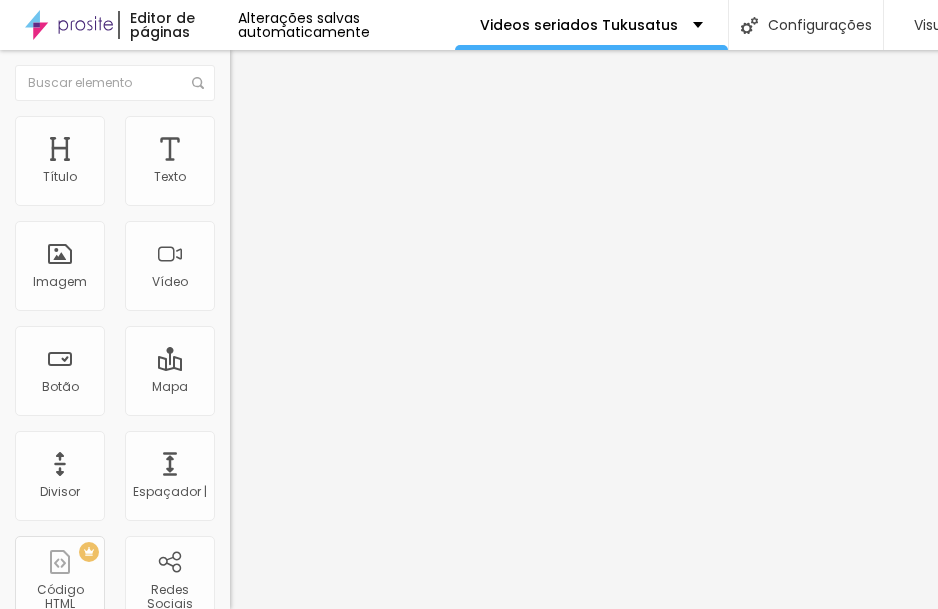 click at bounding box center [294, 197] 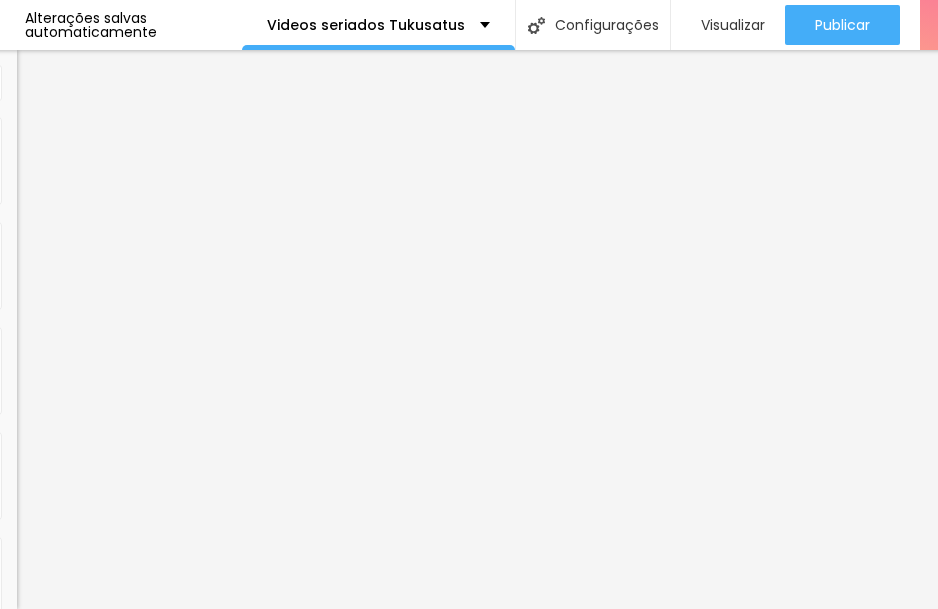 scroll, scrollTop: 15, scrollLeft: 214, axis: both 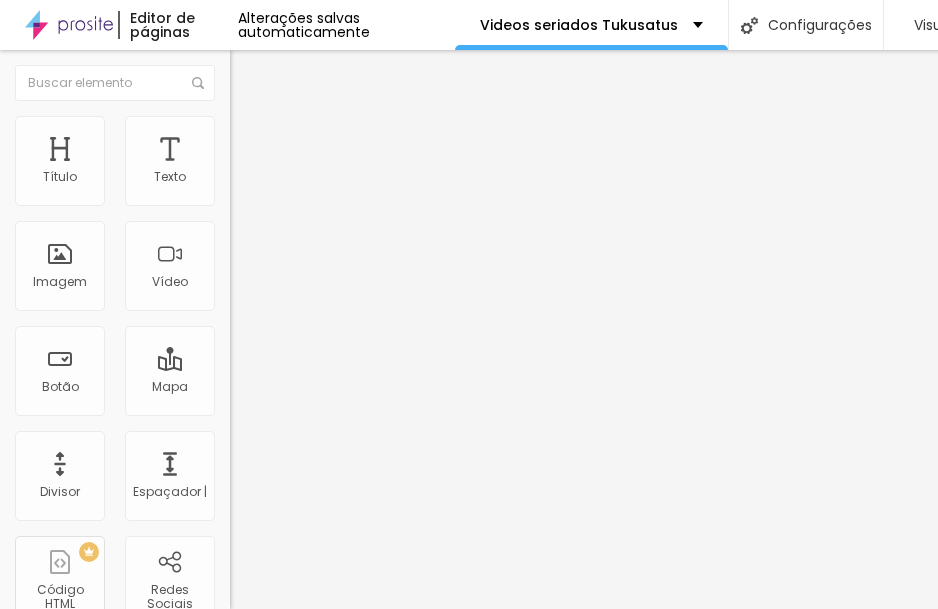 click on "Editar Imagem" at bounding box center (312, 73) 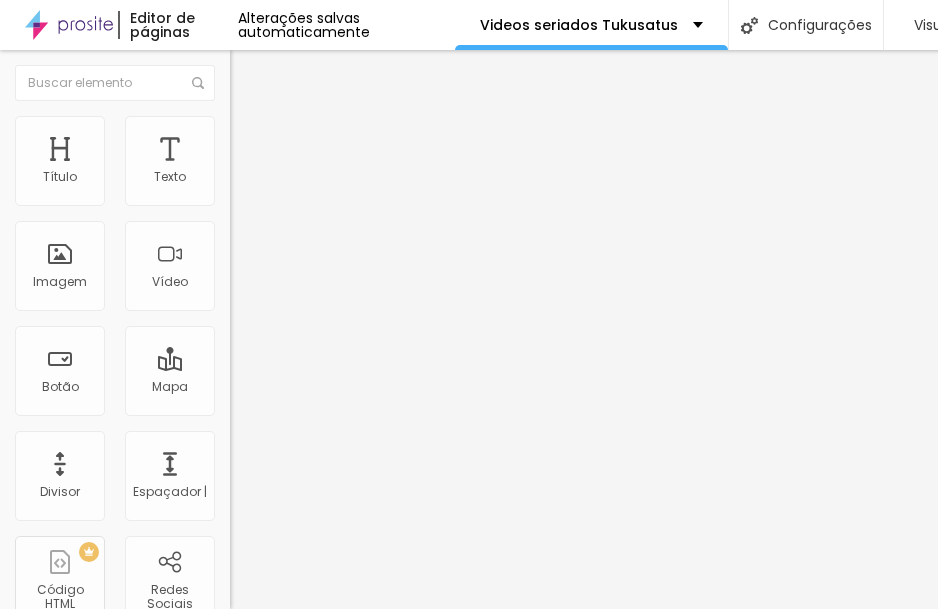 click on "Adicionar imagem" at bounding box center [300, 163] 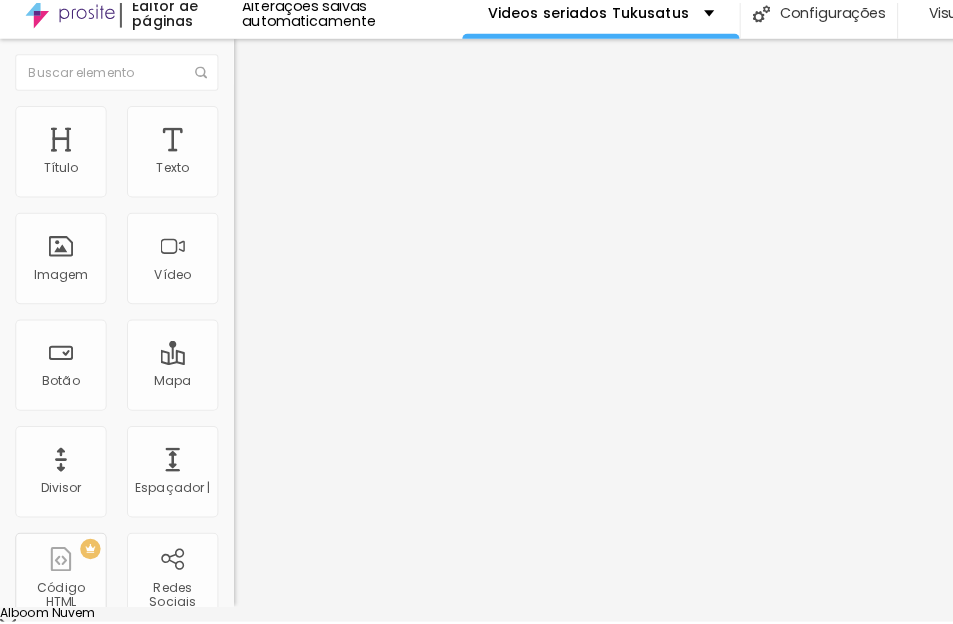 scroll, scrollTop: 0, scrollLeft: 0, axis: both 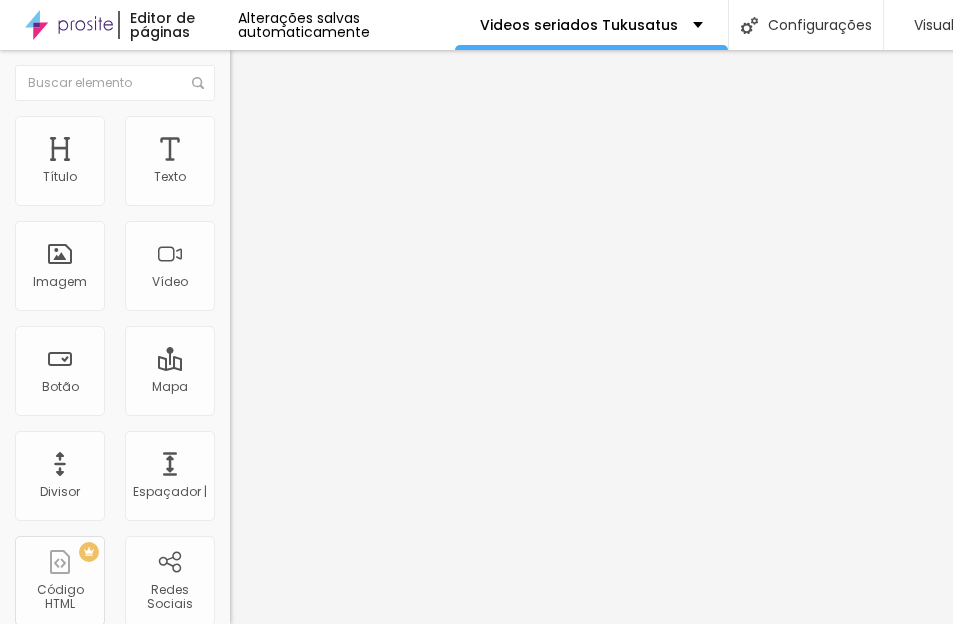 click at bounding box center [476, 835] 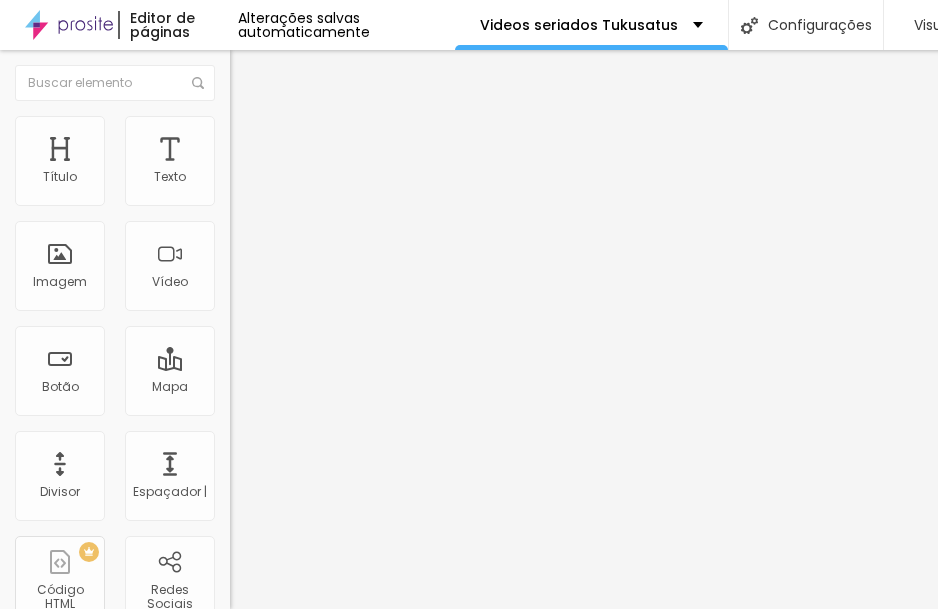 click at bounding box center [350, 192] 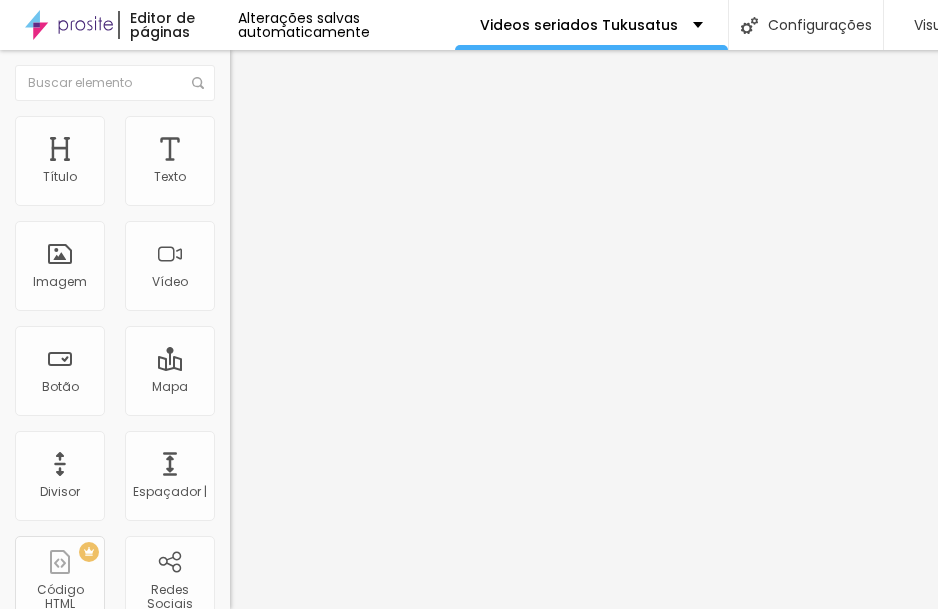 click on "spielvan e diana e elem" at bounding box center (350, 192) 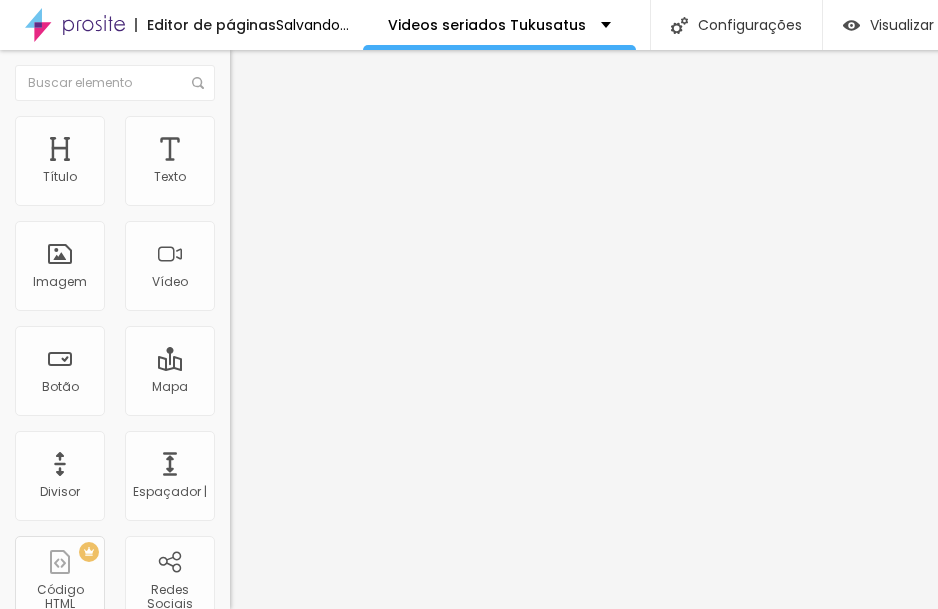 click on "Spielvan e Diana e elem" at bounding box center [350, 192] 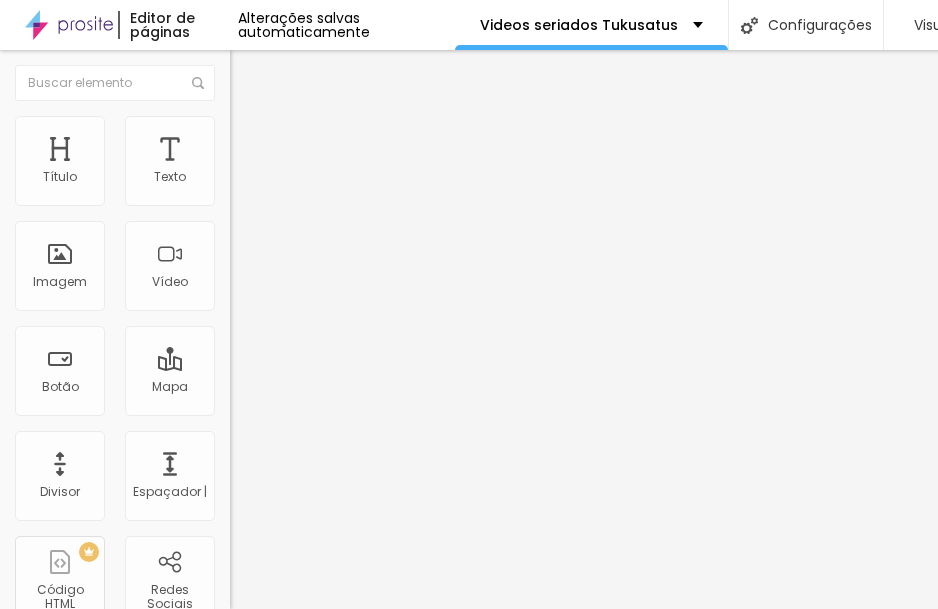 click on "Spielvan e Diana e Elem" at bounding box center (350, 192) 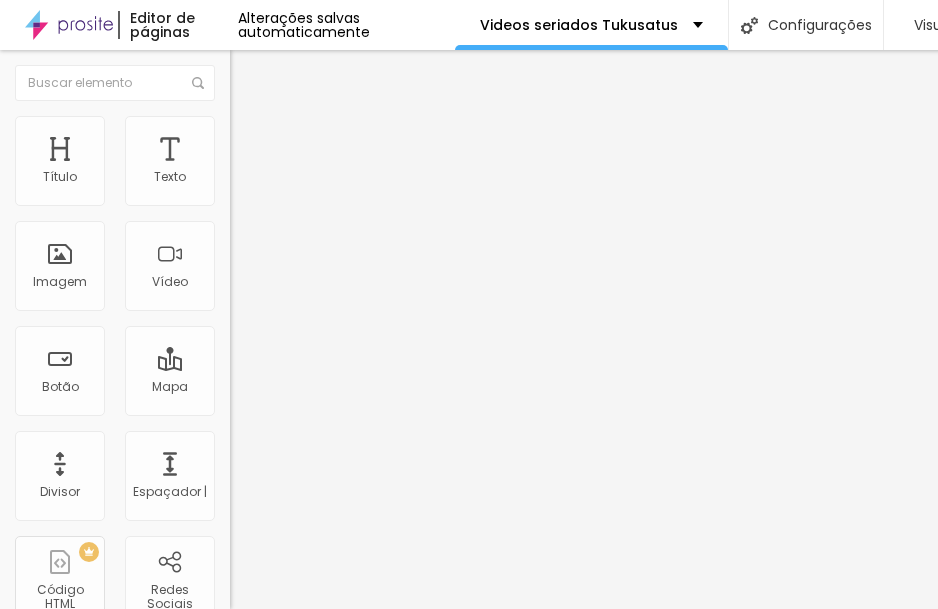 click at bounding box center [239, 125] 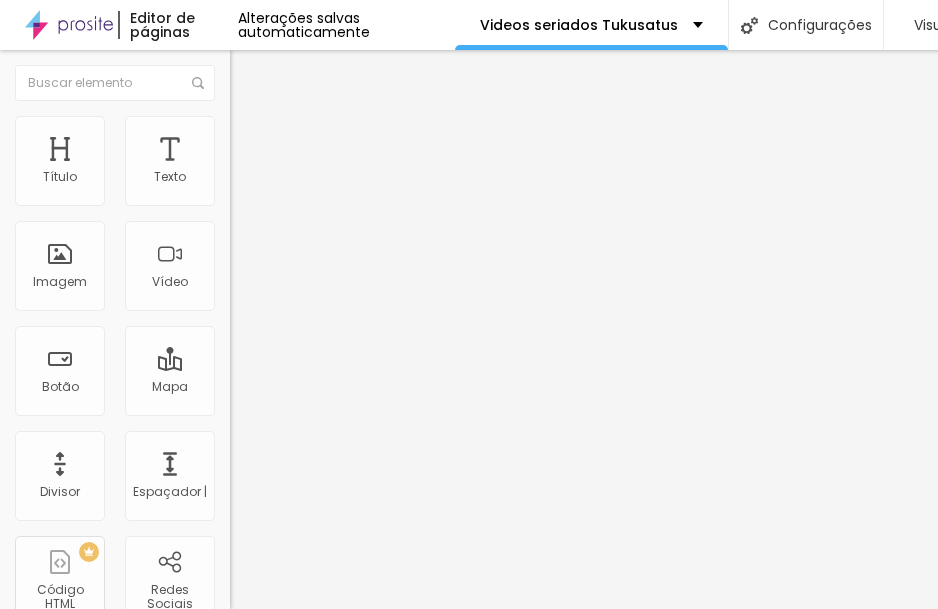 drag, startPoint x: 205, startPoint y: 216, endPoint x: 88, endPoint y: 232, distance: 118.08895 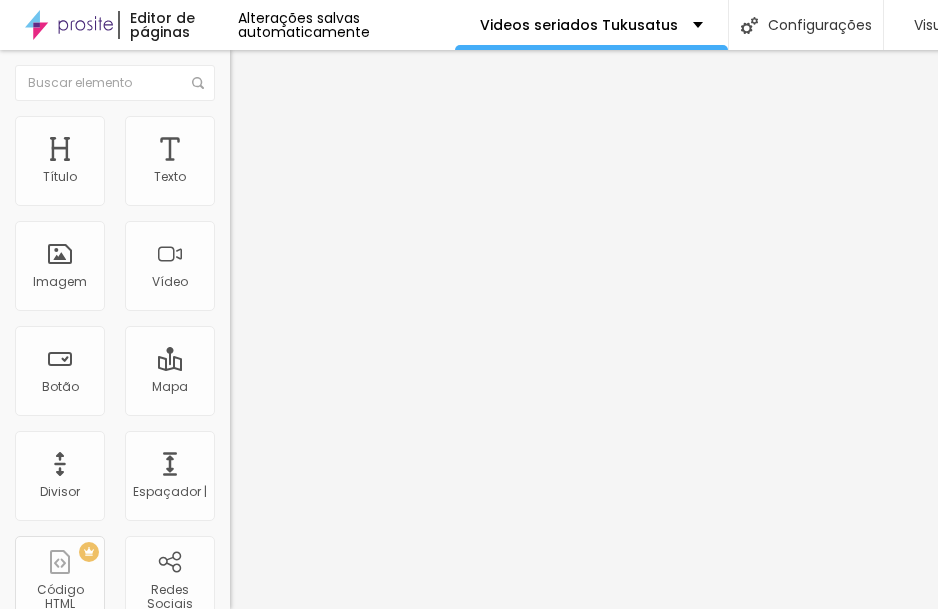 click at bounding box center (294, 197) 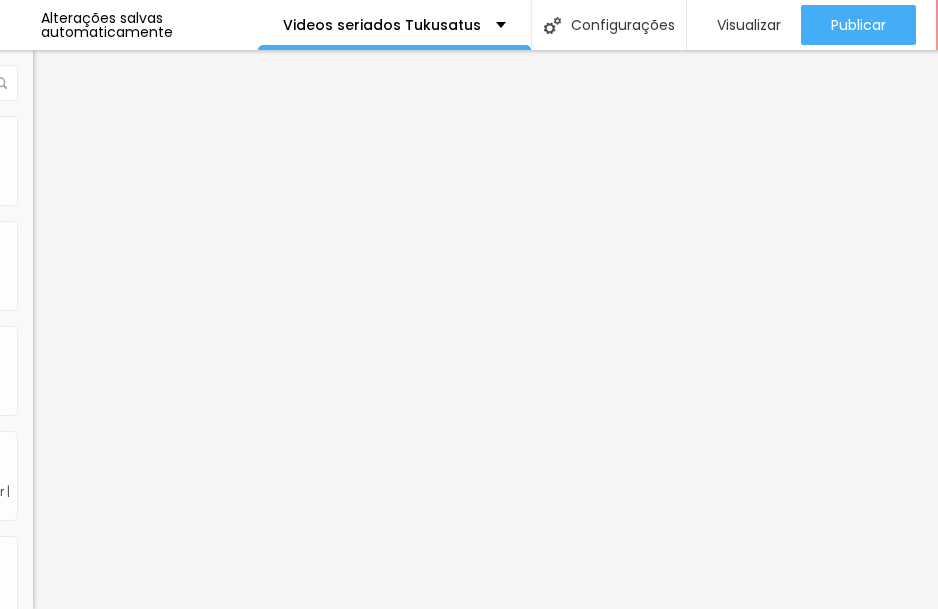 scroll, scrollTop: 15, scrollLeft: 246, axis: both 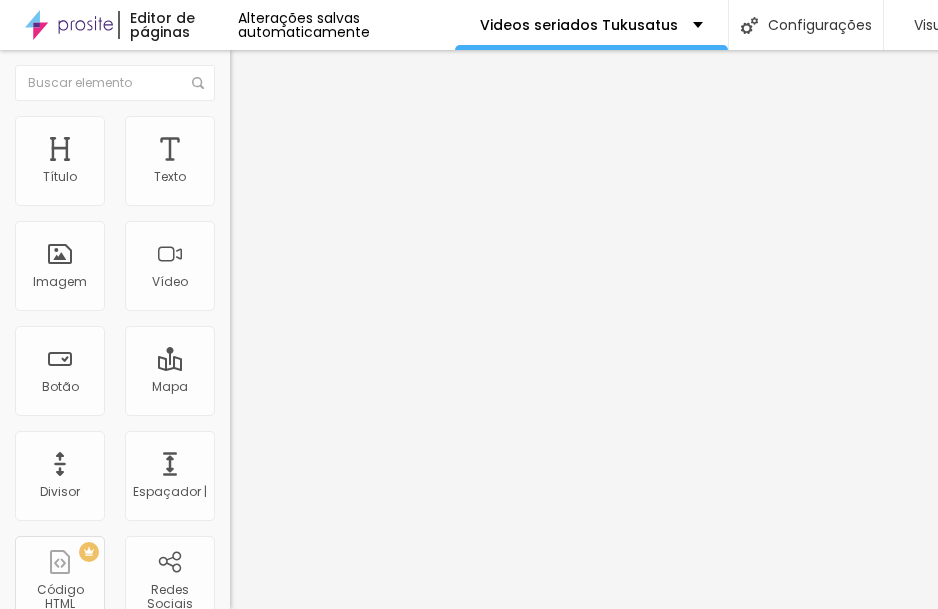 click on "Estilo" at bounding box center (345, 126) 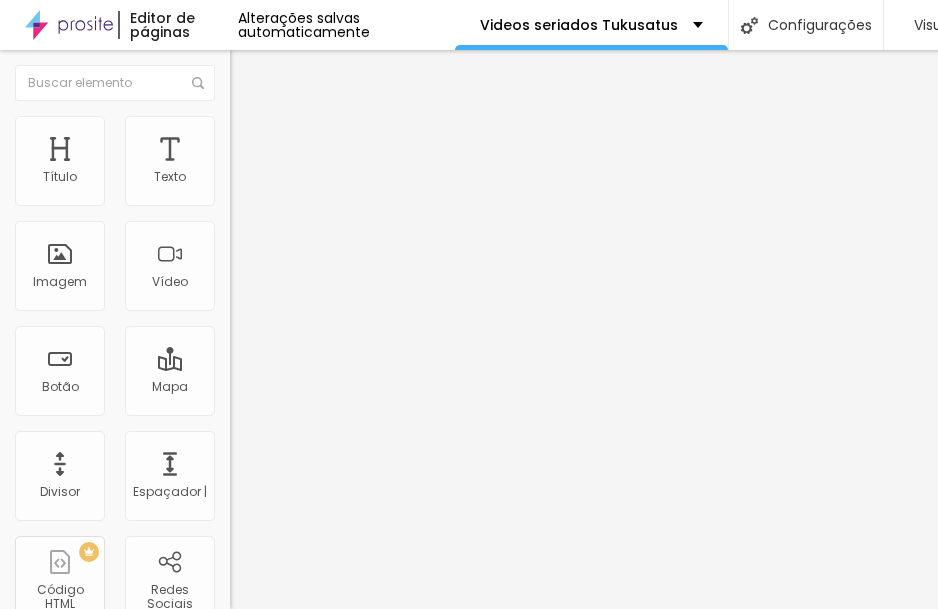 click on "Adicionar imagem" at bounding box center [300, 163] 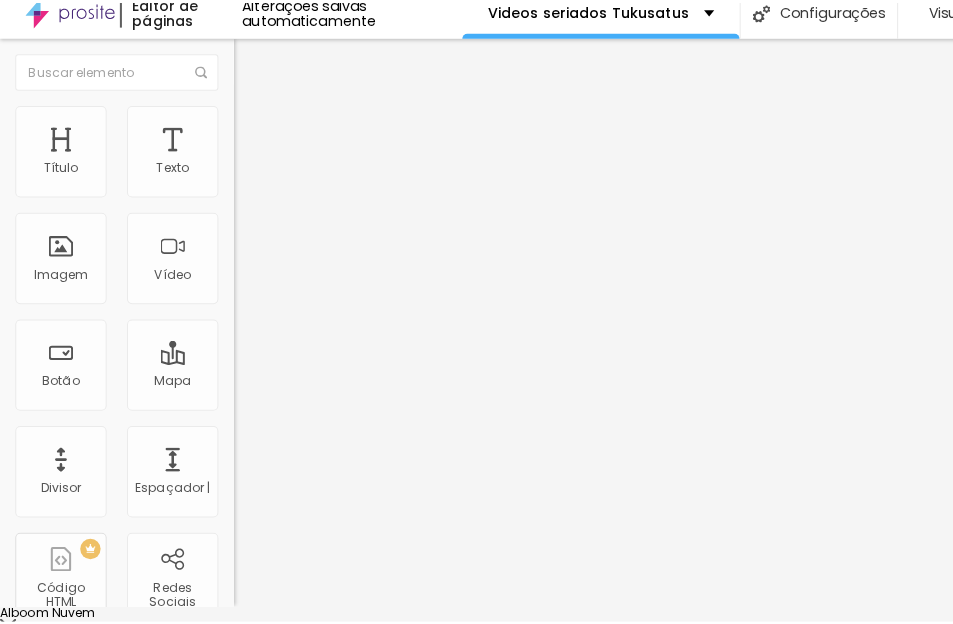 scroll, scrollTop: 0, scrollLeft: 0, axis: both 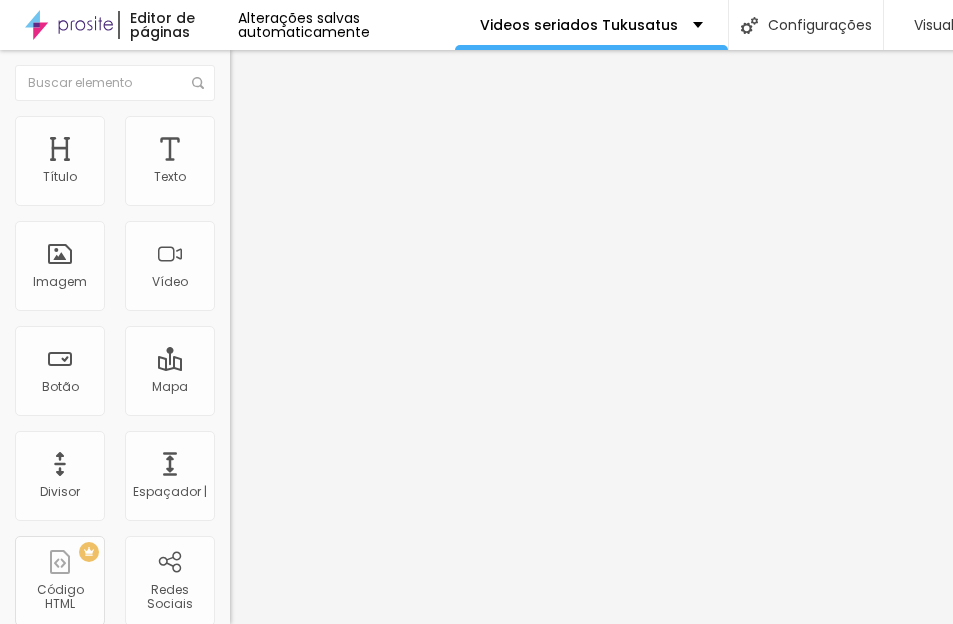 click at bounding box center [476, 847] 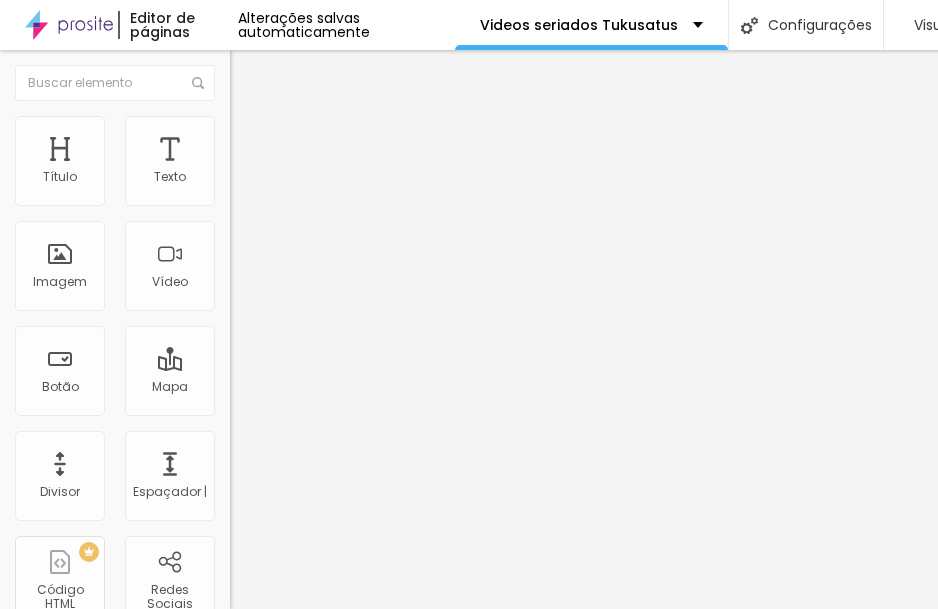 click at bounding box center (350, 192) 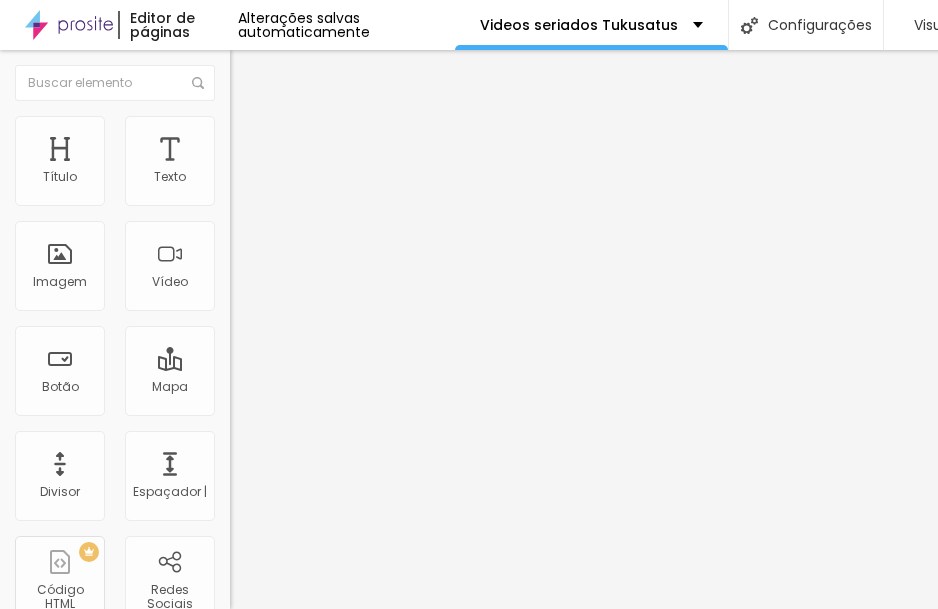 click at bounding box center (239, 125) 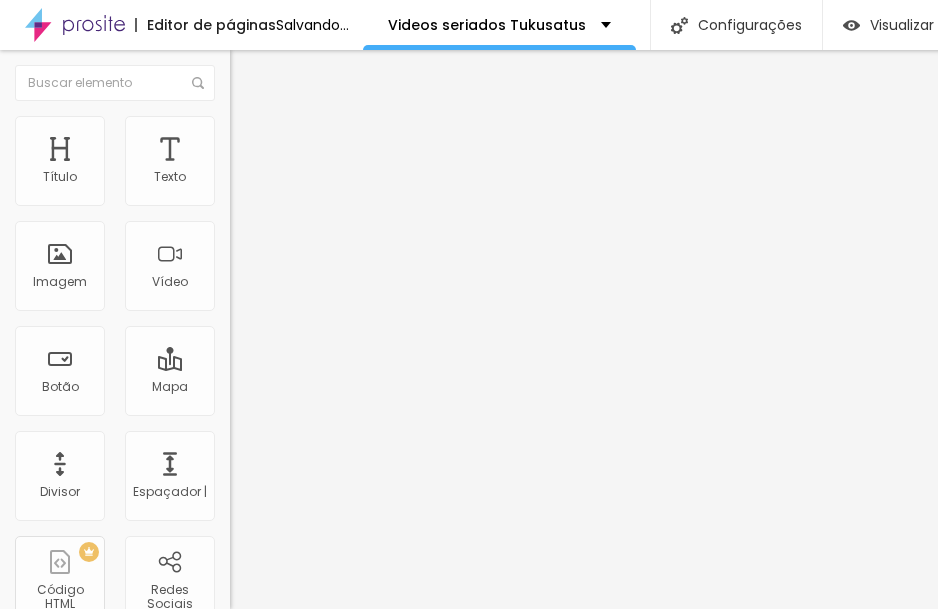 drag, startPoint x: 211, startPoint y: 214, endPoint x: 89, endPoint y: 224, distance: 122.40915 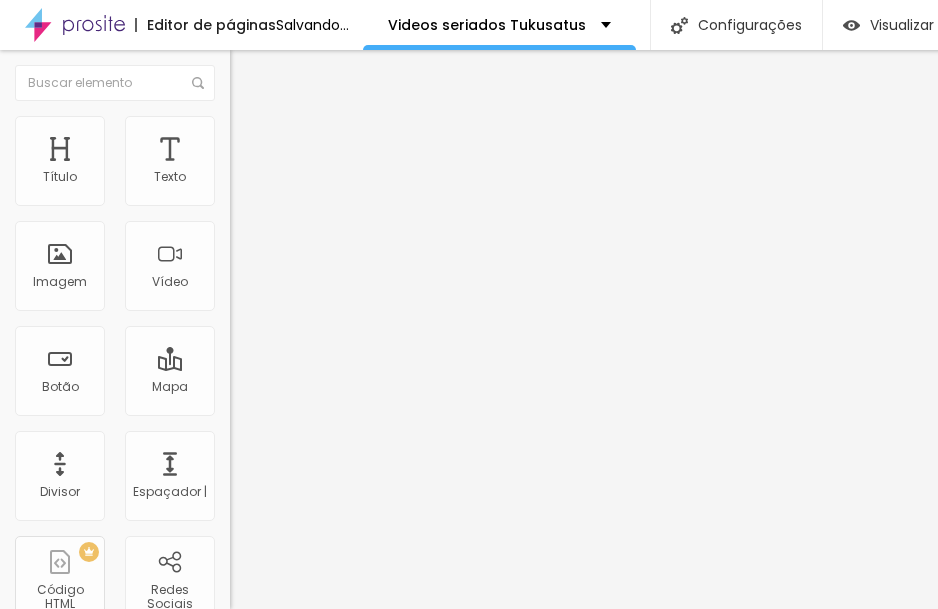 click at bounding box center [294, 197] 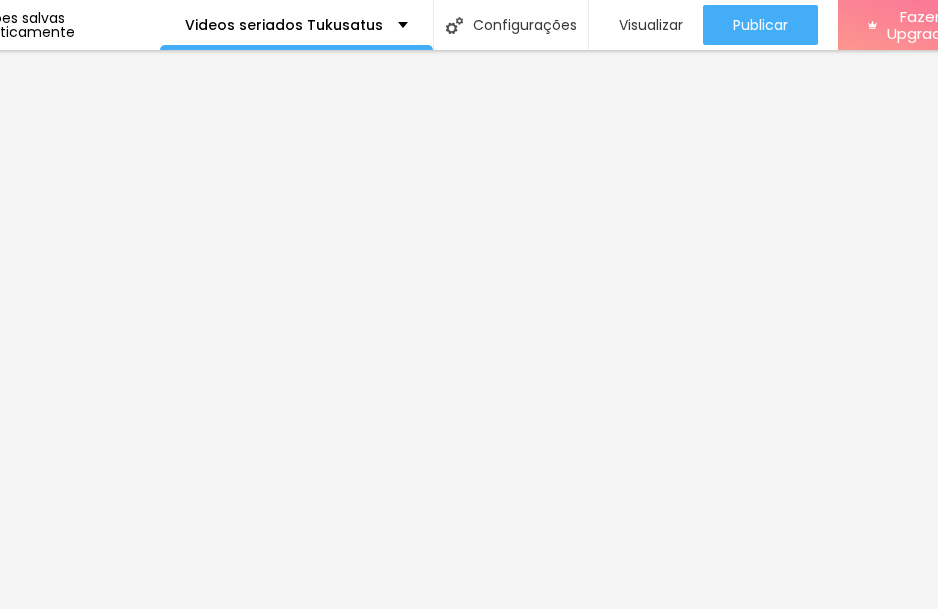 scroll, scrollTop: 15, scrollLeft: 299, axis: both 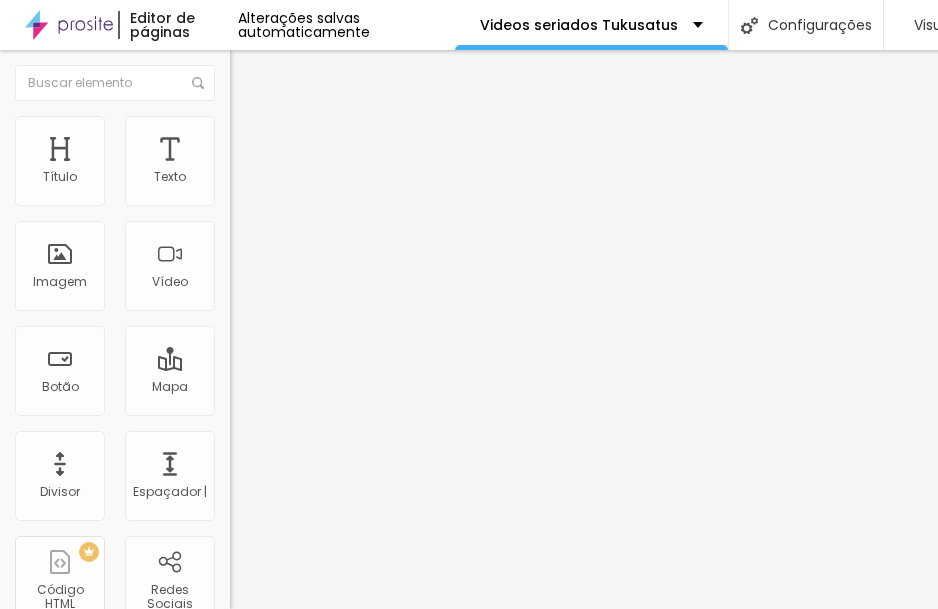 click at bounding box center (253, 73) 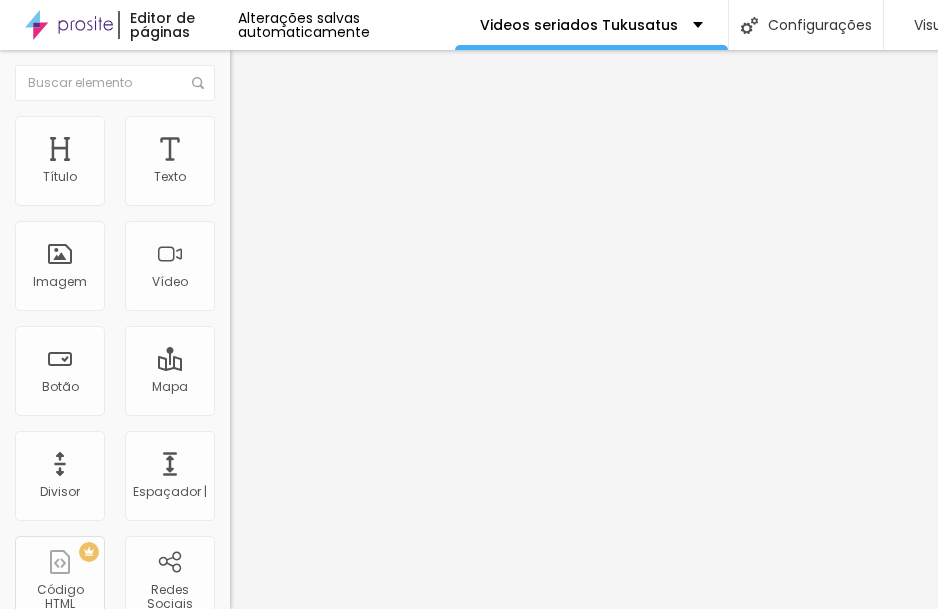 click on "Adicionar imagem" at bounding box center [300, 163] 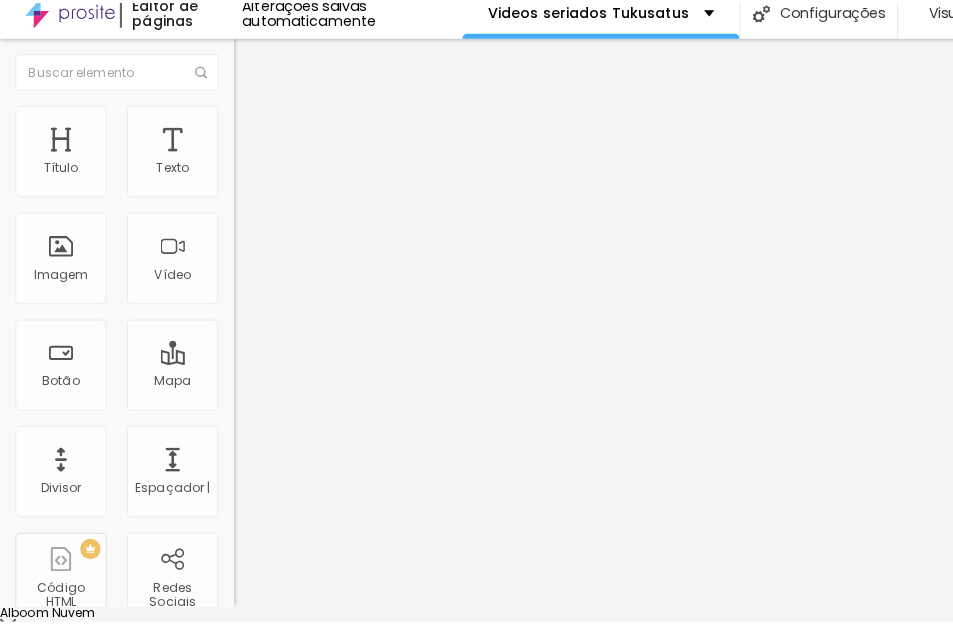 scroll, scrollTop: 0, scrollLeft: 0, axis: both 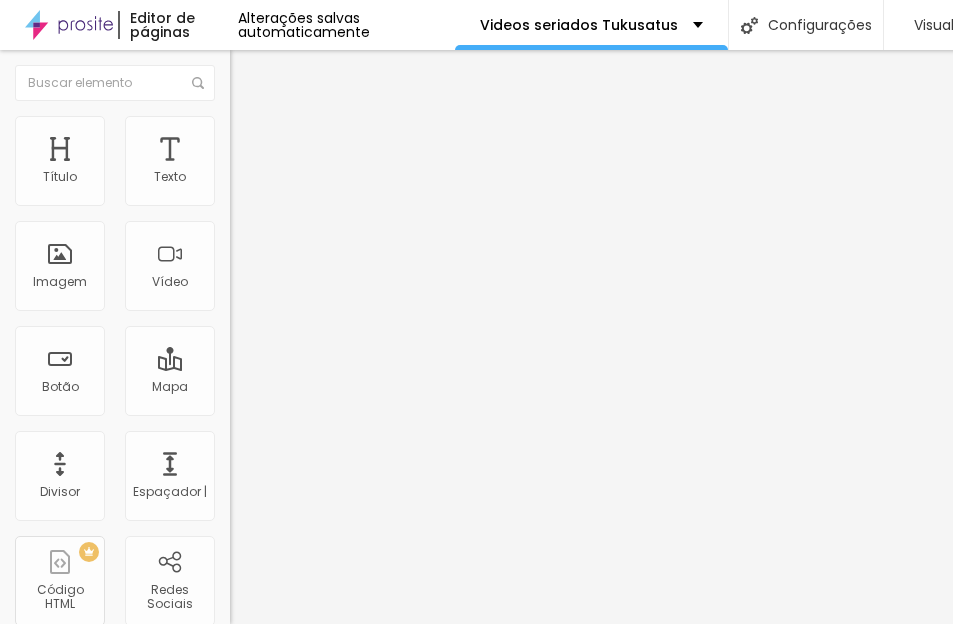 click at bounding box center (476, 859) 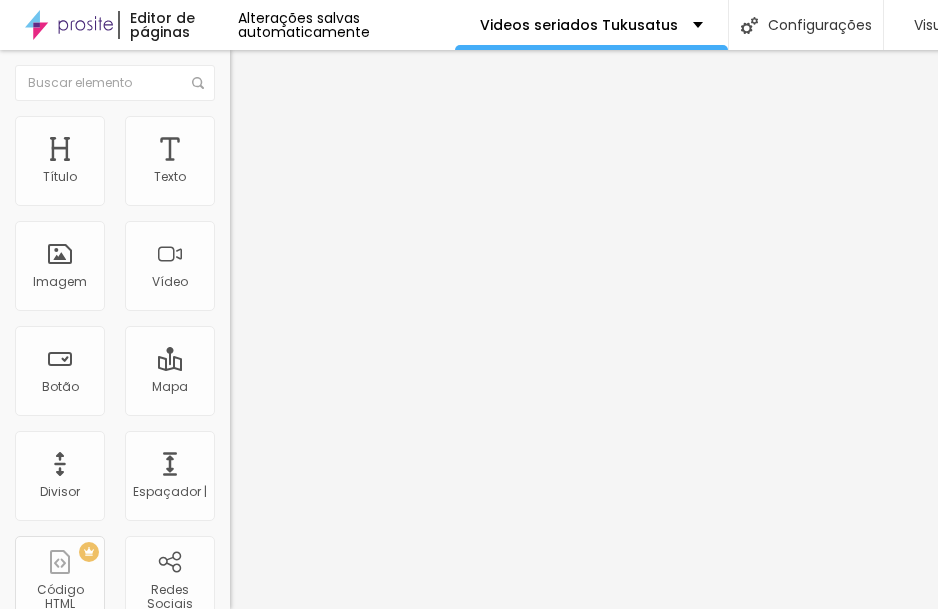 click at bounding box center [350, 192] 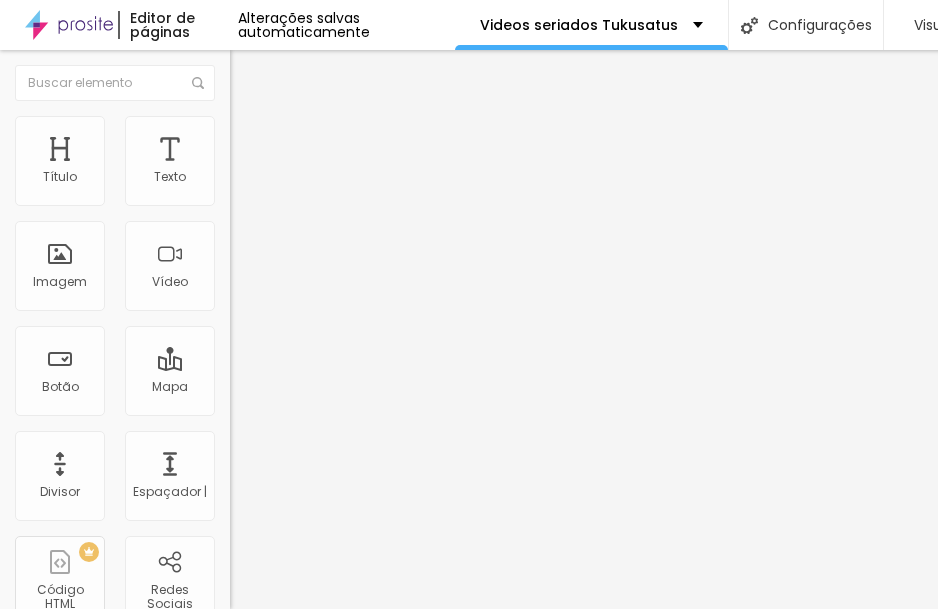 click on "Descrição da imagem (Alt) BOOBEMEM E JASPIOM" at bounding box center [345, 194] 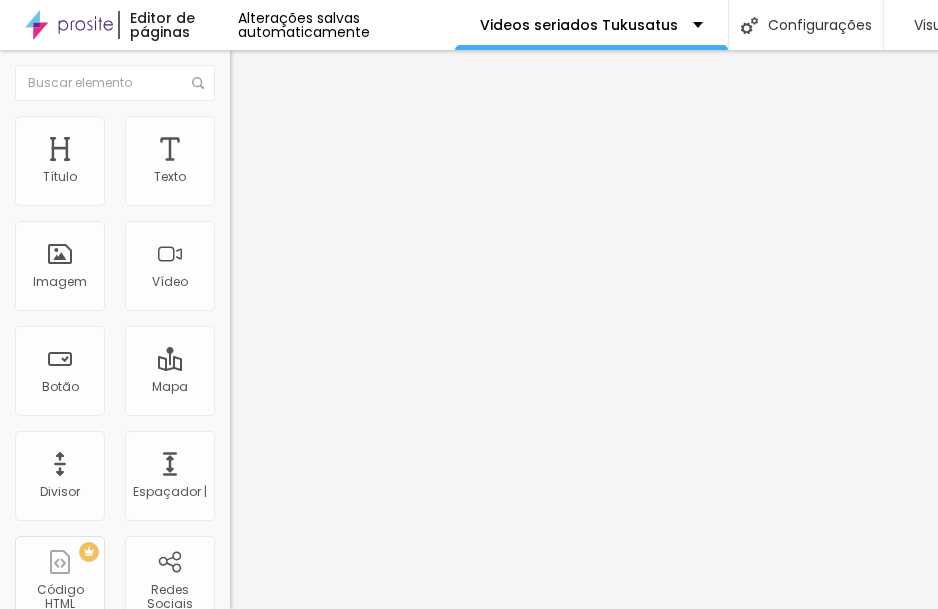 drag, startPoint x: 209, startPoint y: 220, endPoint x: 87, endPoint y: 223, distance: 122.03688 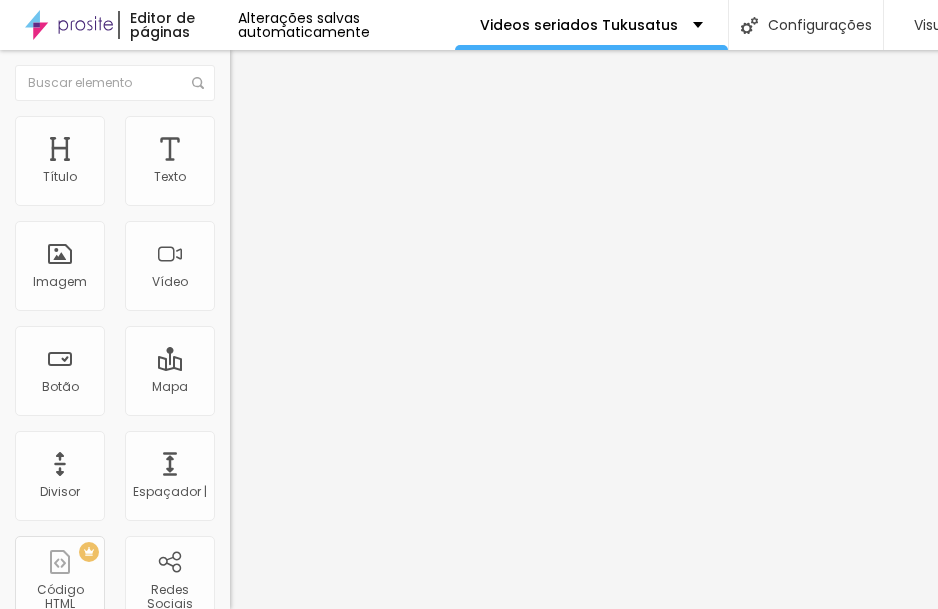 click at bounding box center (294, 197) 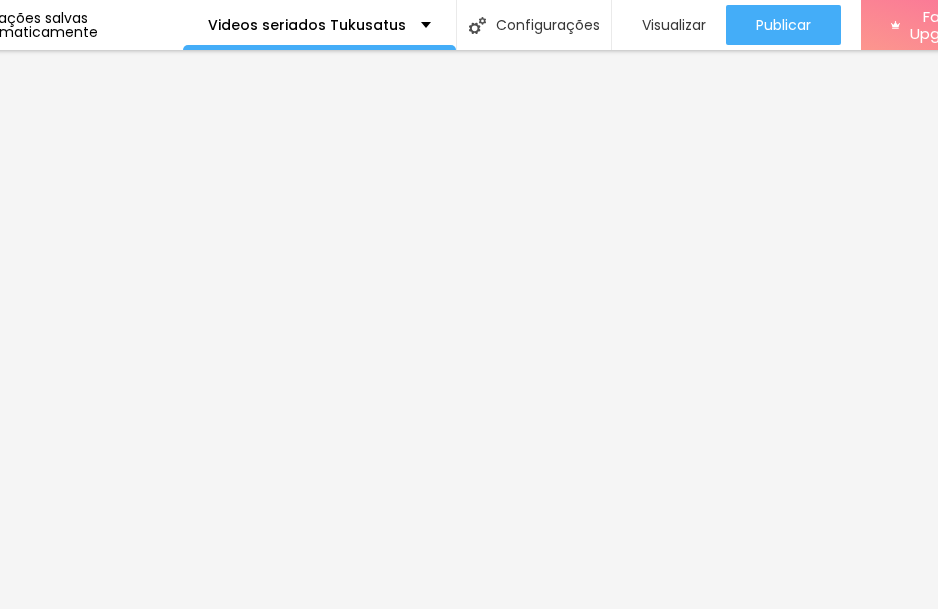 scroll, scrollTop: 0, scrollLeft: 295, axis: horizontal 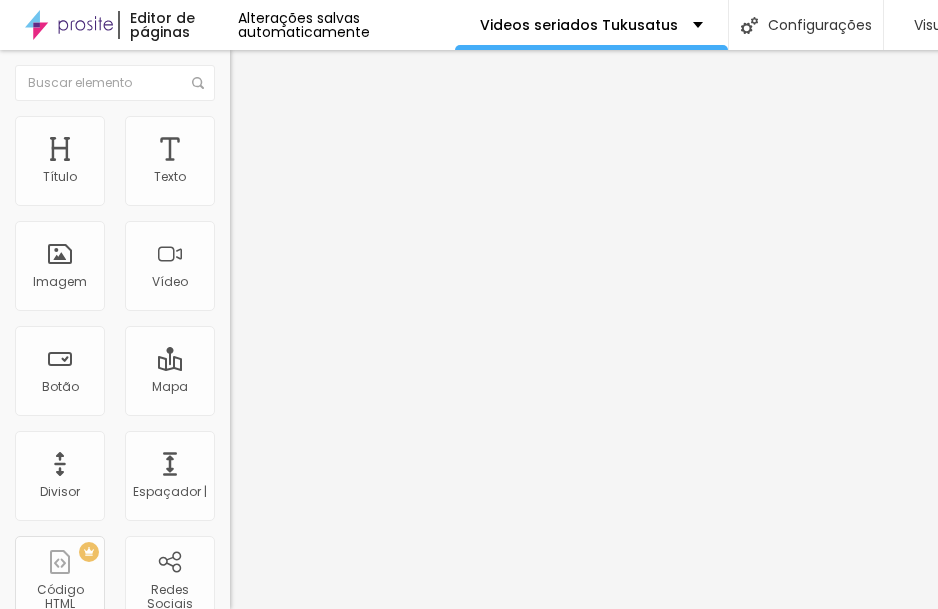 click at bounding box center (253, 73) 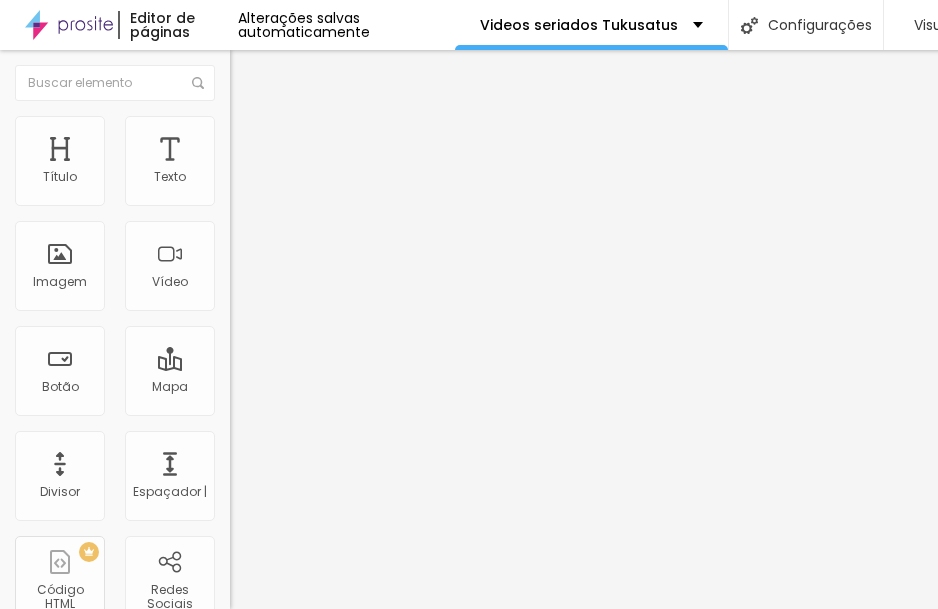 click on "Adicionar imagem" at bounding box center (300, 163) 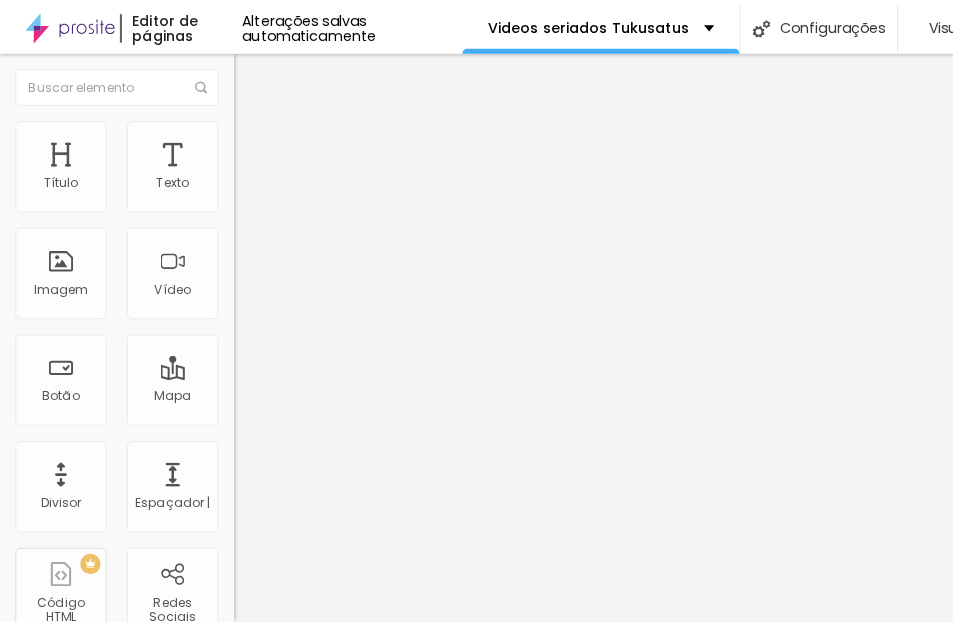 scroll, scrollTop: 0, scrollLeft: 0, axis: both 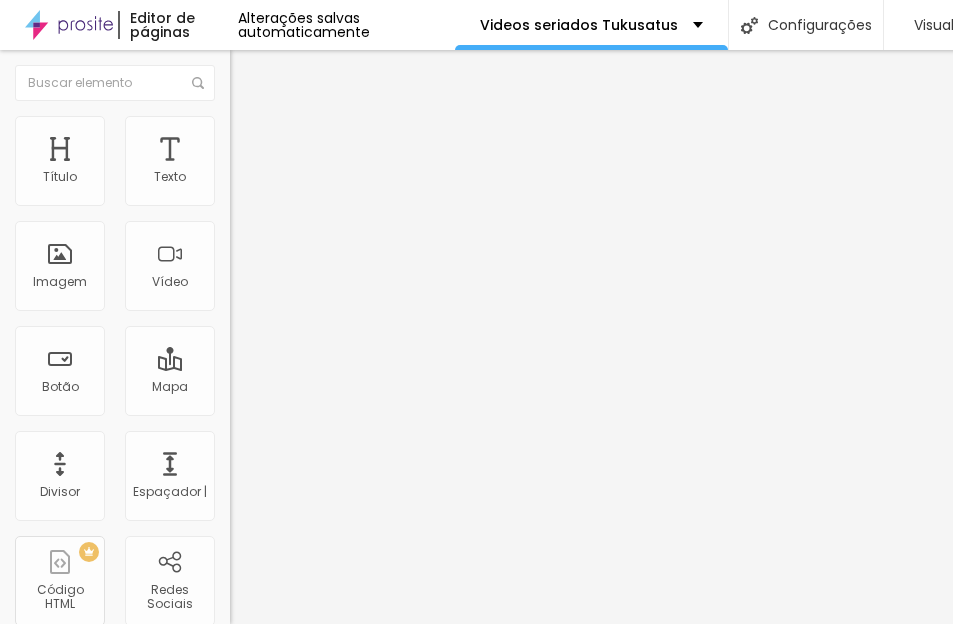 click at bounding box center (476, 871) 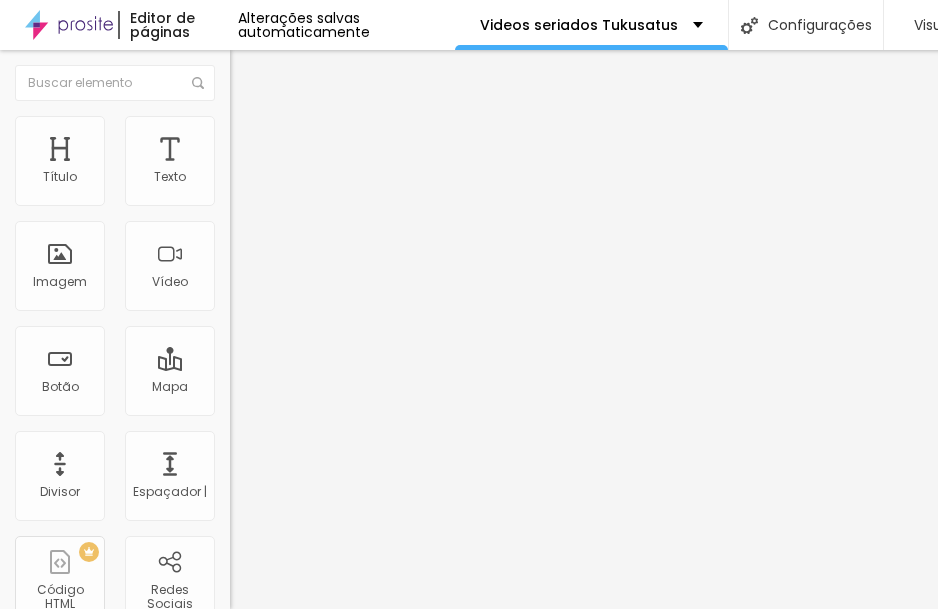 click at bounding box center [350, 192] 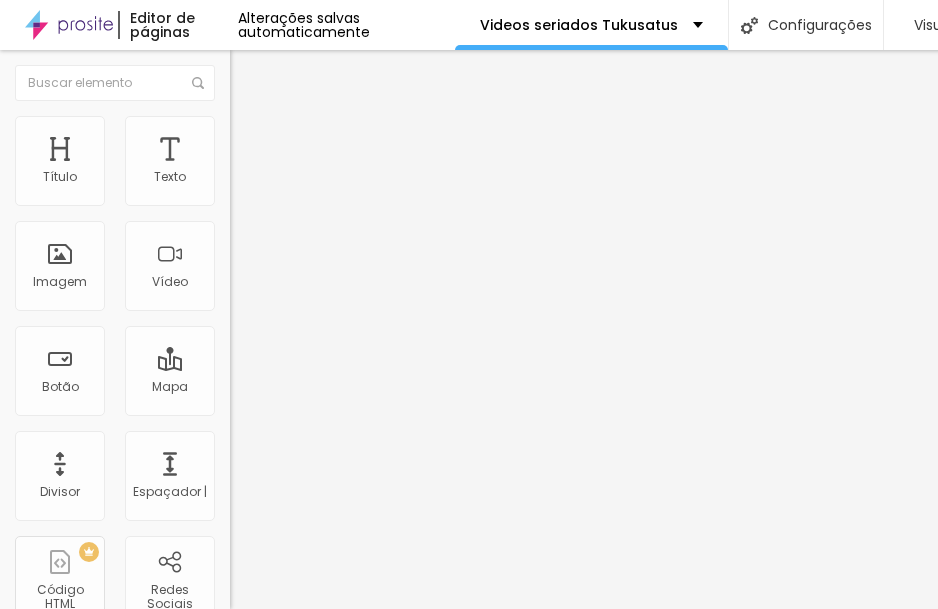 click at bounding box center [239, 125] 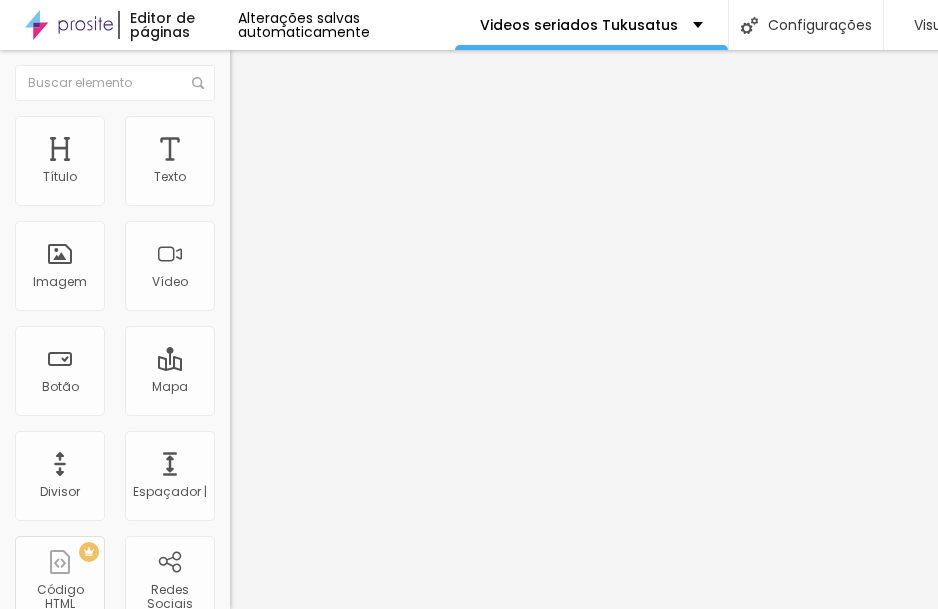 drag, startPoint x: 206, startPoint y: 217, endPoint x: 81, endPoint y: 219, distance: 125.016 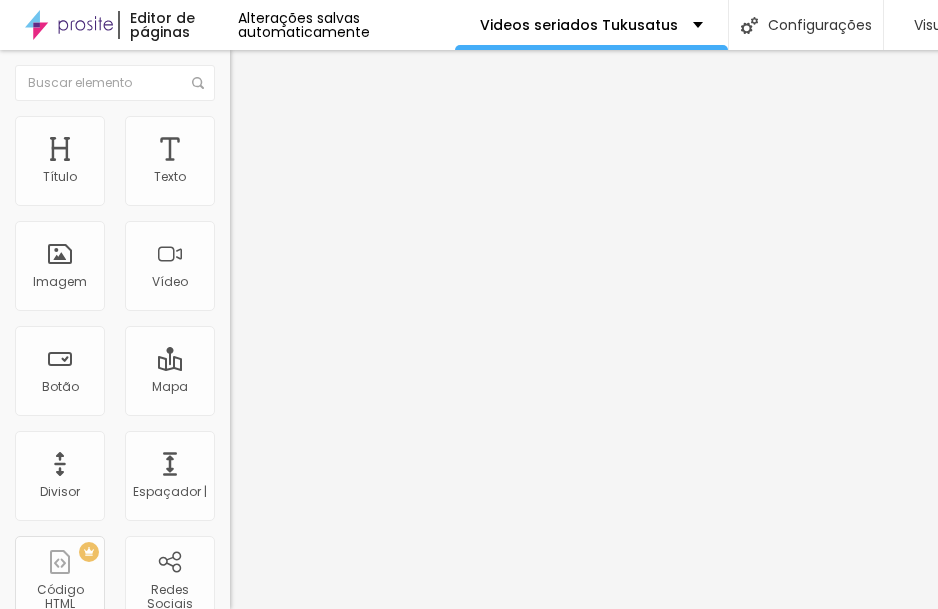 click at bounding box center (294, 197) 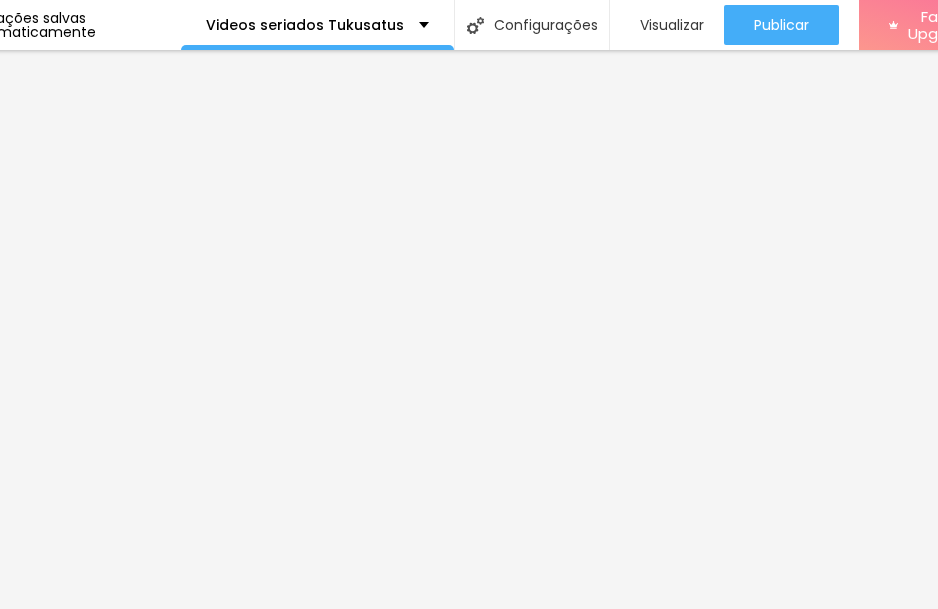 scroll, scrollTop: 15, scrollLeft: 277, axis: both 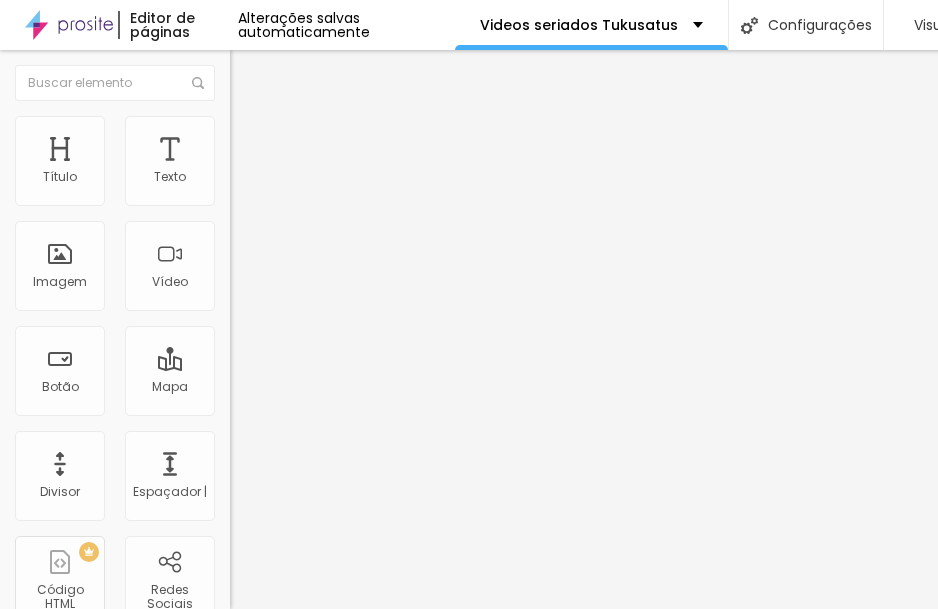 click at bounding box center (253, 73) 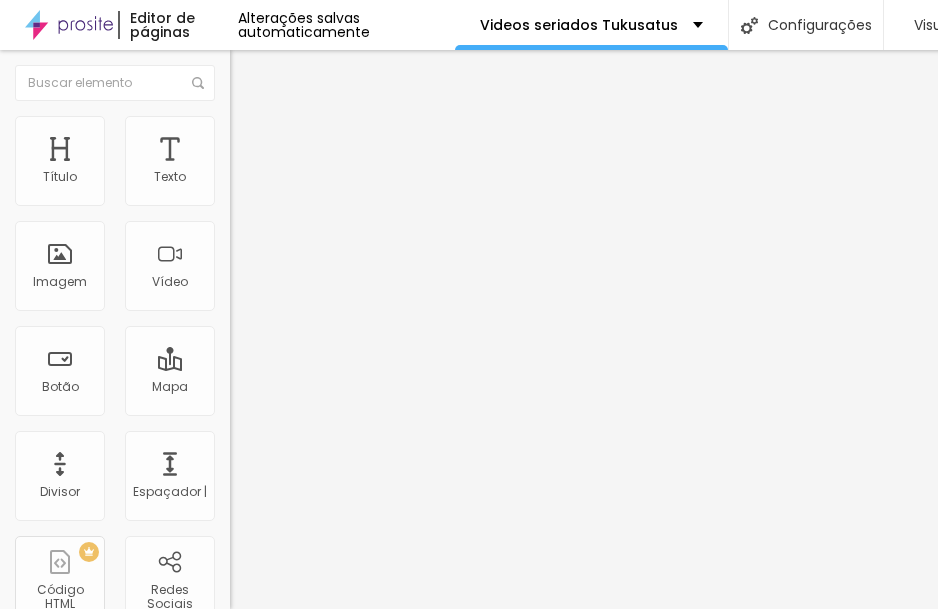 click on "Adicionar imagem" at bounding box center (300, 163) 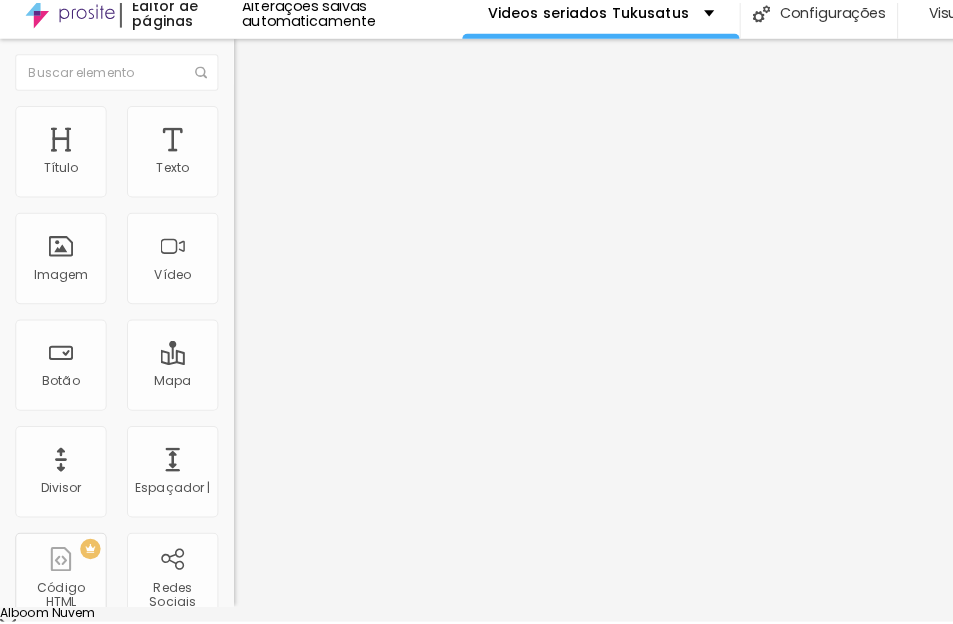scroll, scrollTop: 0, scrollLeft: 0, axis: both 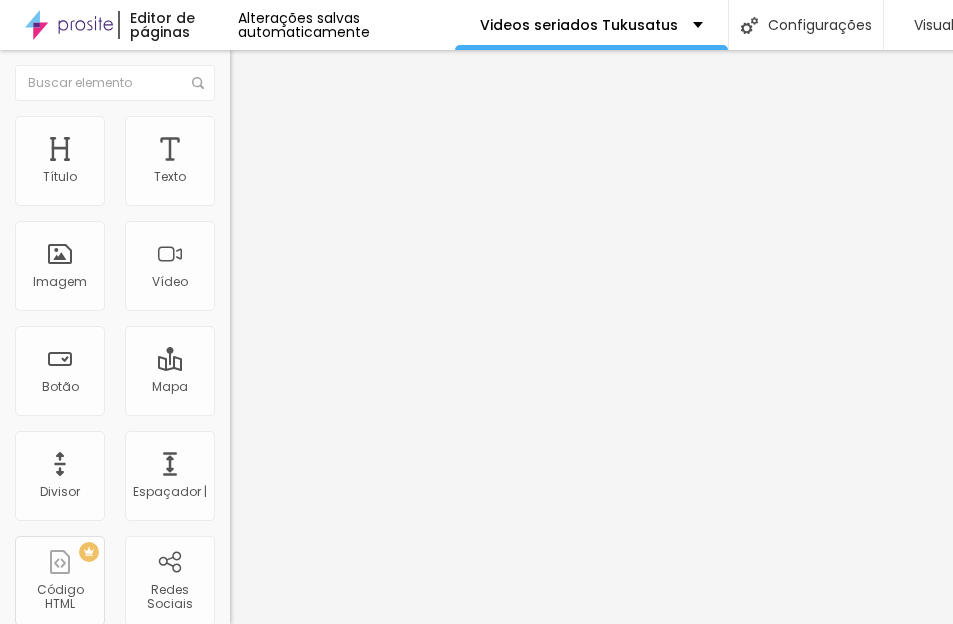 click at bounding box center (476, 883) 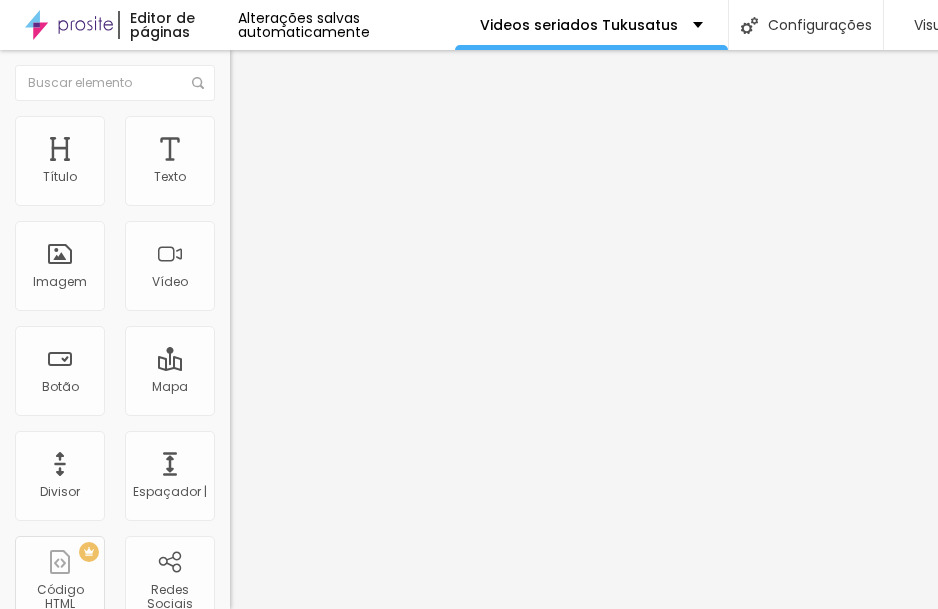 click at bounding box center [350, 192] 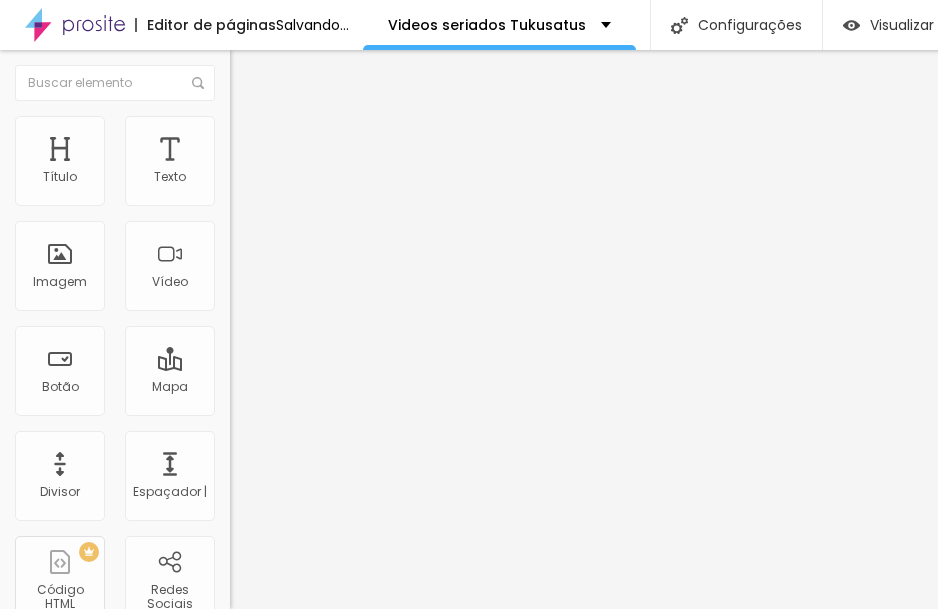 scroll, scrollTop: 0, scrollLeft: 0, axis: both 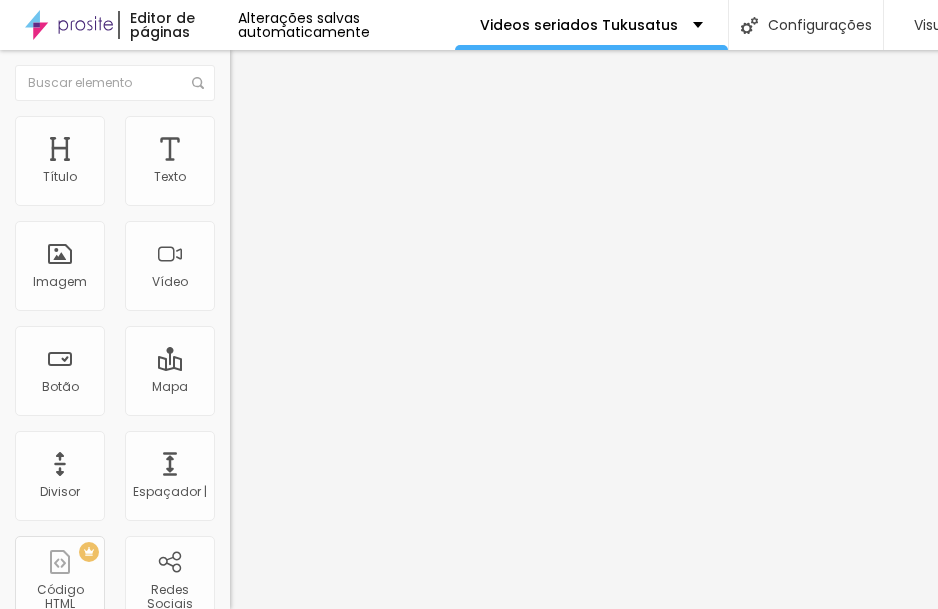 drag, startPoint x: 197, startPoint y: 215, endPoint x: 89, endPoint y: 226, distance: 108.55874 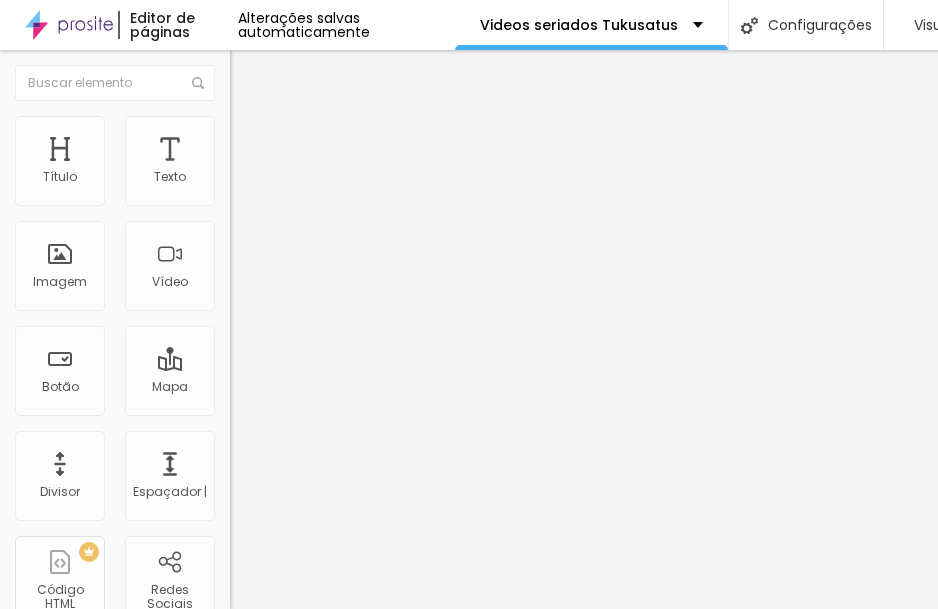 click at bounding box center [294, 197] 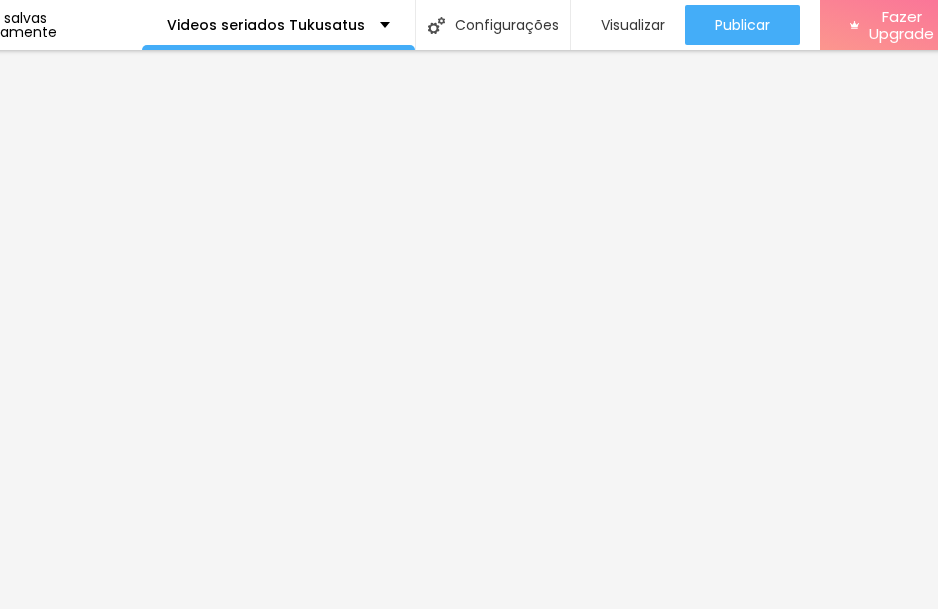 scroll, scrollTop: 15, scrollLeft: 322, axis: both 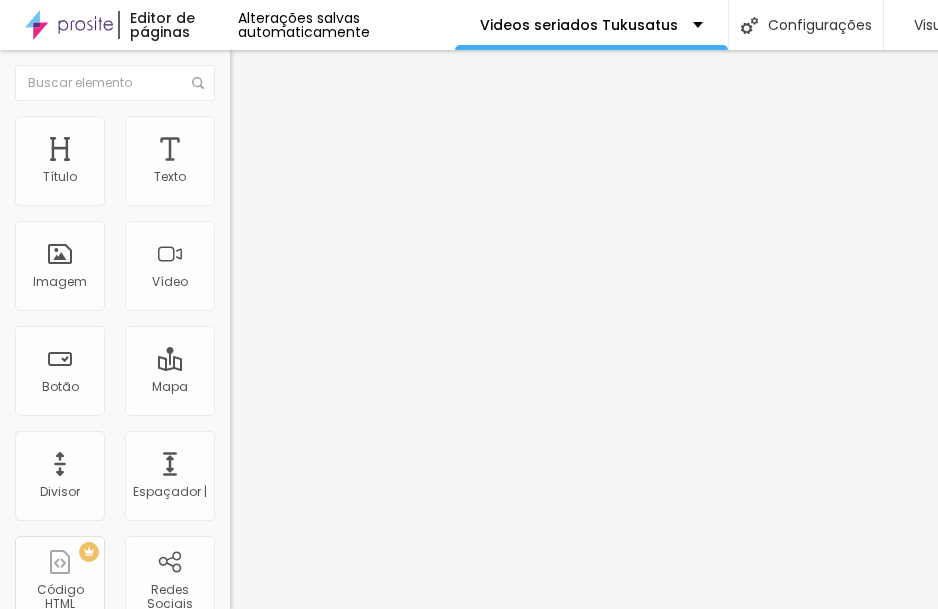 click at bounding box center [253, 73] 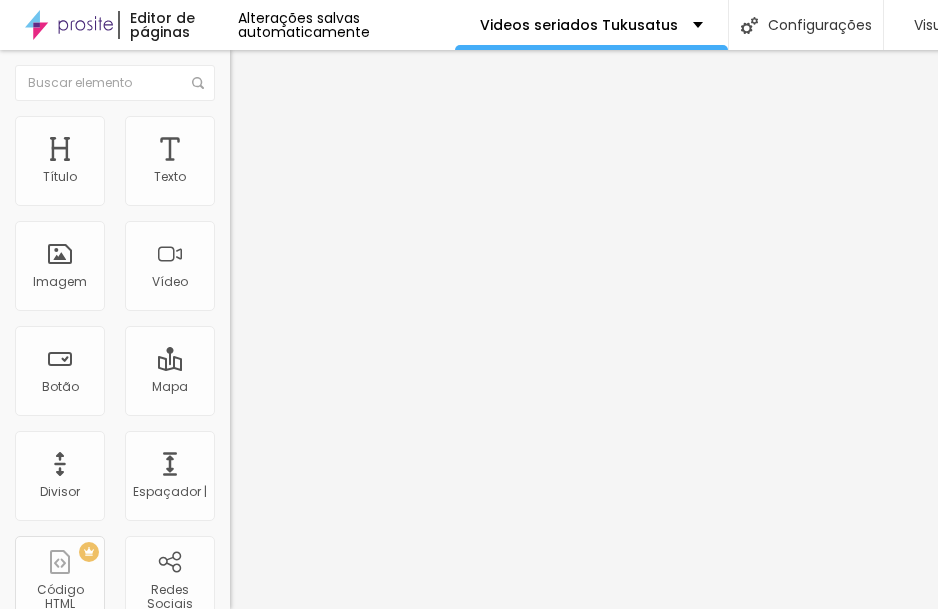 click on "Adicionar imagem" at bounding box center (300, 163) 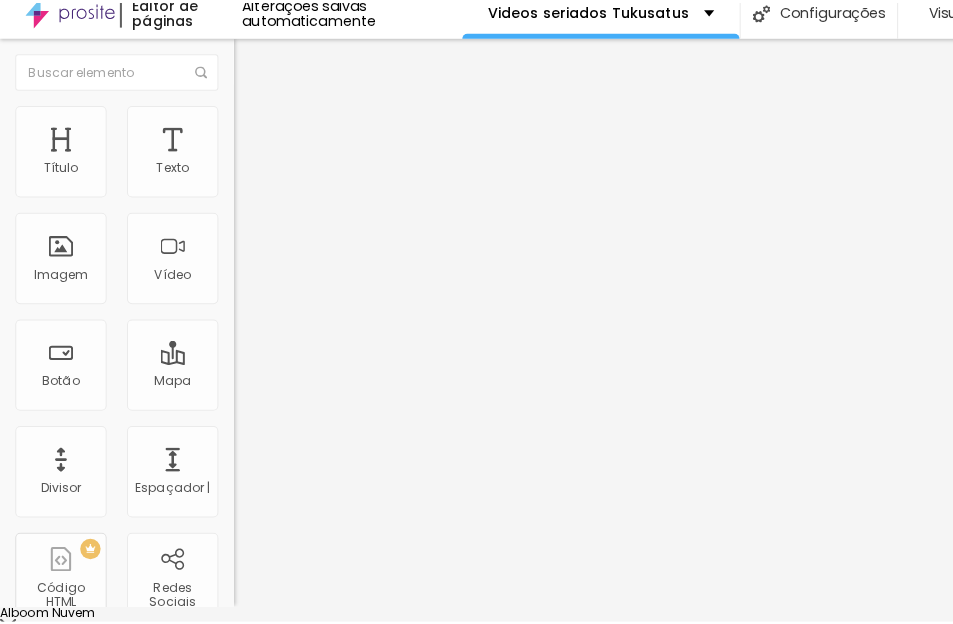 scroll, scrollTop: 0, scrollLeft: 0, axis: both 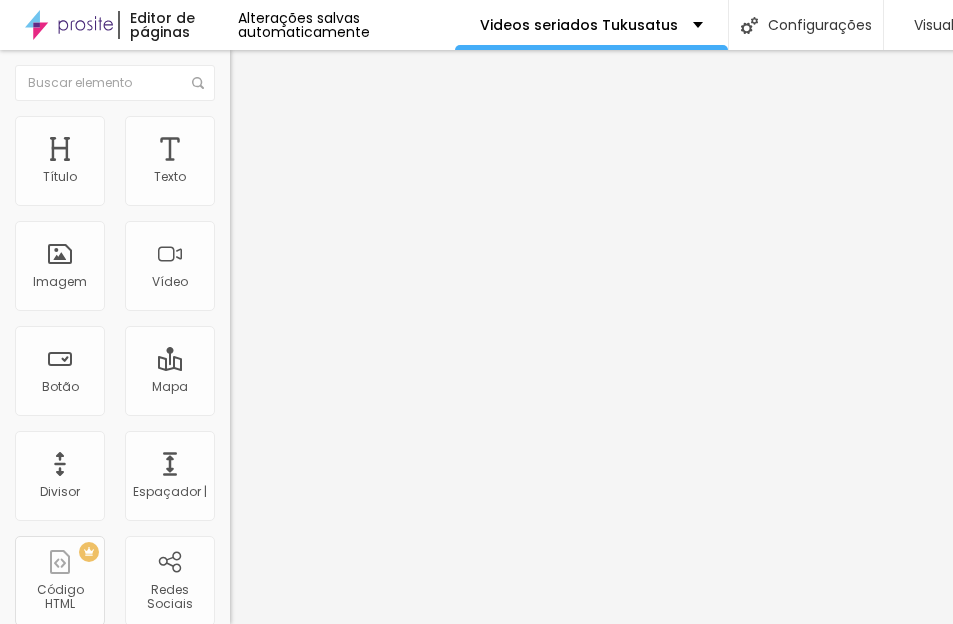 click at bounding box center [476, 907] 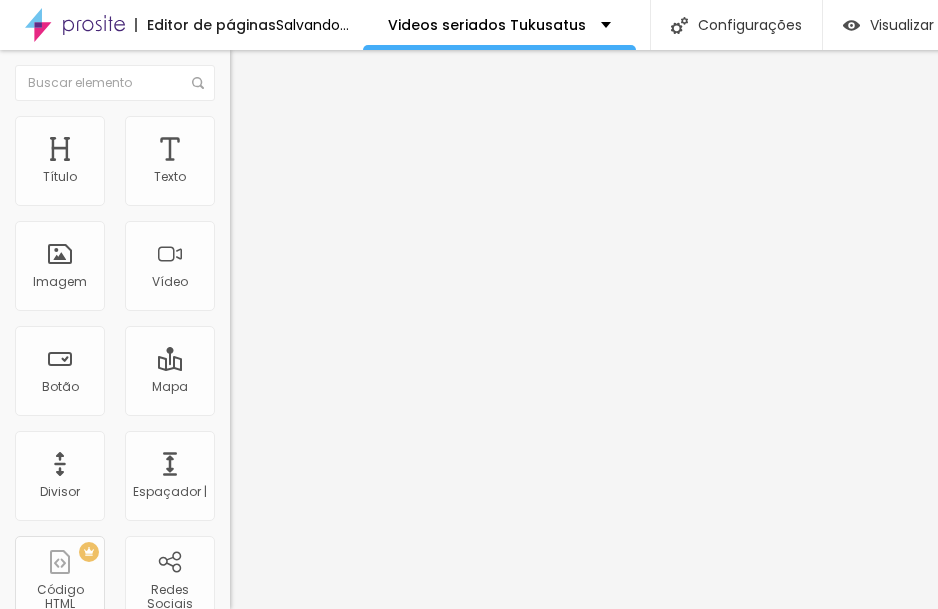 click at bounding box center (350, 192) 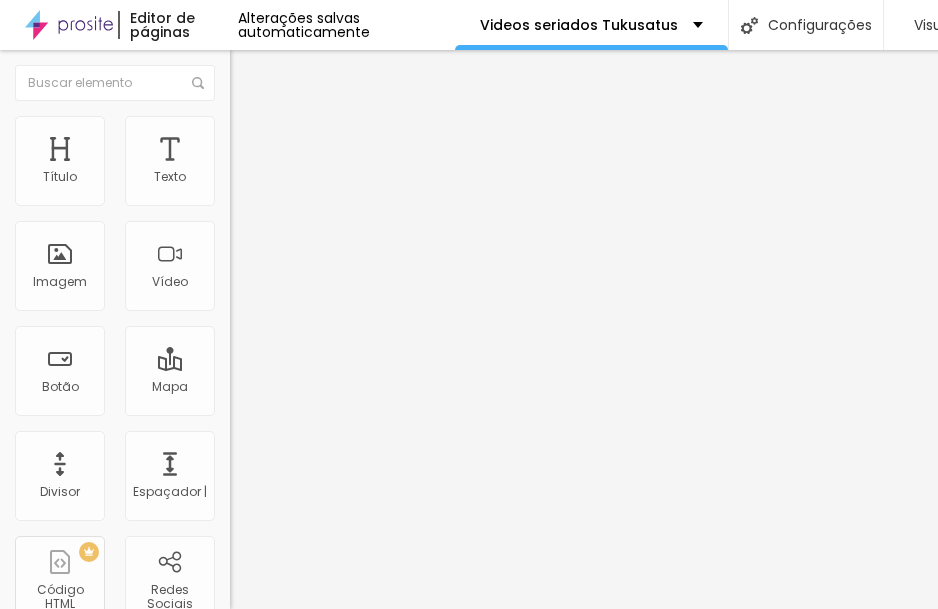 scroll, scrollTop: 0, scrollLeft: 16, axis: horizontal 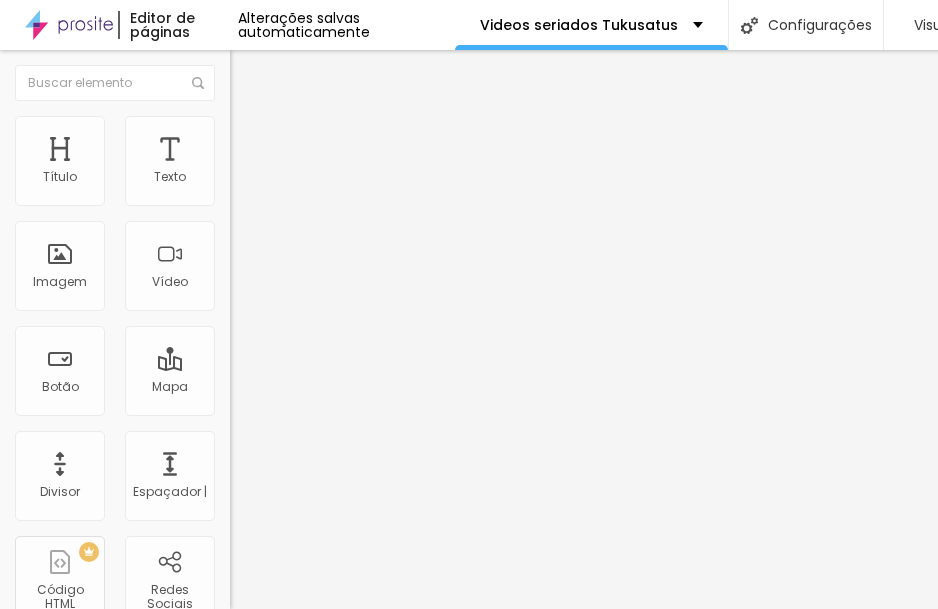 click on "Descrição da imagem (Alt) FLASHMAN DIN DAN GO SARA E LU" at bounding box center (345, 194) 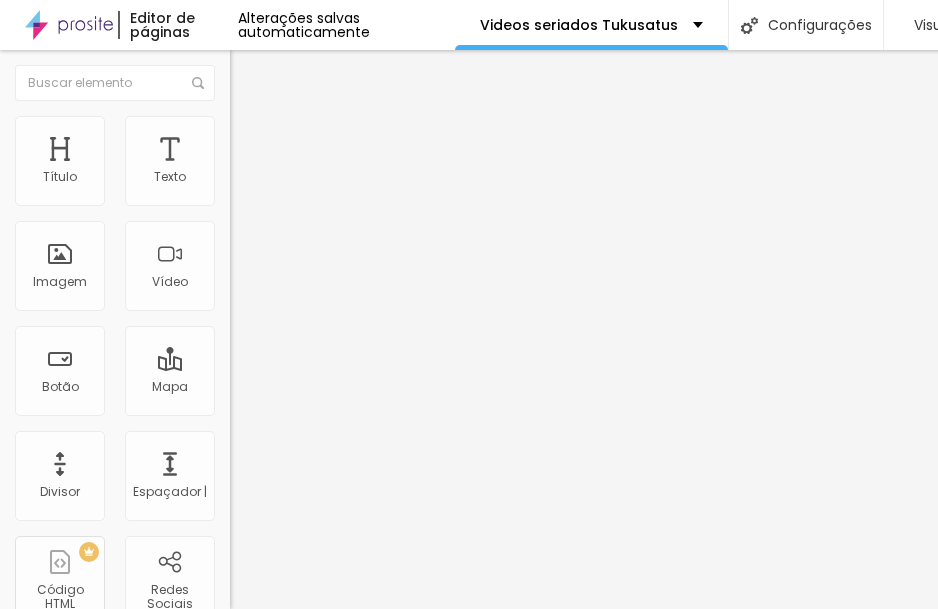 click at bounding box center (239, 125) 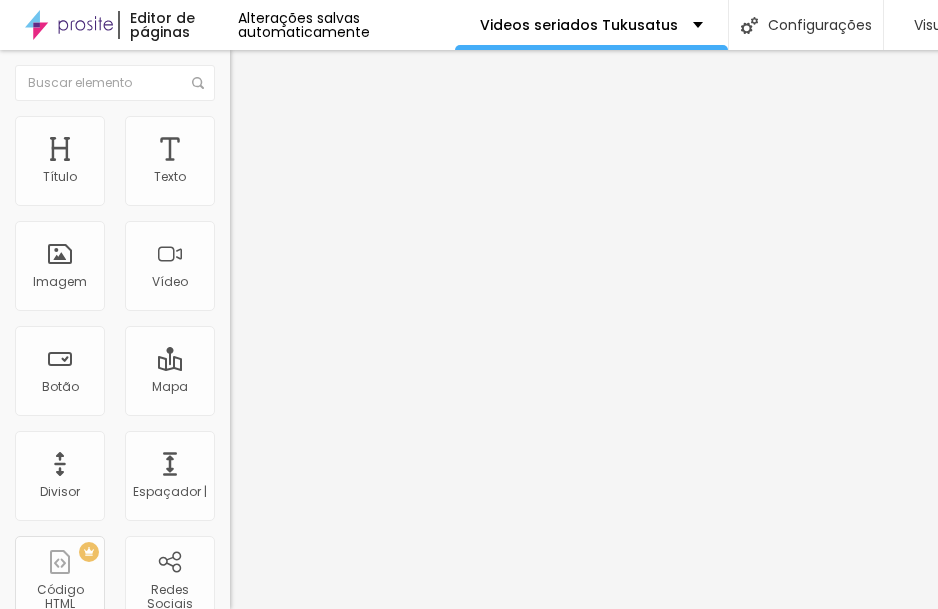 scroll, scrollTop: 15, scrollLeft: 0, axis: vertical 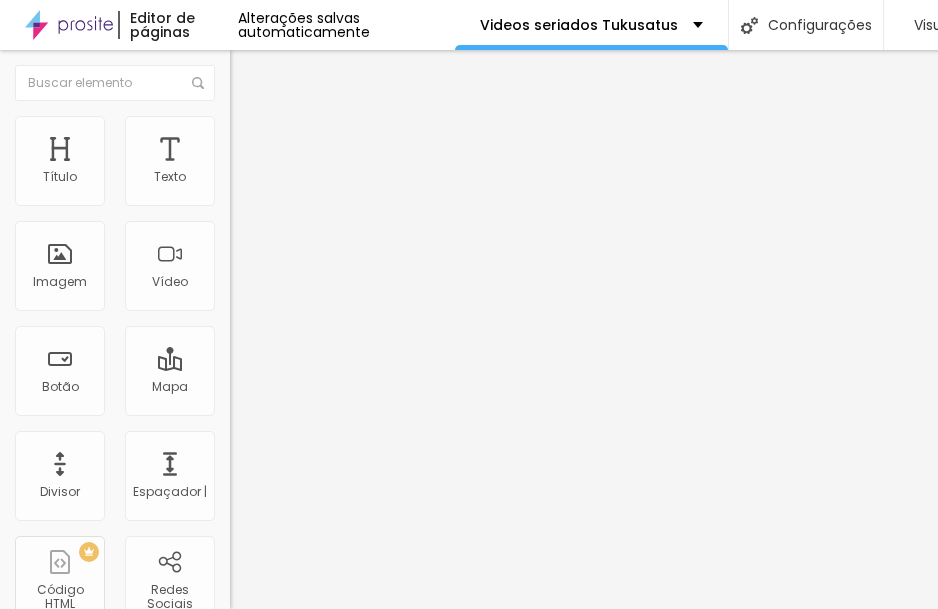 click on "Adicionar imagem" at bounding box center [300, 163] 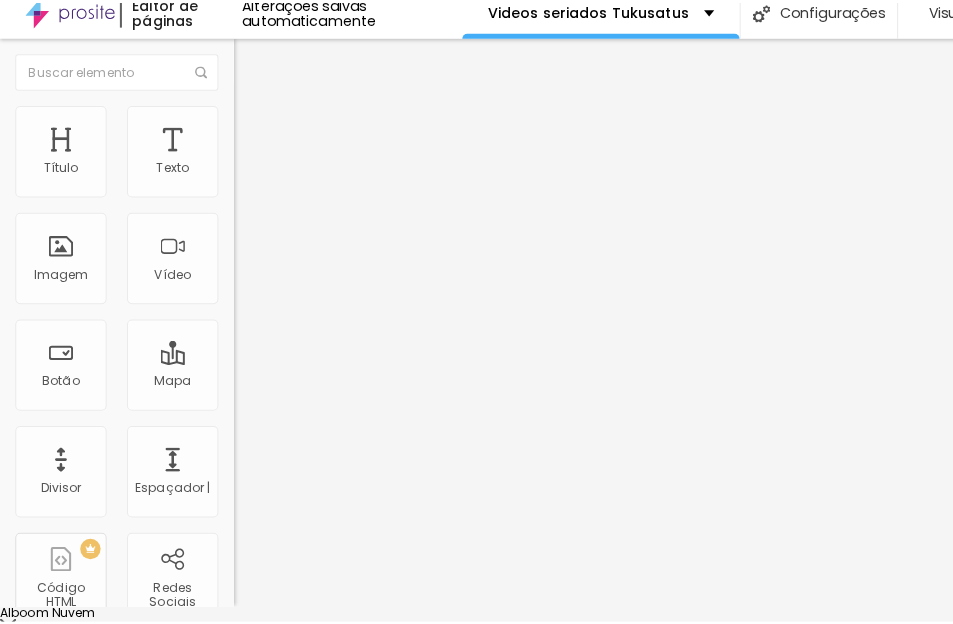 scroll, scrollTop: 0, scrollLeft: 0, axis: both 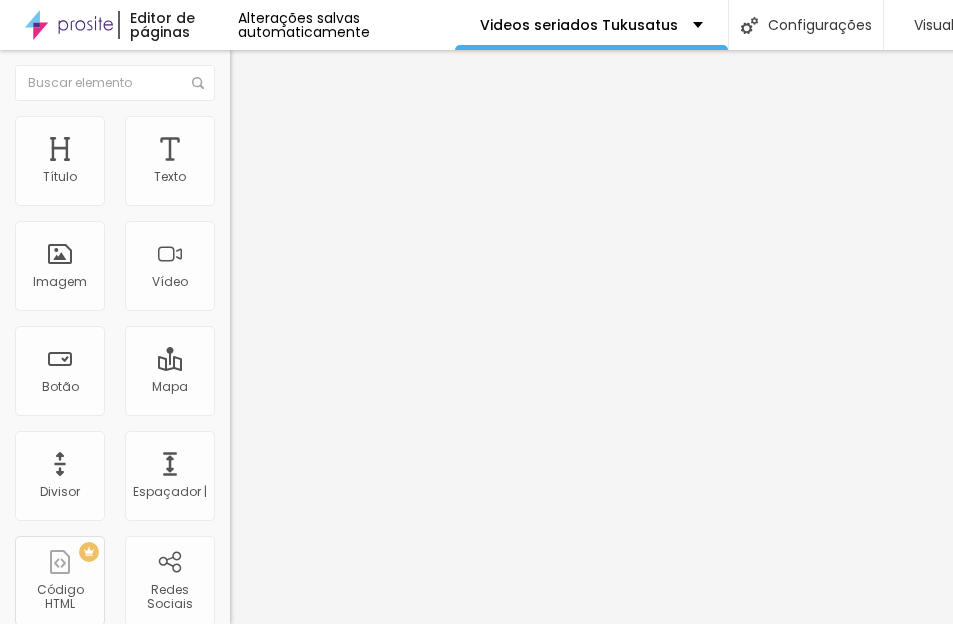 click at bounding box center [476, 919] 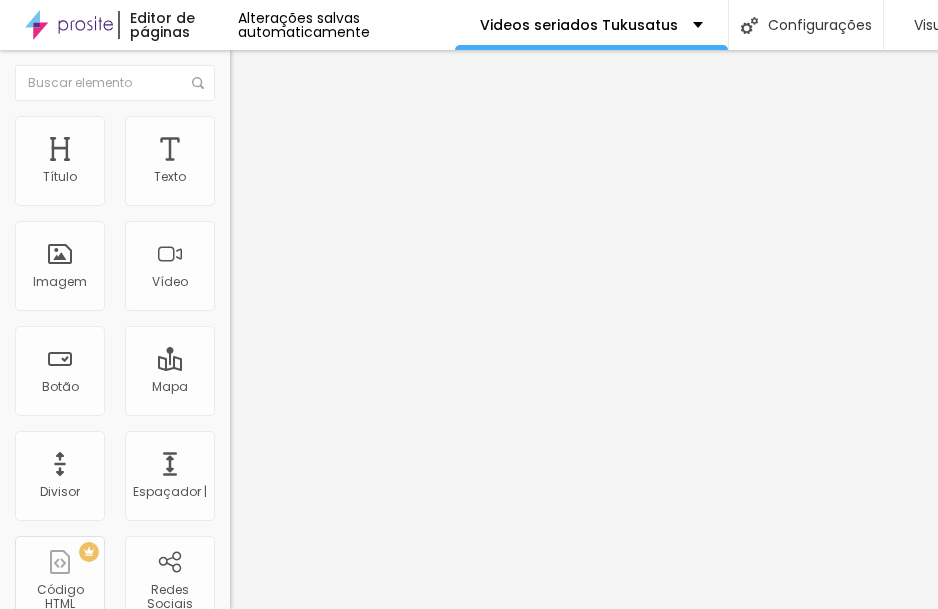 click at bounding box center (350, 192) 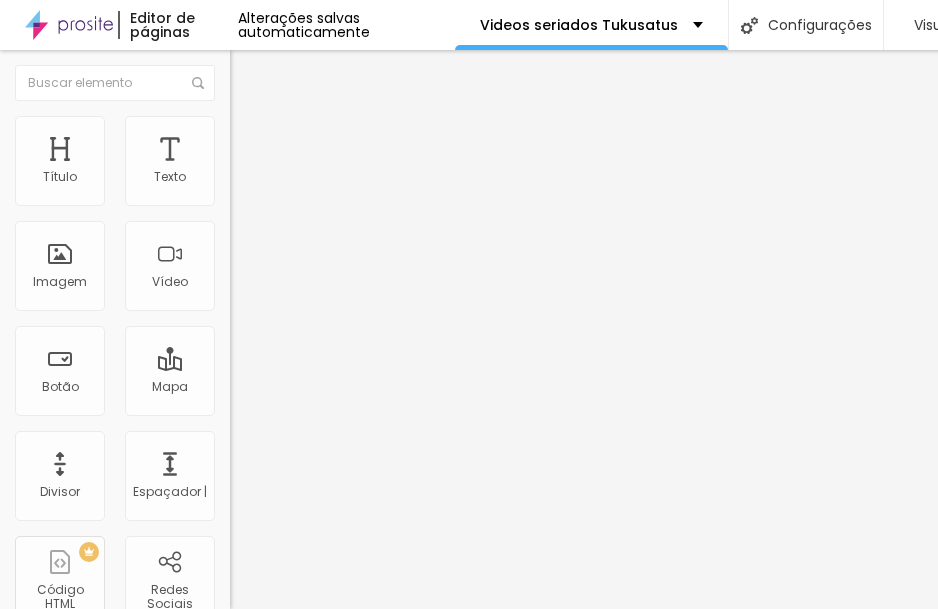 click on "Descrição da imagem (Alt) MIA ANRI E JASPION" at bounding box center [345, 194] 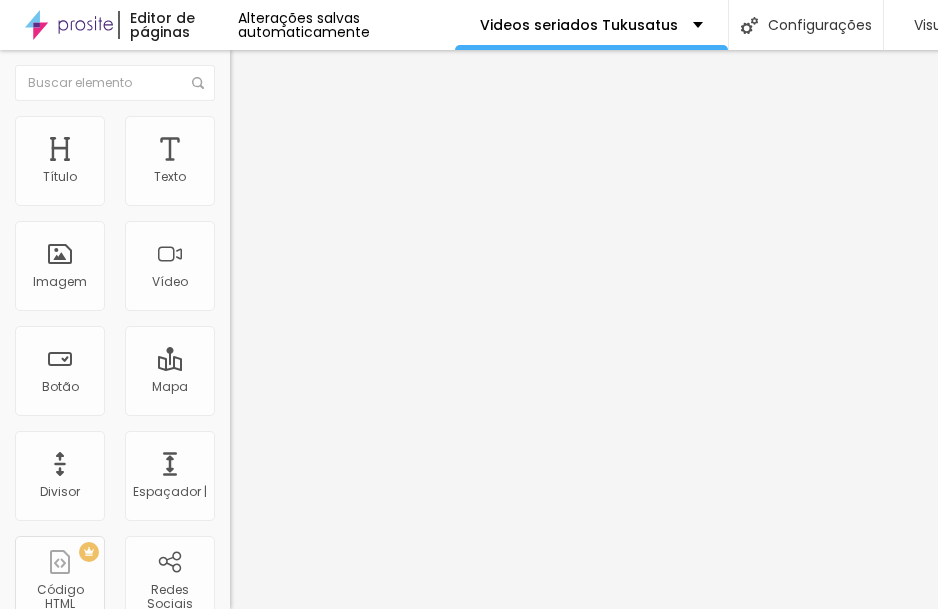 drag, startPoint x: 205, startPoint y: 213, endPoint x: 125, endPoint y: 213, distance: 80 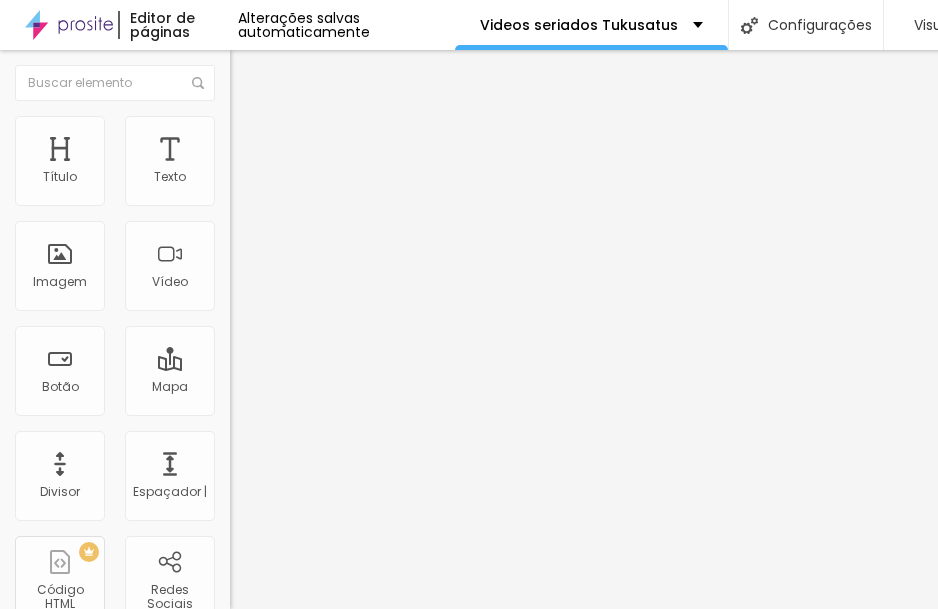 click at bounding box center (294, 197) 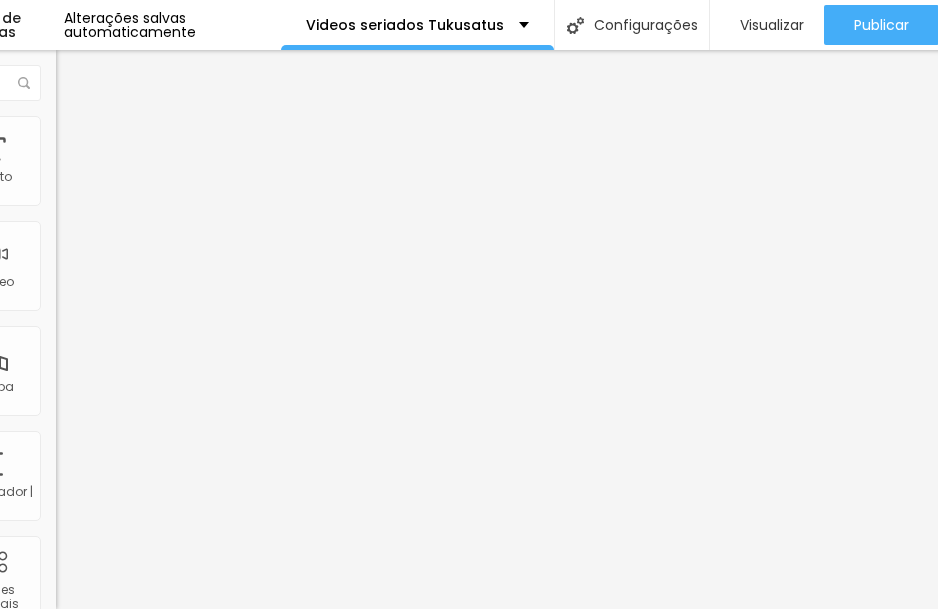 scroll, scrollTop: 15, scrollLeft: 254, axis: both 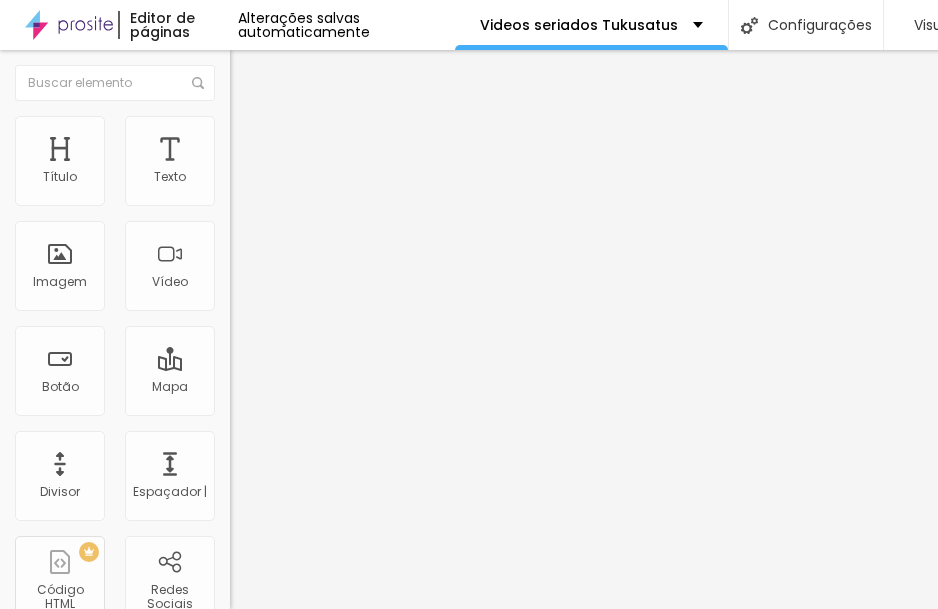 click at bounding box center (253, 73) 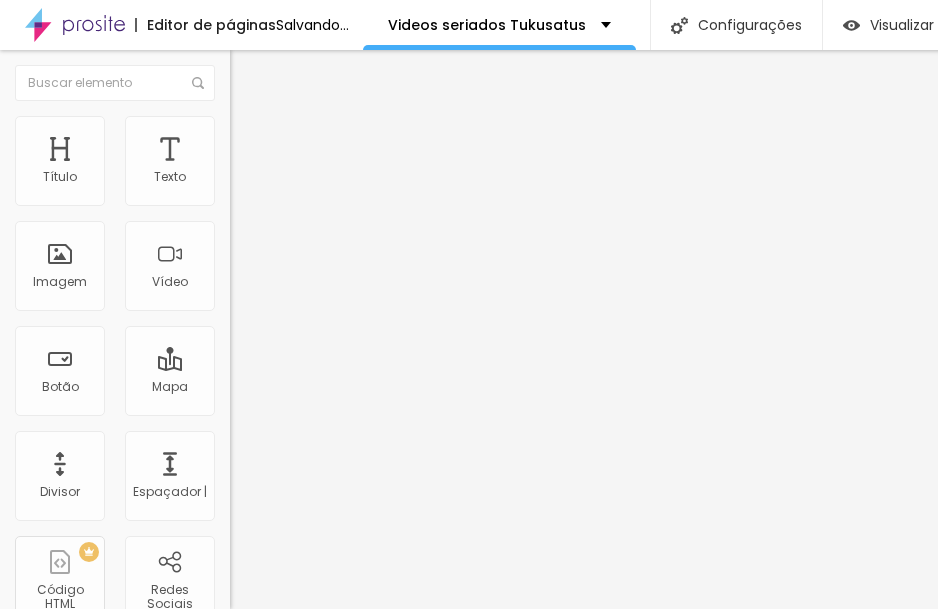 click on "Adicionar imagem" at bounding box center (300, 163) 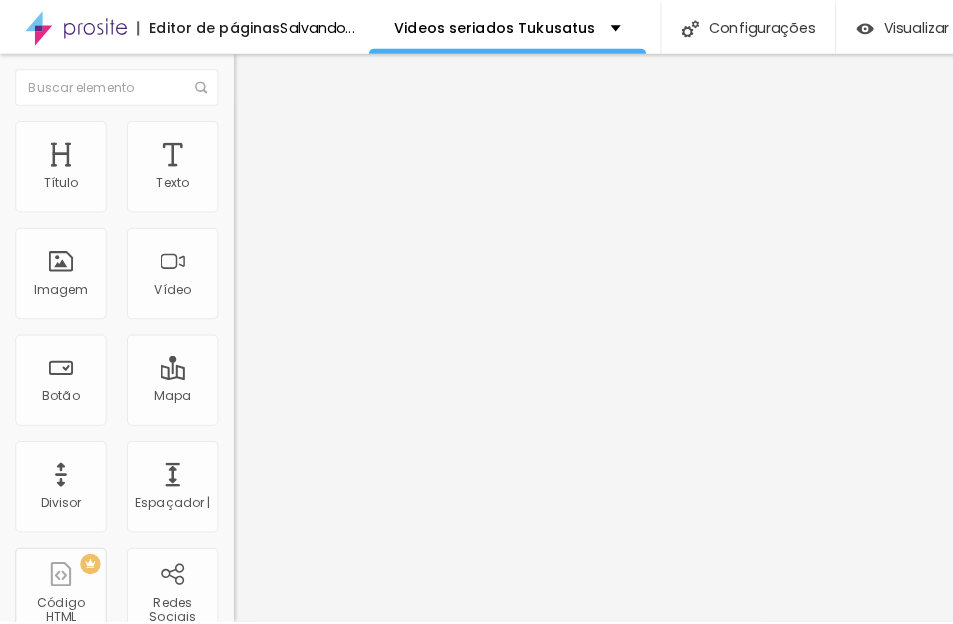 scroll, scrollTop: 0, scrollLeft: 0, axis: both 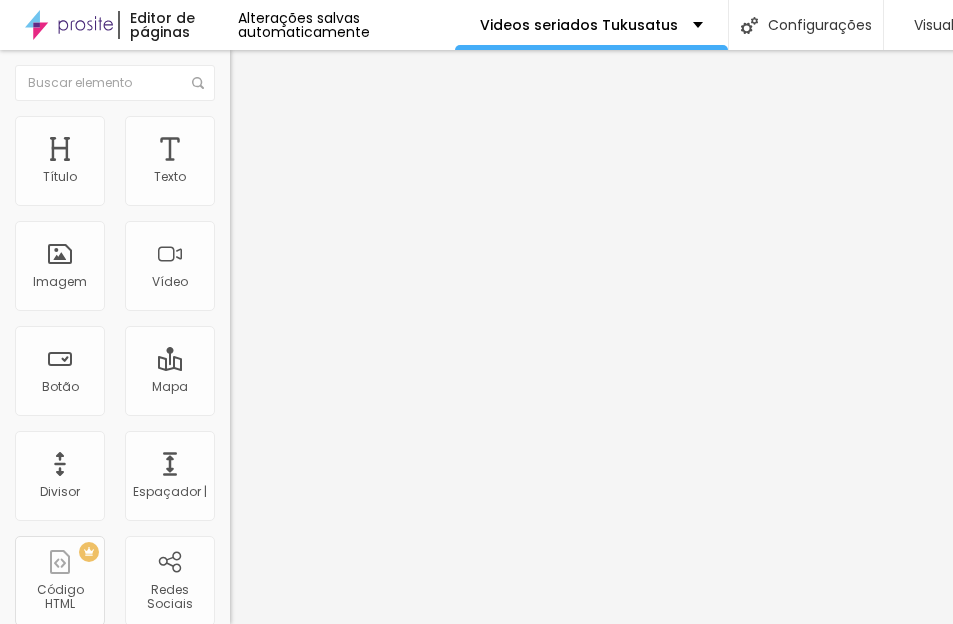 click at bounding box center [476, 931] 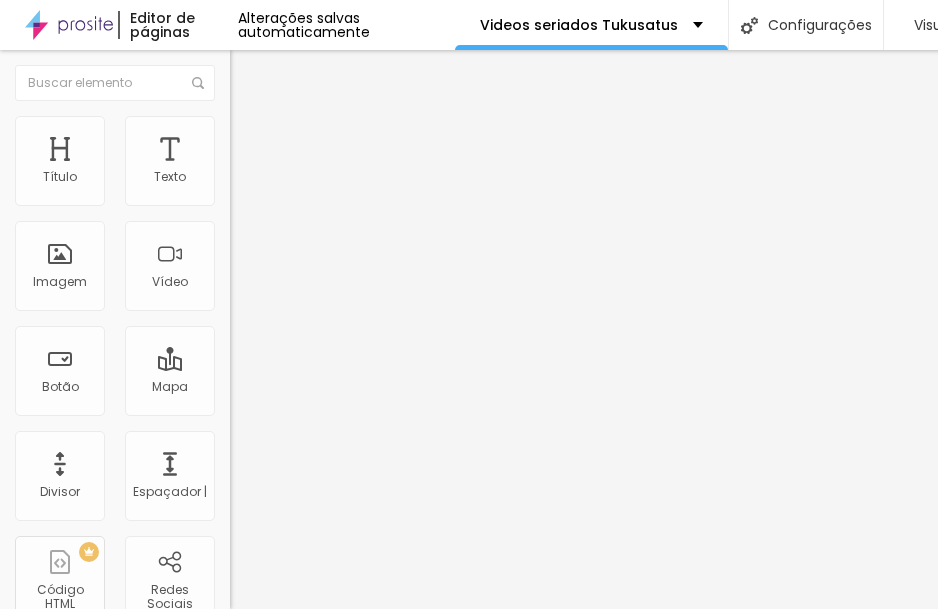 click at bounding box center (350, 192) 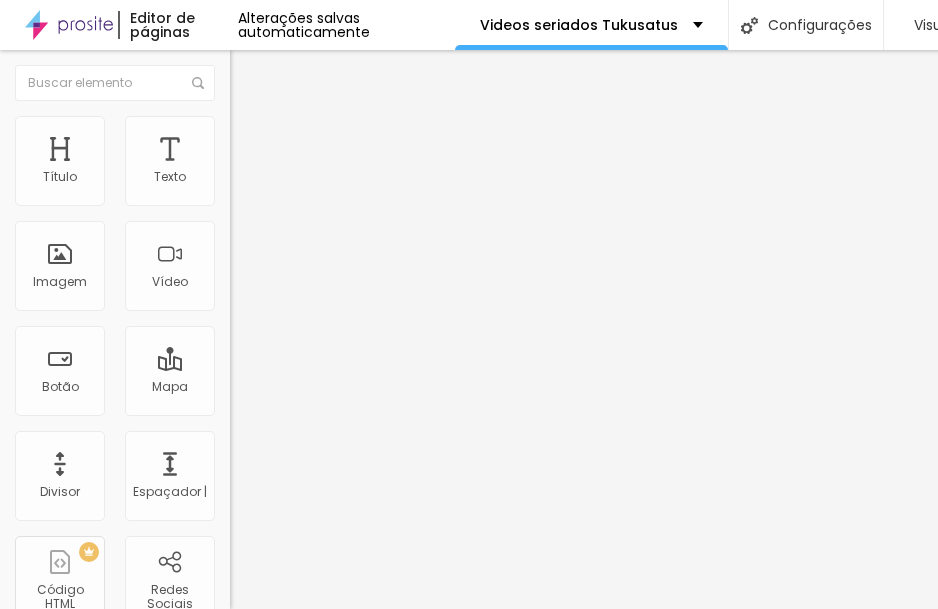 click at bounding box center (294, 197) 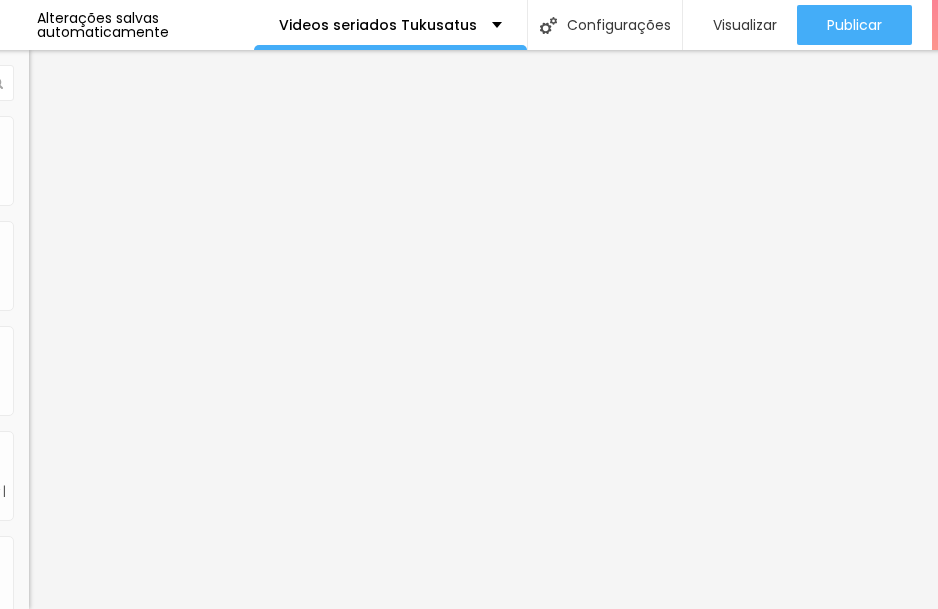 scroll, scrollTop: 15, scrollLeft: 210, axis: both 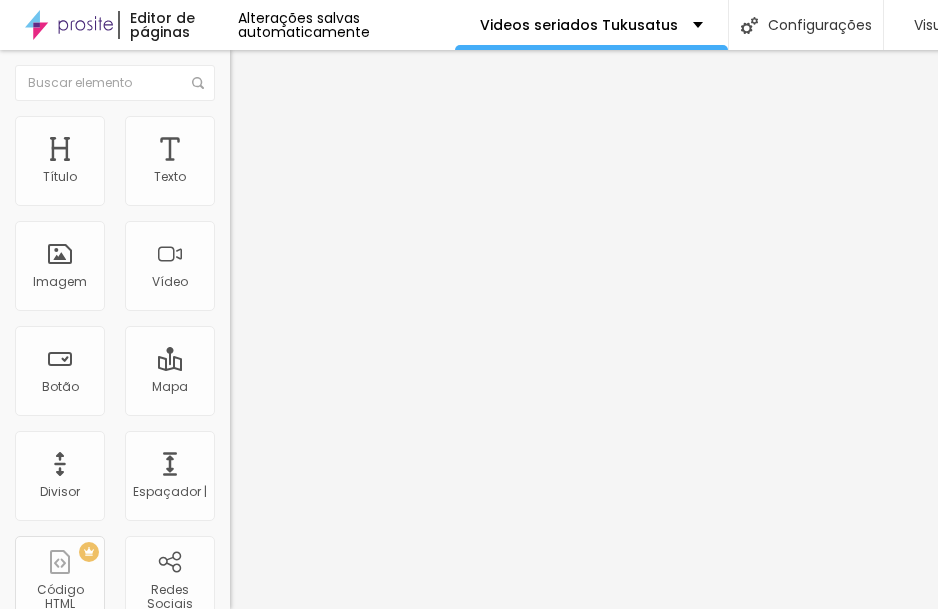 click at bounding box center (253, 73) 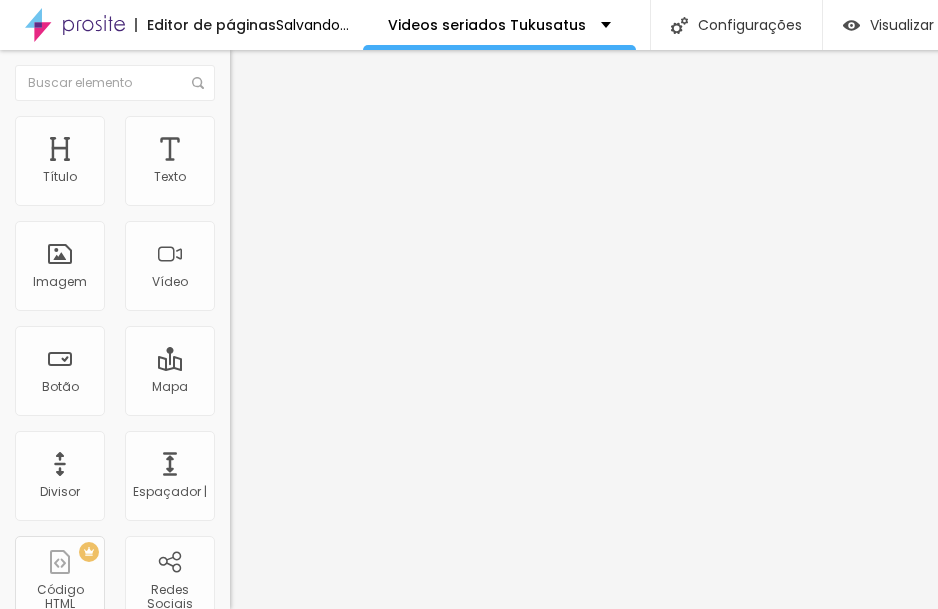 click on "Adicionar imagem" at bounding box center (300, 163) 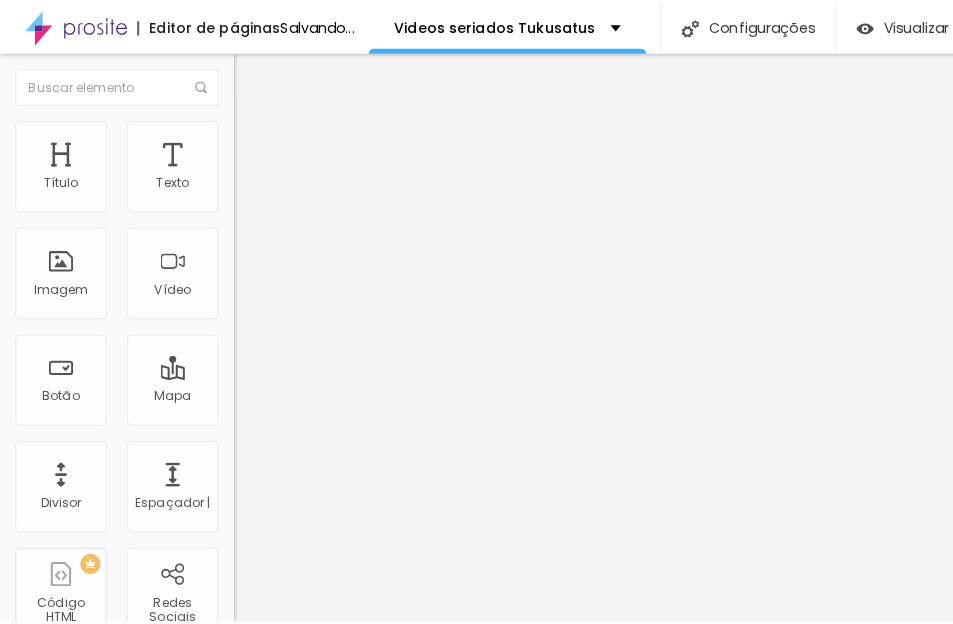 scroll, scrollTop: 0, scrollLeft: 0, axis: both 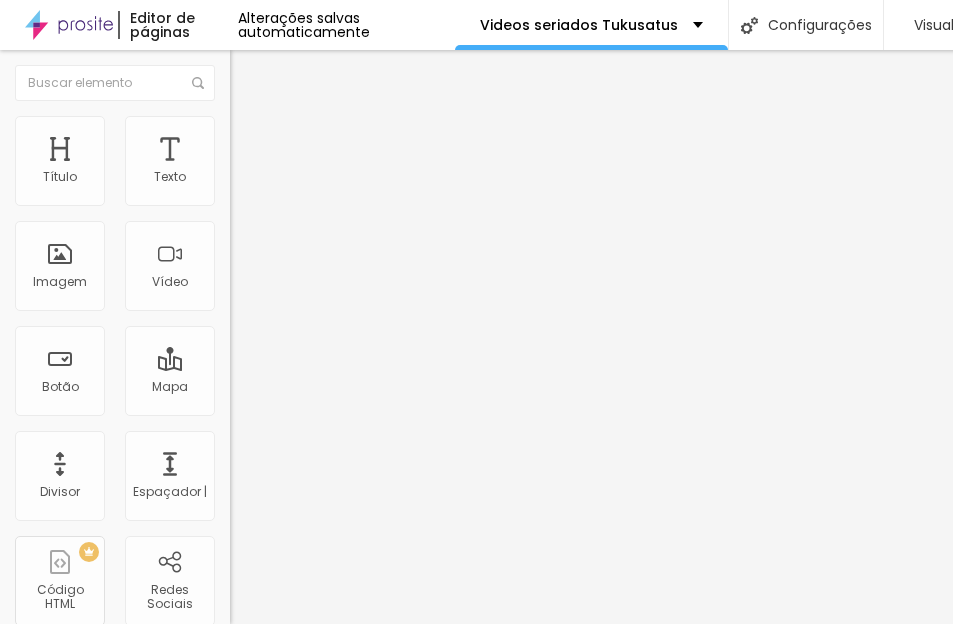 click at bounding box center [476, 943] 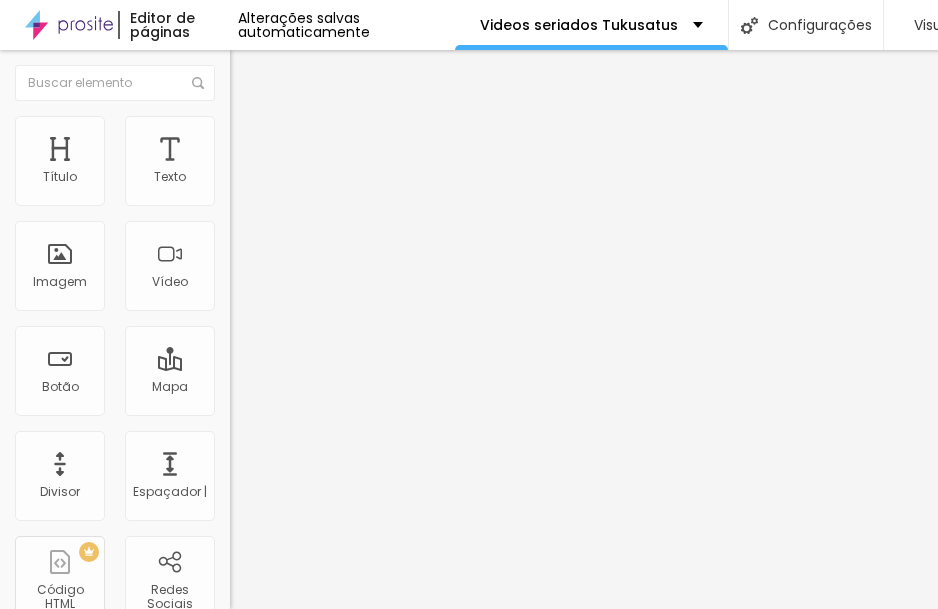 click at bounding box center [350, 192] 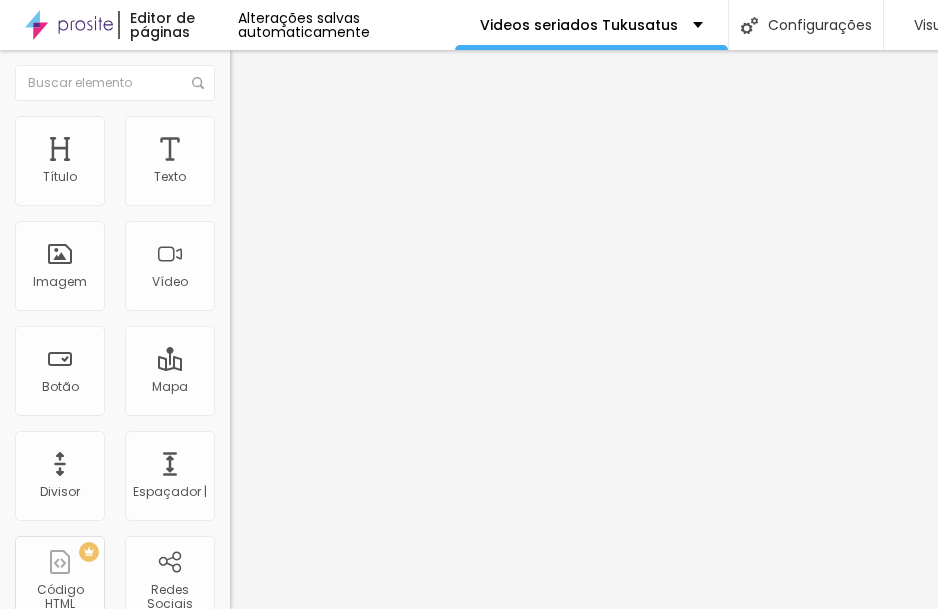 click at bounding box center [294, 197] 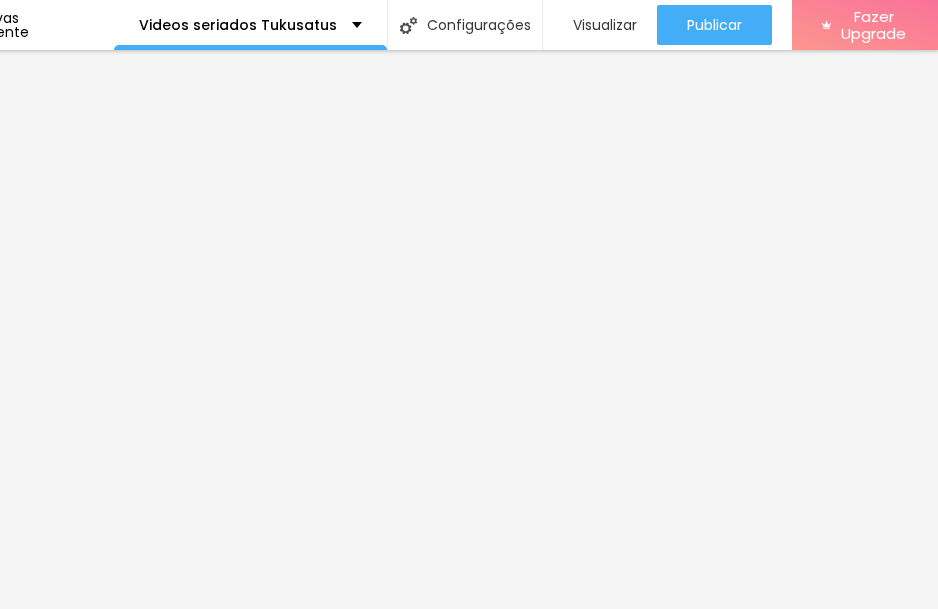 scroll, scrollTop: 15, scrollLeft: 342, axis: both 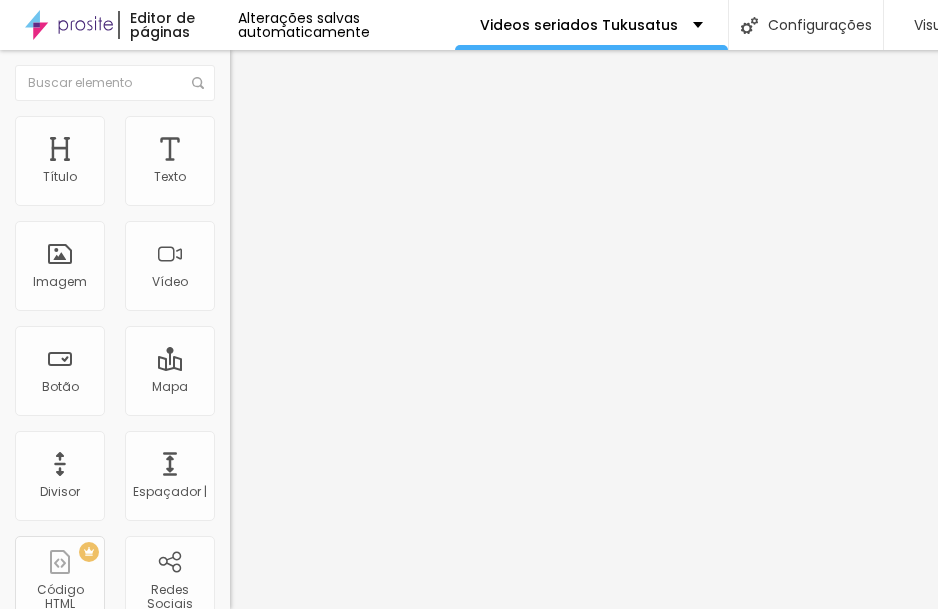 click on "Editar Imagem" at bounding box center [345, 73] 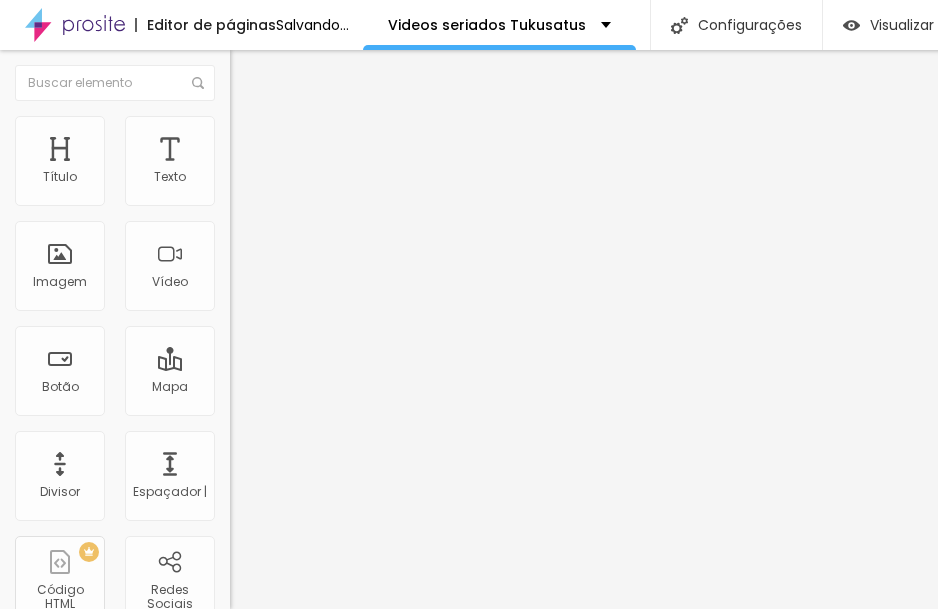 click on "Adicionar imagem" at bounding box center (300, 163) 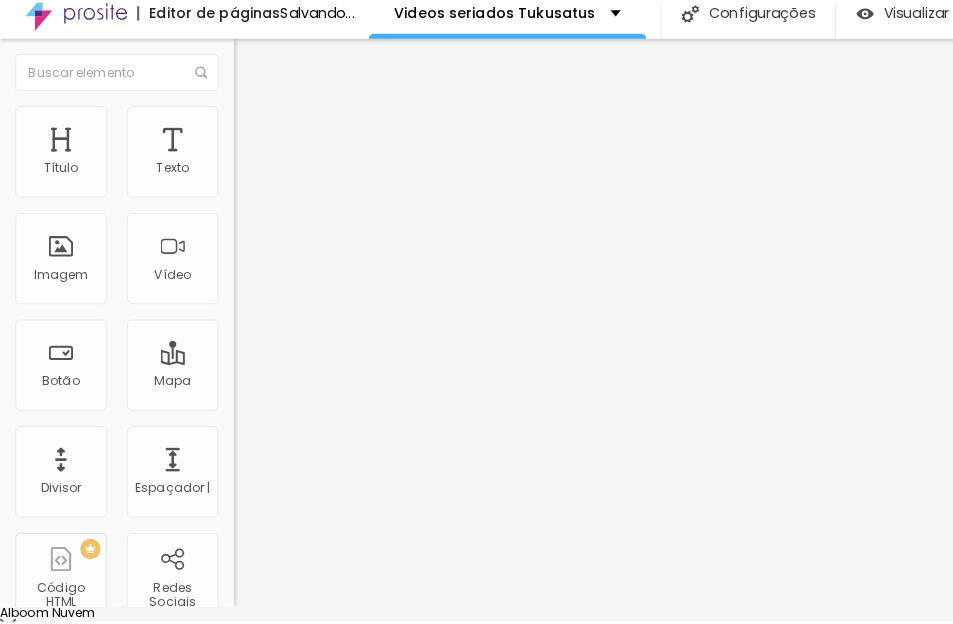 scroll, scrollTop: 0, scrollLeft: 0, axis: both 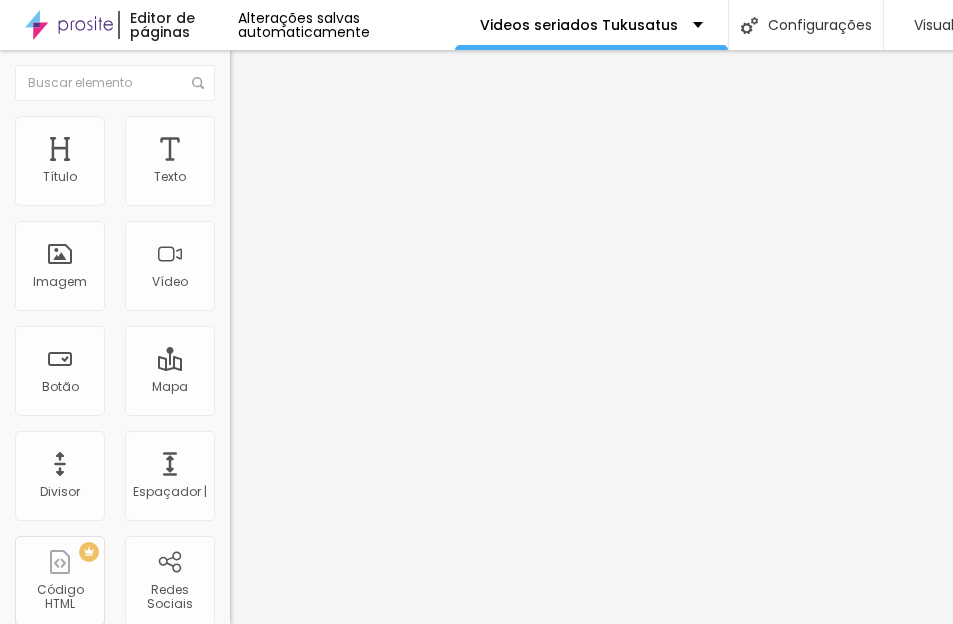 click at bounding box center (476, 955) 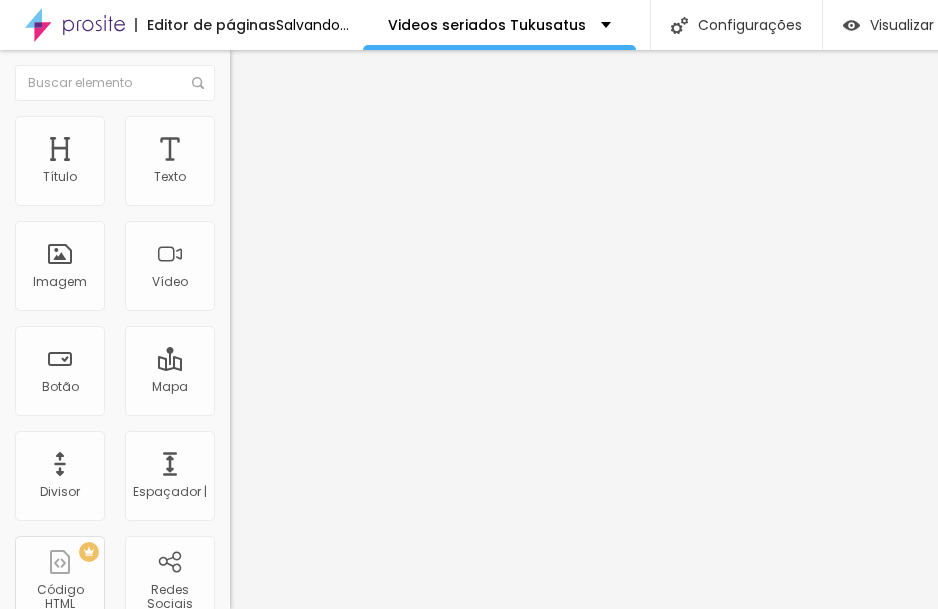 click at bounding box center [350, 192] 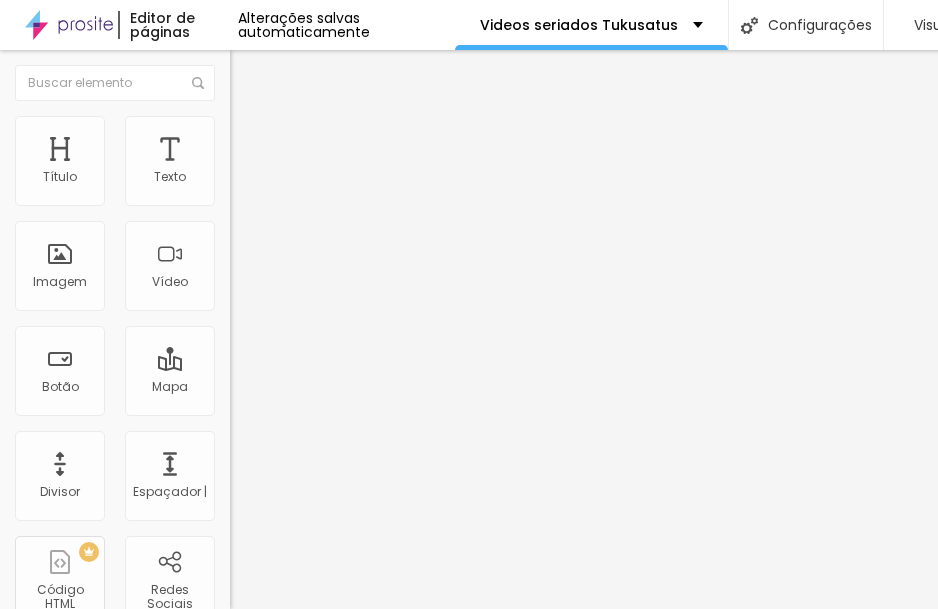 click at bounding box center [239, 125] 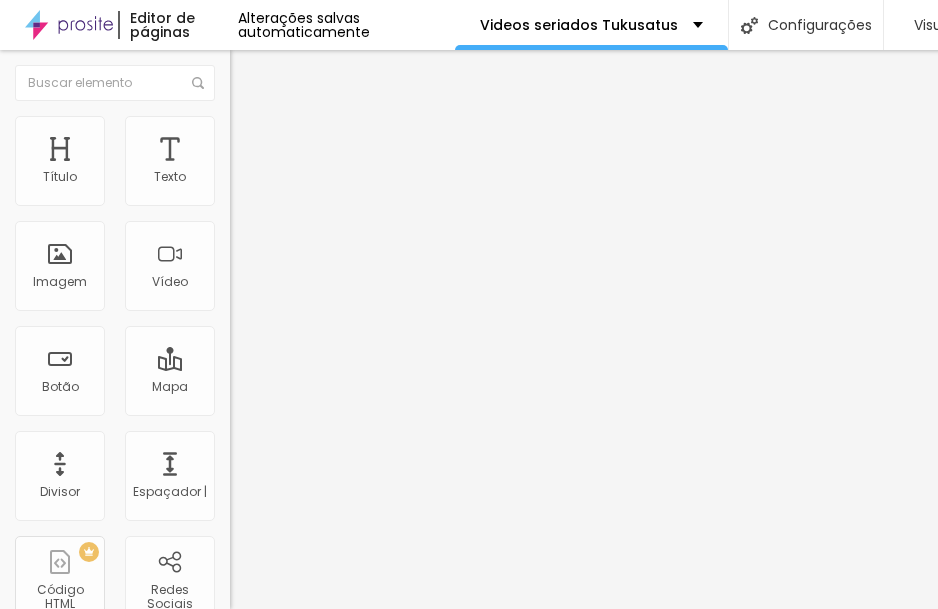 drag, startPoint x: 210, startPoint y: 212, endPoint x: 130, endPoint y: 209, distance: 80.05623 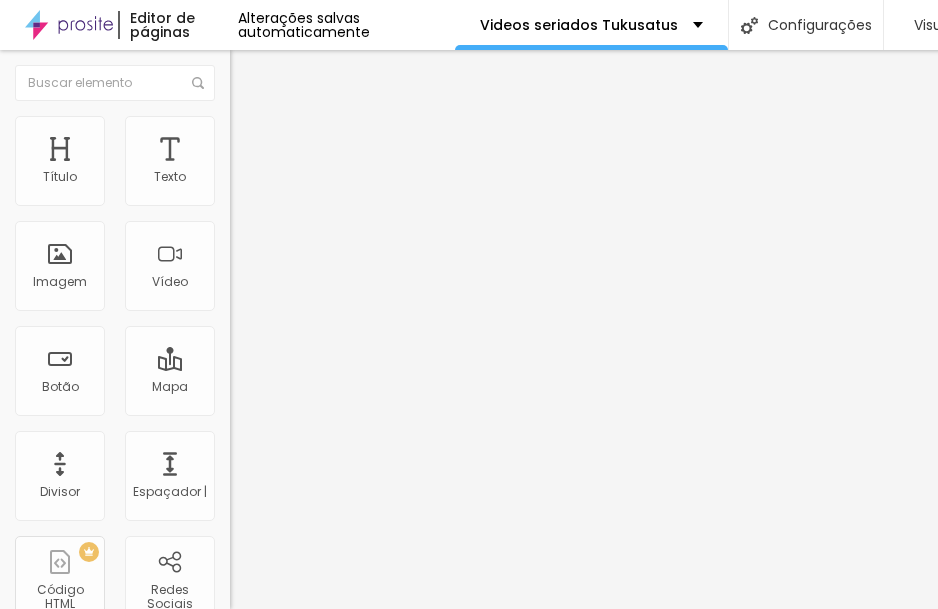 click at bounding box center (294, 197) 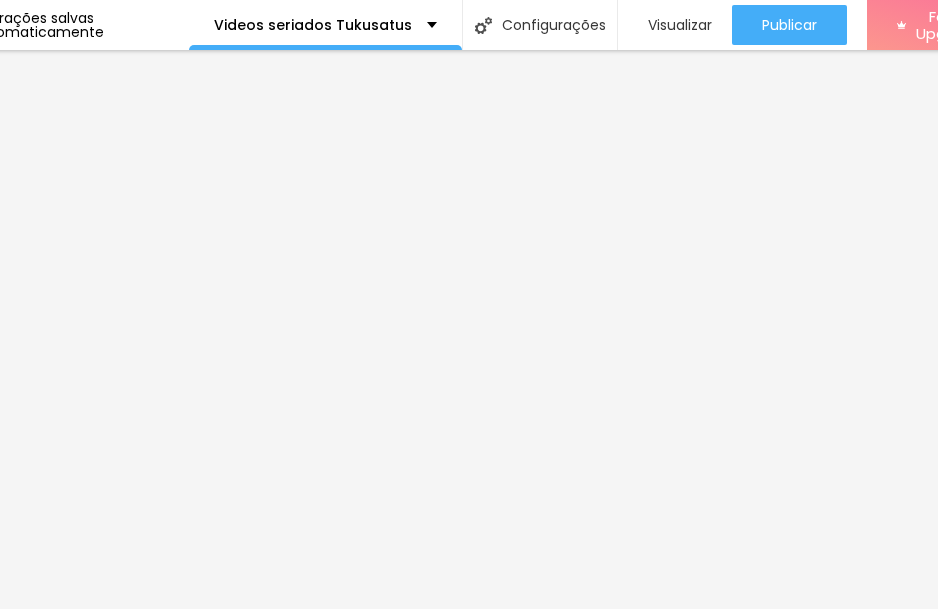 scroll, scrollTop: 15, scrollLeft: 274, axis: both 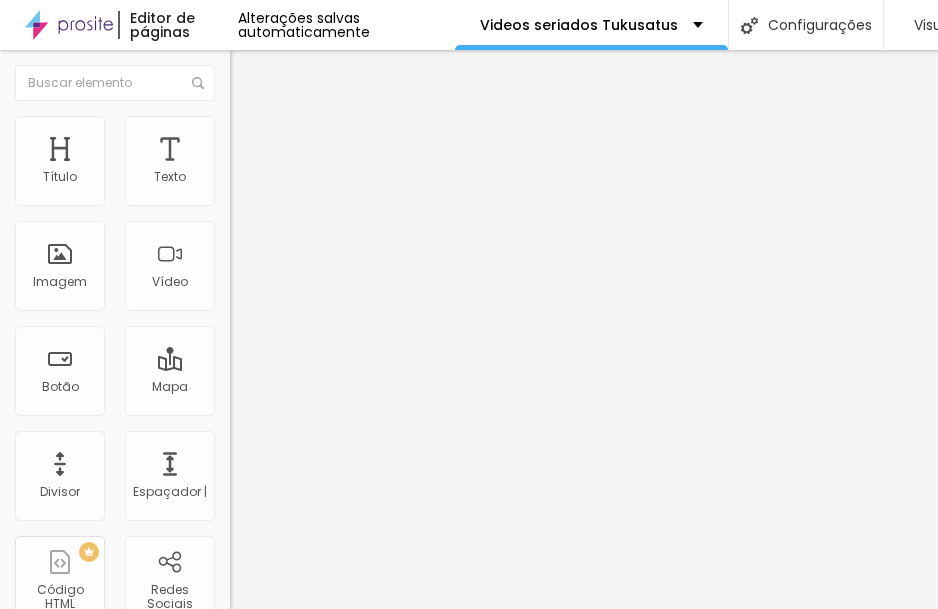 click at bounding box center (239, 105) 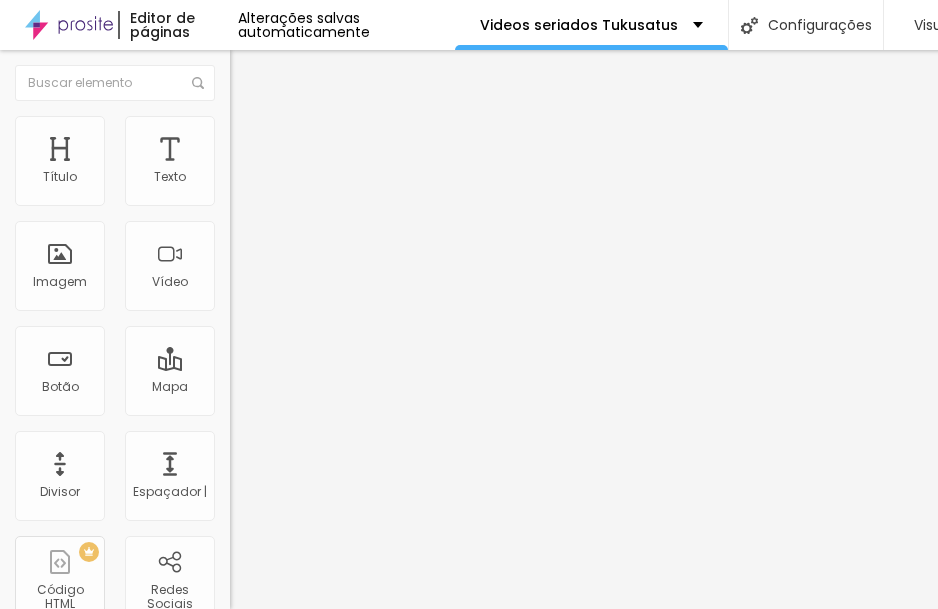click on "Editar Imagem" at bounding box center [312, 73] 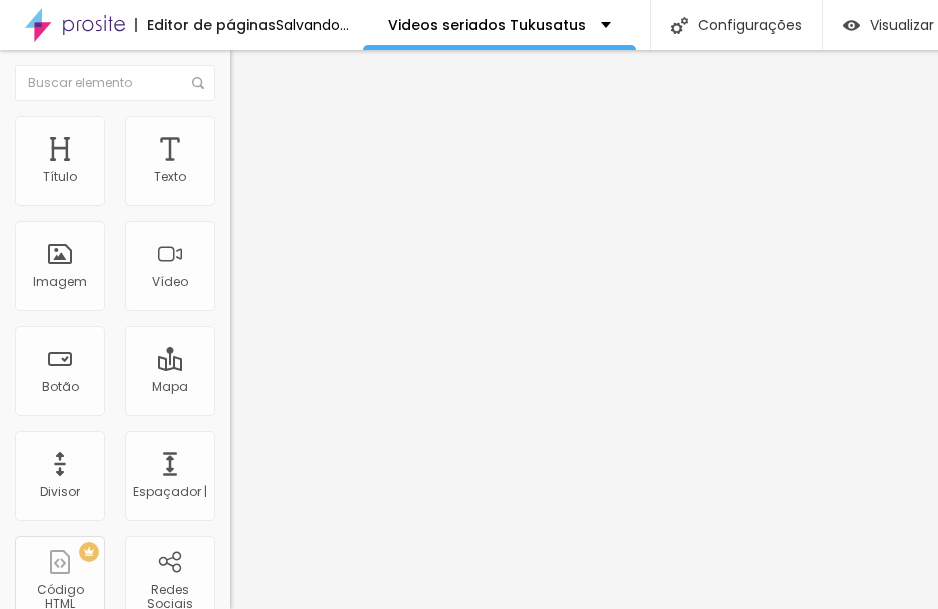 click on "Adicionar imagem" at bounding box center [300, 163] 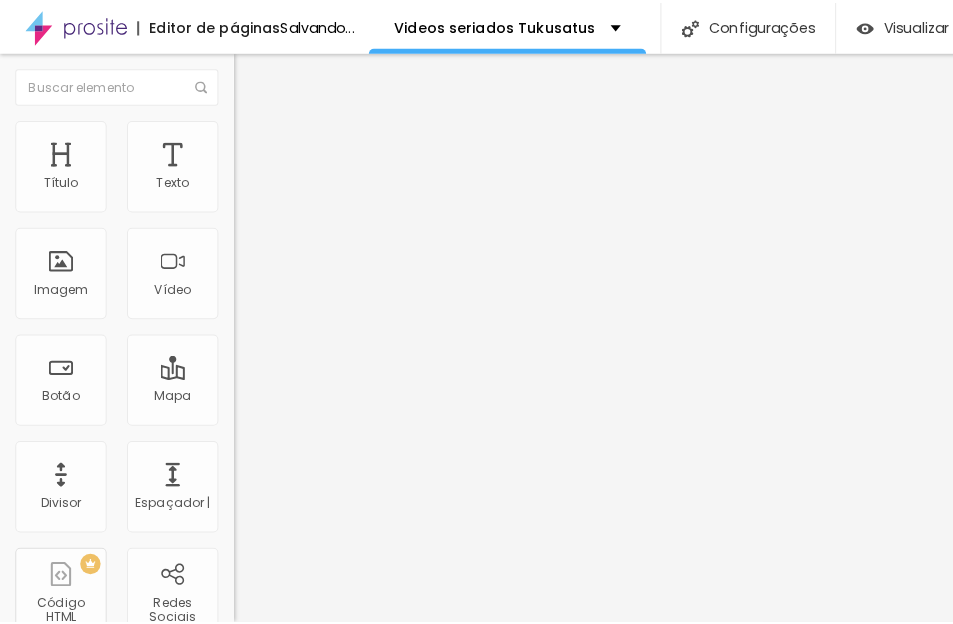 scroll, scrollTop: 0, scrollLeft: 0, axis: both 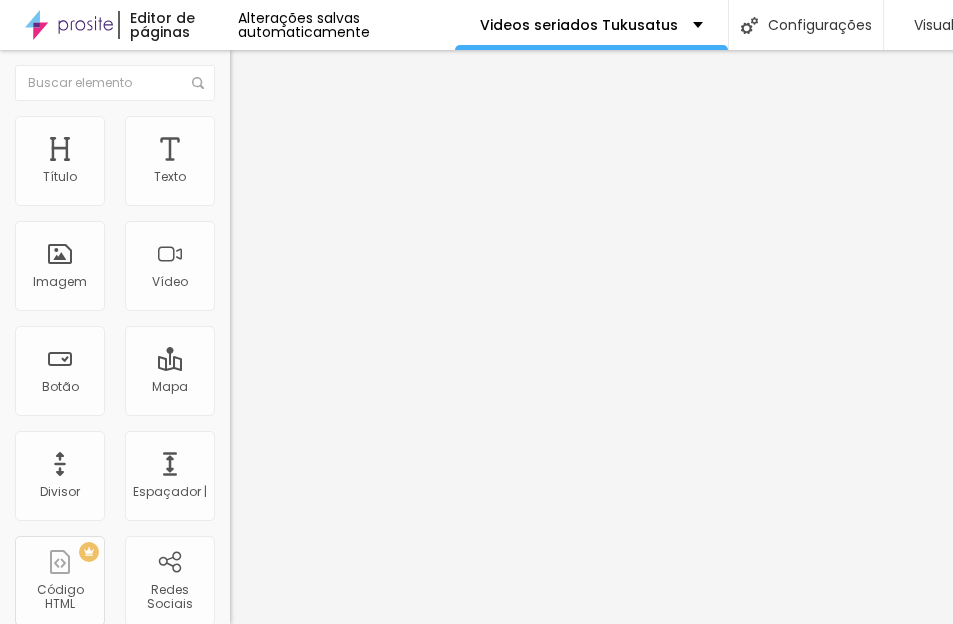 click at bounding box center (476, 967) 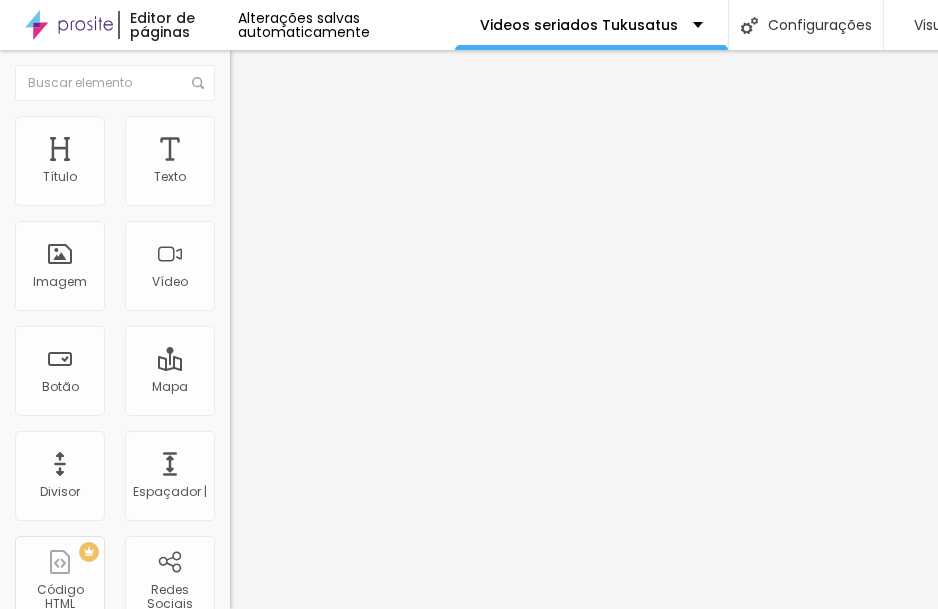 click at bounding box center (350, 192) 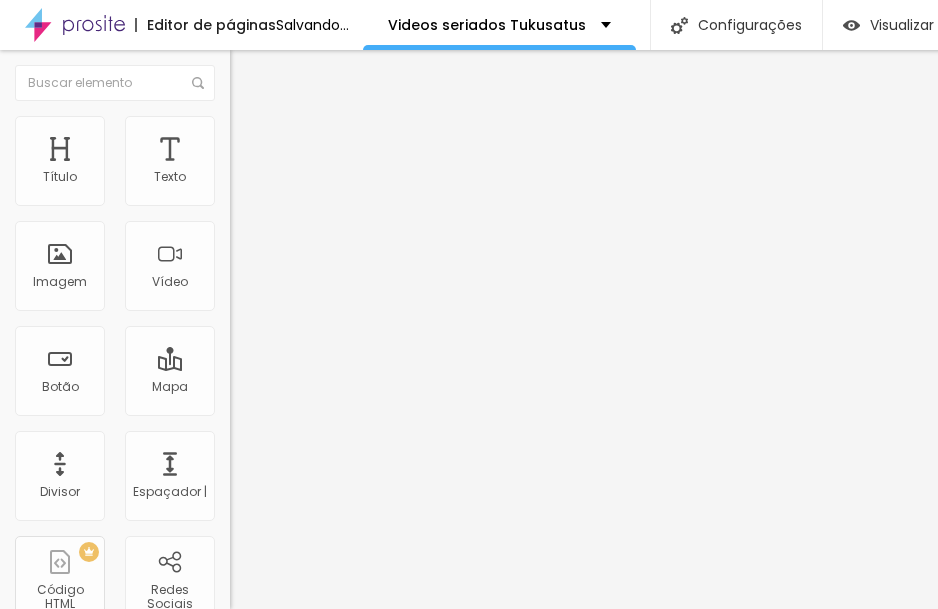 scroll, scrollTop: 0, scrollLeft: 0, axis: both 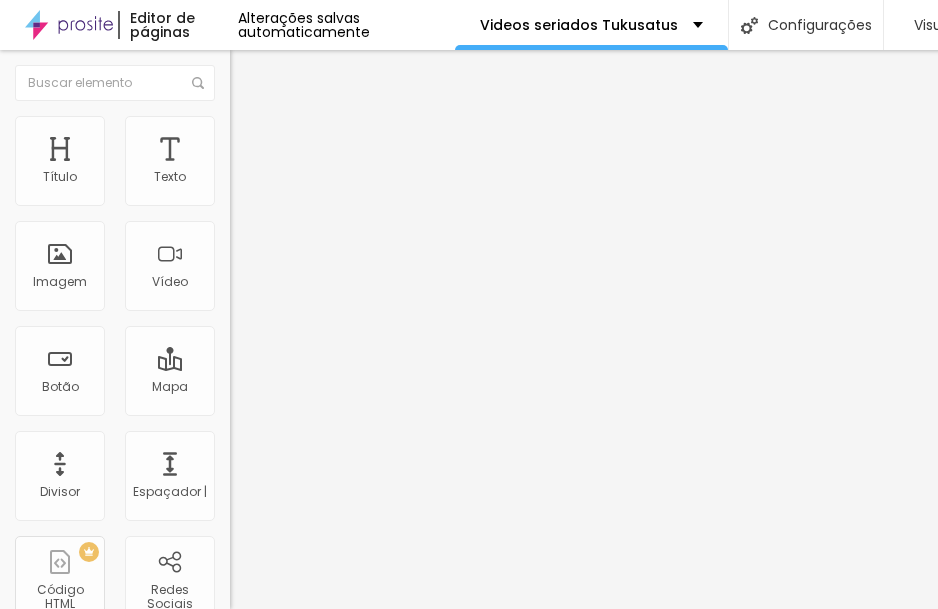 click on "Estilo" at bounding box center (345, 126) 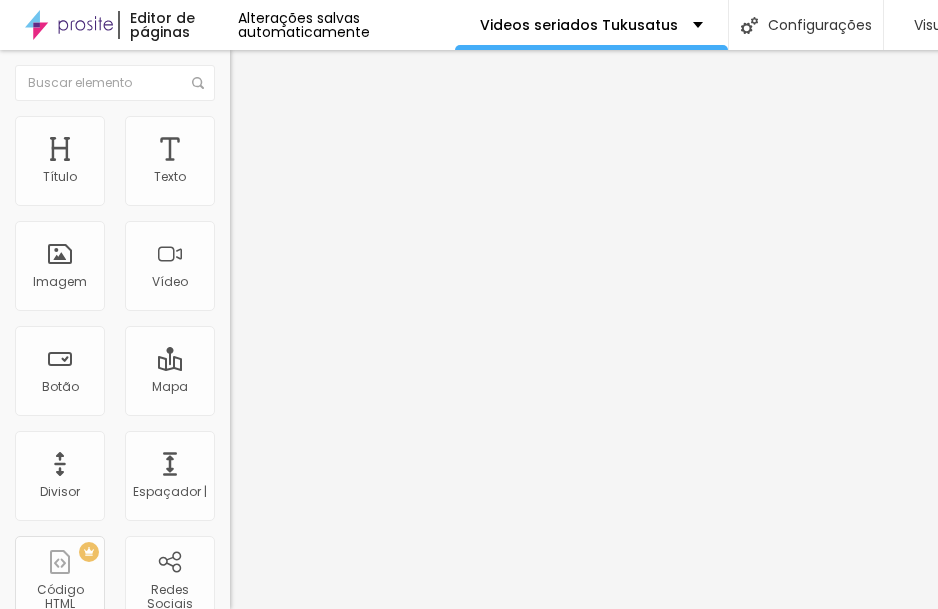 drag, startPoint x: 208, startPoint y: 221, endPoint x: 129, endPoint y: 223, distance: 79.025314 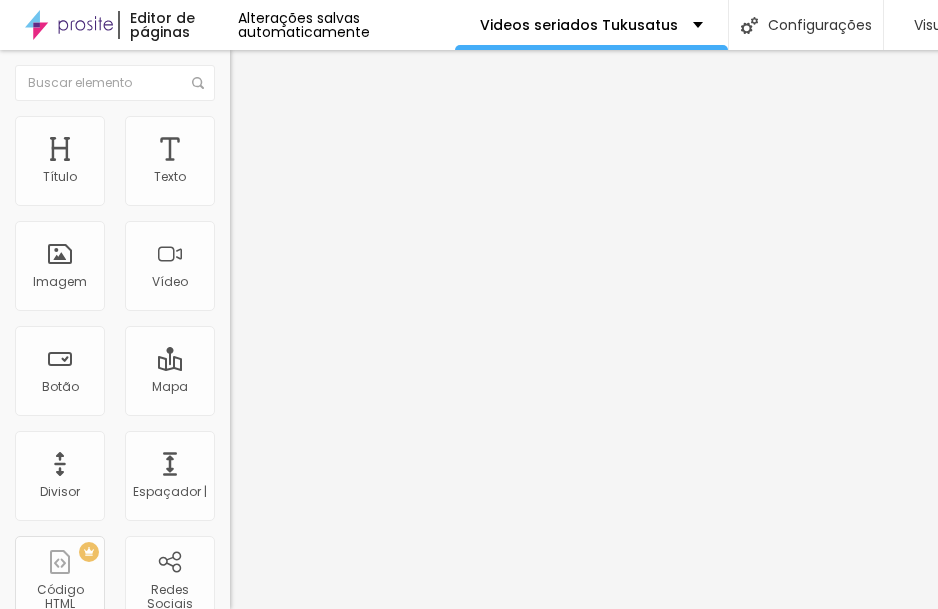 click at bounding box center [294, 197] 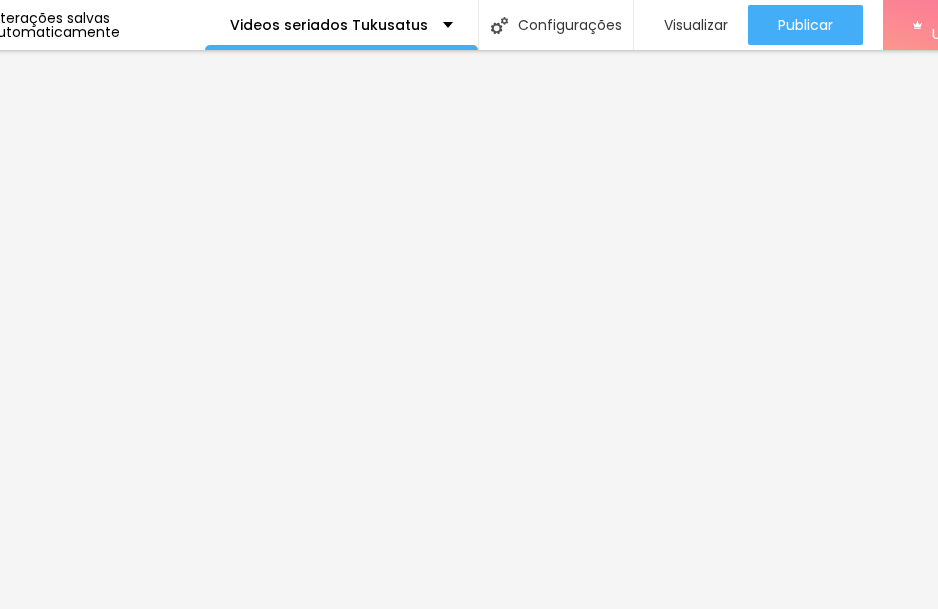 scroll, scrollTop: 0, scrollLeft: 260, axis: horizontal 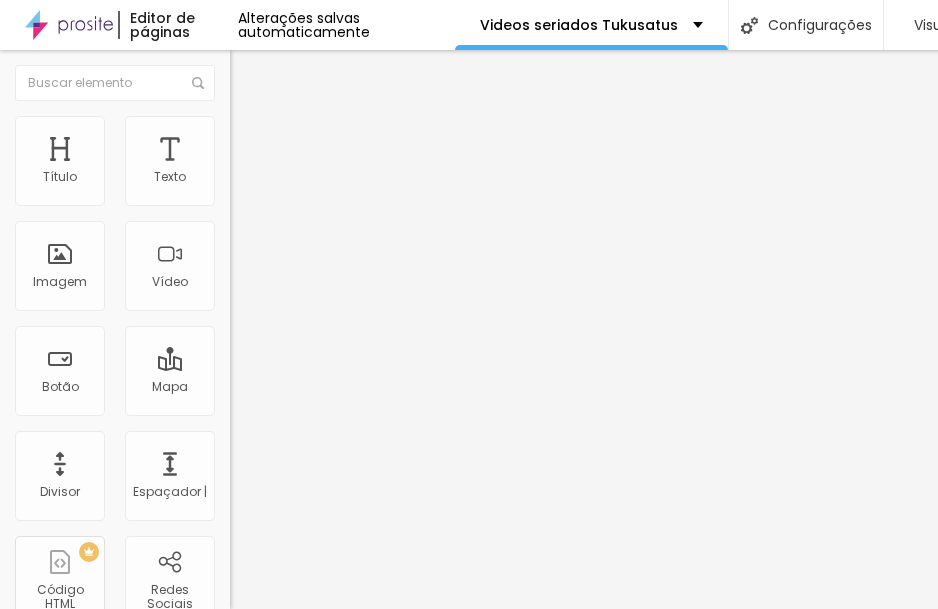 click on "Editar Imagem" at bounding box center [312, 73] 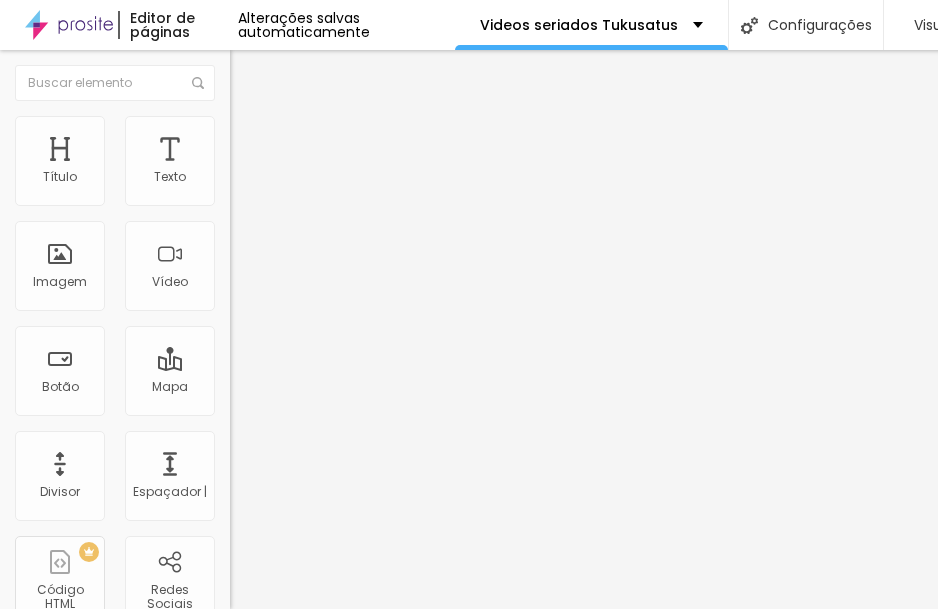 click on "Adicionar imagem" at bounding box center (300, 163) 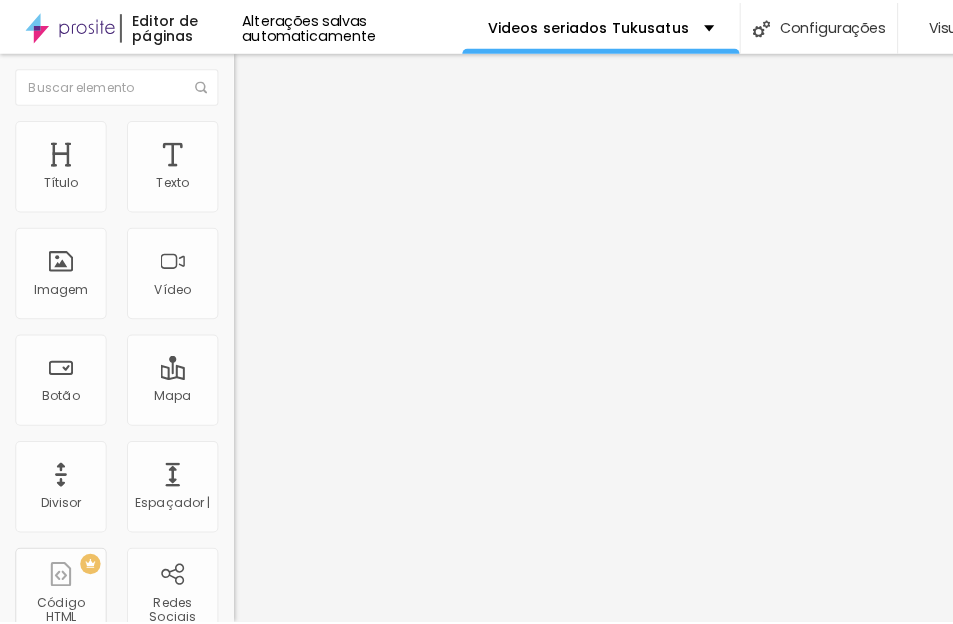 scroll, scrollTop: 0, scrollLeft: 0, axis: both 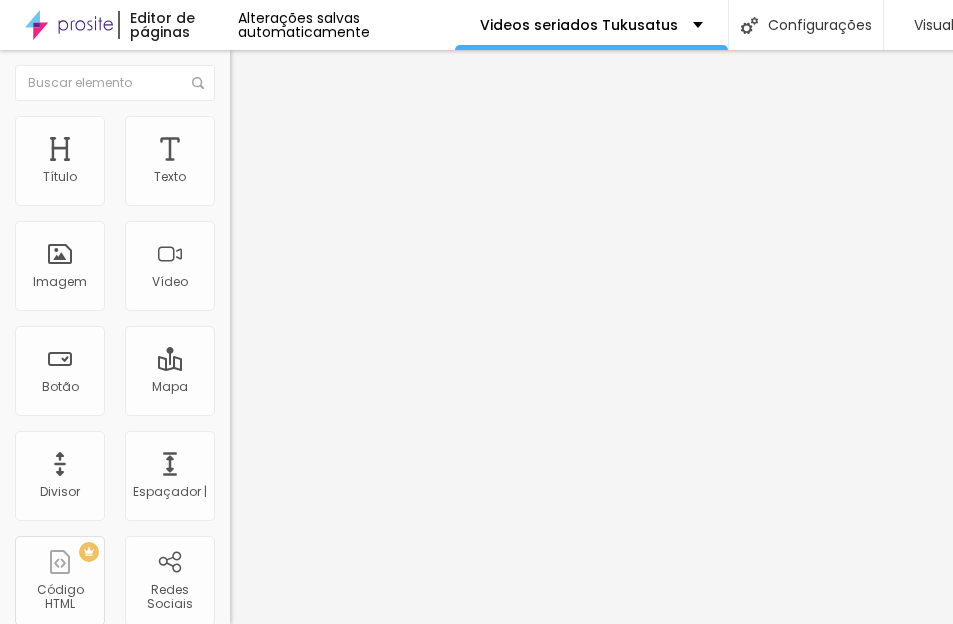 click at bounding box center (476, 979) 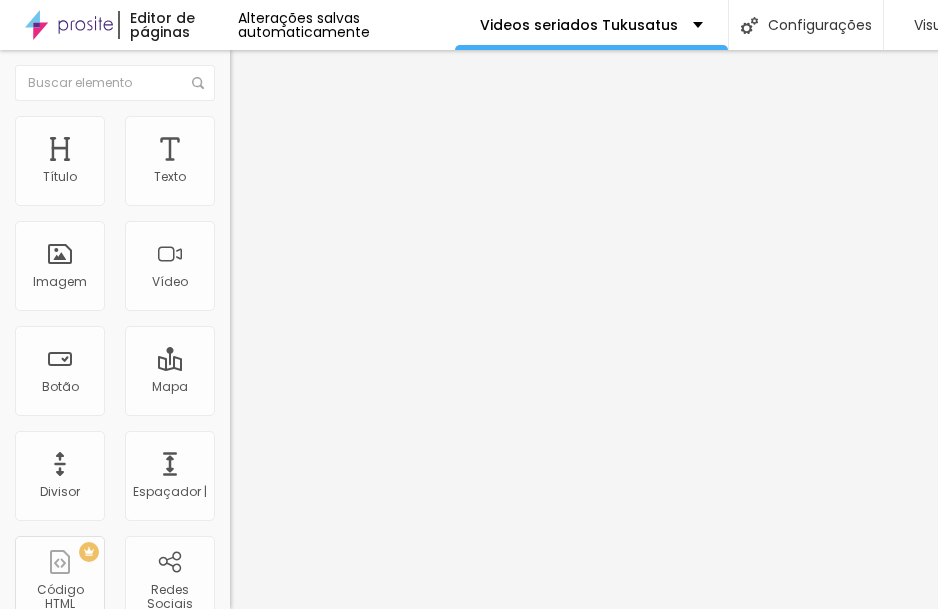 click at bounding box center [350, 192] 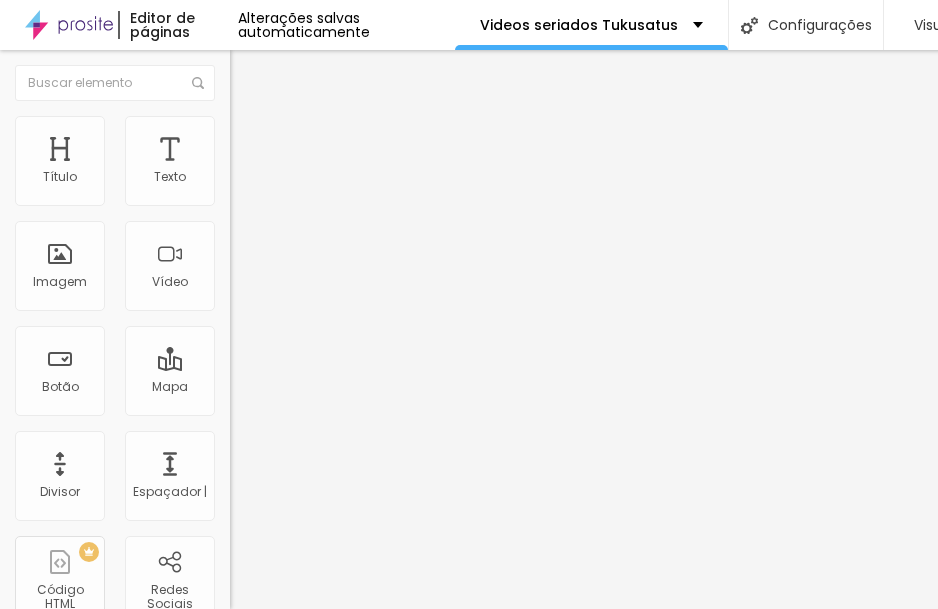 click on "Descrição da imagem (Alt) CHANGE MARMENGE" at bounding box center [345, 194] 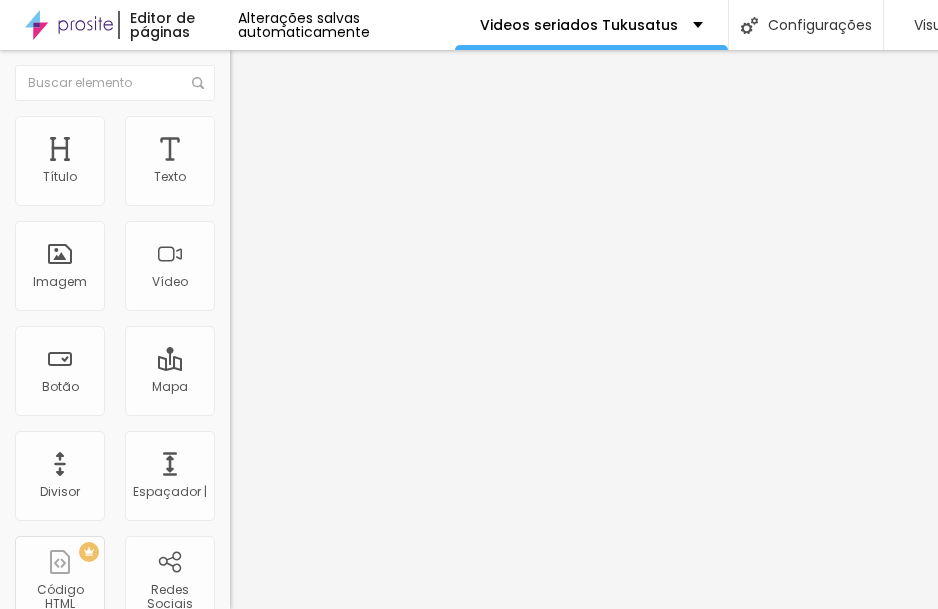 drag, startPoint x: 210, startPoint y: 217, endPoint x: 127, endPoint y: 220, distance: 83.0542 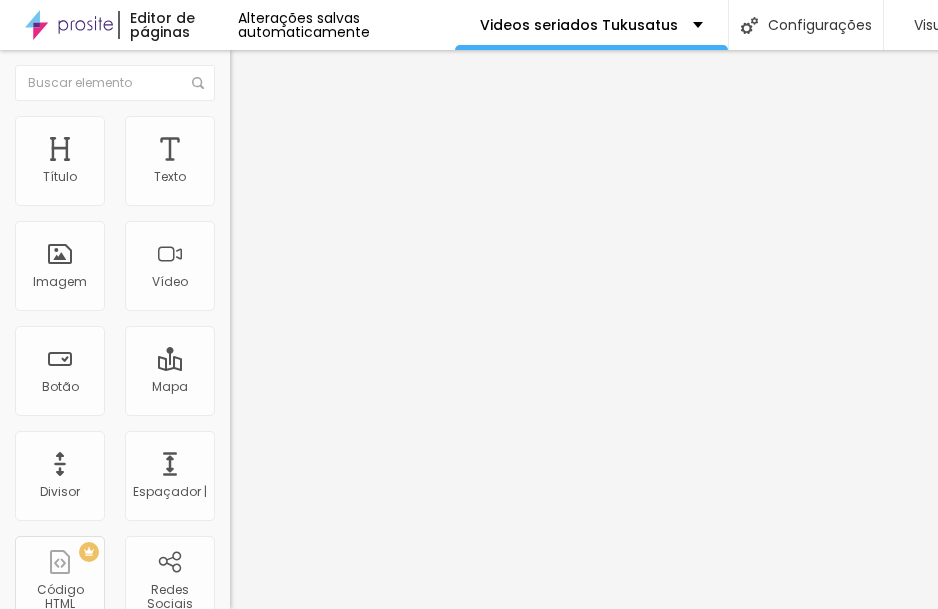 click at bounding box center (294, 197) 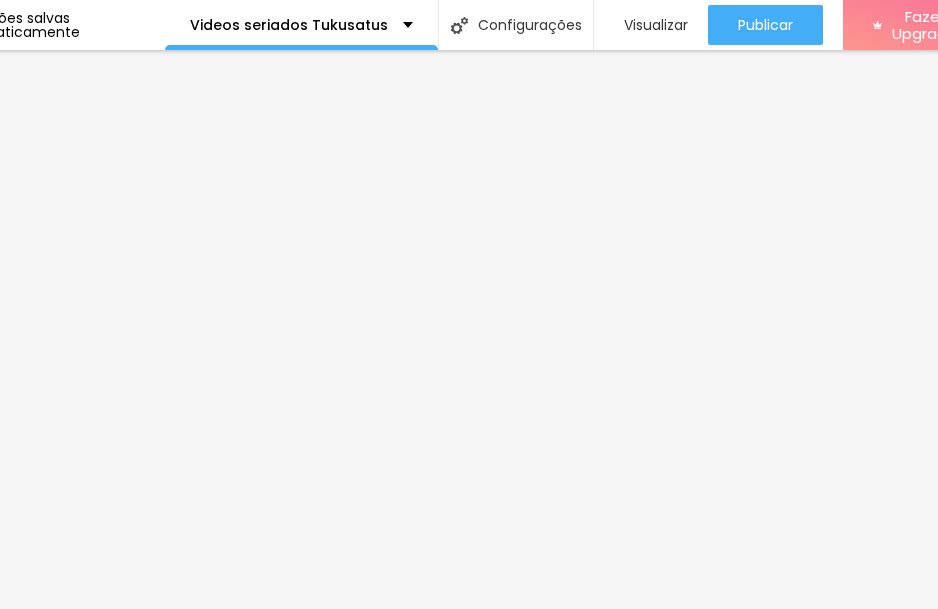 scroll, scrollTop: 0, scrollLeft: 297, axis: horizontal 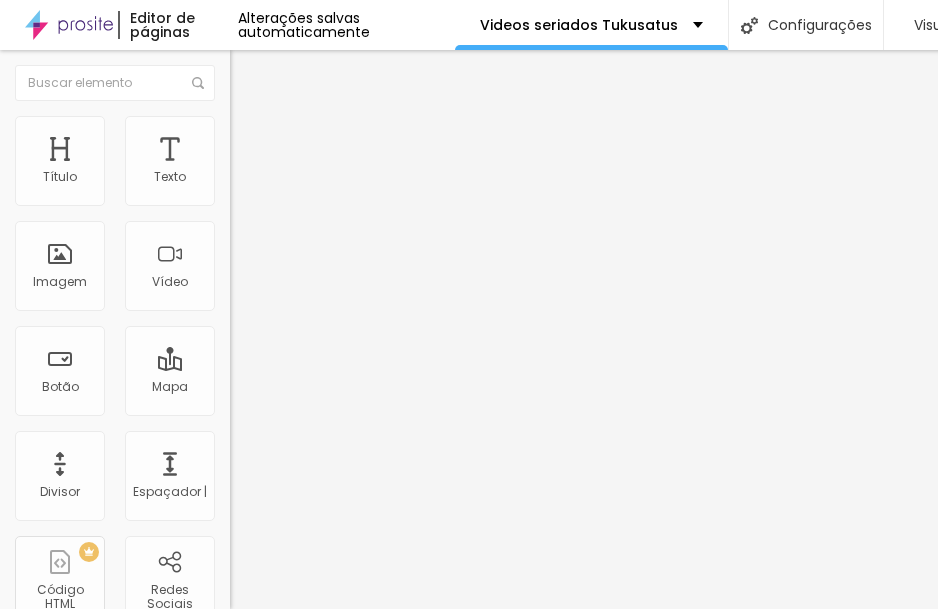 click at bounding box center (239, 105) 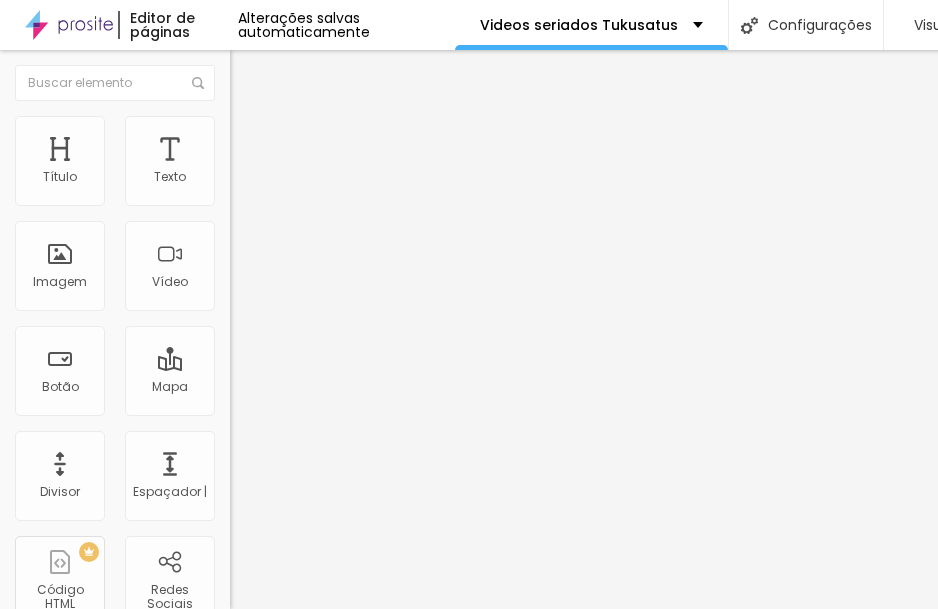 click at bounding box center (253, 73) 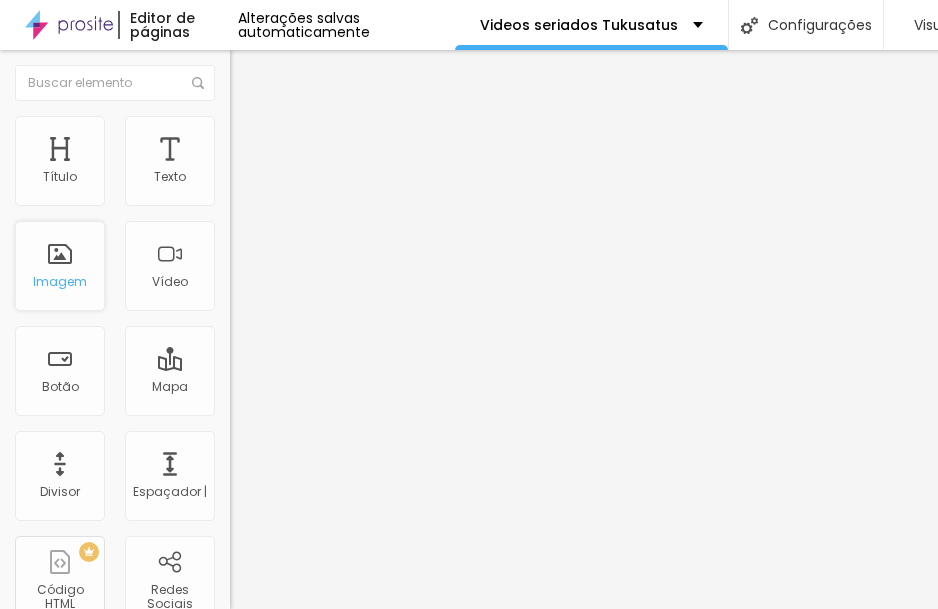 click on "Imagem" at bounding box center (60, 266) 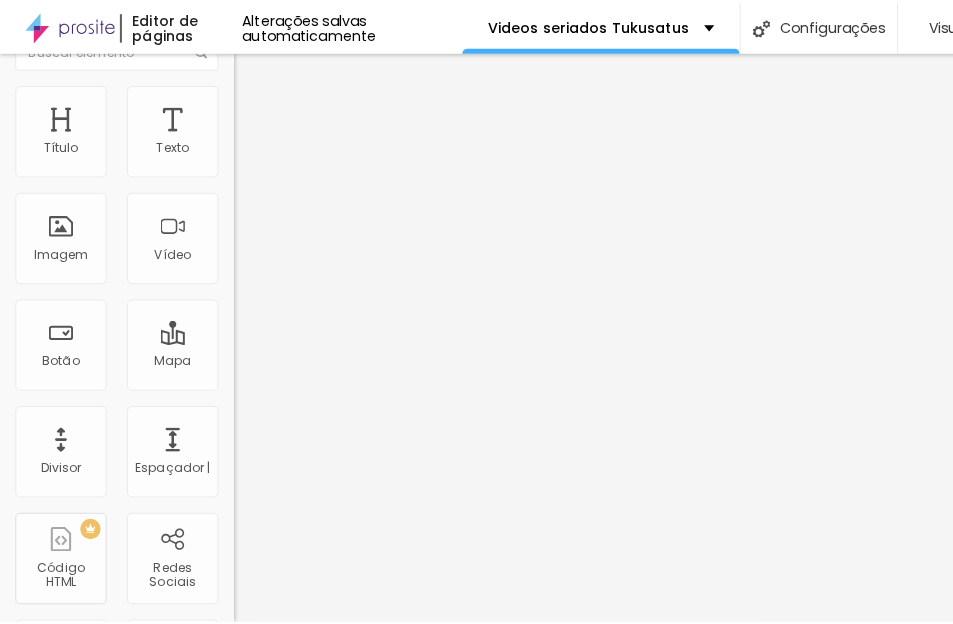 scroll, scrollTop: 0, scrollLeft: 0, axis: both 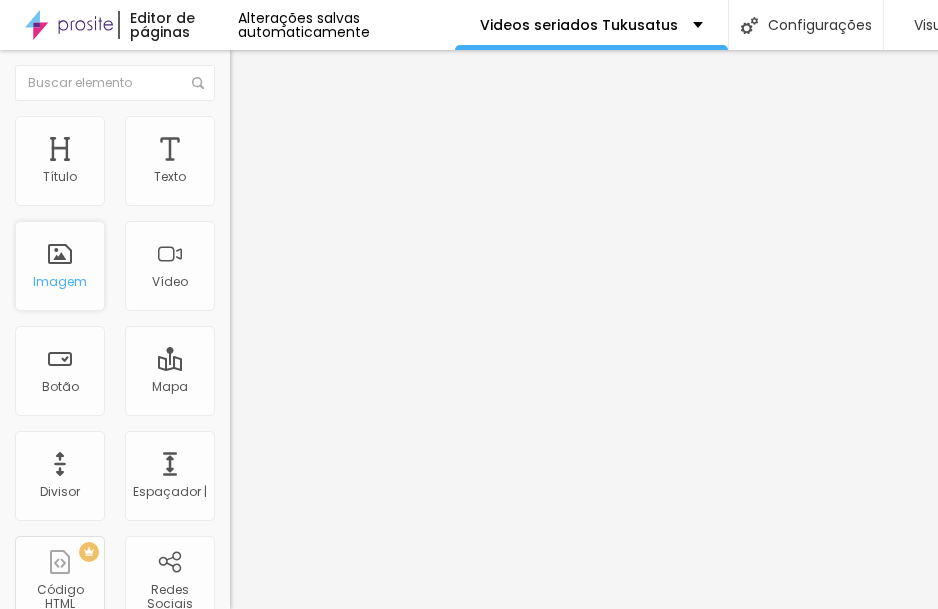 click on "Imagem" at bounding box center [60, 282] 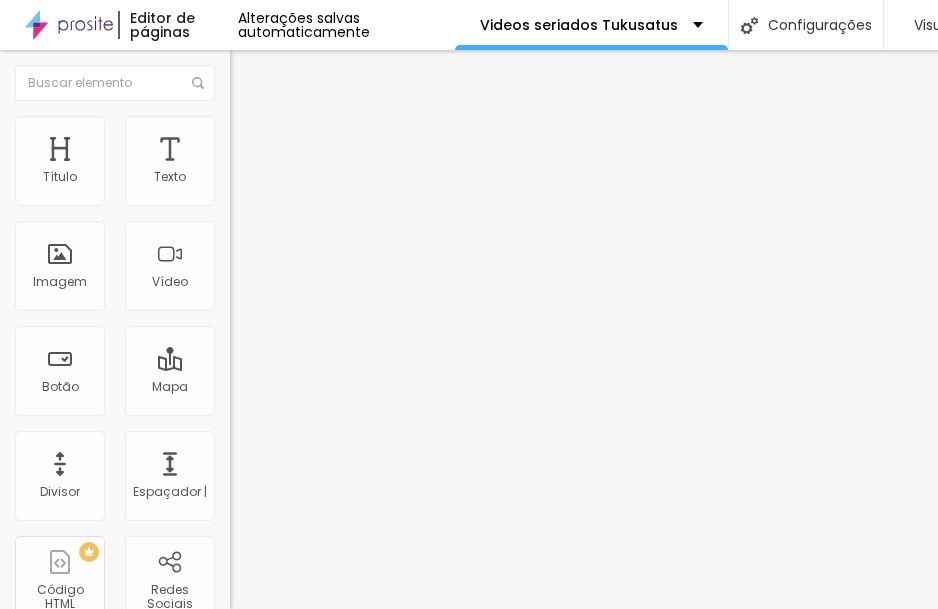 click on "Adicionar imagem" at bounding box center [300, 163] 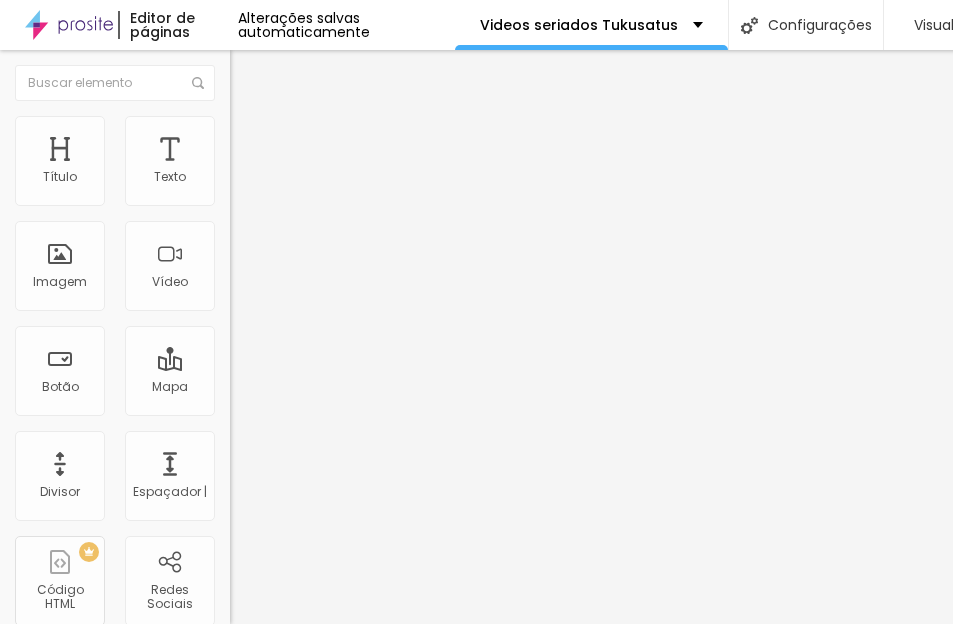 click on "Carregar" at bounding box center (85, 687) 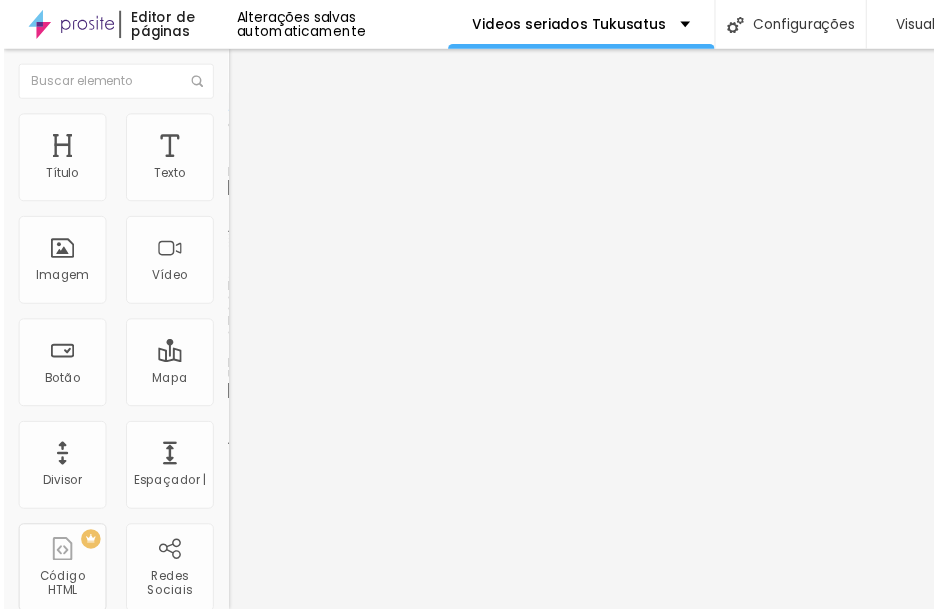 scroll, scrollTop: 0, scrollLeft: 0, axis: both 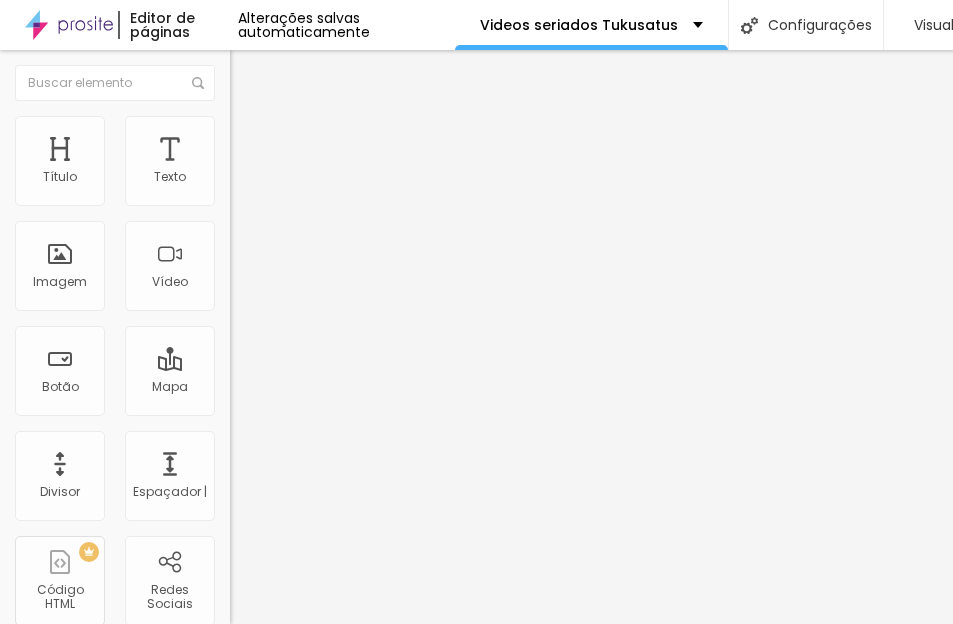 click at bounding box center (476, 818) 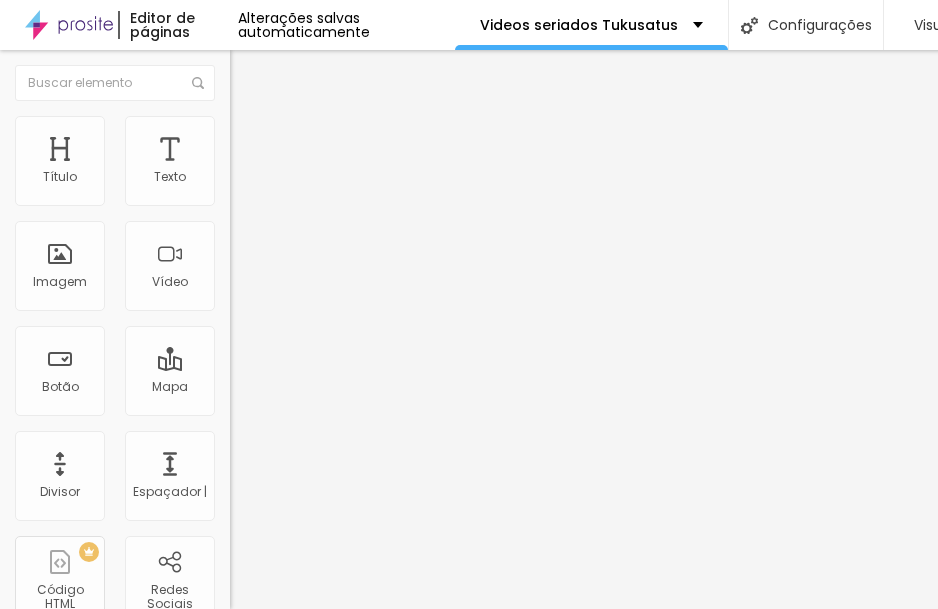 click at bounding box center [350, 192] 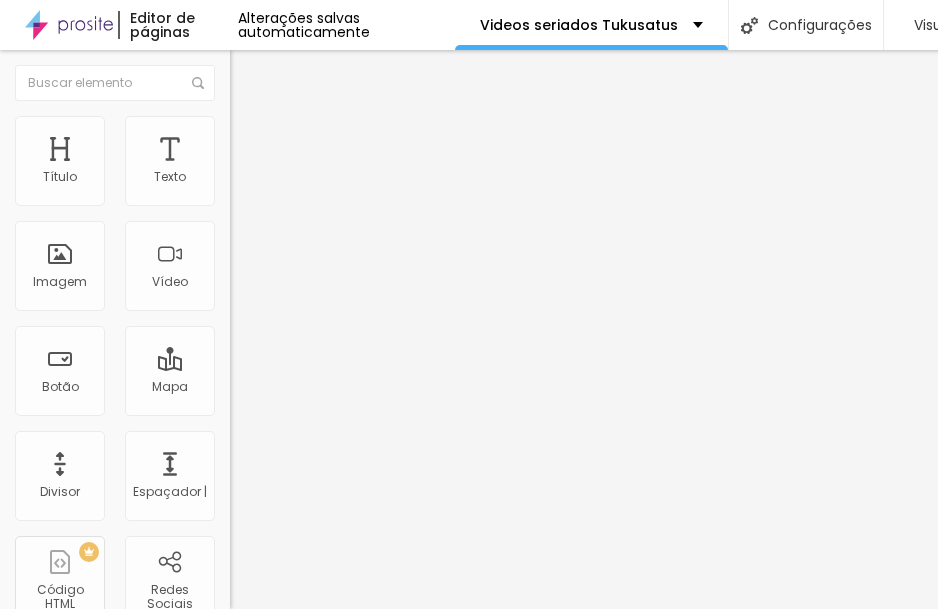 click on "Alinhamento" at bounding box center (345, 257) 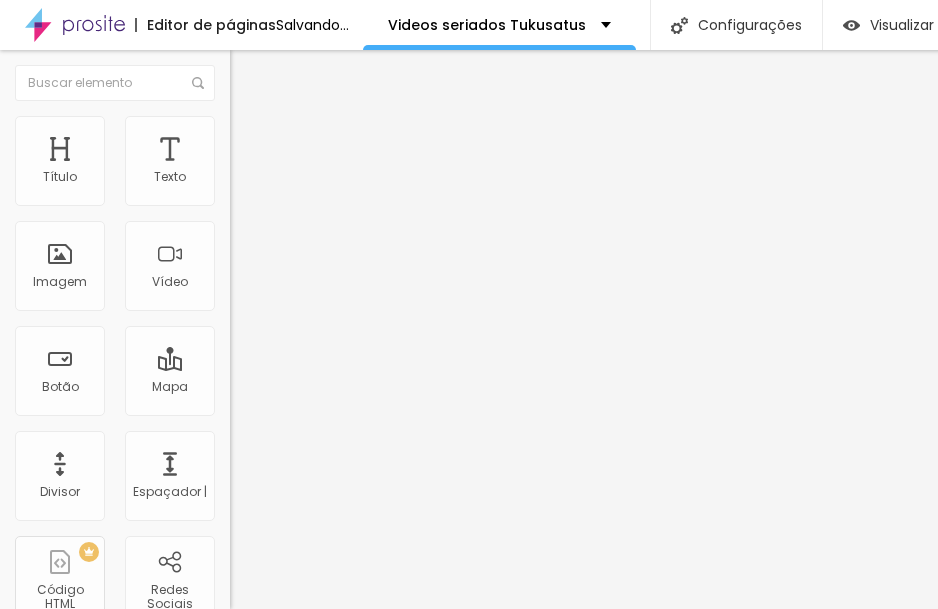 click at bounding box center [239, 125] 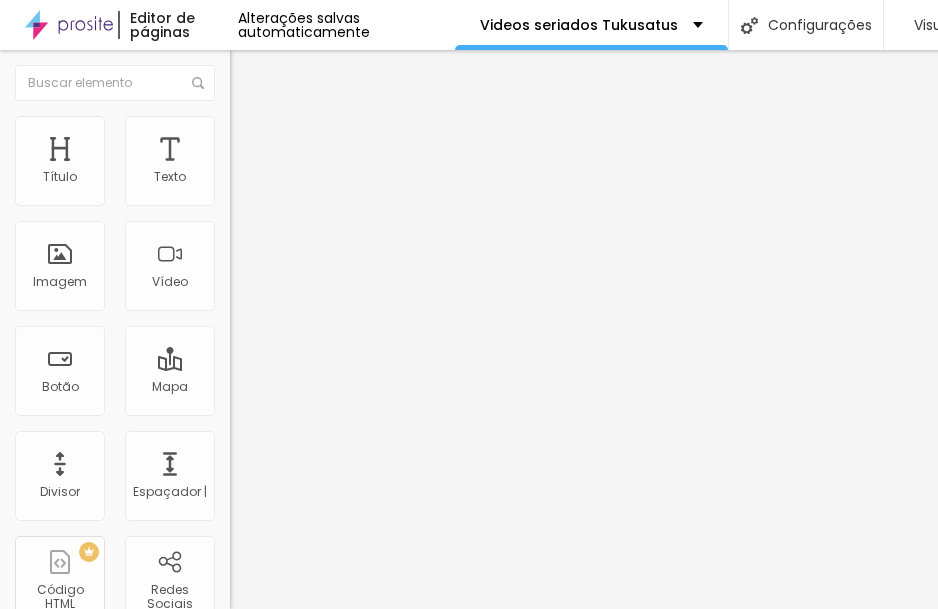 drag, startPoint x: 207, startPoint y: 214, endPoint x: 129, endPoint y: 222, distance: 78.40918 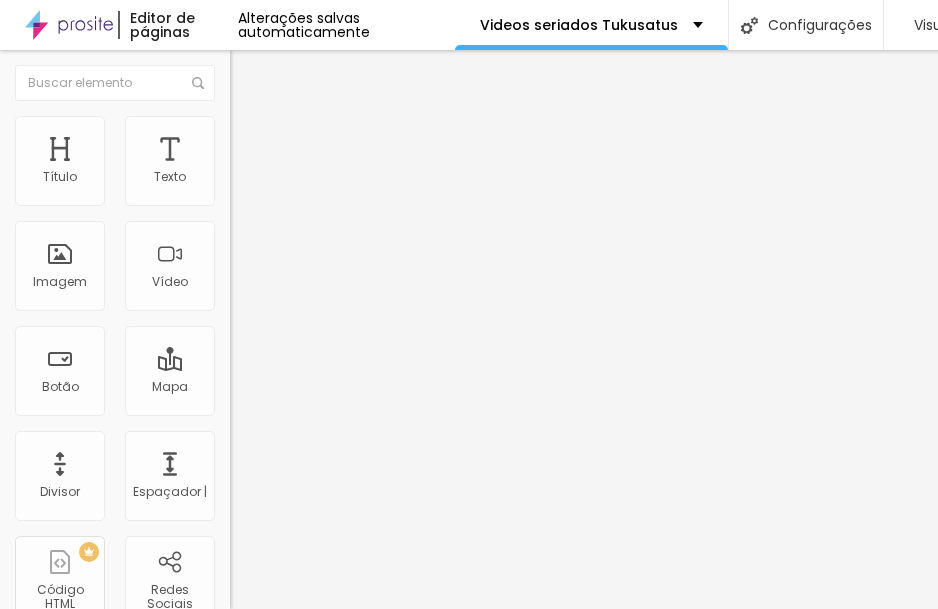 click at bounding box center (294, 197) 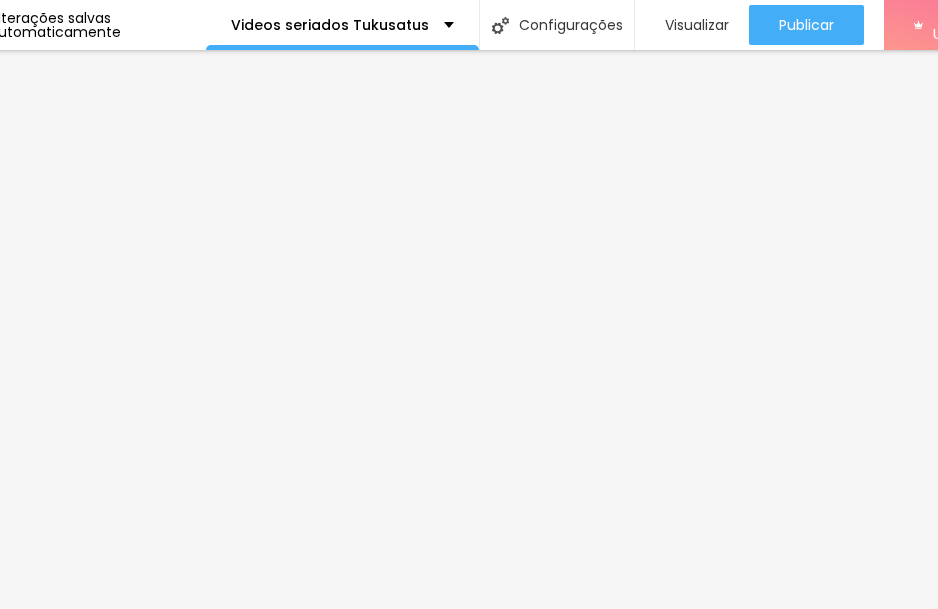 scroll, scrollTop: 15, scrollLeft: 270, axis: both 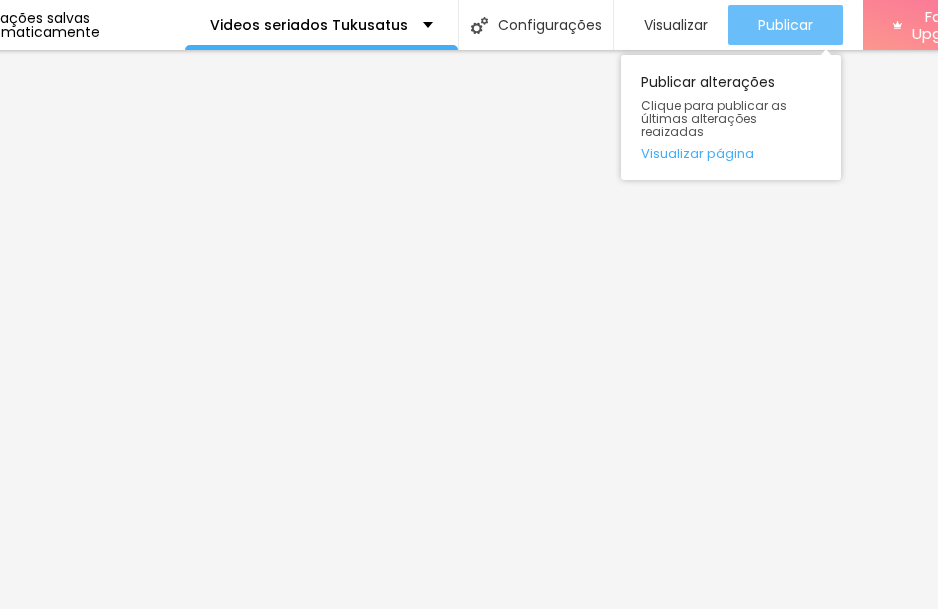 click on "Publicar" at bounding box center (785, 25) 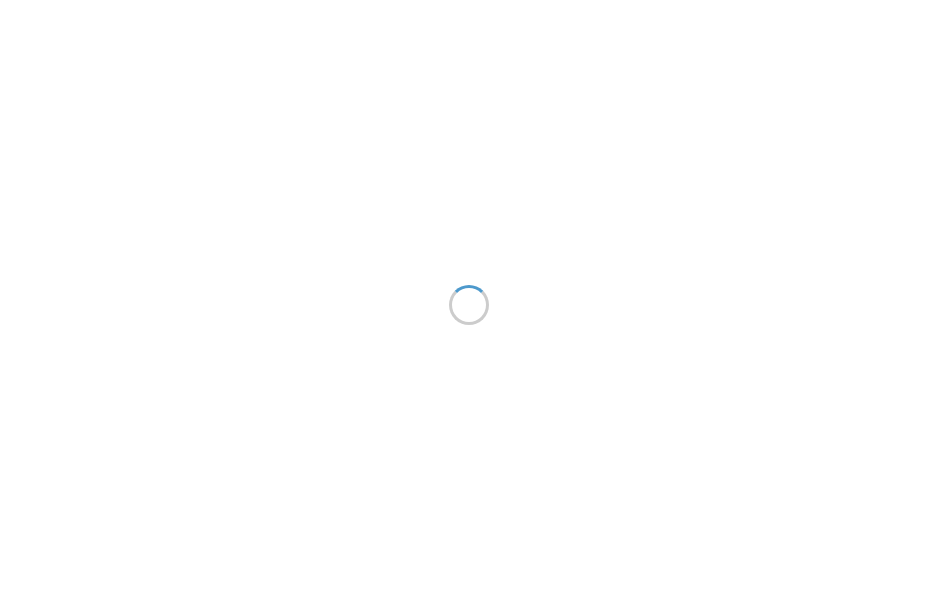 scroll, scrollTop: 0, scrollLeft: 0, axis: both 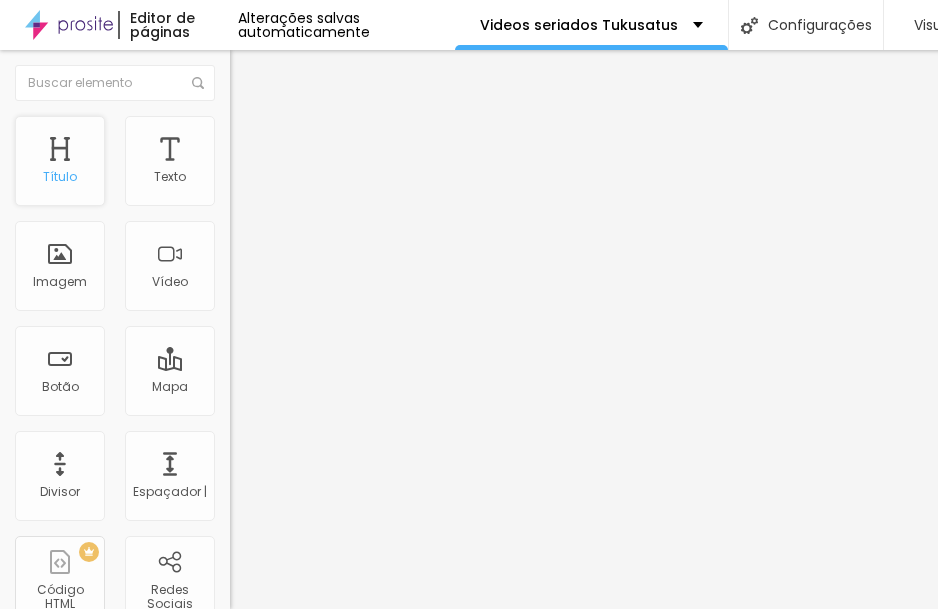 click on "Título" at bounding box center (60, 177) 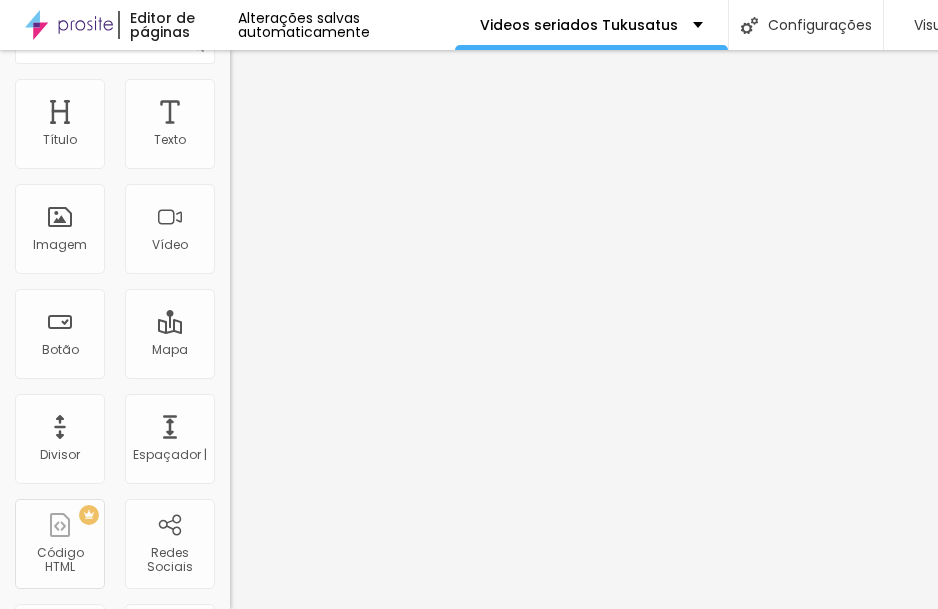 scroll, scrollTop: 0, scrollLeft: 0, axis: both 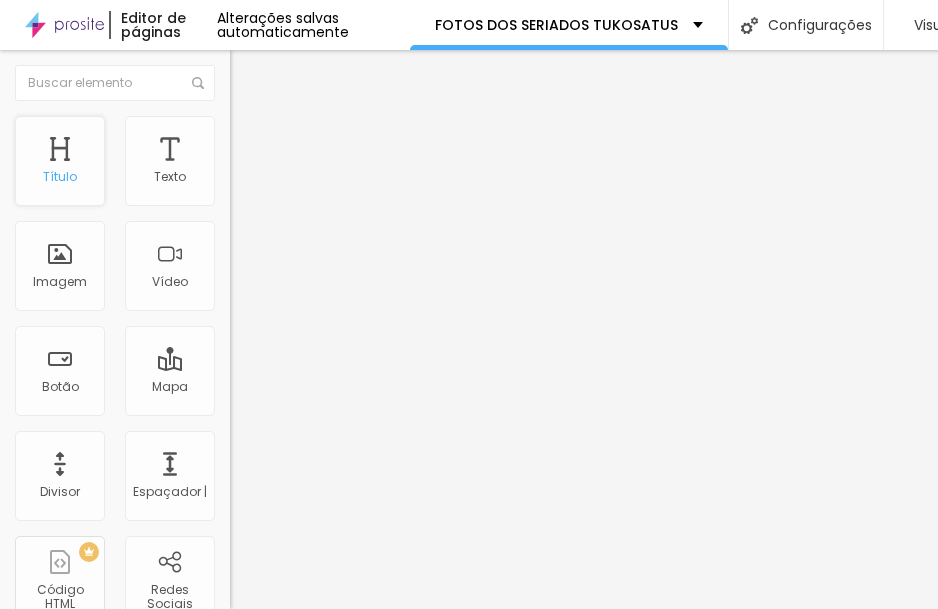 click on "Título" at bounding box center (60, 161) 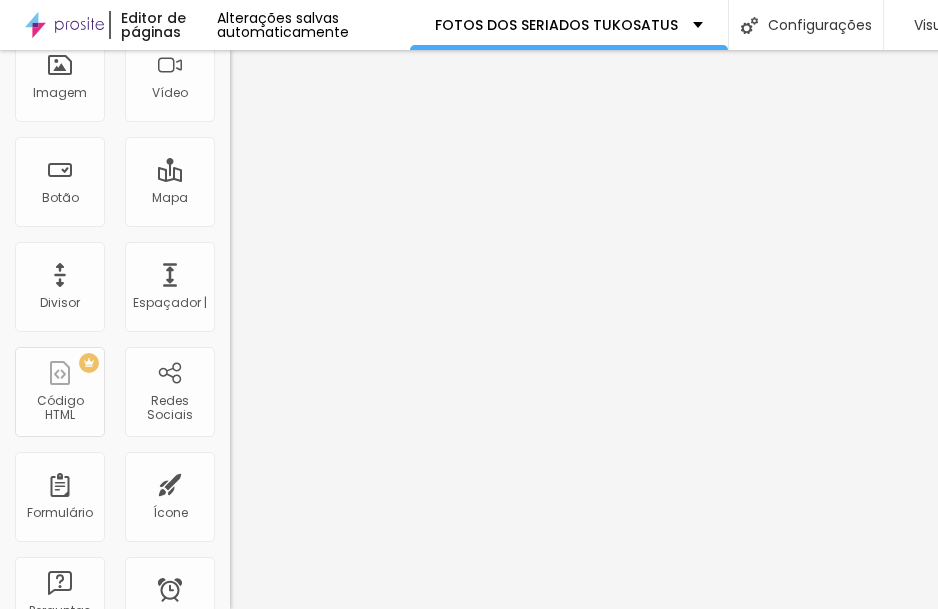 scroll, scrollTop: 0, scrollLeft: 0, axis: both 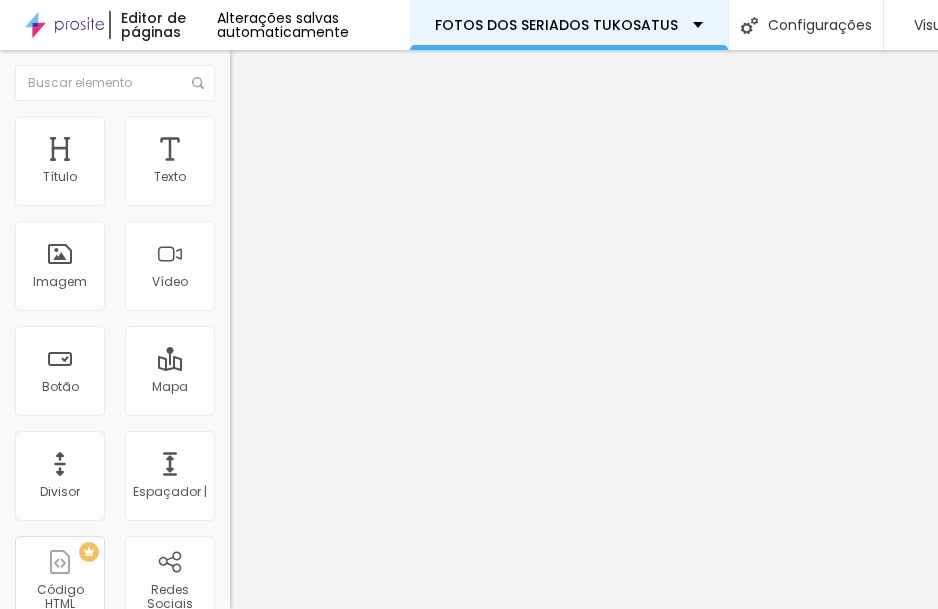 click on "FOTOS DOS SERIADOS TUKOSATUS" at bounding box center (569, 25) 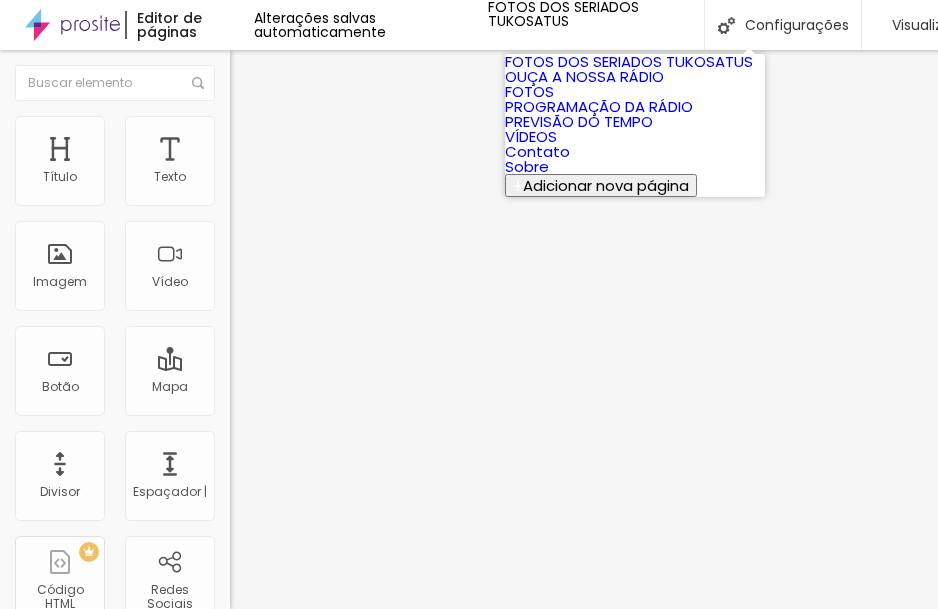 scroll, scrollTop: 0, scrollLeft: 0, axis: both 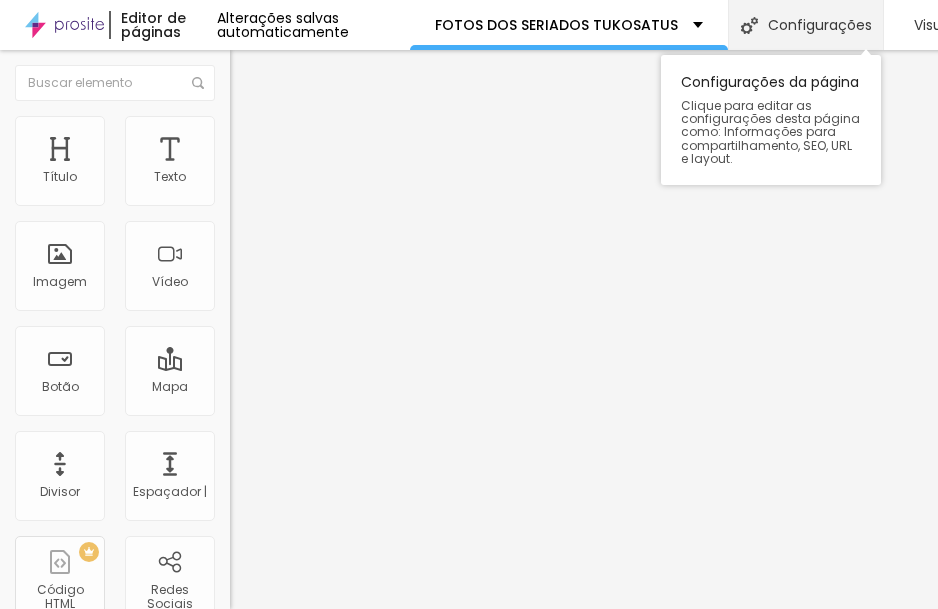 click on "Configurações" at bounding box center [820, 25] 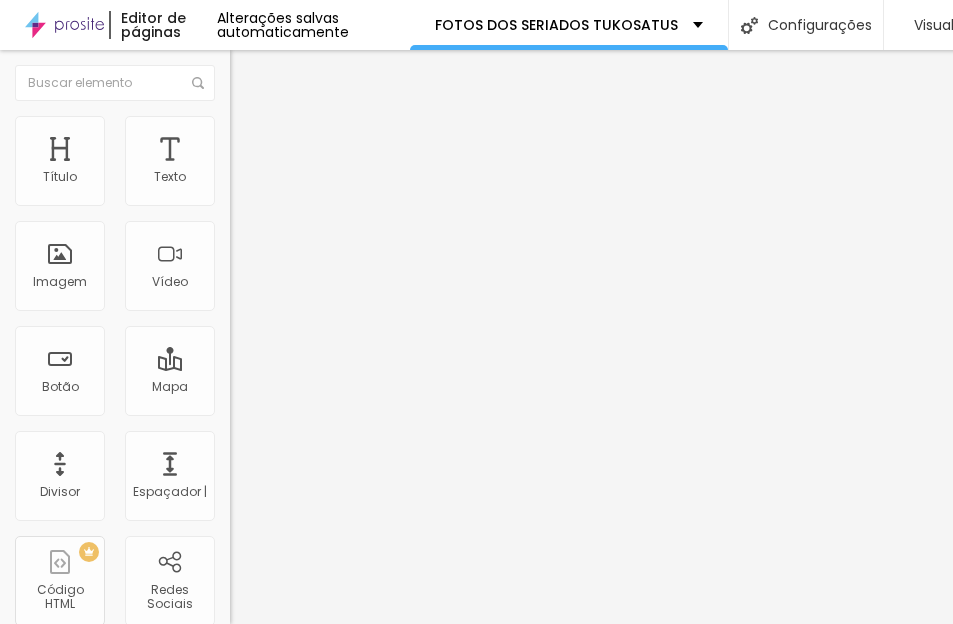 click on "Salvar" at bounding box center [47, 920] 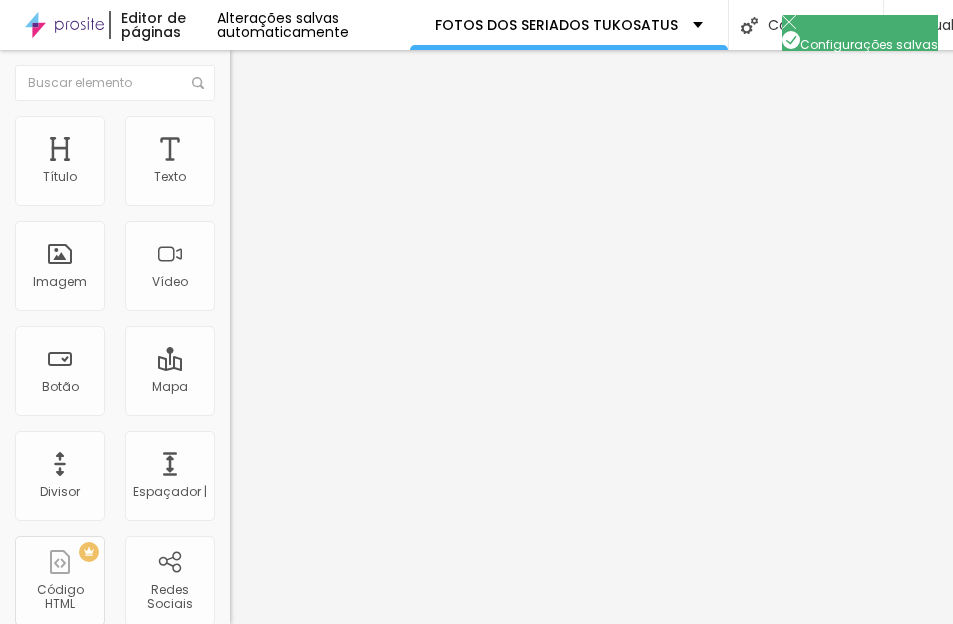 click at bounding box center (476, 645) 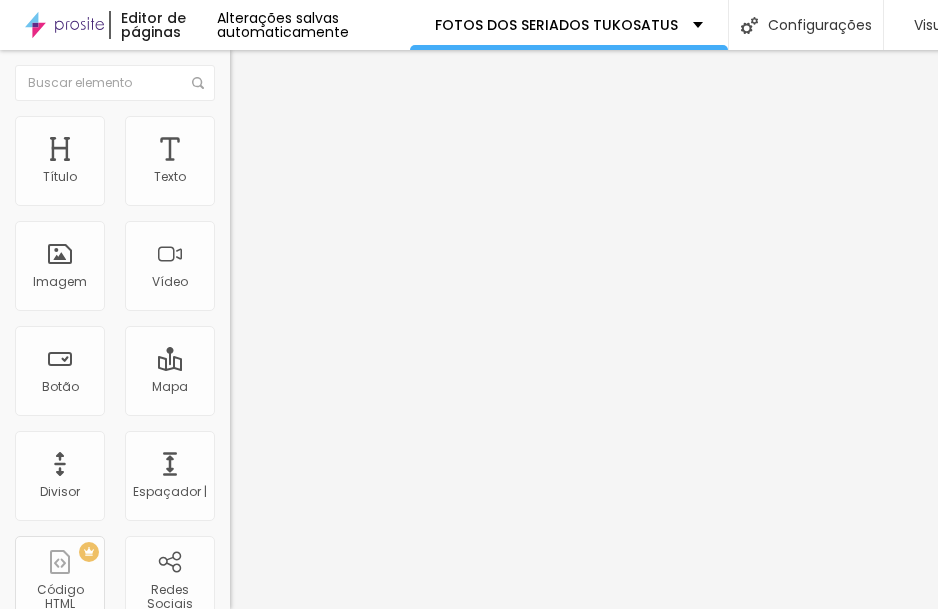 scroll, scrollTop: 10, scrollLeft: 0, axis: vertical 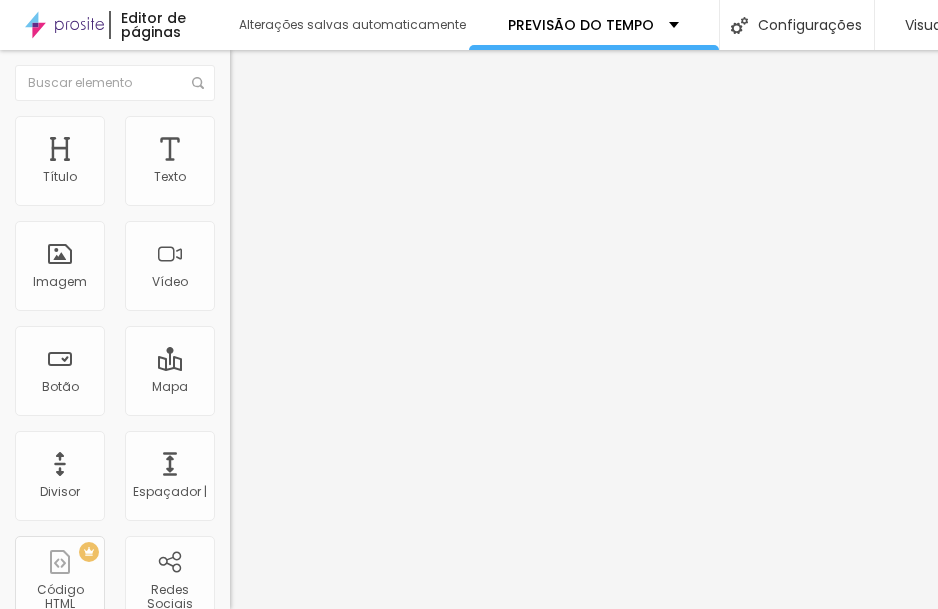 click on "Estilo" at bounding box center [263, 129] 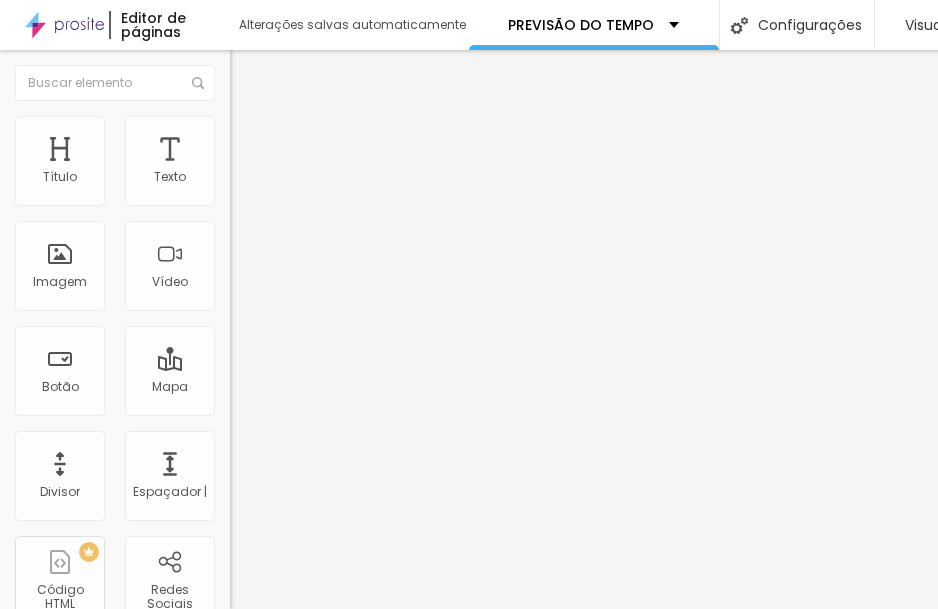 type on "96" 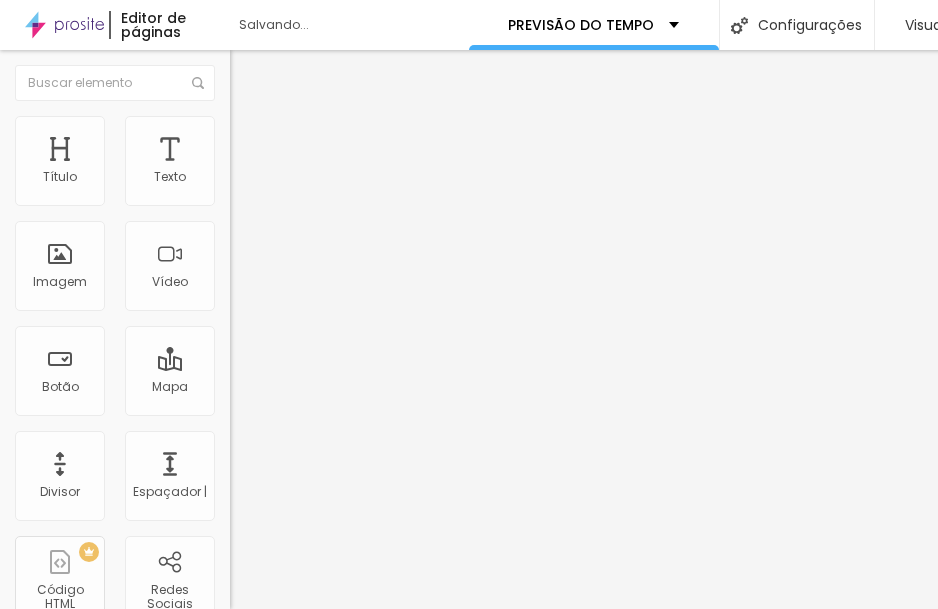 type on "67" 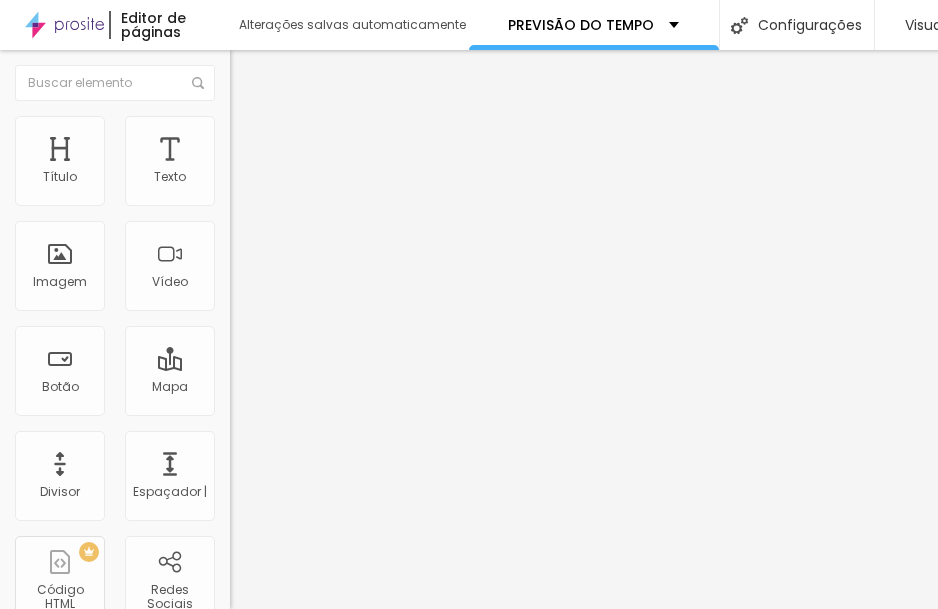 type on "33" 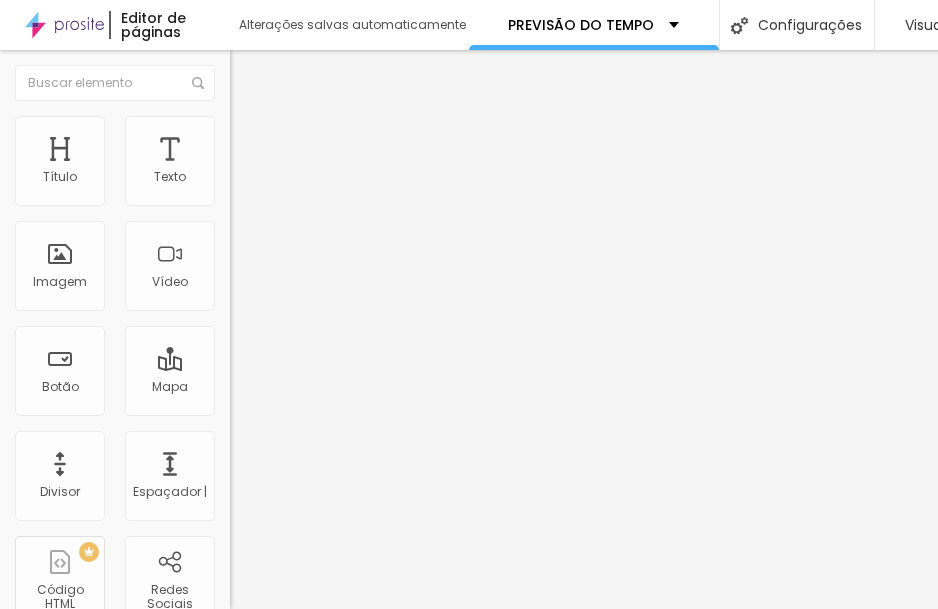 type on "31" 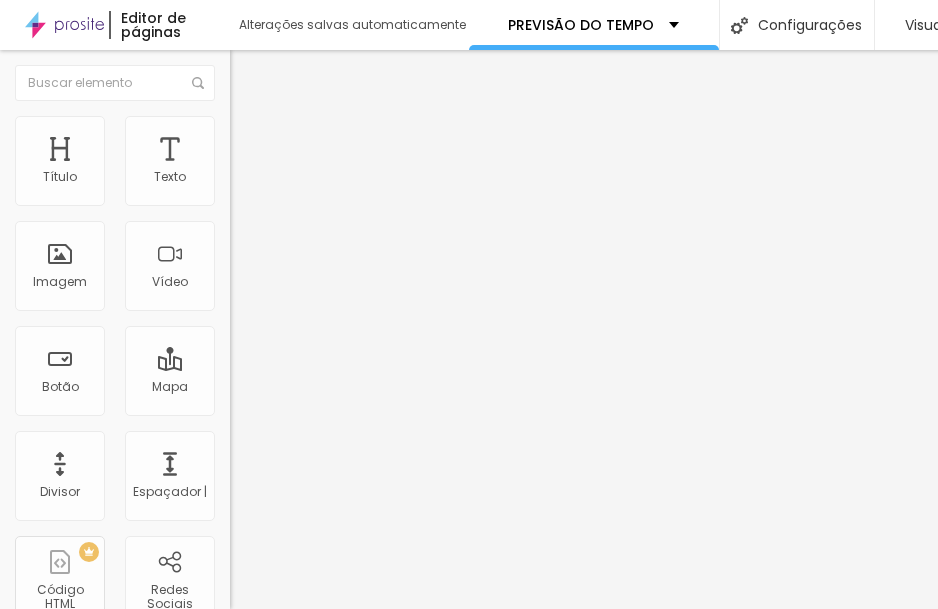 type on "31" 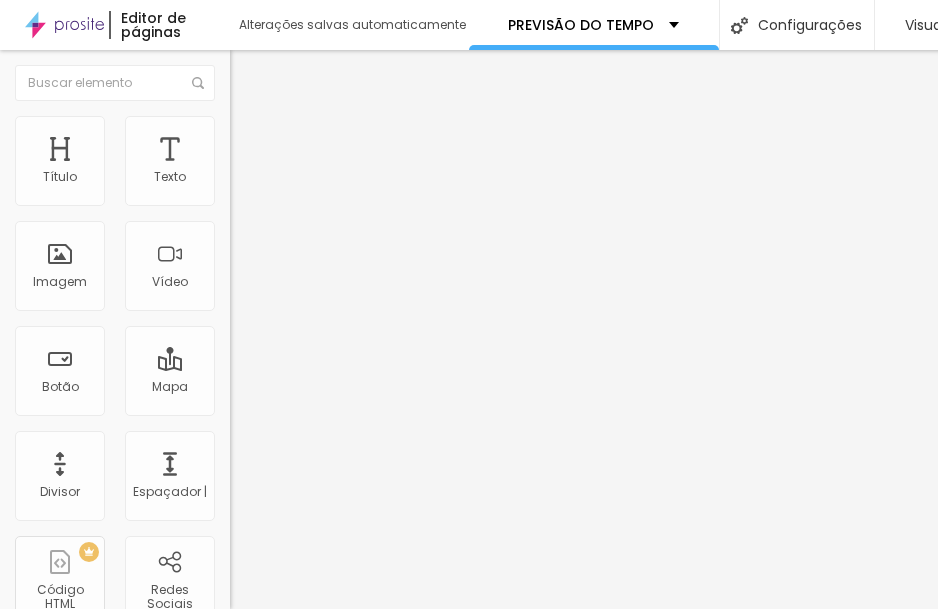 type on "32" 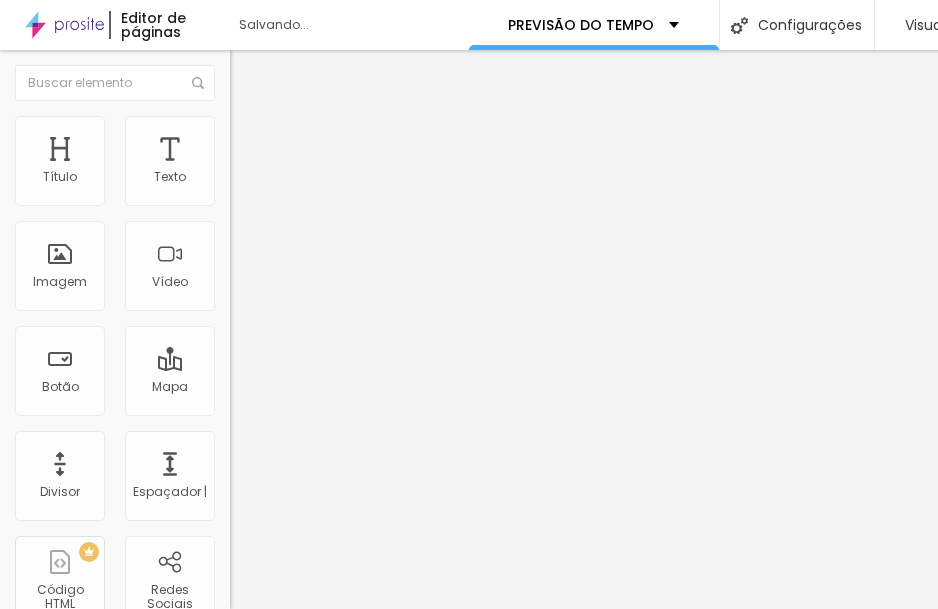 type on "40" 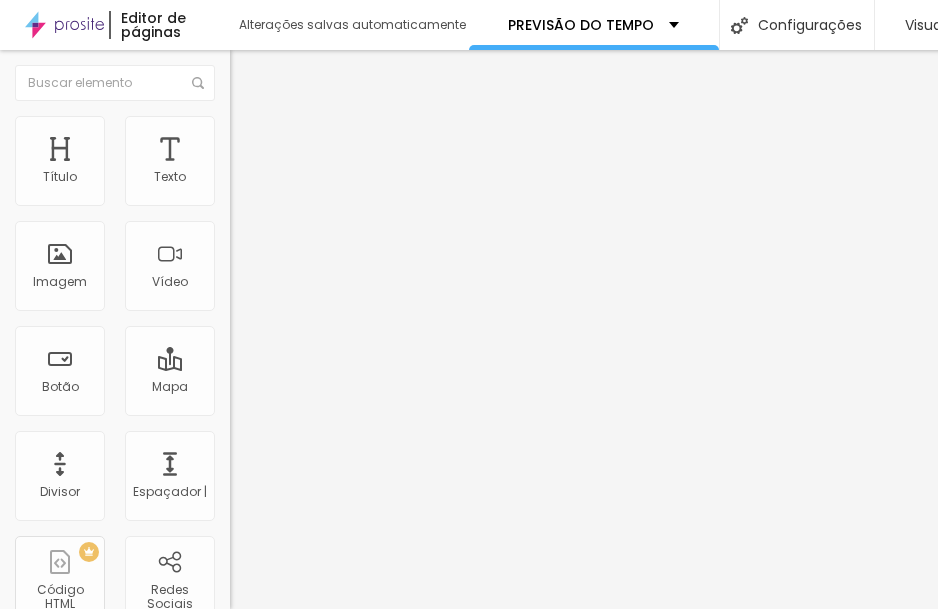drag, startPoint x: 210, startPoint y: 215, endPoint x: 51, endPoint y: 223, distance: 159.20113 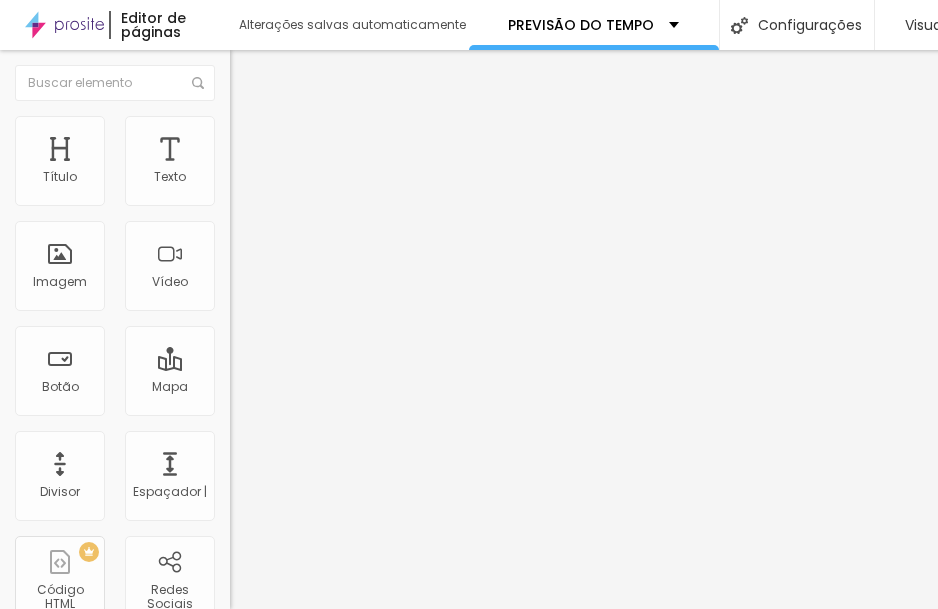 type on "41" 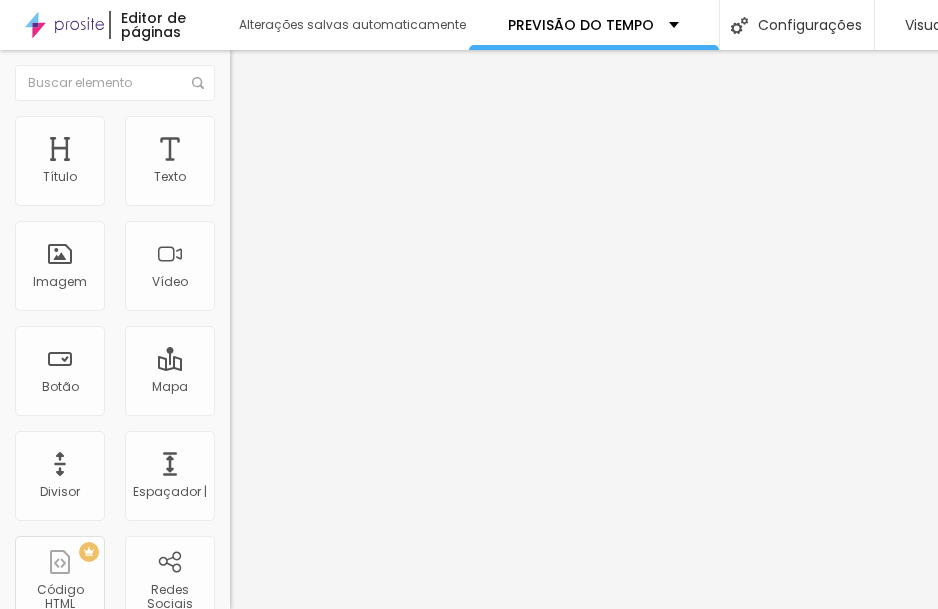scroll, scrollTop: 0, scrollLeft: 0, axis: both 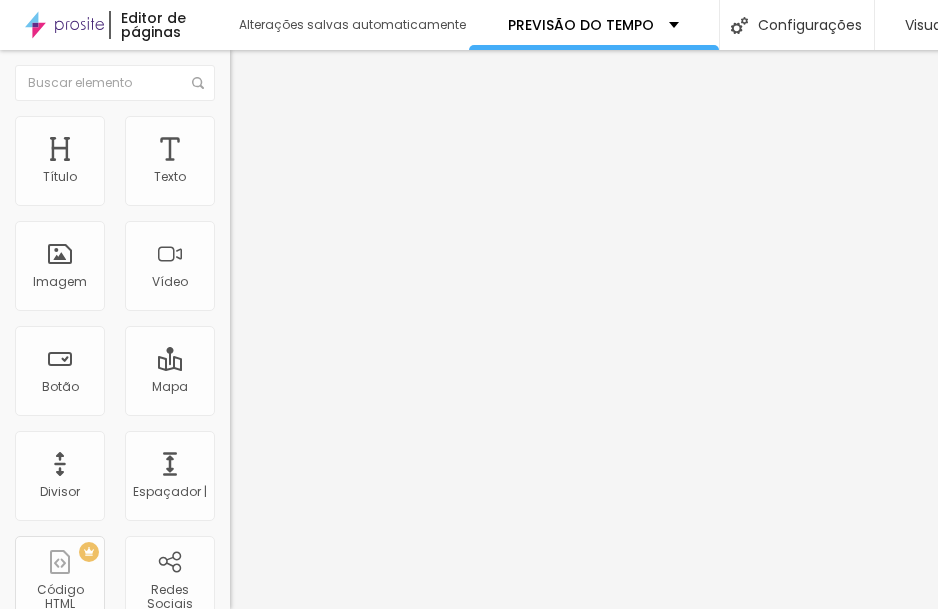 click on "Estilo" at bounding box center (263, 129) 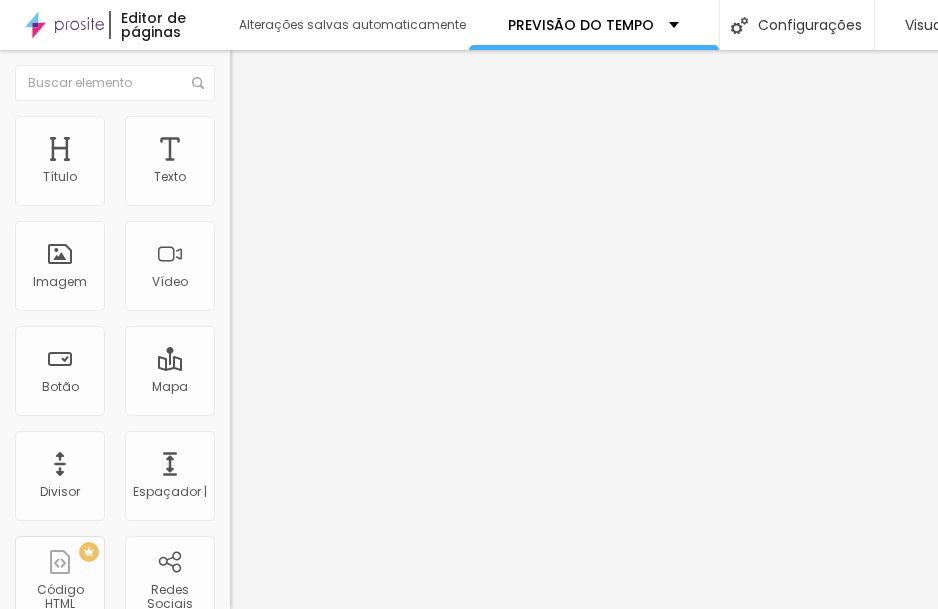type on "99" 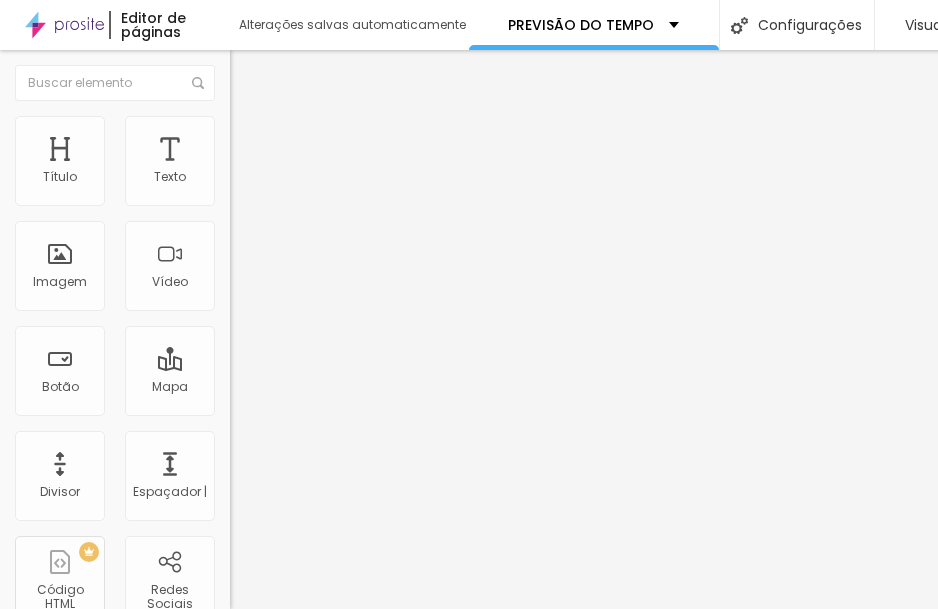 type on "95" 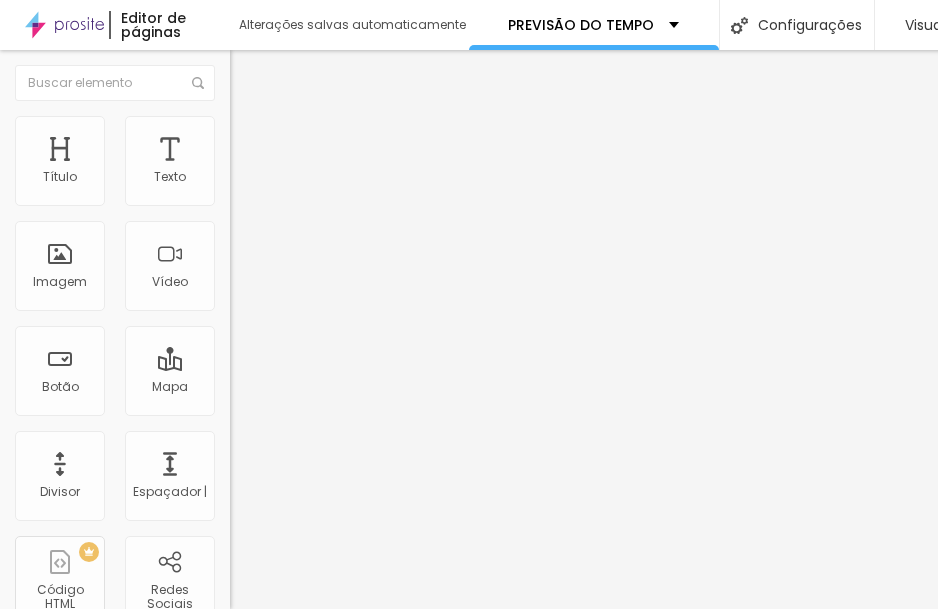 type on "61" 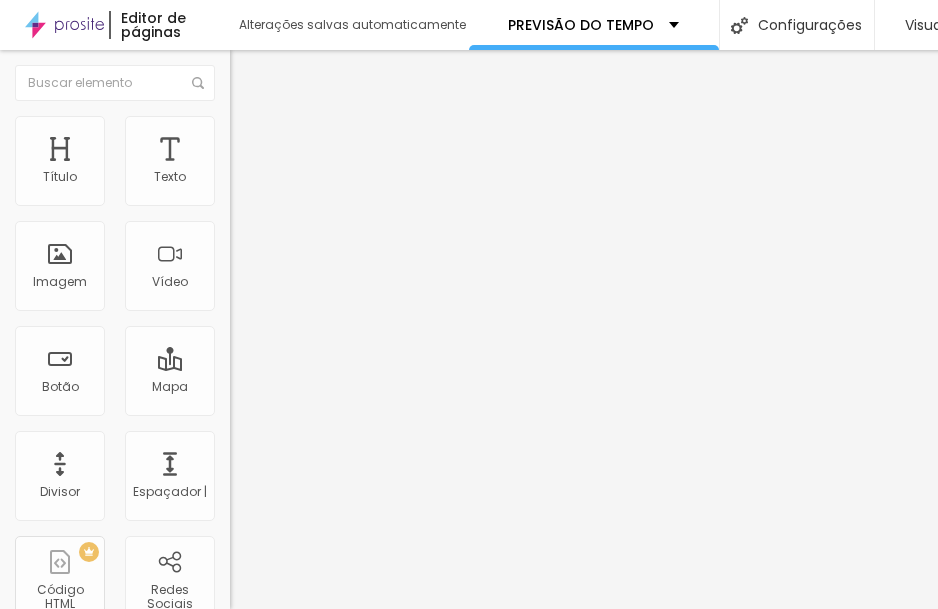 type on "61" 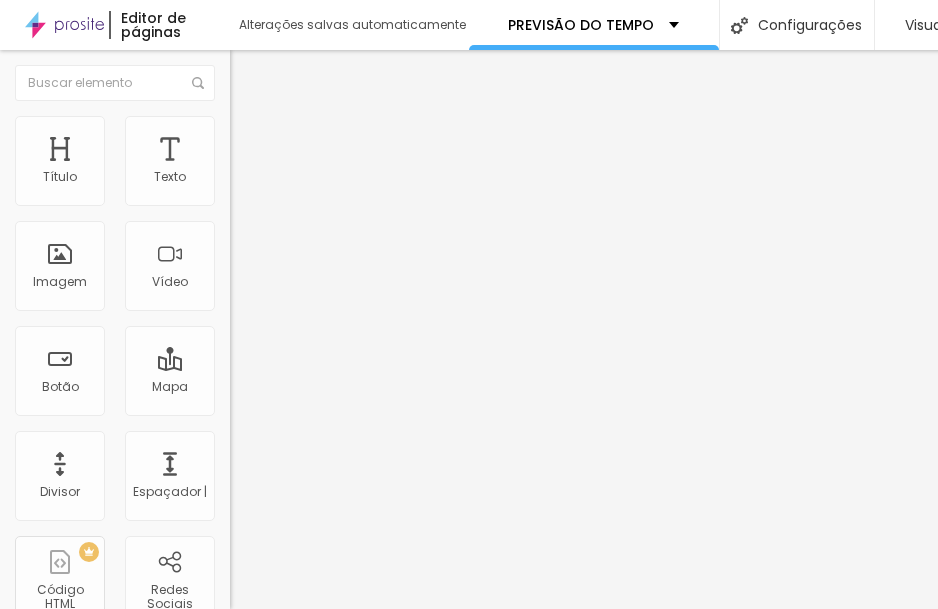 type on "62" 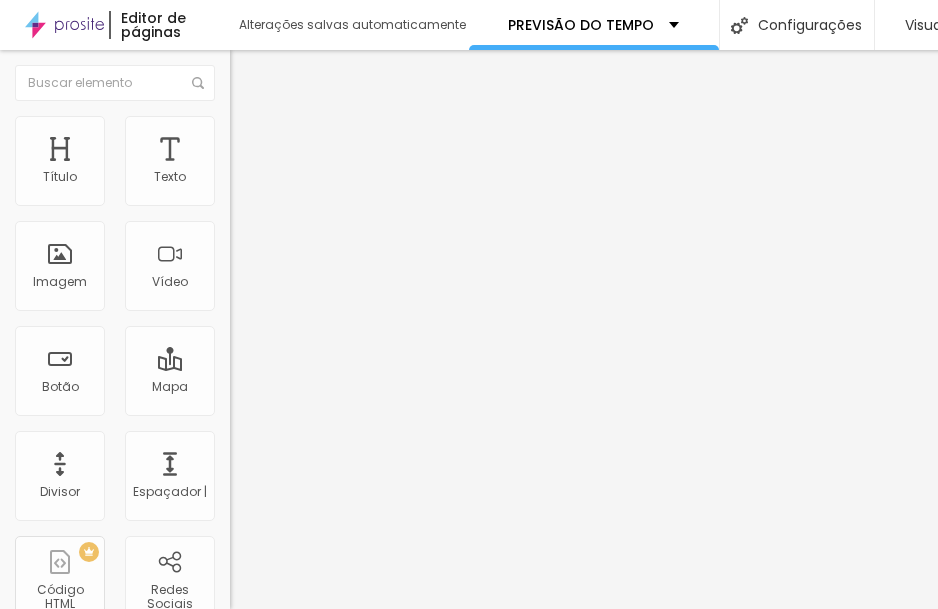 drag, startPoint x: 211, startPoint y: 217, endPoint x: 115, endPoint y: 218, distance: 96.00521 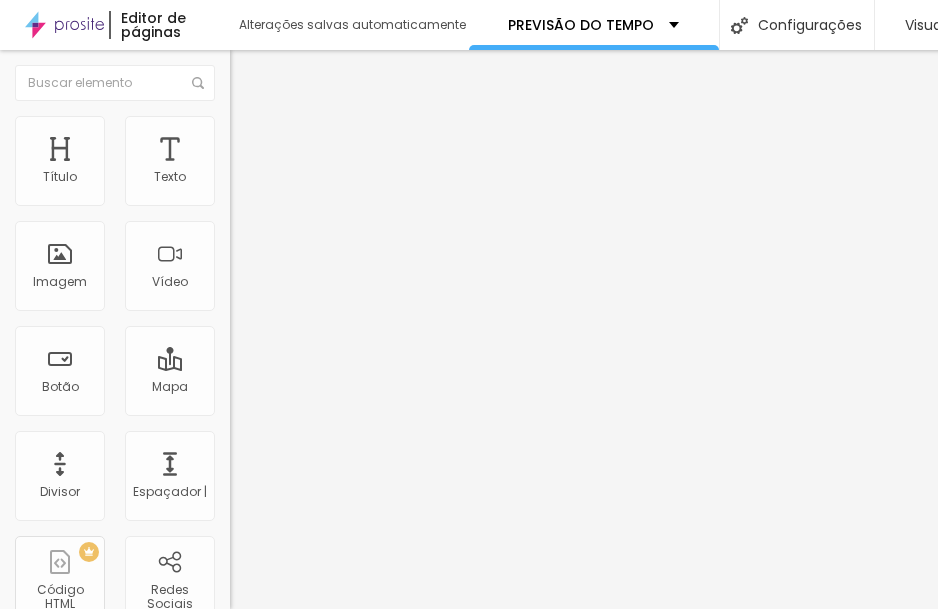 click at bounding box center (294, 197) 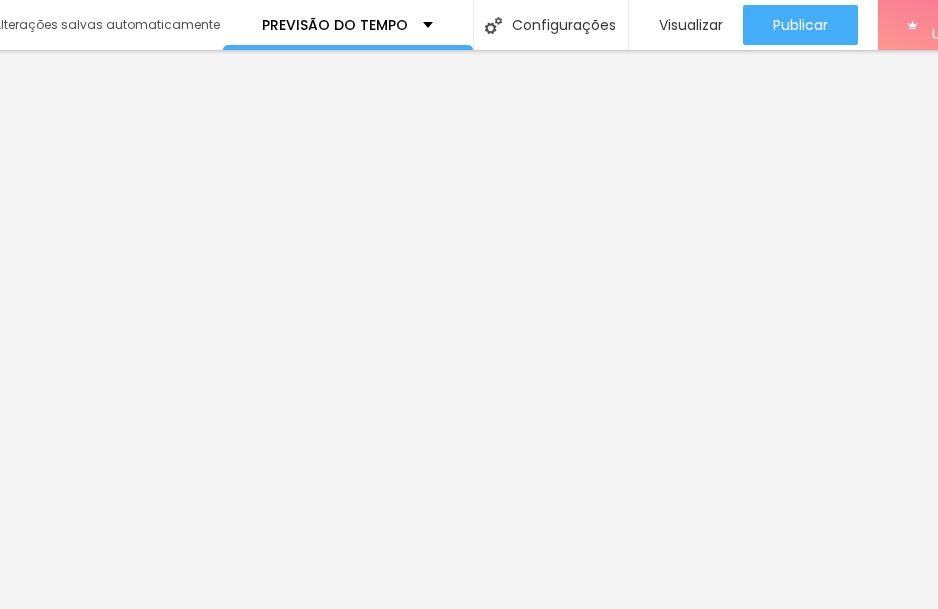 scroll, scrollTop: 0, scrollLeft: 243, axis: horizontal 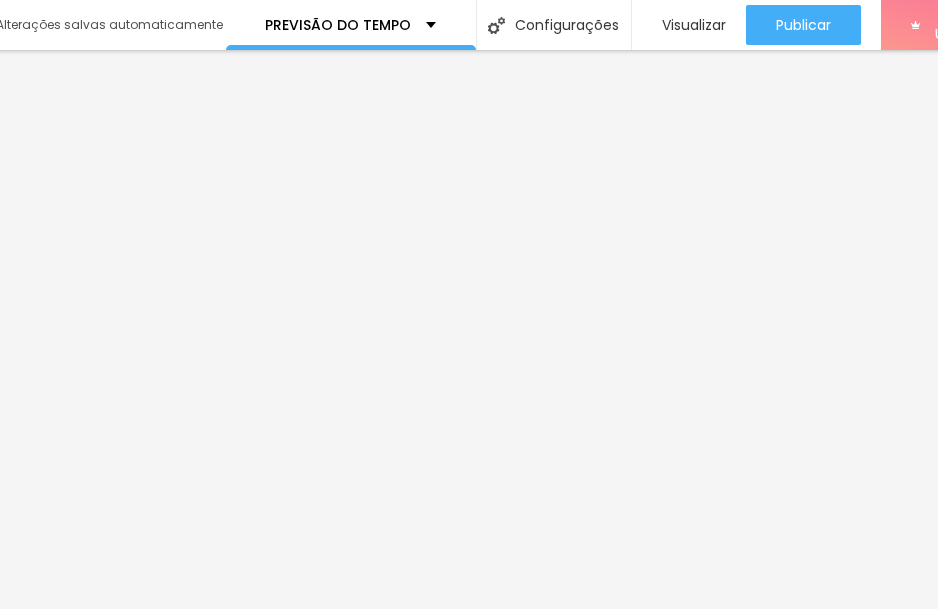type on "66" 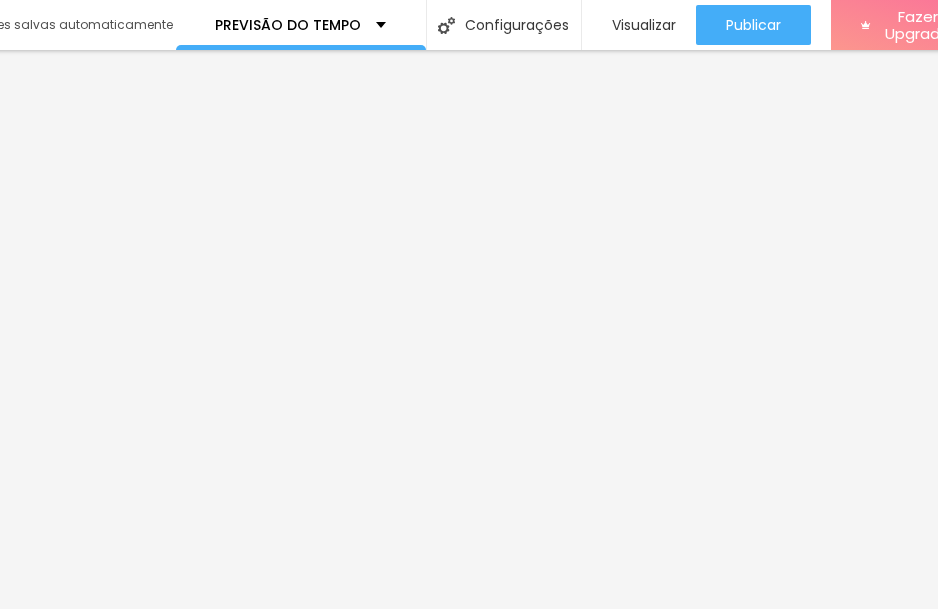 scroll, scrollTop: 0, scrollLeft: 342, axis: horizontal 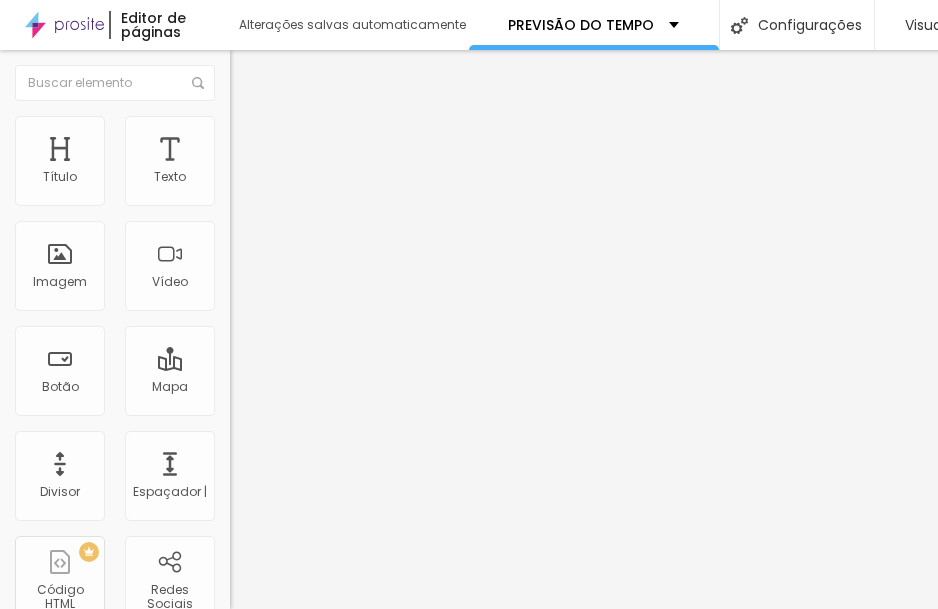 click at bounding box center (239, 125) 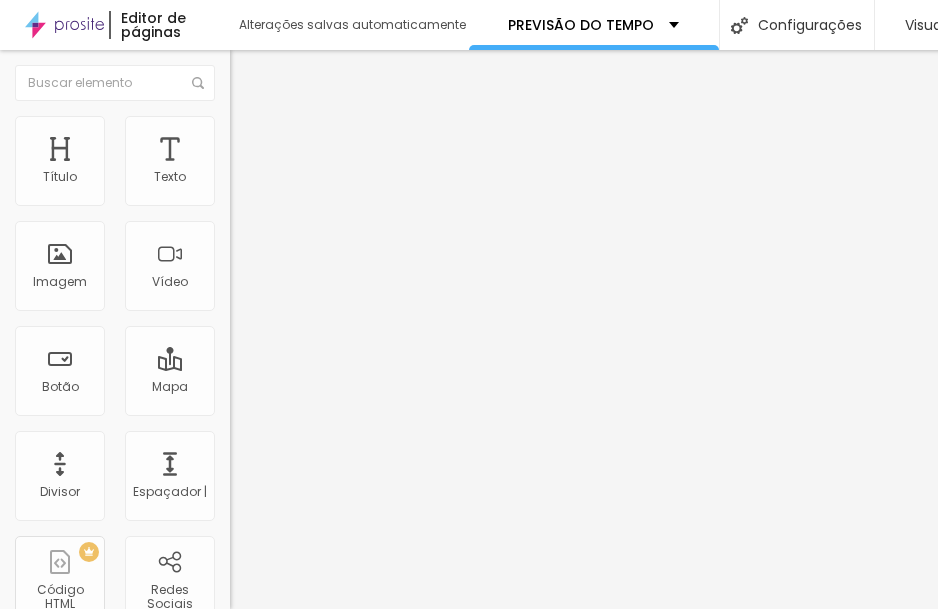 click at bounding box center (294, 197) 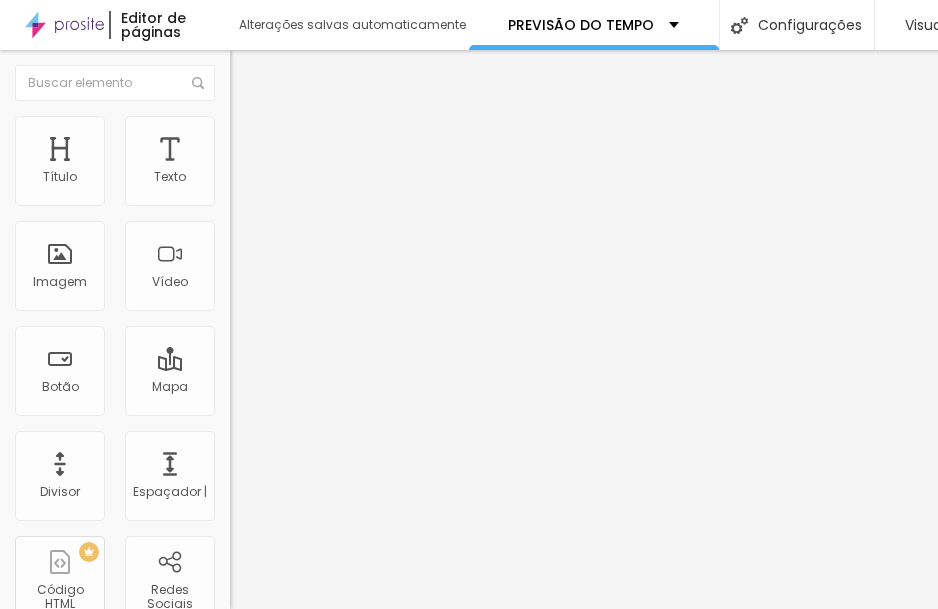 drag, startPoint x: 53, startPoint y: 201, endPoint x: 105, endPoint y: 199, distance: 52.03845 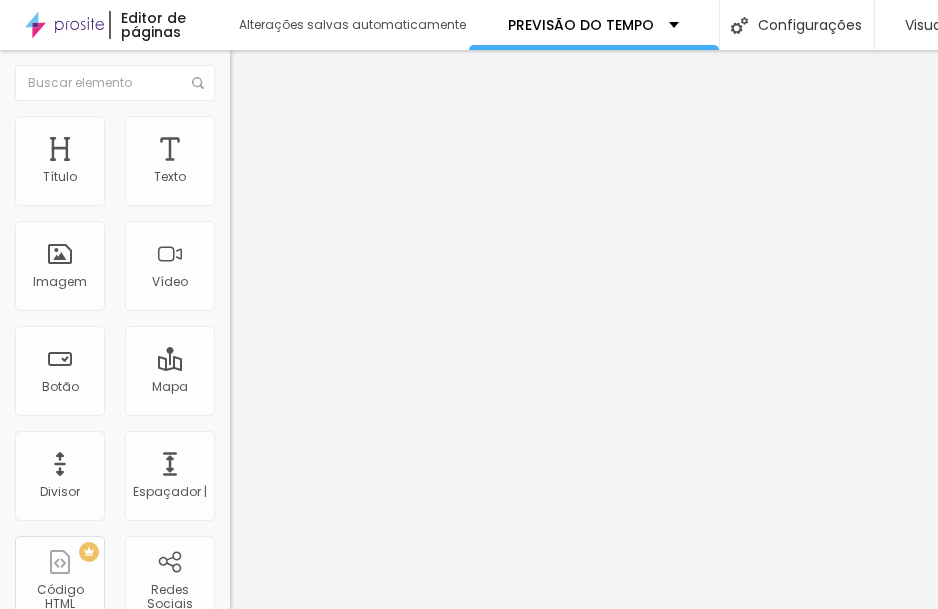 click at bounding box center [294, 197] 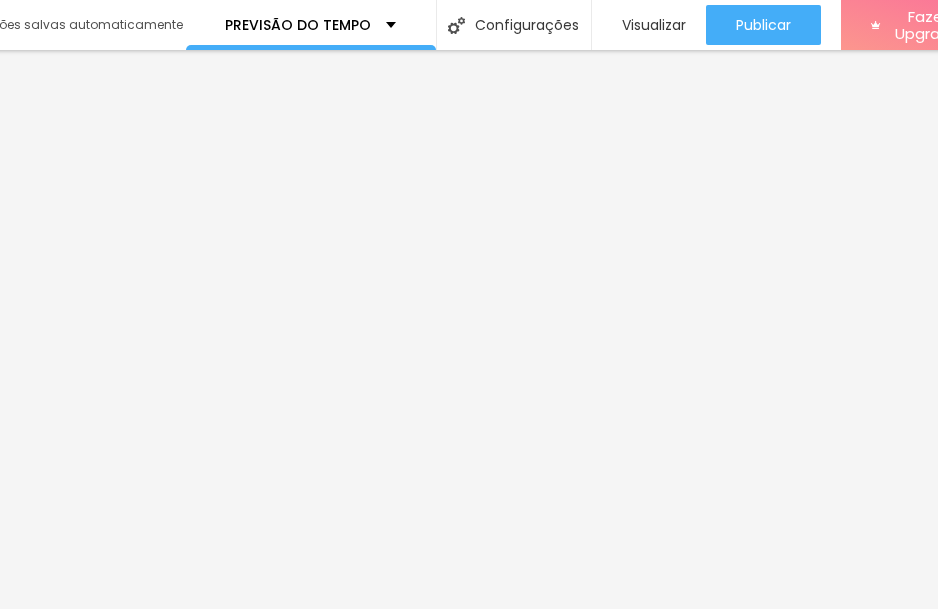 scroll, scrollTop: 15, scrollLeft: 287, axis: both 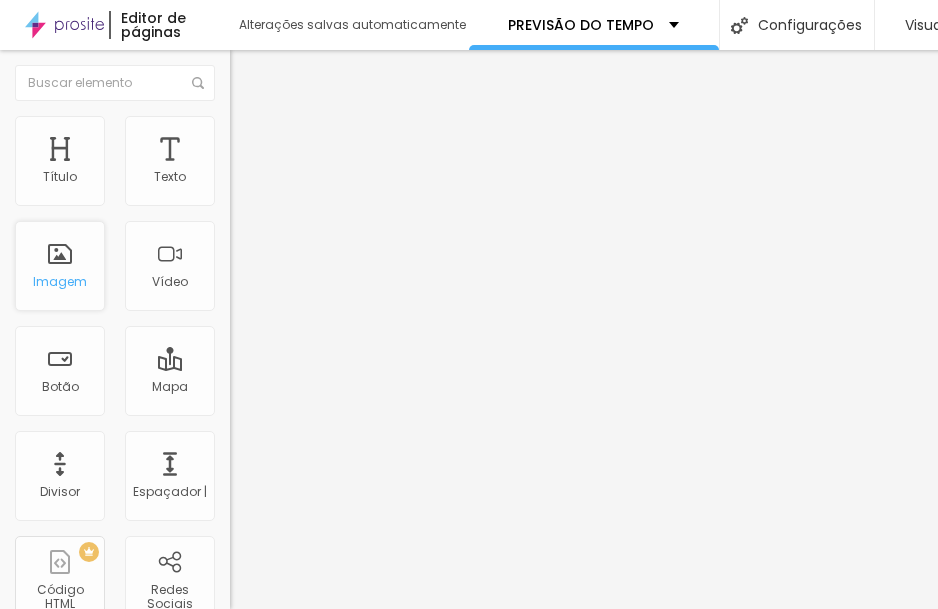 drag, startPoint x: 60, startPoint y: 243, endPoint x: 47, endPoint y: 254, distance: 17.029387 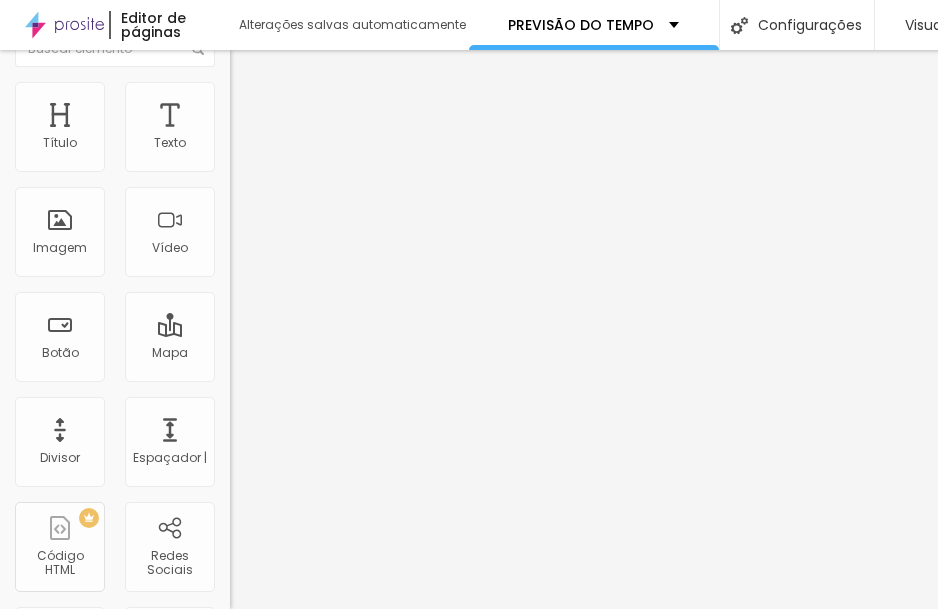 scroll, scrollTop: 0, scrollLeft: 0, axis: both 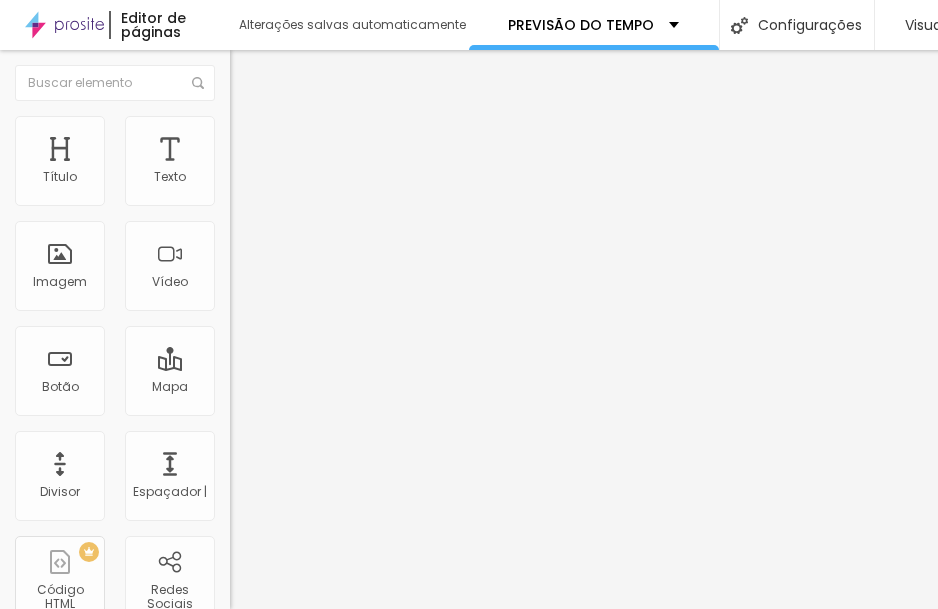 click on "Estilo" at bounding box center [263, 129] 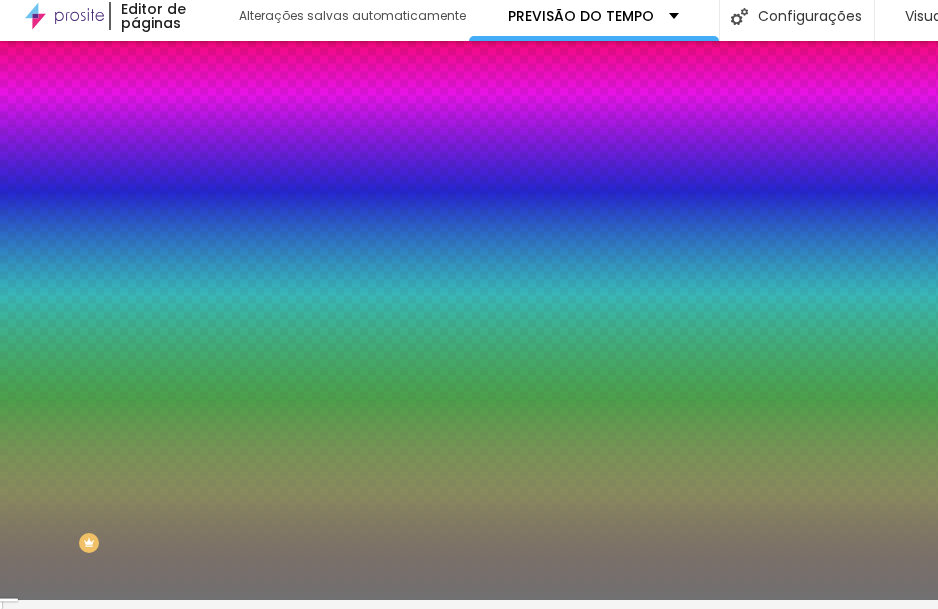 click on "Conteúdo" at bounding box center [279, 100] 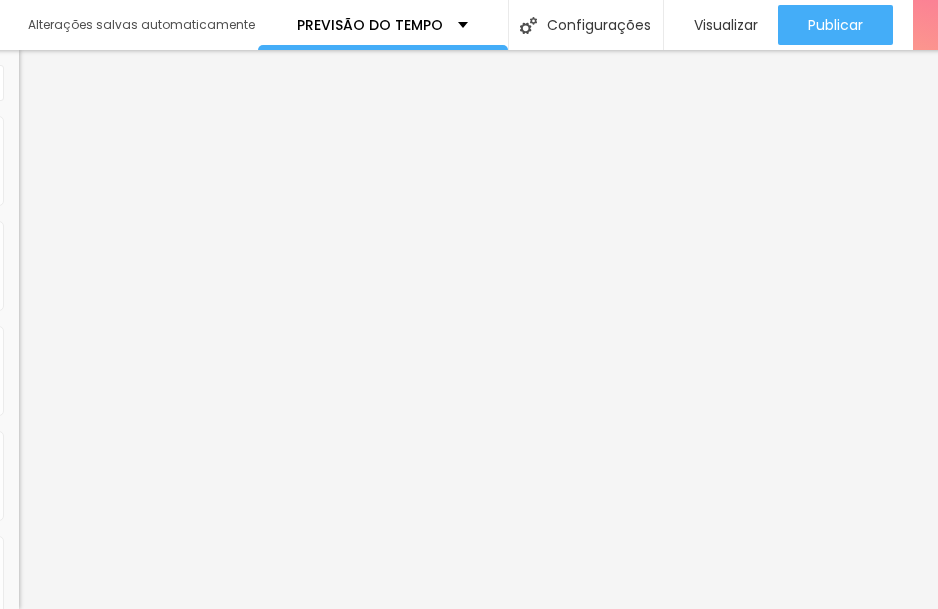scroll, scrollTop: 15, scrollLeft: 233, axis: both 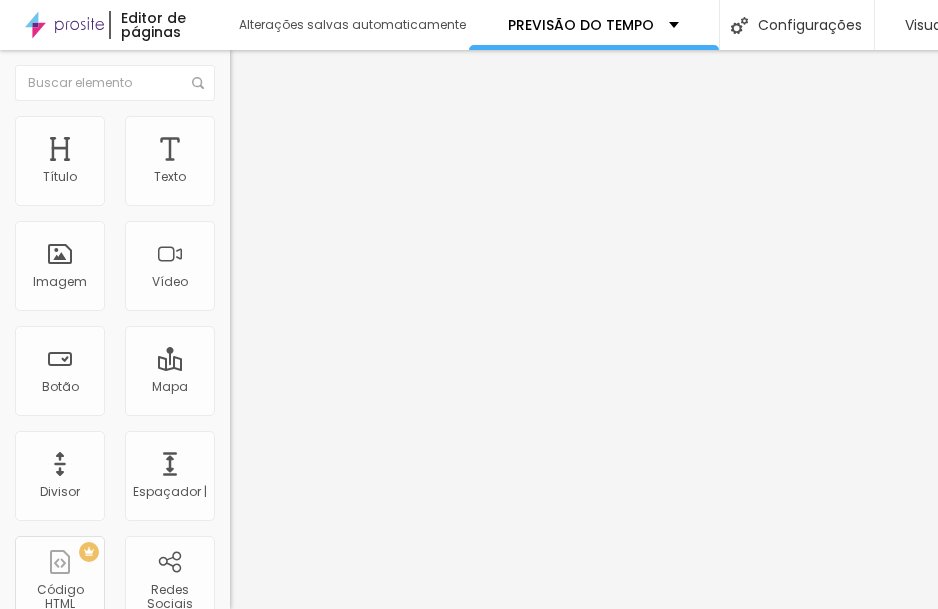click at bounding box center (253, 73) 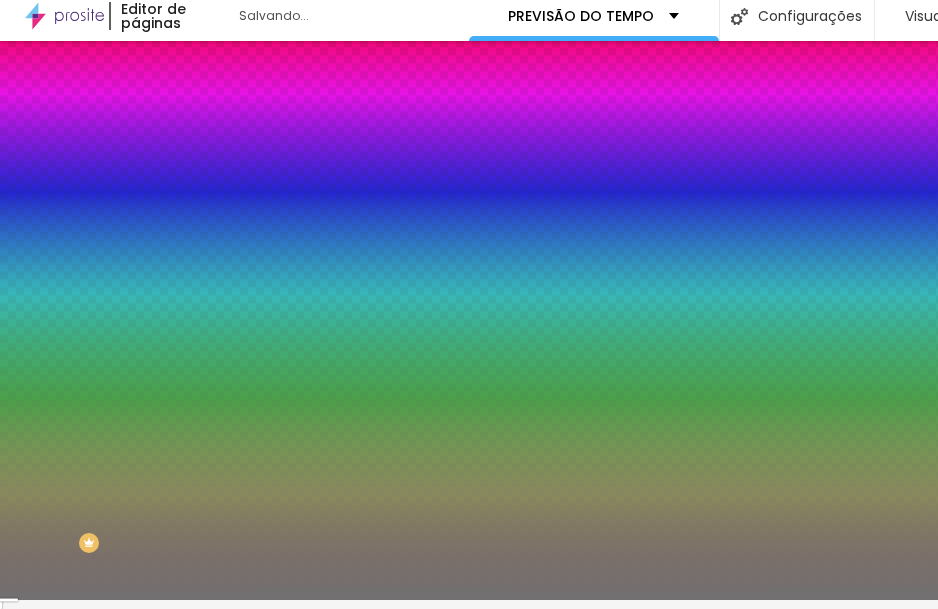 click at bounding box center (294, 243) 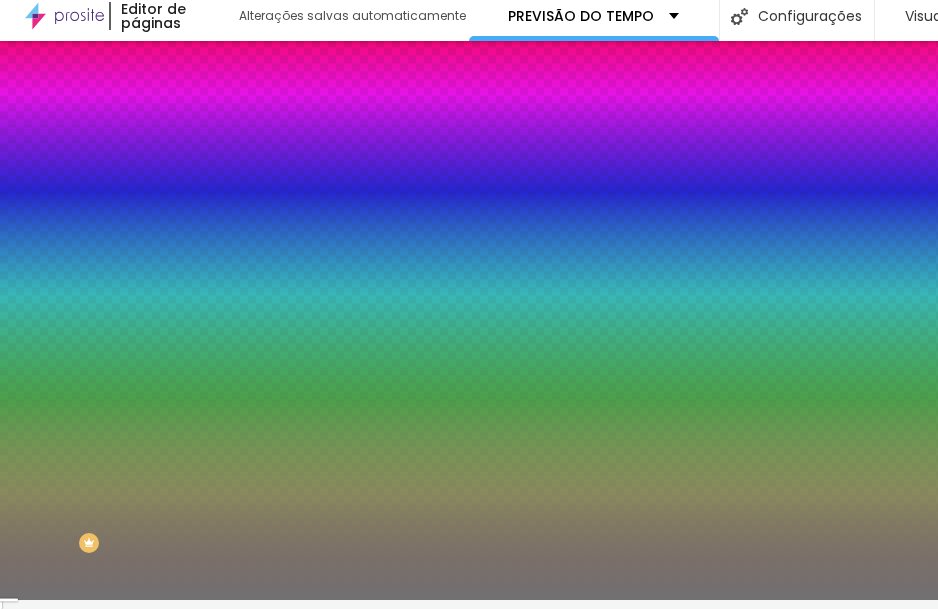 drag, startPoint x: 107, startPoint y: 303, endPoint x: 69, endPoint y: 297, distance: 38.470768 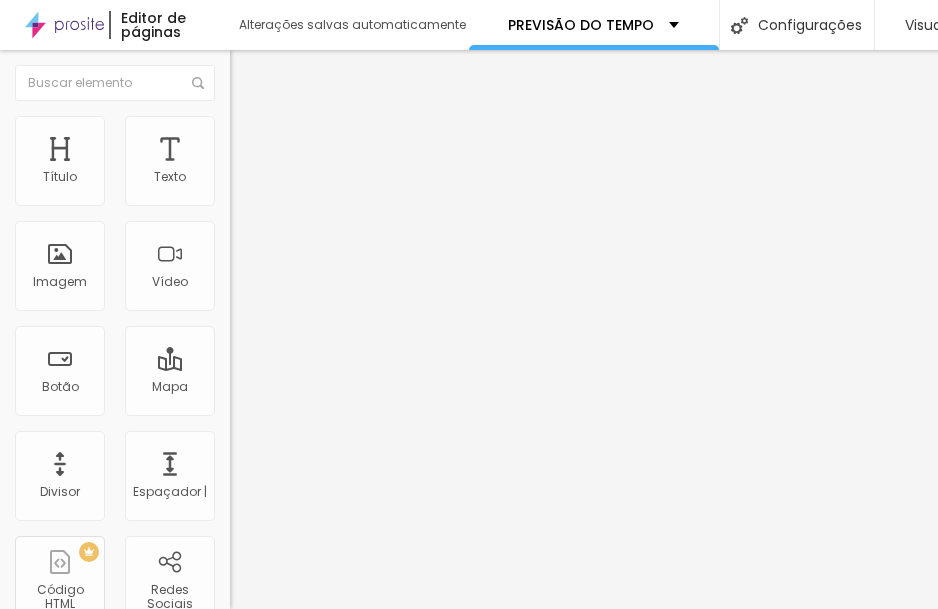 click on "Sólido" at bounding box center [249, 233] 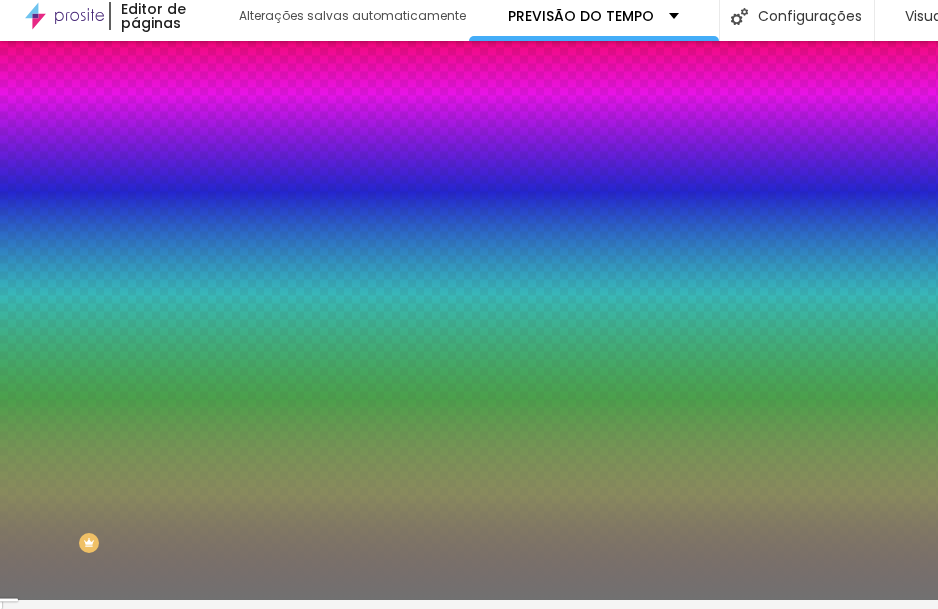 click on "Conteúdo" at bounding box center [279, 100] 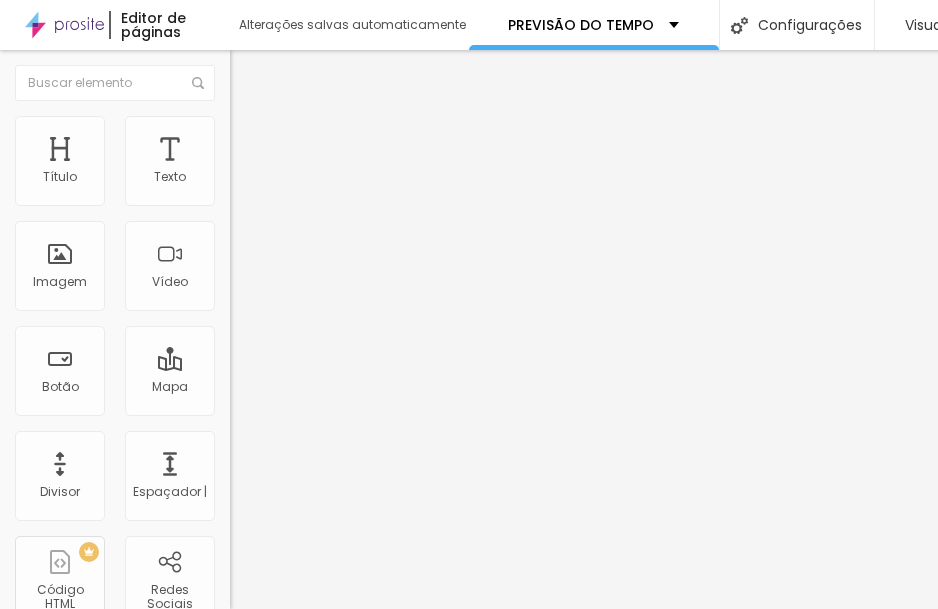 click on "Estilo" at bounding box center (263, 129) 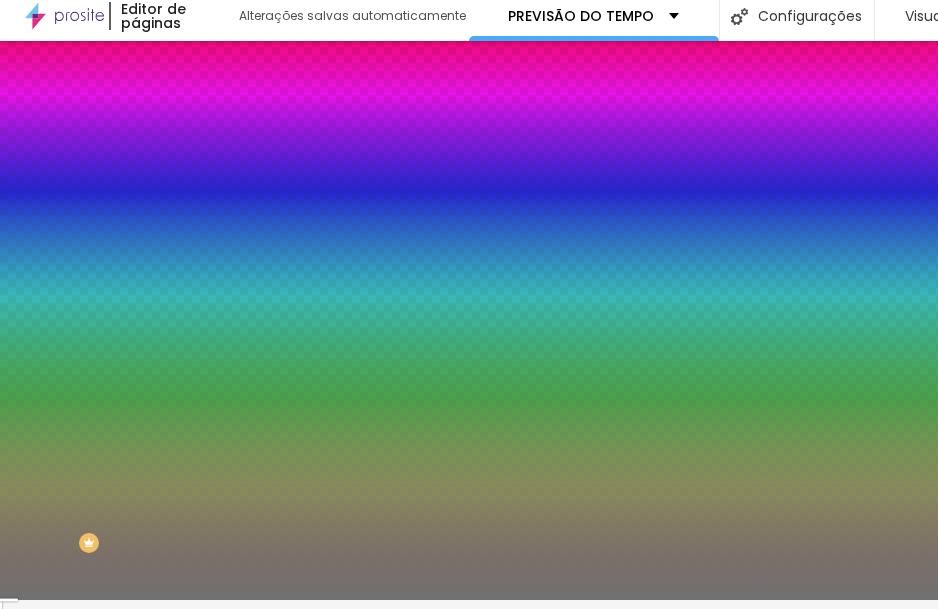 click on "Conteúdo" at bounding box center [279, 100] 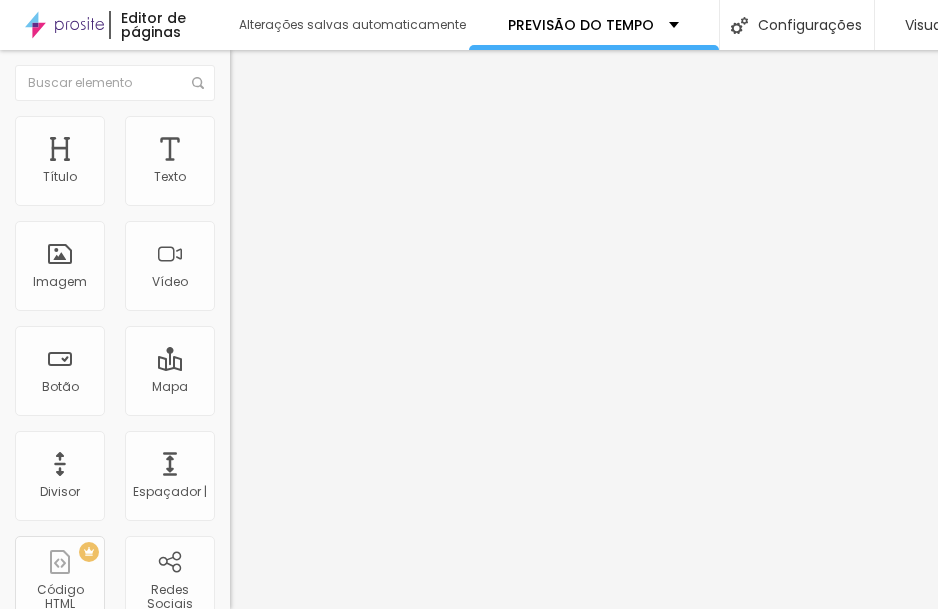 click at bounding box center [237, 175] 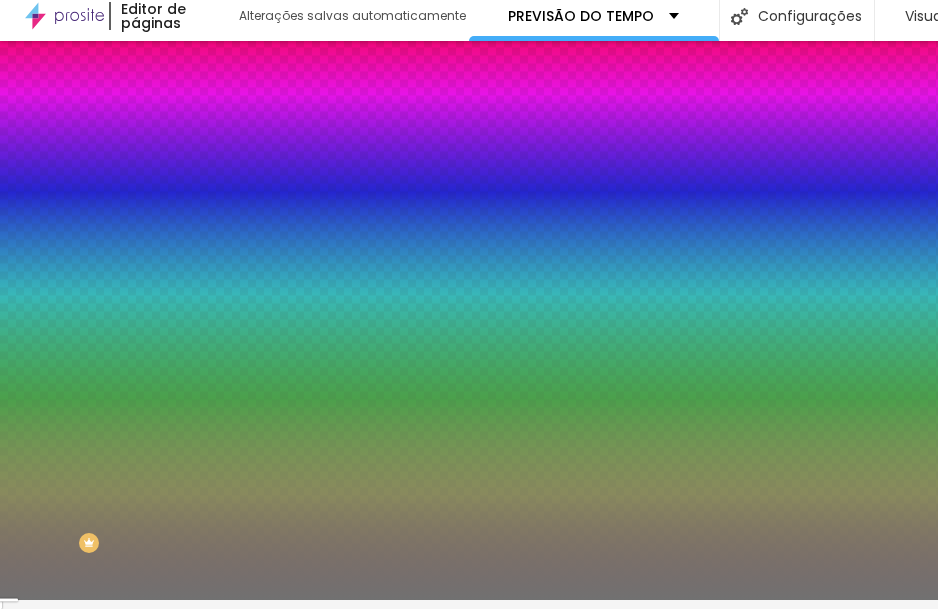 drag, startPoint x: 111, startPoint y: 251, endPoint x: 174, endPoint y: 258, distance: 63.387695 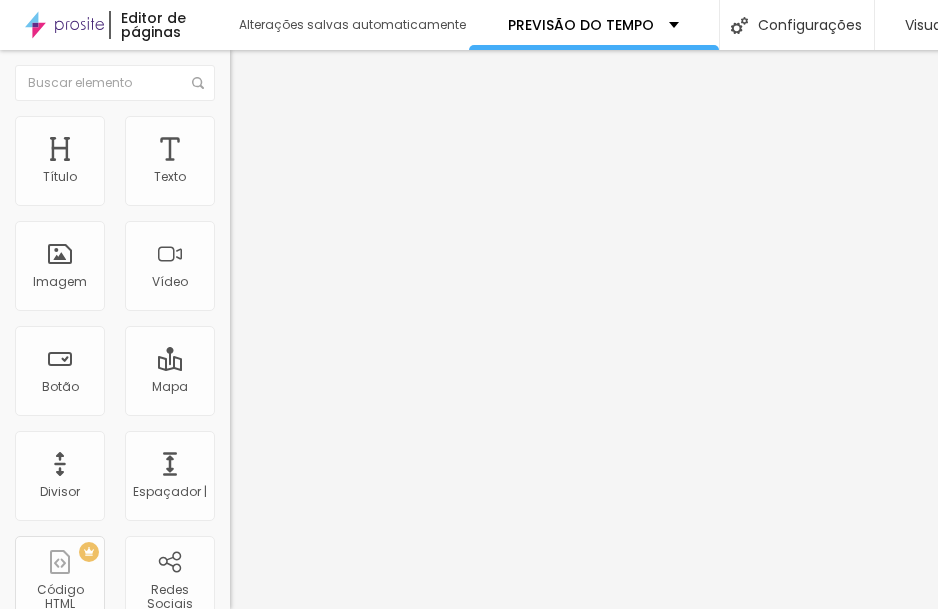 click at bounding box center [253, 73] 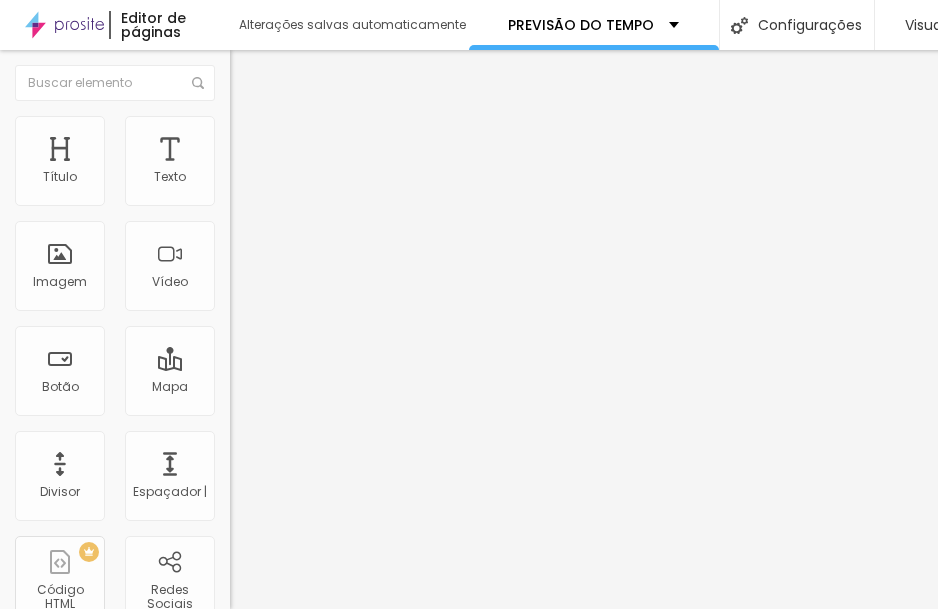 click on "Estilo" at bounding box center [345, 126] 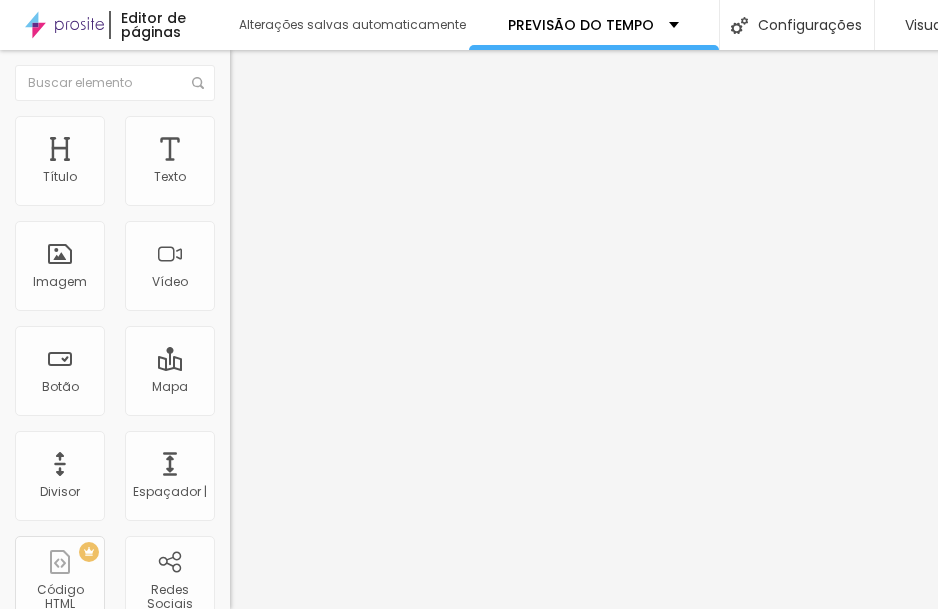 click at bounding box center (294, 197) 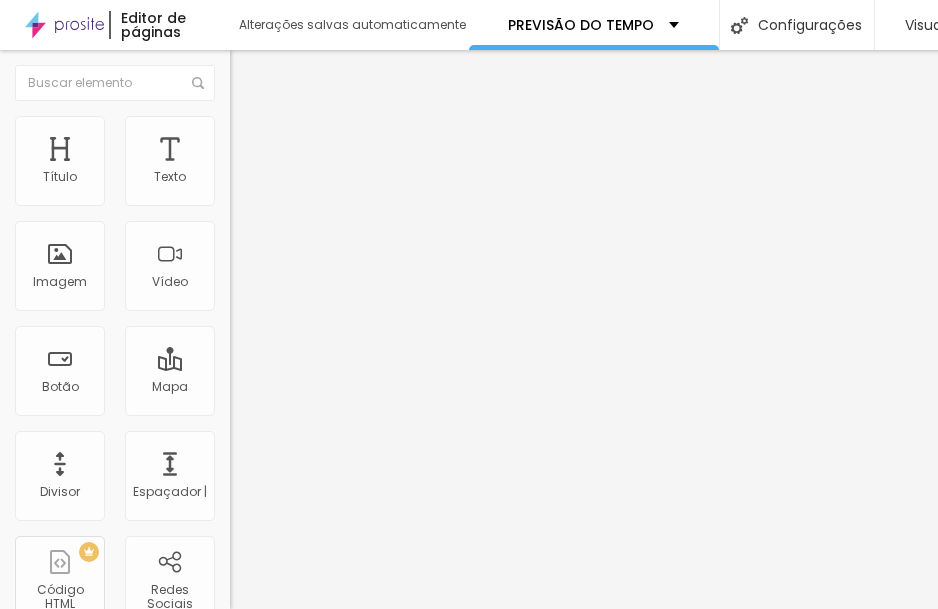 click at bounding box center [239, 105] 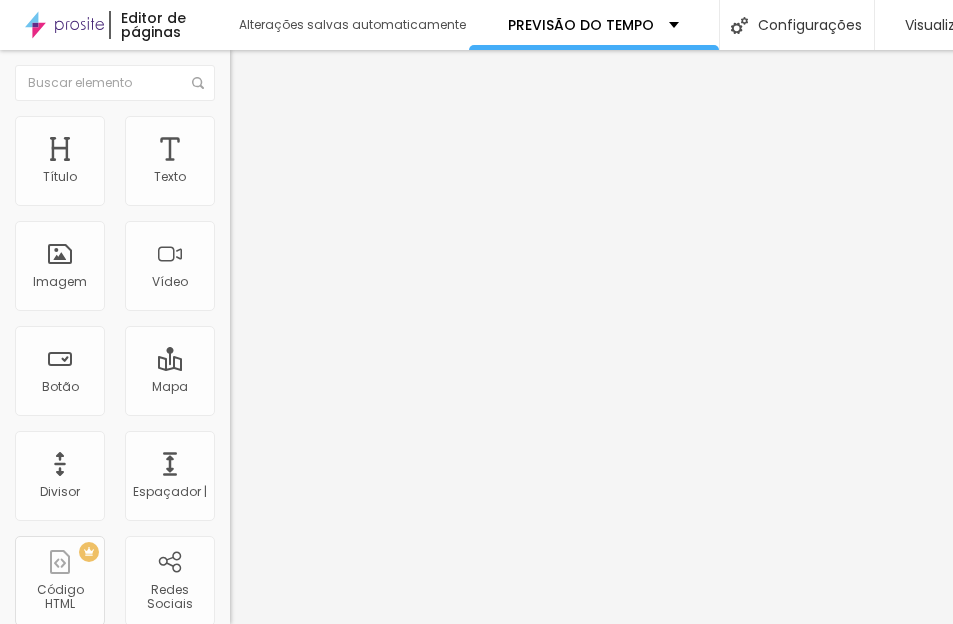 click on "Carregar" at bounding box center (85, 687) 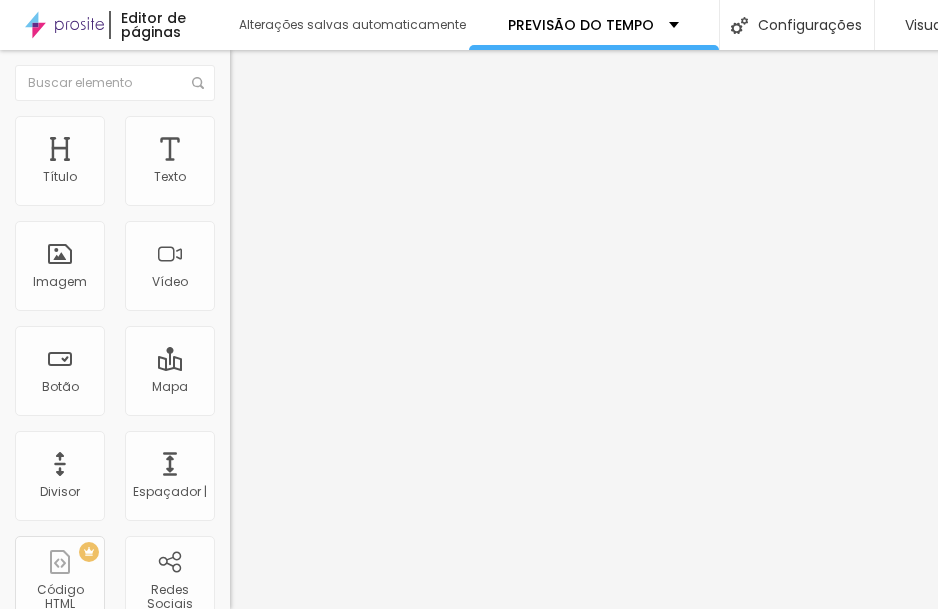 click at bounding box center (239, 125) 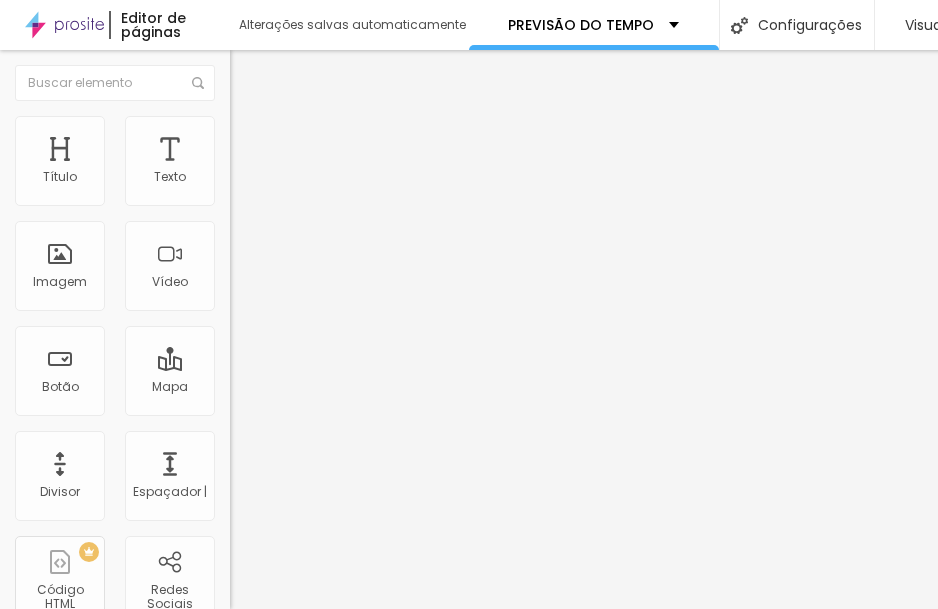 click at bounding box center [294, 197] 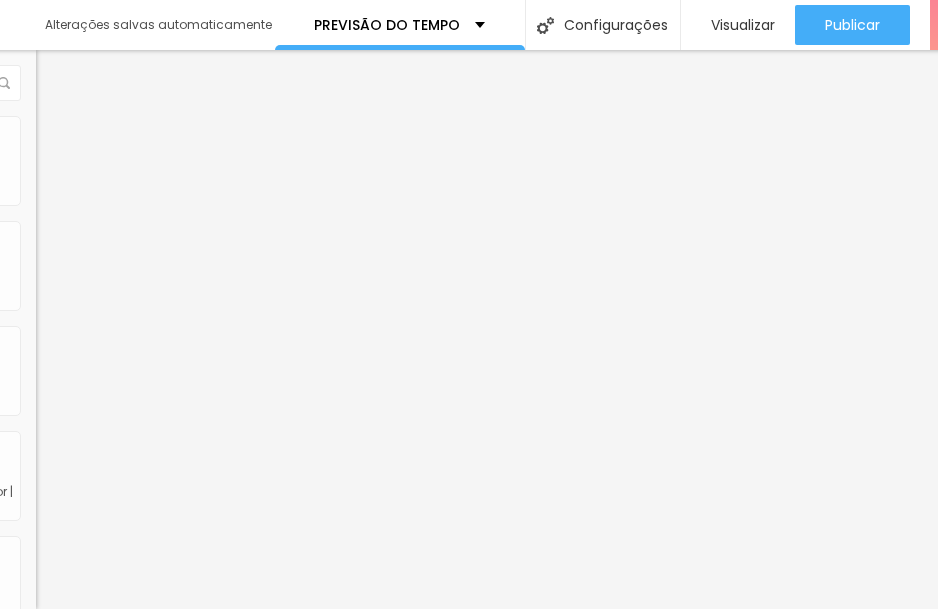 scroll, scrollTop: 0, scrollLeft: 0, axis: both 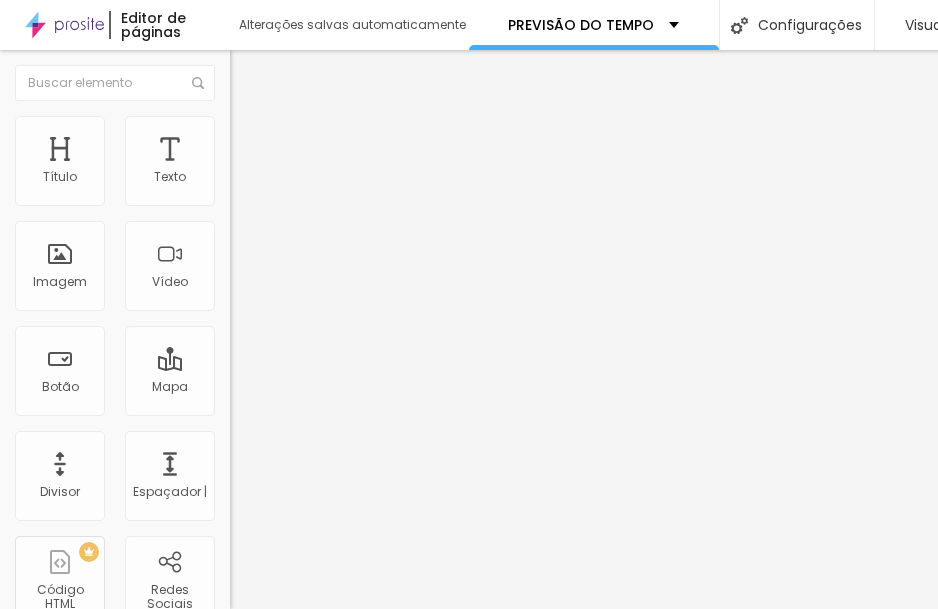 drag, startPoint x: 52, startPoint y: 215, endPoint x: 64, endPoint y: 212, distance: 12.369317 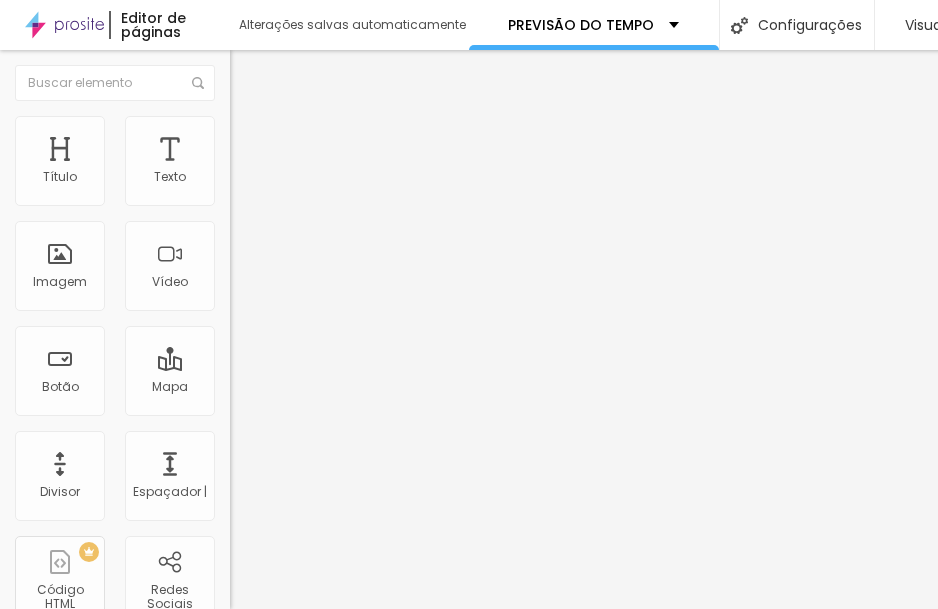 click at bounding box center [294, 197] 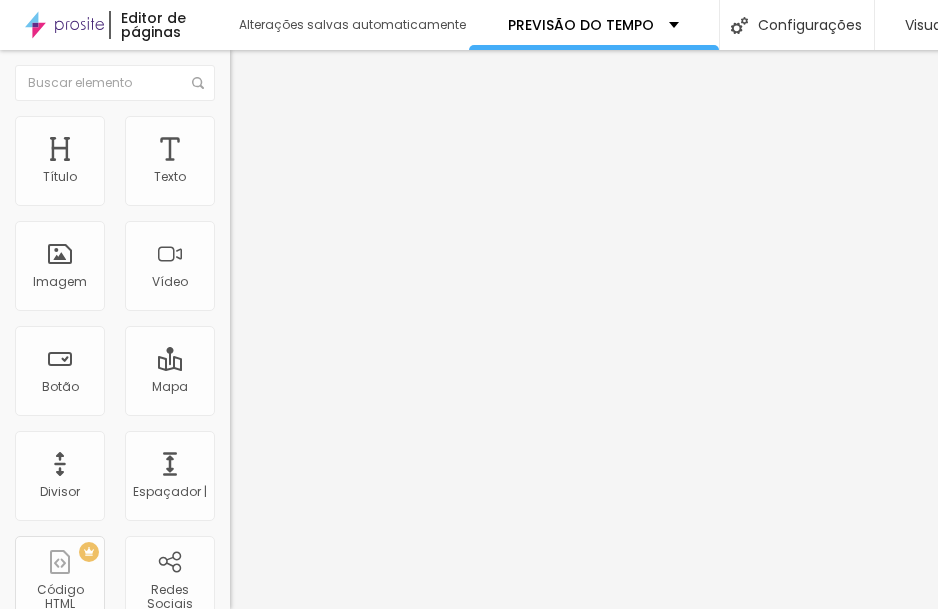 drag, startPoint x: 47, startPoint y: 250, endPoint x: 13, endPoint y: 242, distance: 34.928497 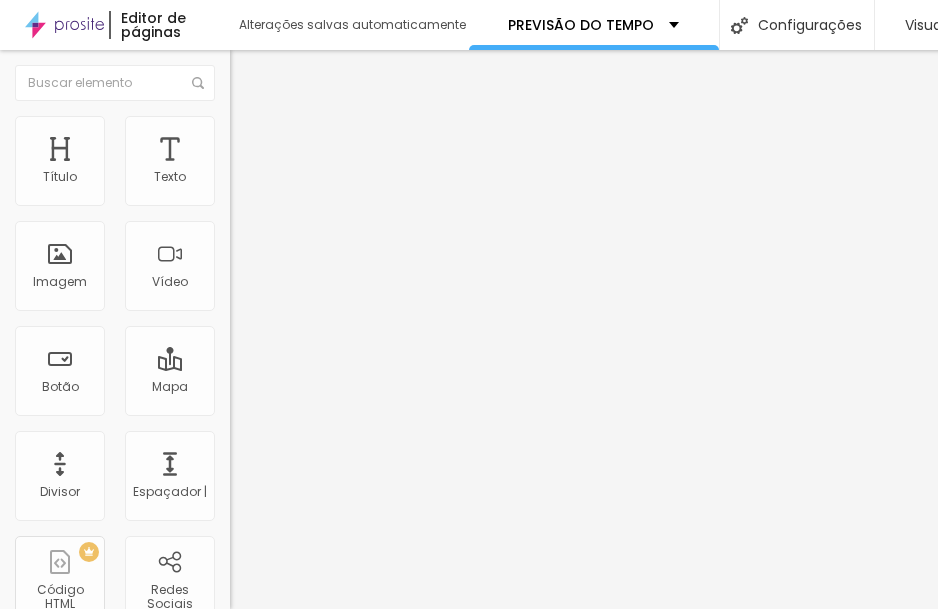 click at bounding box center (294, 447) 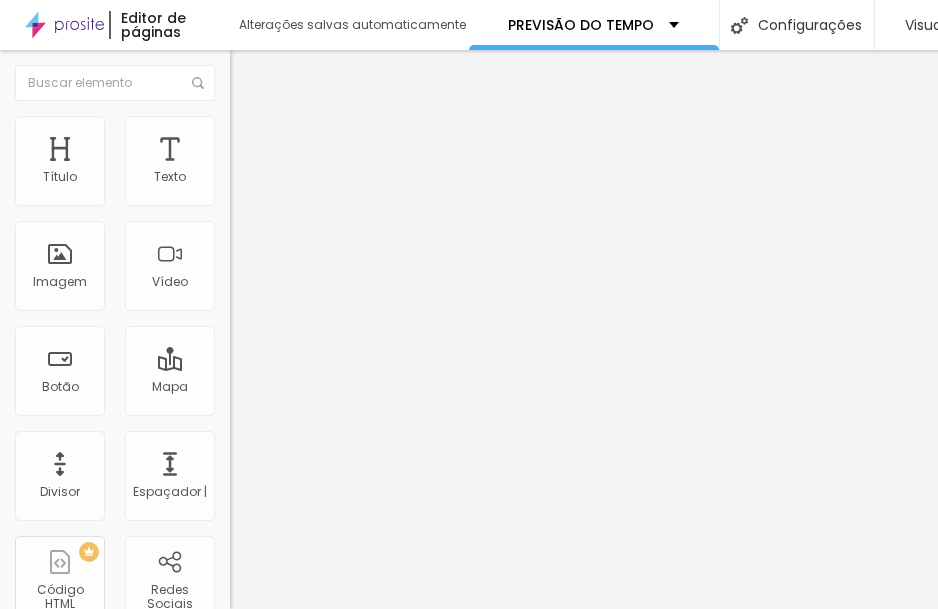 drag, startPoint x: 62, startPoint y: 215, endPoint x: 206, endPoint y: 211, distance: 144.05554 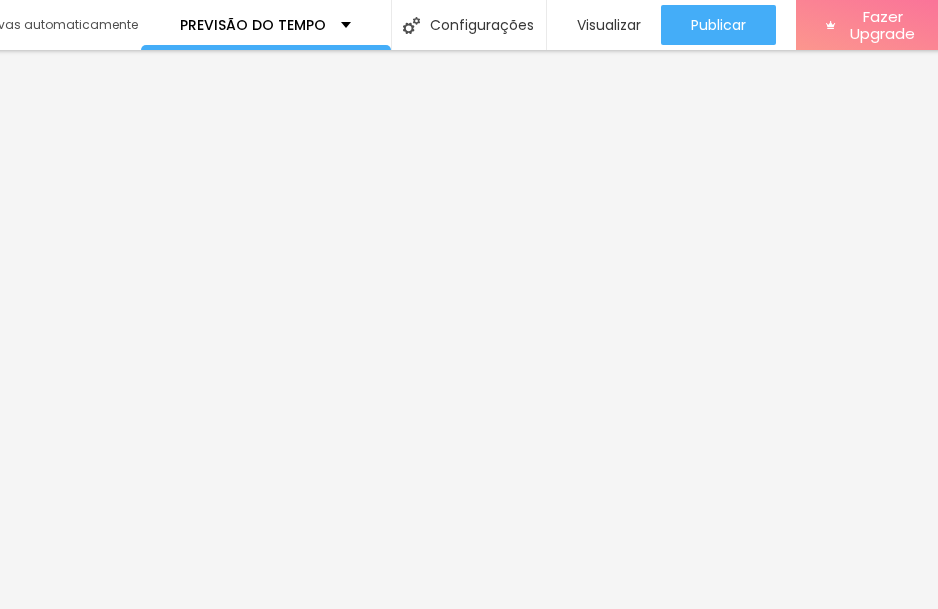 scroll, scrollTop: 0, scrollLeft: 342, axis: horizontal 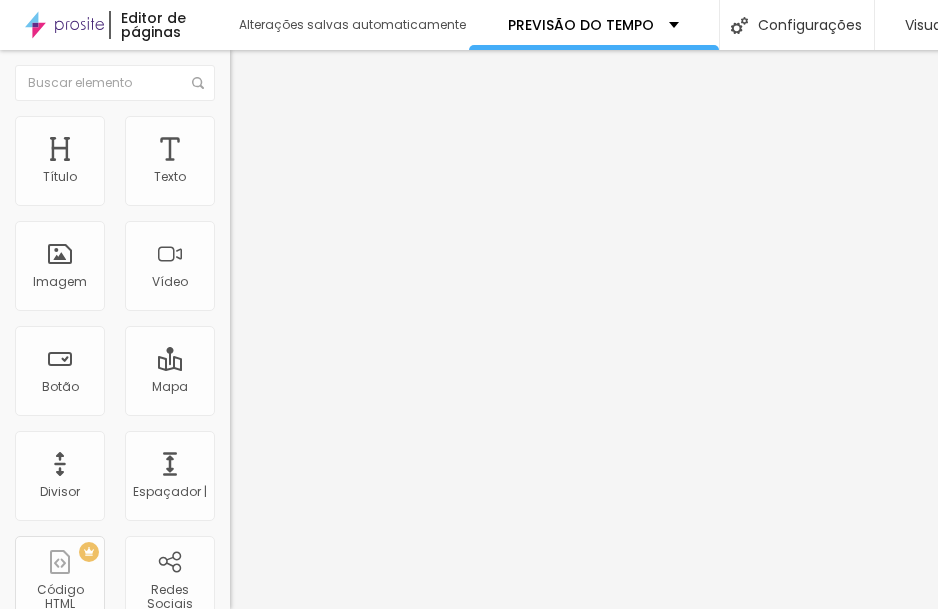 click on "Avançado" at bounding box center [281, 149] 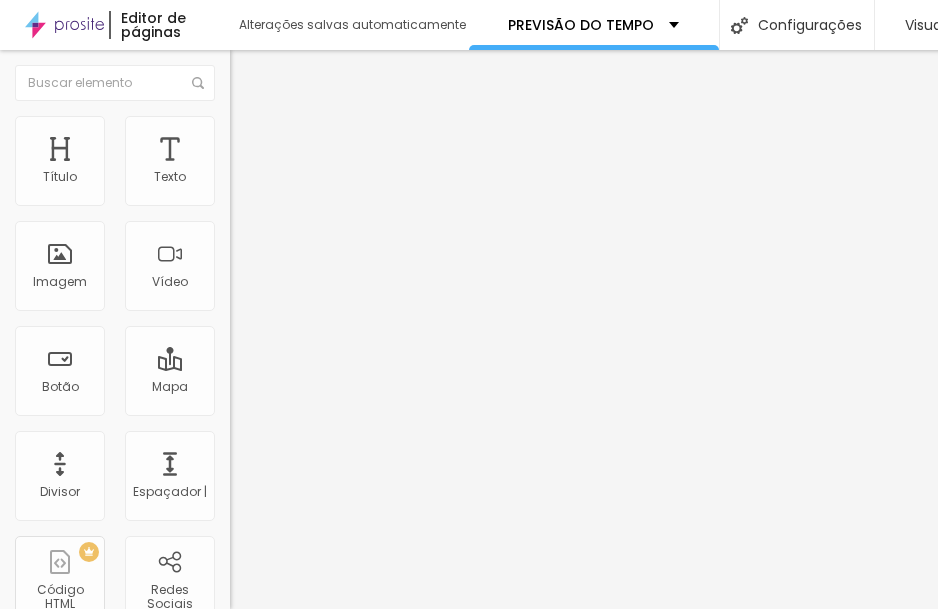 drag, startPoint x: 54, startPoint y: 194, endPoint x: -34, endPoint y: 190, distance: 88.09086 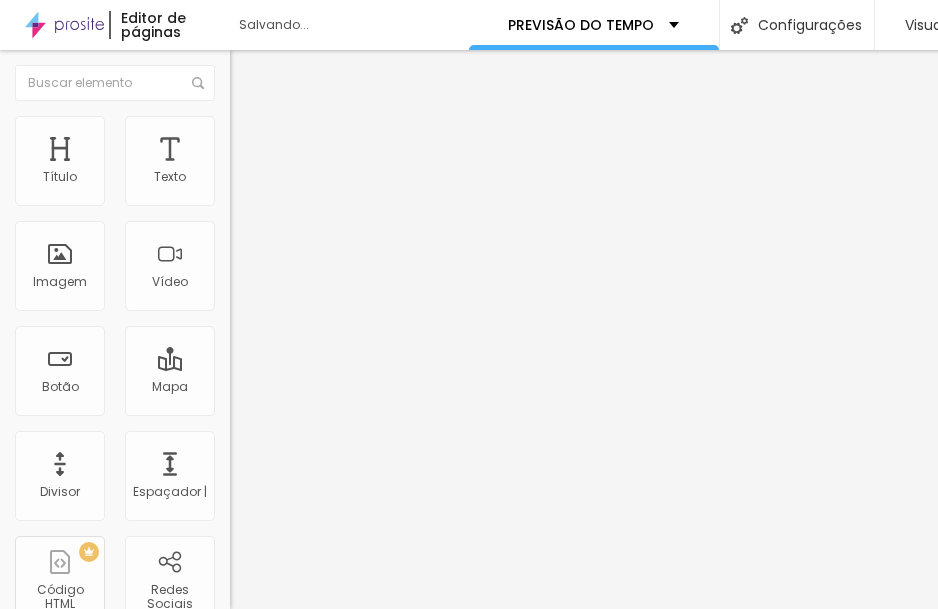 click on "Estilo" at bounding box center (345, 126) 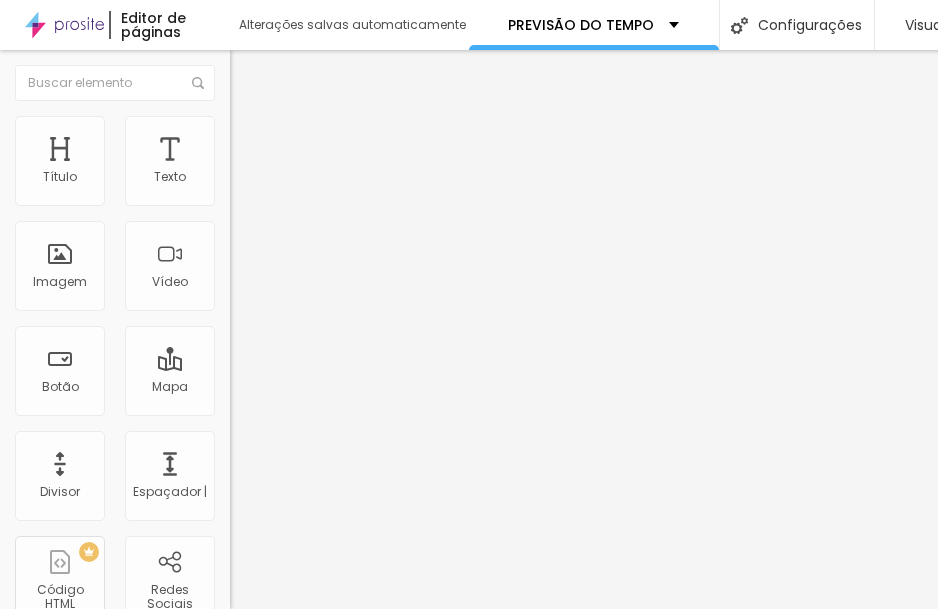 drag, startPoint x: 205, startPoint y: 210, endPoint x: 151, endPoint y: 211, distance: 54.00926 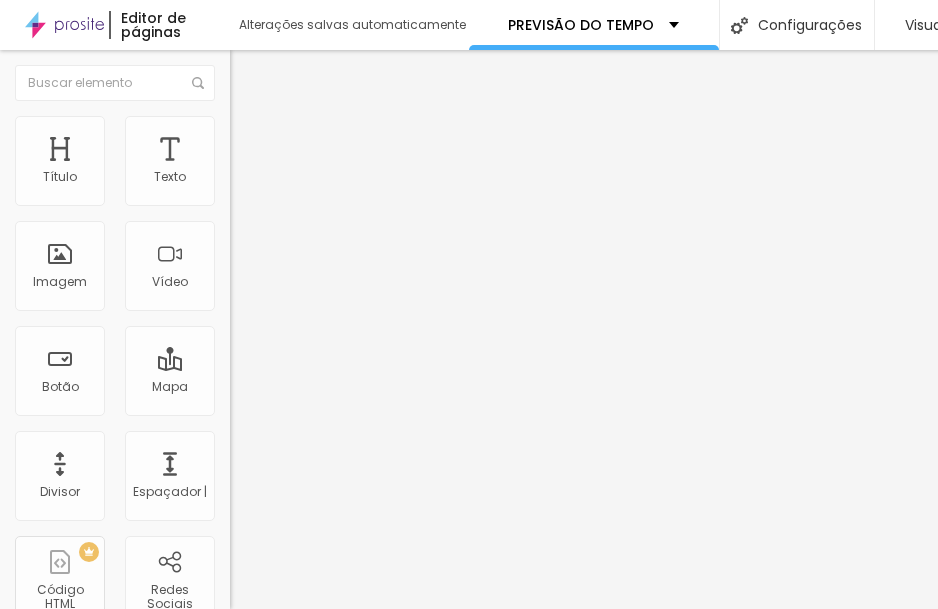 click at bounding box center (294, 197) 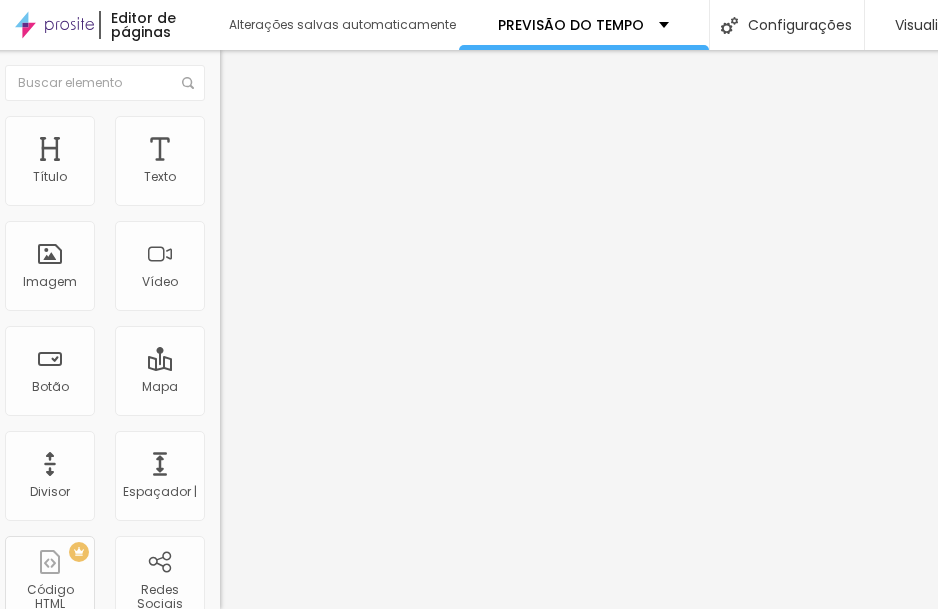 scroll, scrollTop: 0, scrollLeft: 0, axis: both 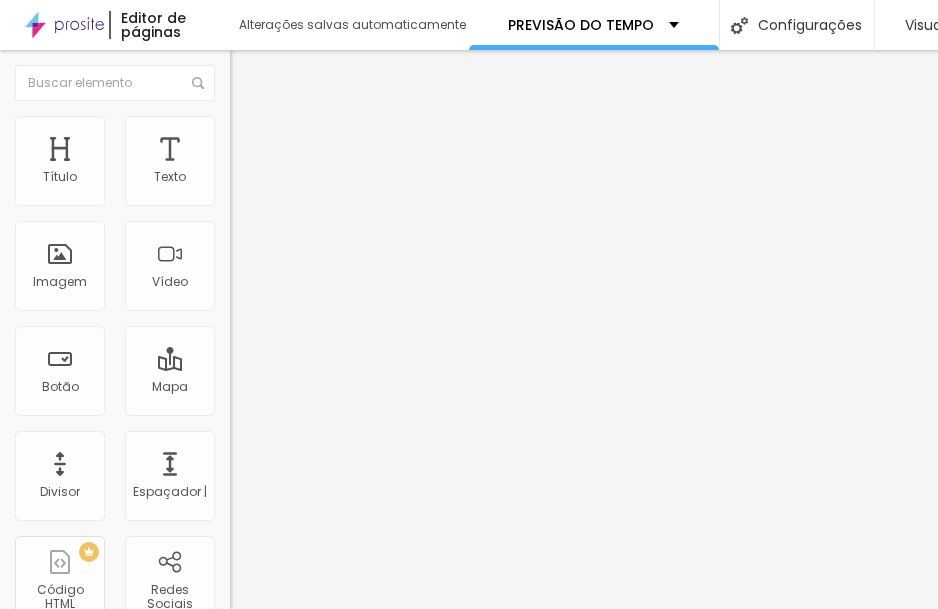 drag, startPoint x: 204, startPoint y: 213, endPoint x: 128, endPoint y: 210, distance: 76.05919 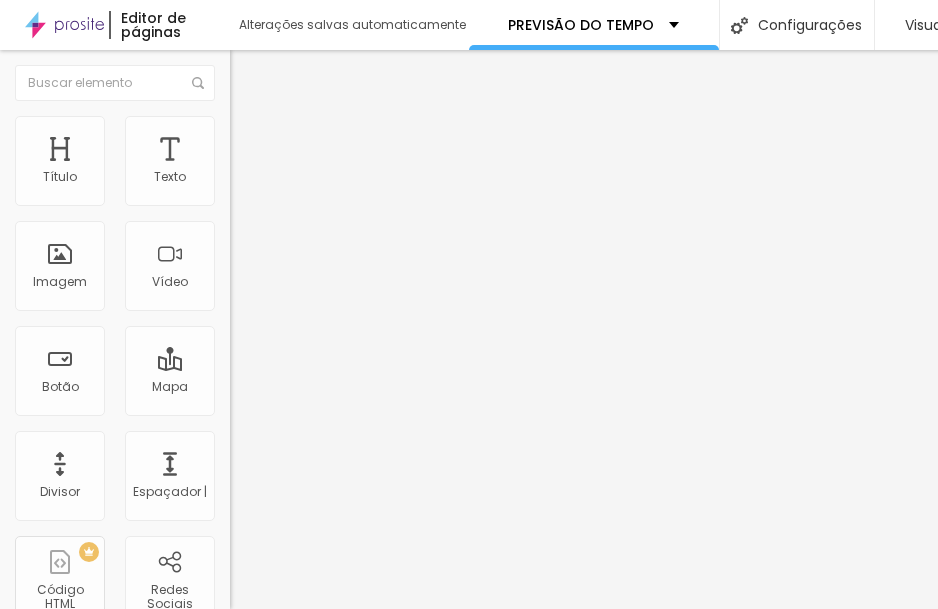 click at bounding box center [294, 197] 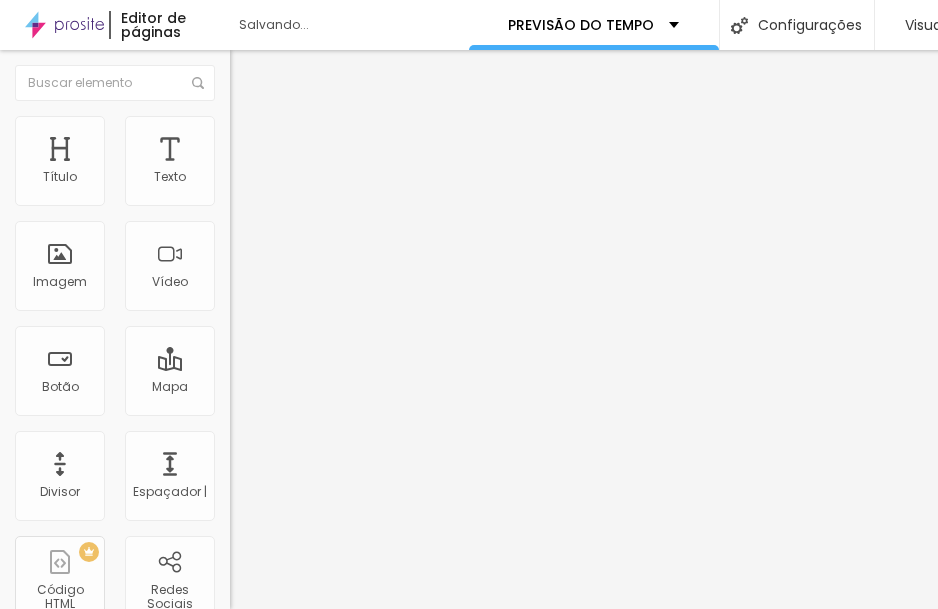 click at bounding box center [239, 105] 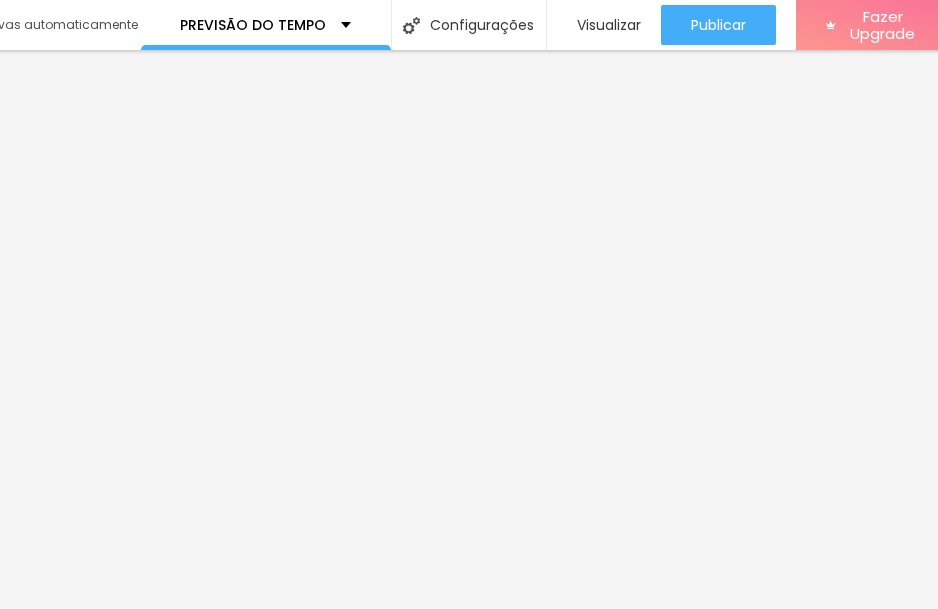 scroll, scrollTop: 0, scrollLeft: 342, axis: horizontal 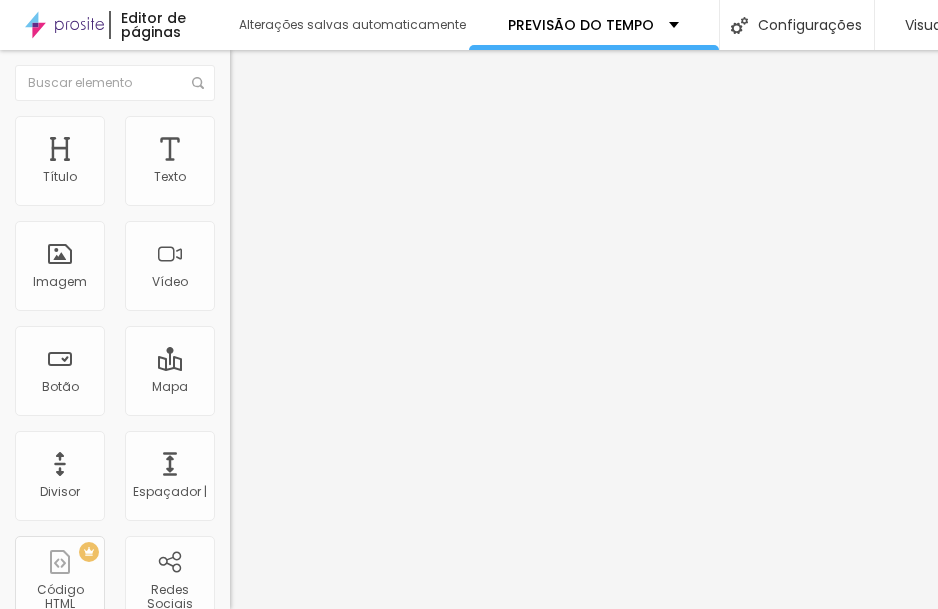 click at bounding box center (239, 125) 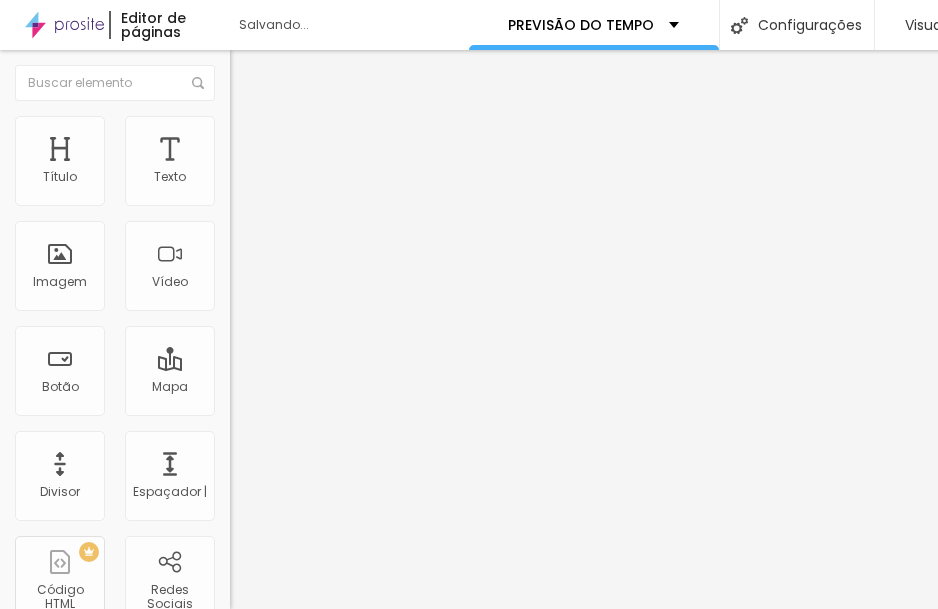 drag, startPoint x: 120, startPoint y: 213, endPoint x: 77, endPoint y: 212, distance: 43.011627 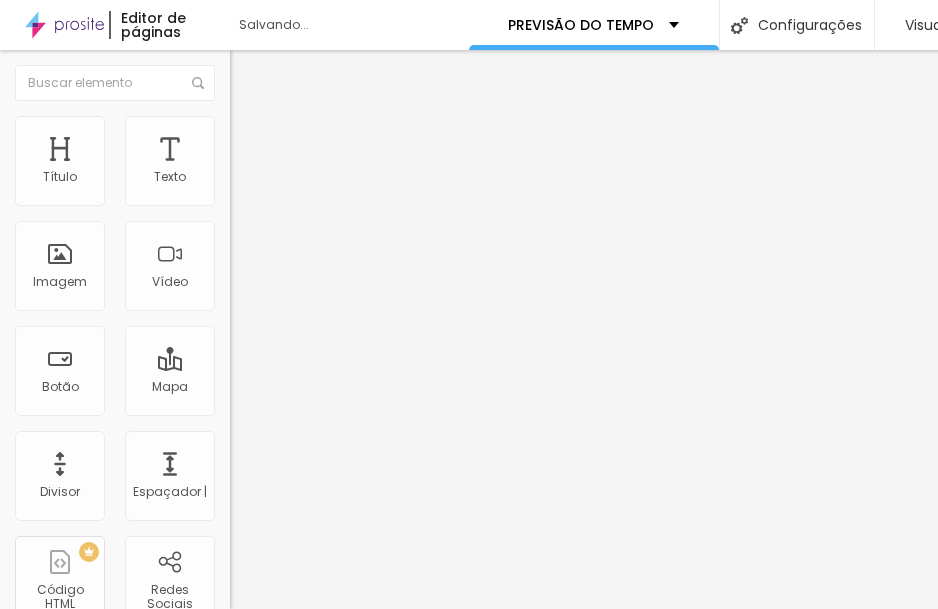 click at bounding box center [294, 197] 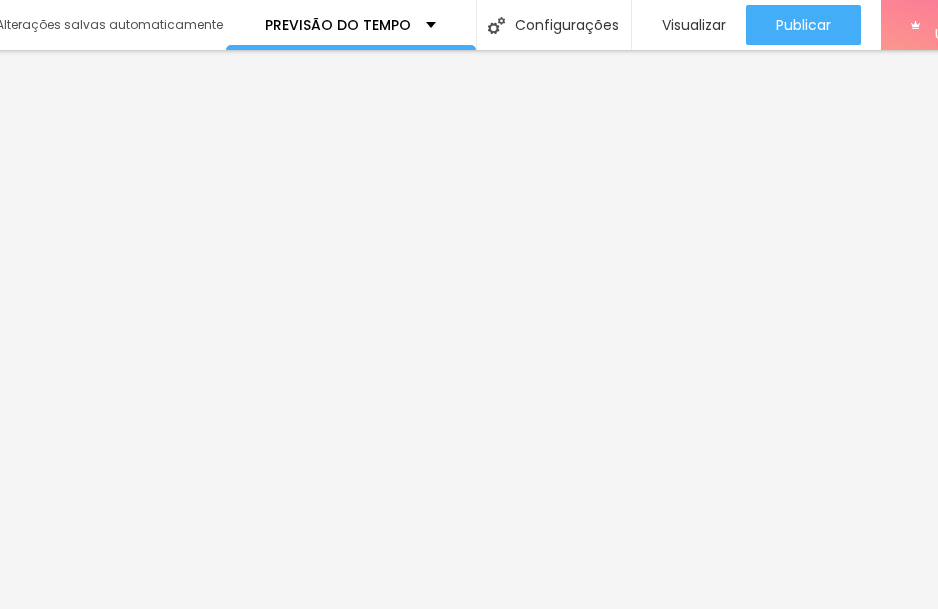 scroll, scrollTop: 0, scrollLeft: 259, axis: horizontal 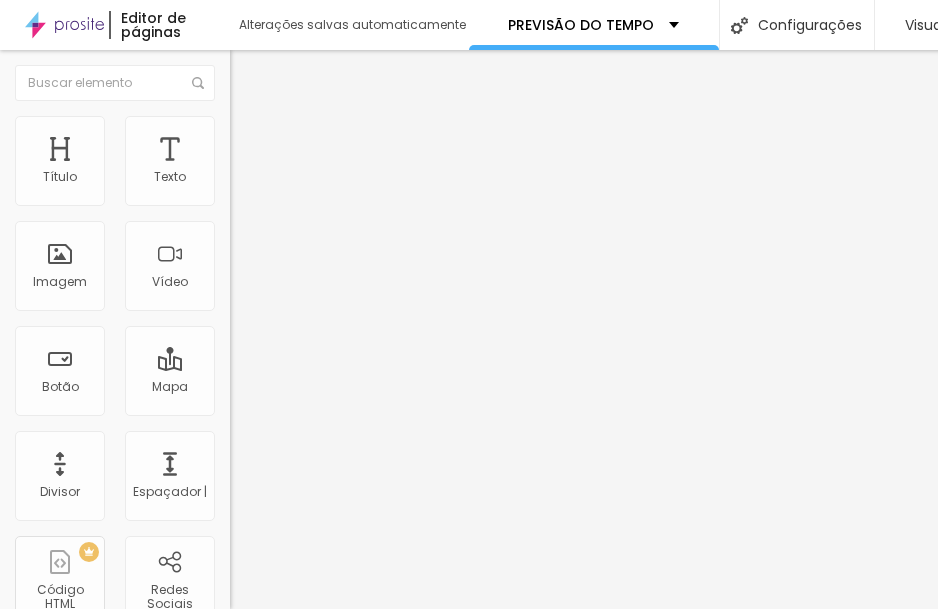 click at bounding box center (239, 105) 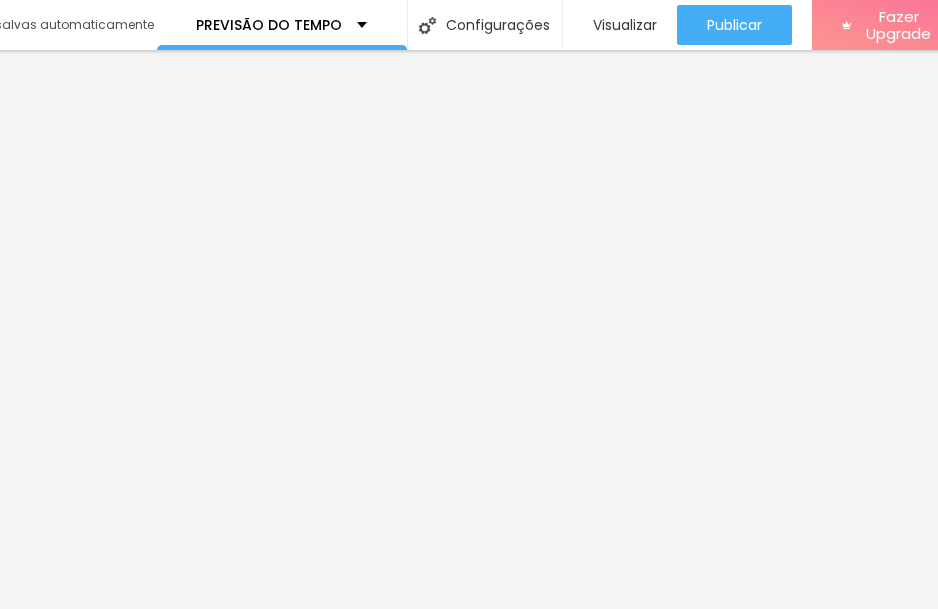 scroll, scrollTop: 0, scrollLeft: 319, axis: horizontal 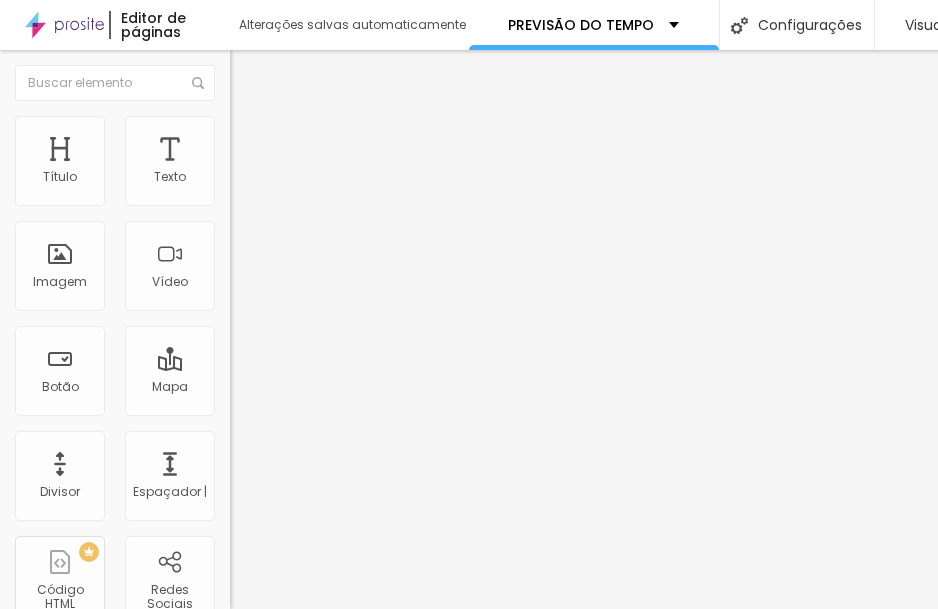 click at bounding box center [239, 125] 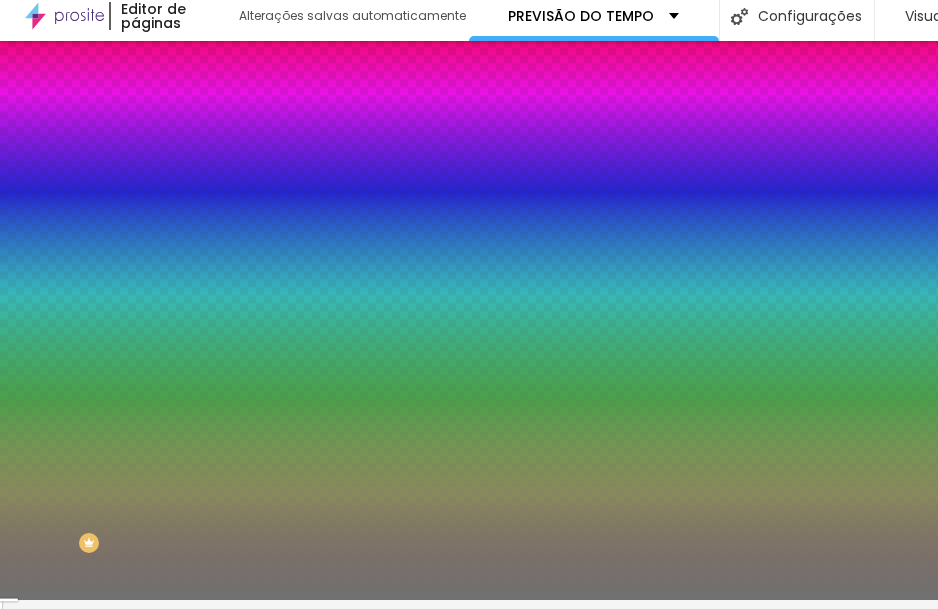 drag, startPoint x: 171, startPoint y: 243, endPoint x: 149, endPoint y: 255, distance: 25.059929 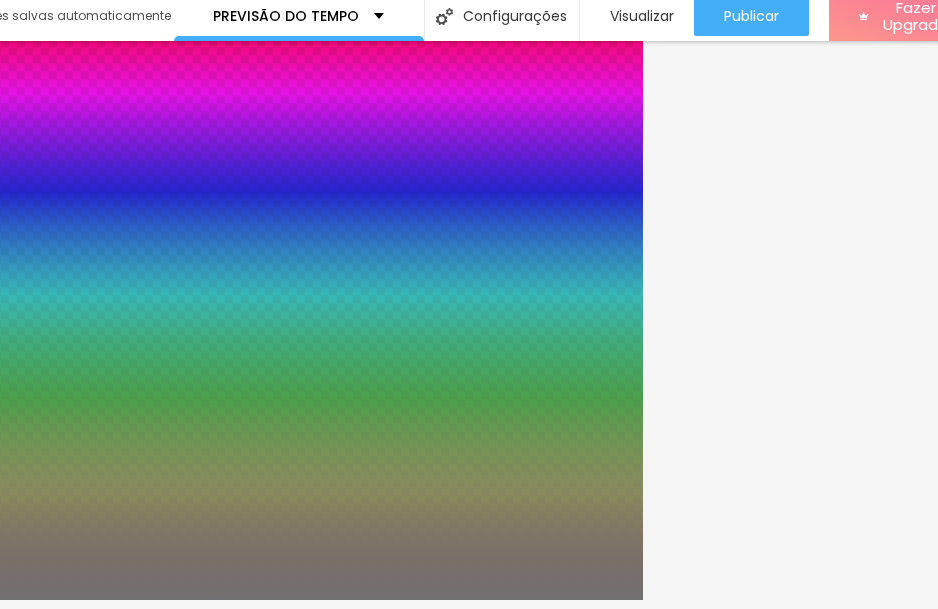scroll, scrollTop: 15, scrollLeft: 303, axis: both 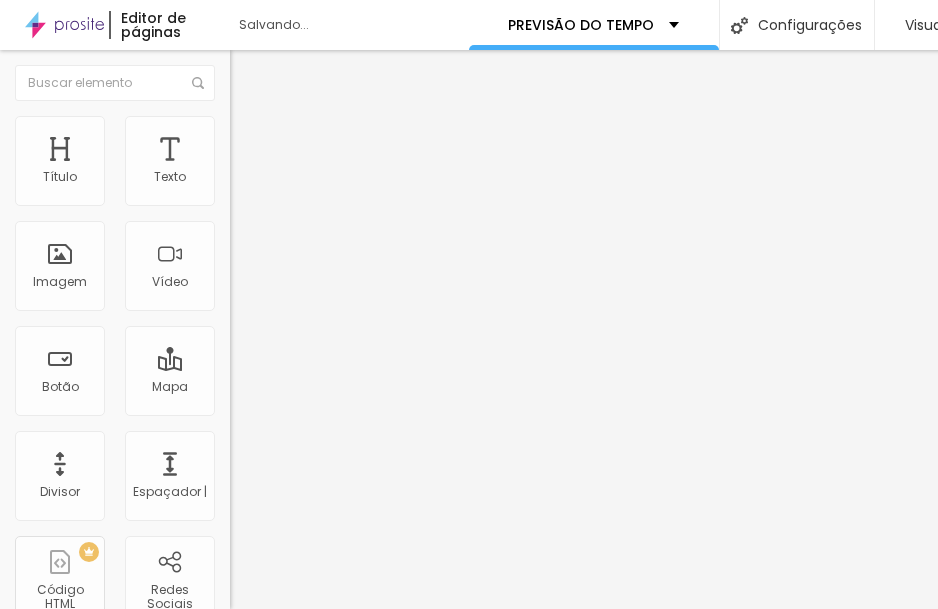 click on "Adicionar imagem" at bounding box center (300, 163) 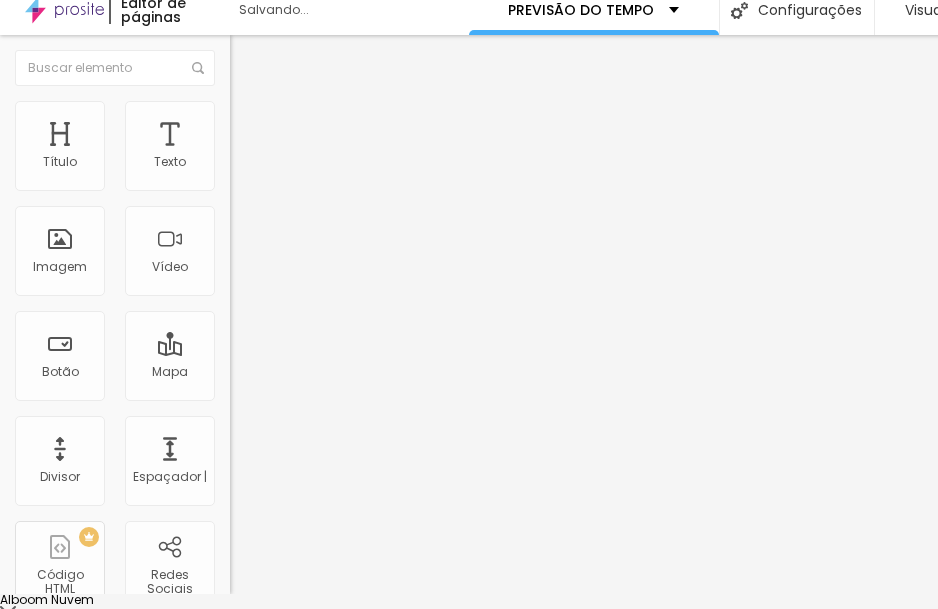 scroll, scrollTop: 0, scrollLeft: 0, axis: both 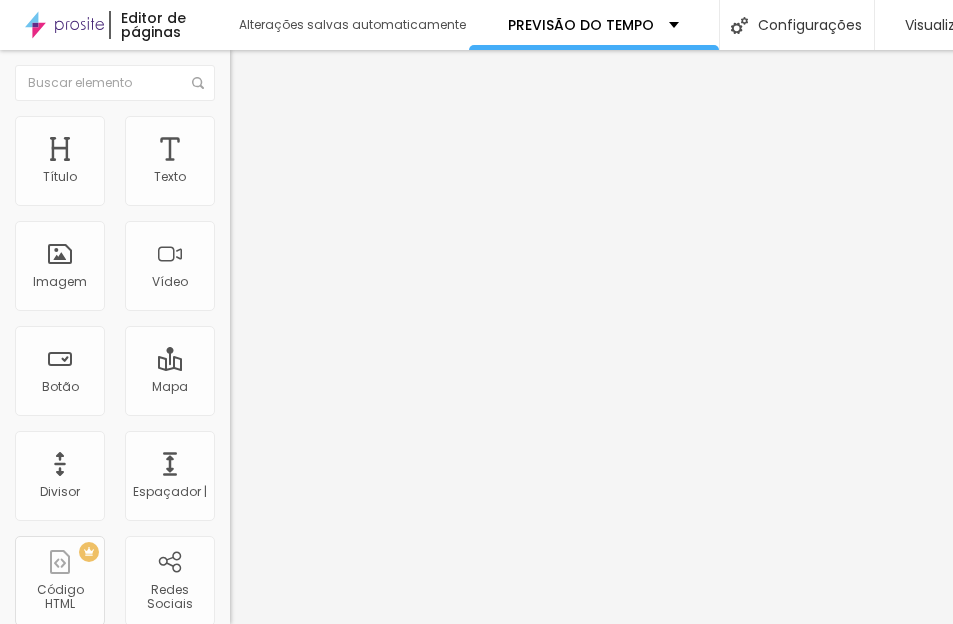 click on "Carregar" at bounding box center [85, 687] 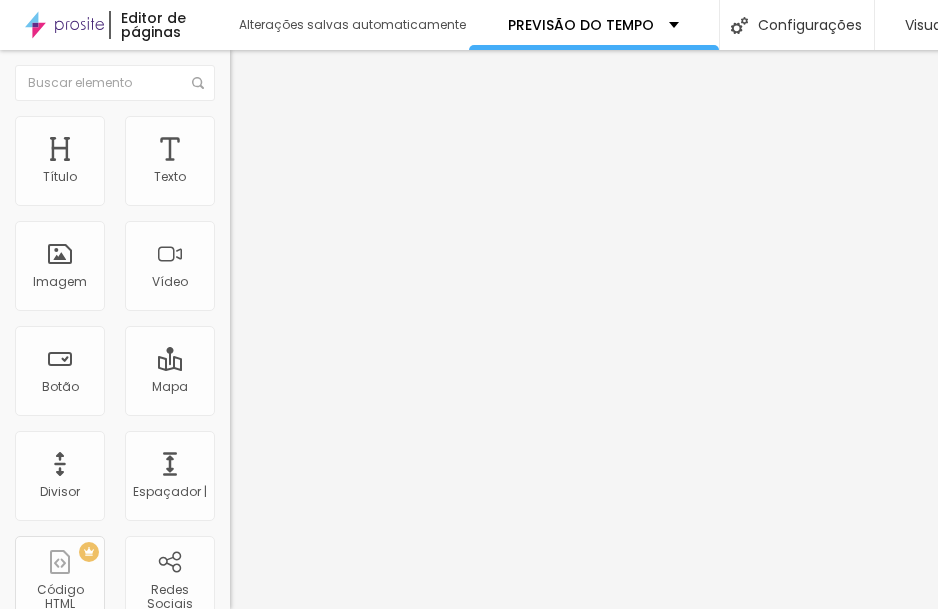 scroll, scrollTop: 15, scrollLeft: 0, axis: vertical 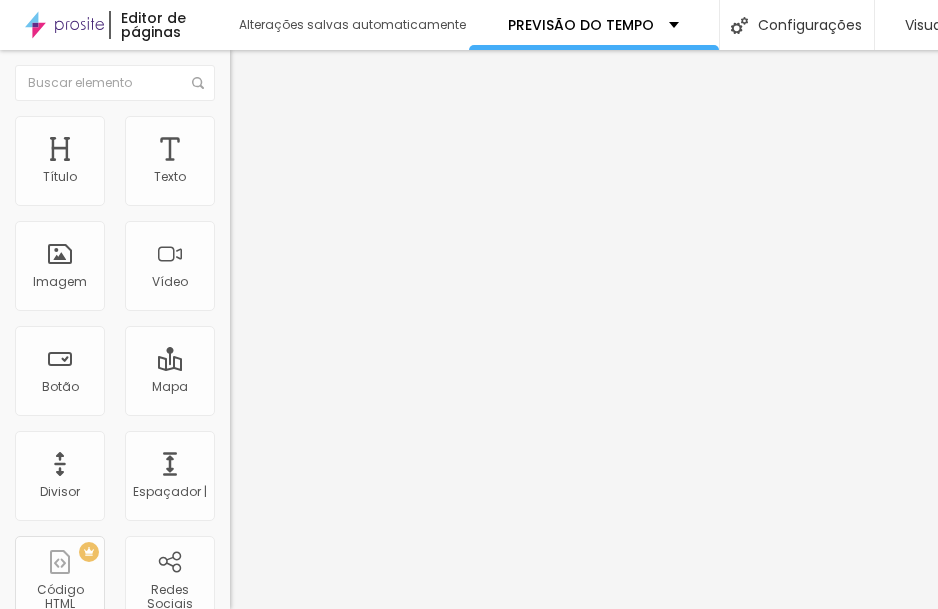 click at bounding box center (294, 197) 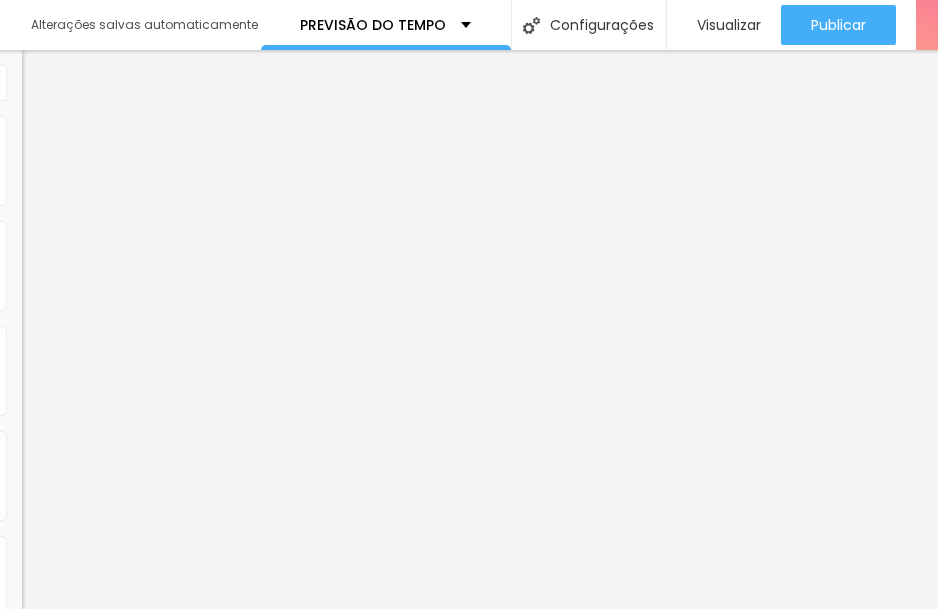 scroll, scrollTop: 15, scrollLeft: 210, axis: both 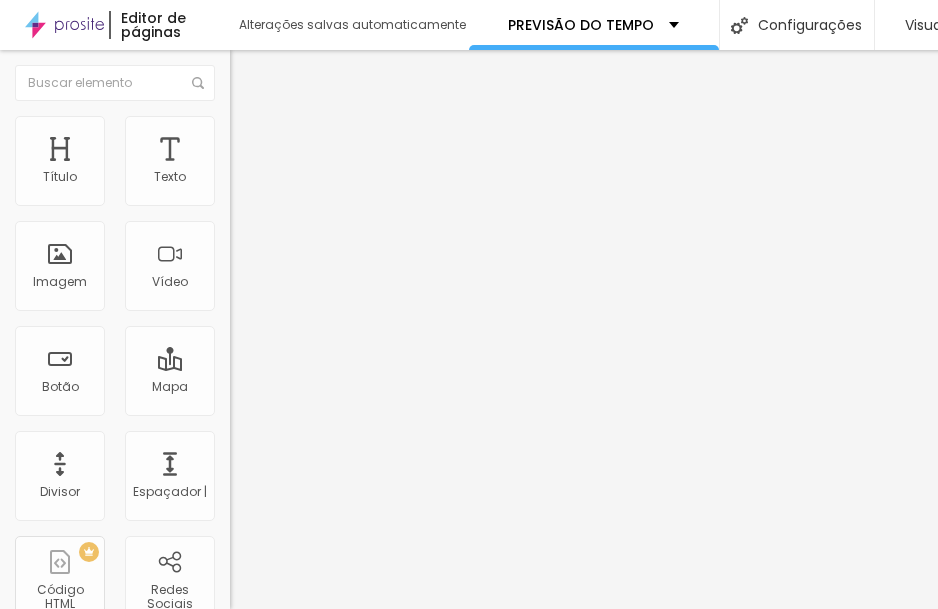 click on "Conteúdo" at bounding box center [279, 109] 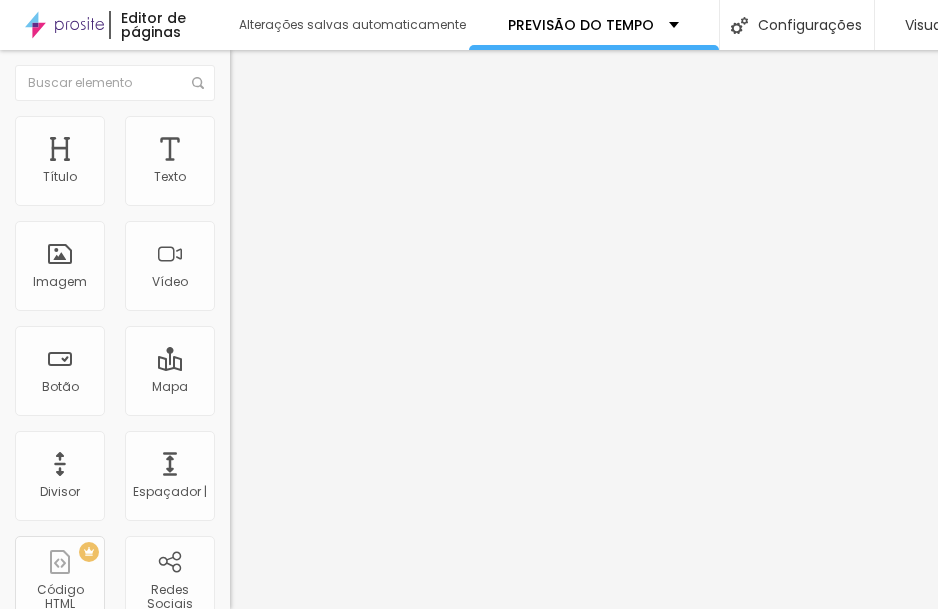 click at bounding box center [253, 73] 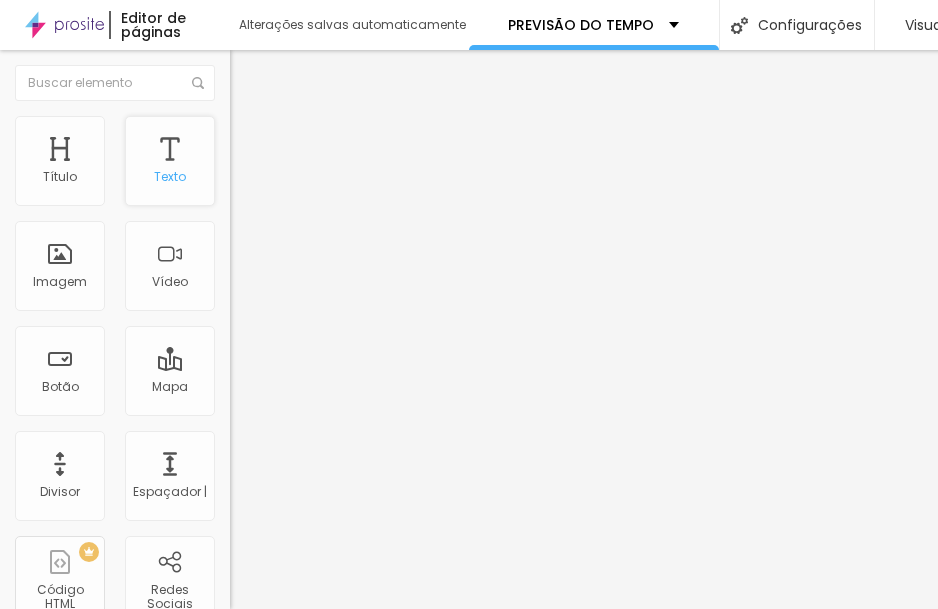 click on "Texto" at bounding box center (170, 177) 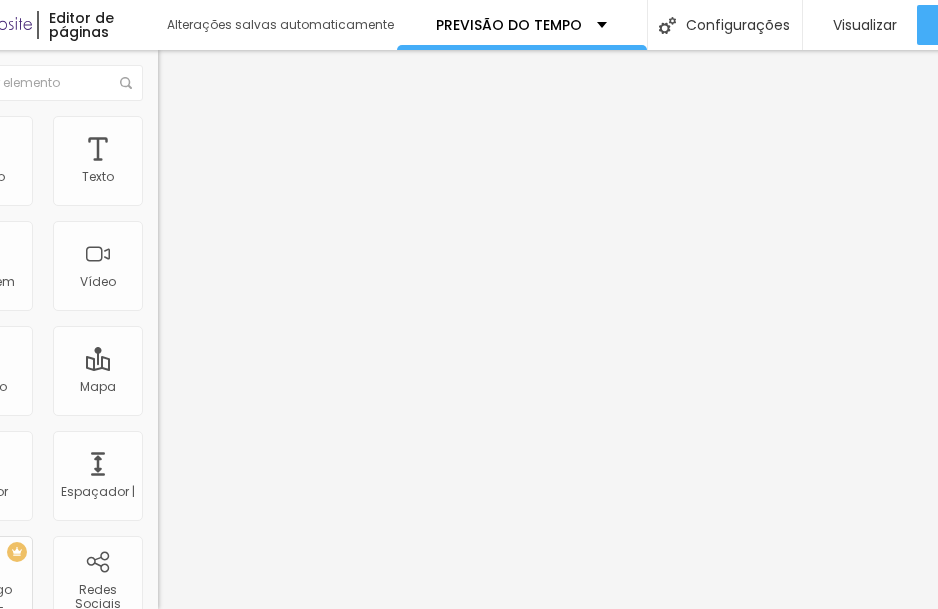 scroll, scrollTop: 15, scrollLeft: 73, axis: both 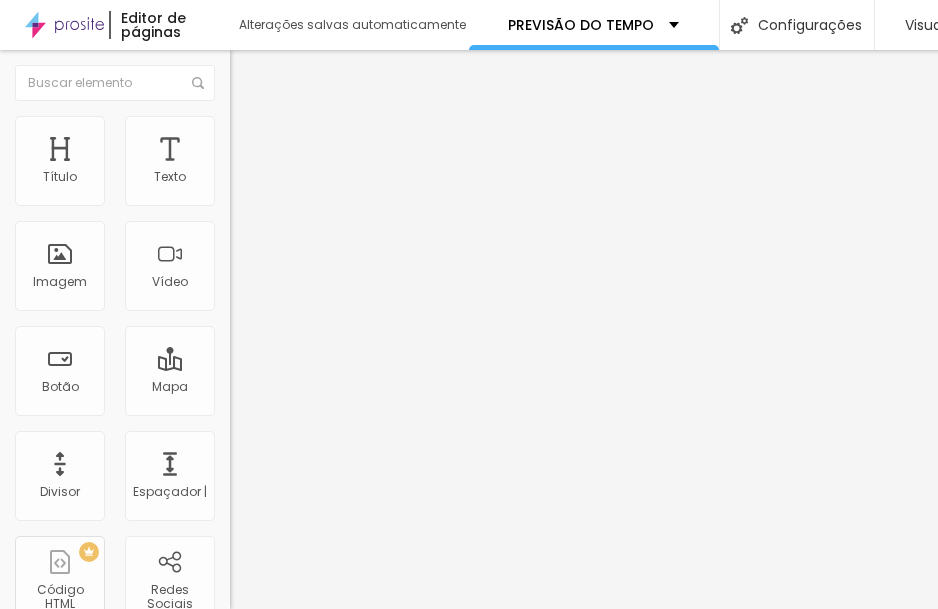 click at bounding box center [239, 125] 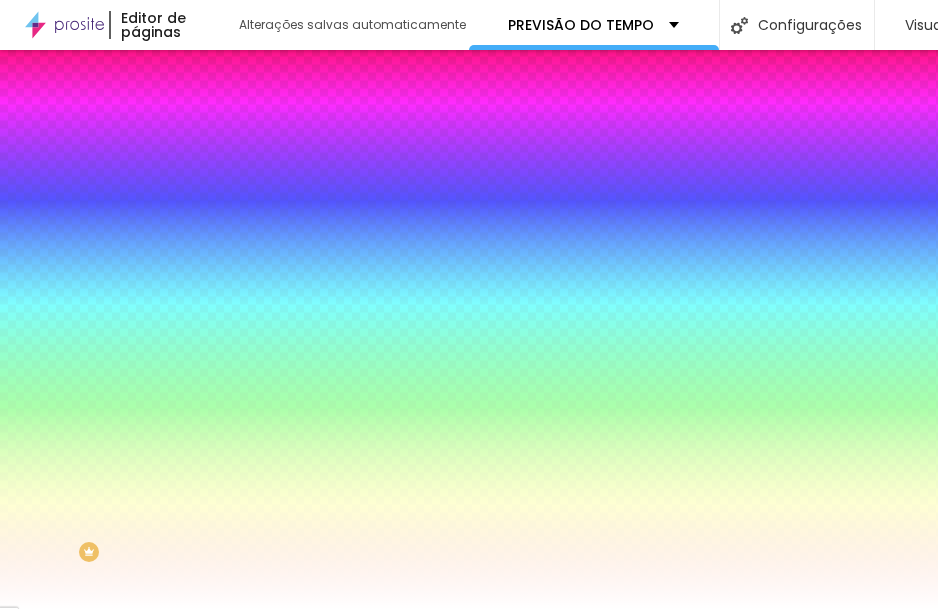 click on "Avançado" at bounding box center (345, 146) 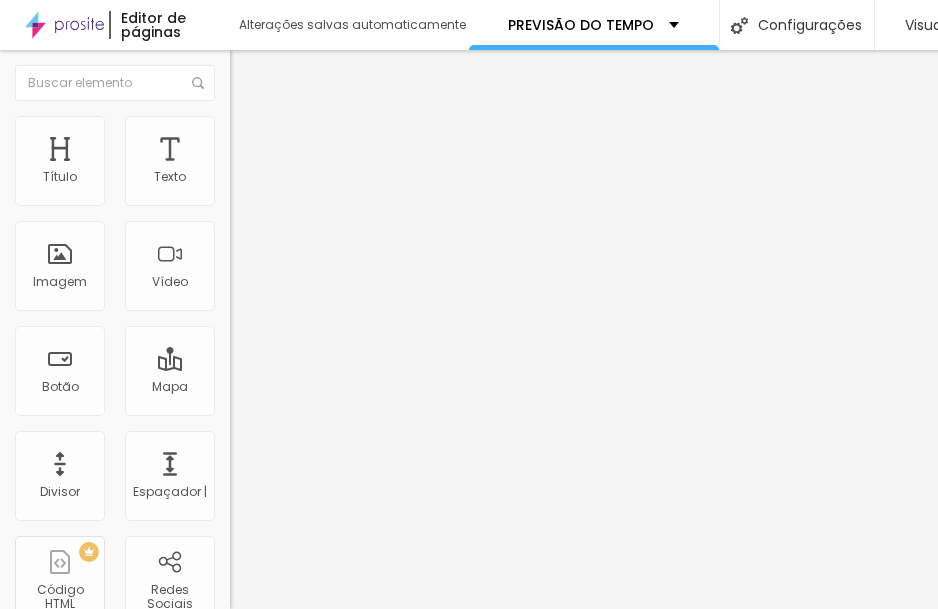 click on "Editar Botão" at bounding box center (302, 73) 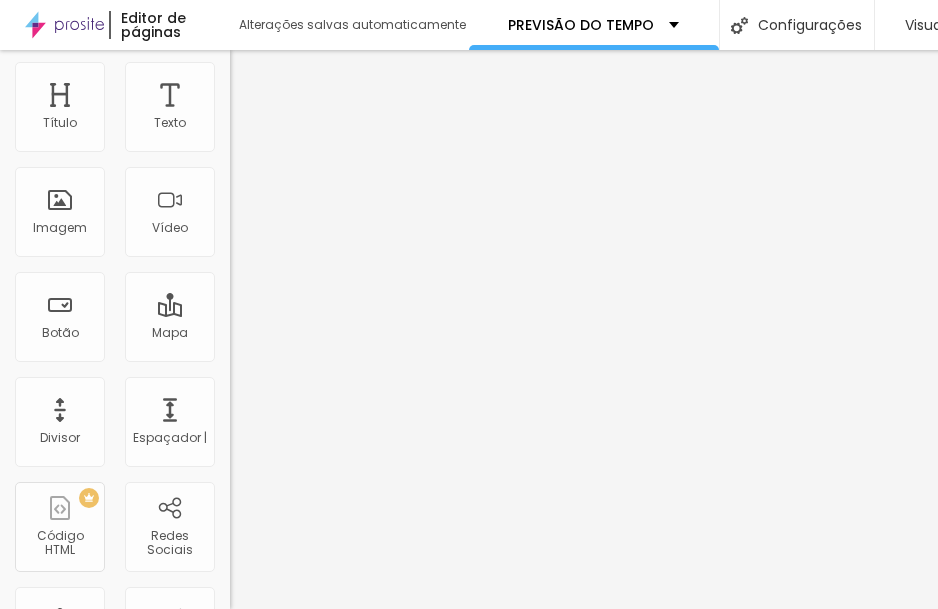 scroll, scrollTop: 0, scrollLeft: 0, axis: both 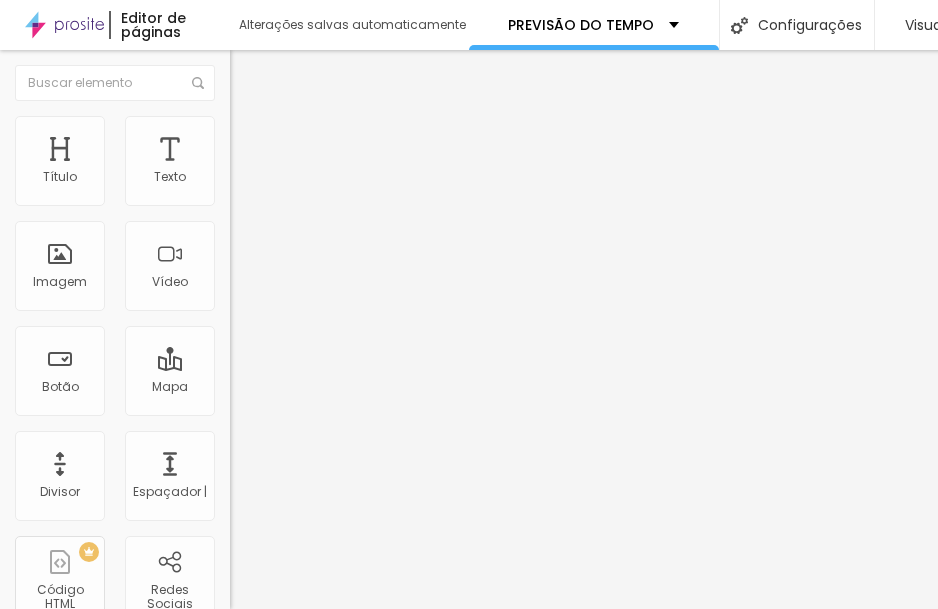 click on "Avançado" at bounding box center [281, 129] 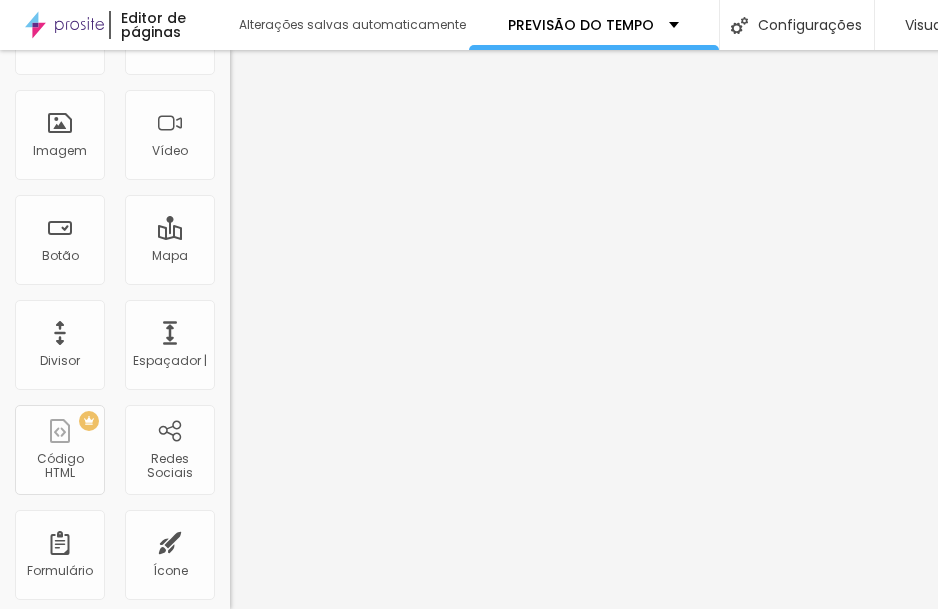 scroll, scrollTop: 15, scrollLeft: 0, axis: vertical 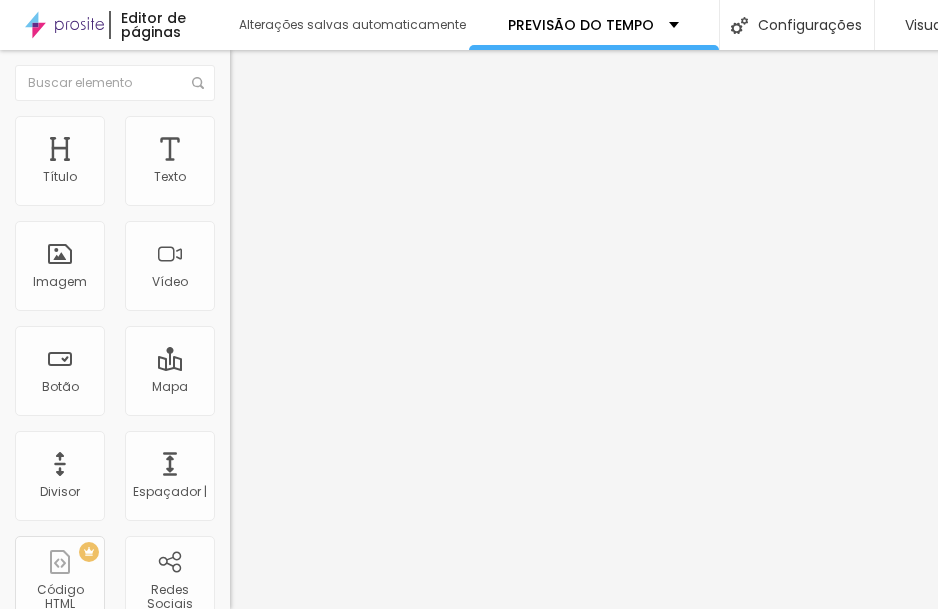 click on "Normal" at bounding box center (252, 306) 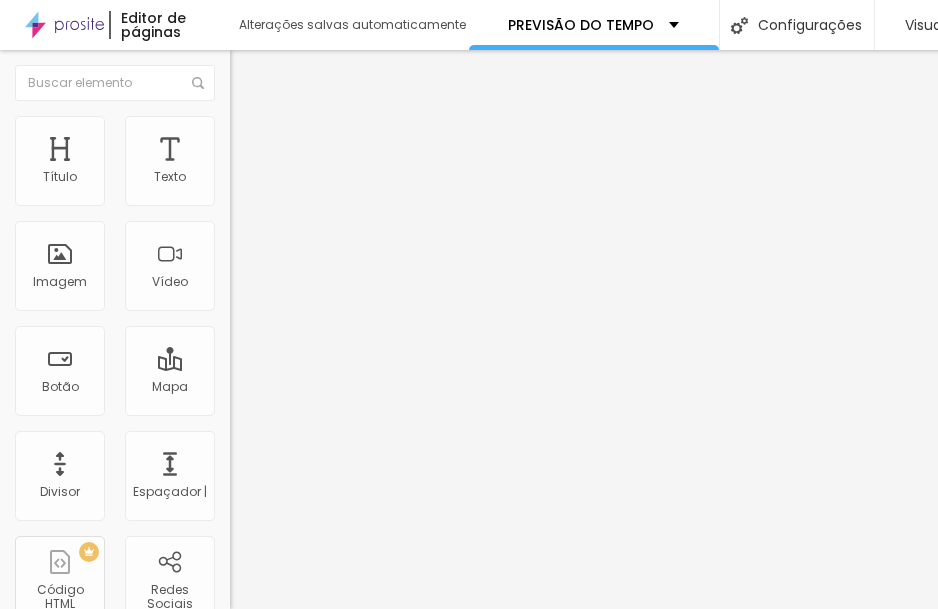 click on "Normal" at bounding box center [345, 338] 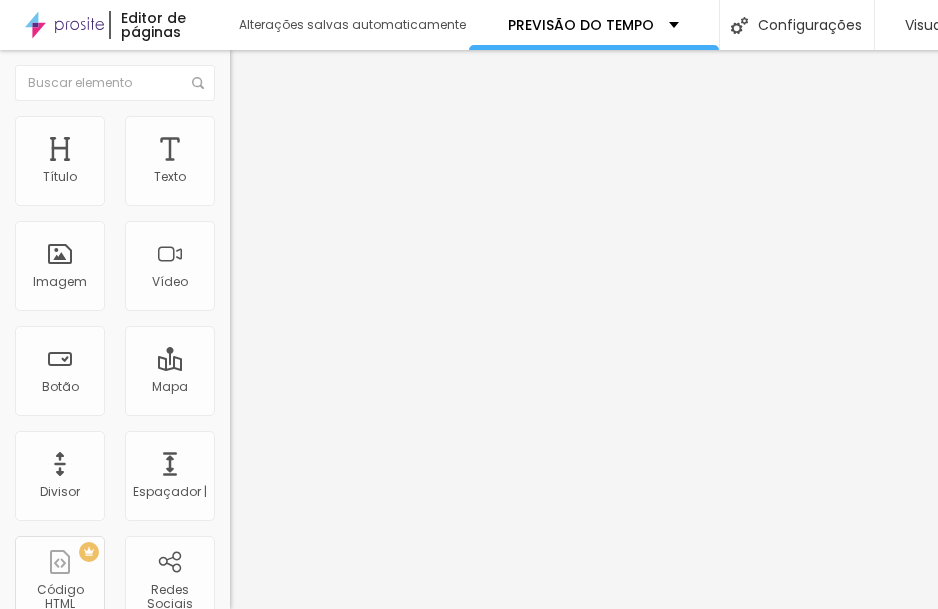 click on "Estilo" at bounding box center (263, 129) 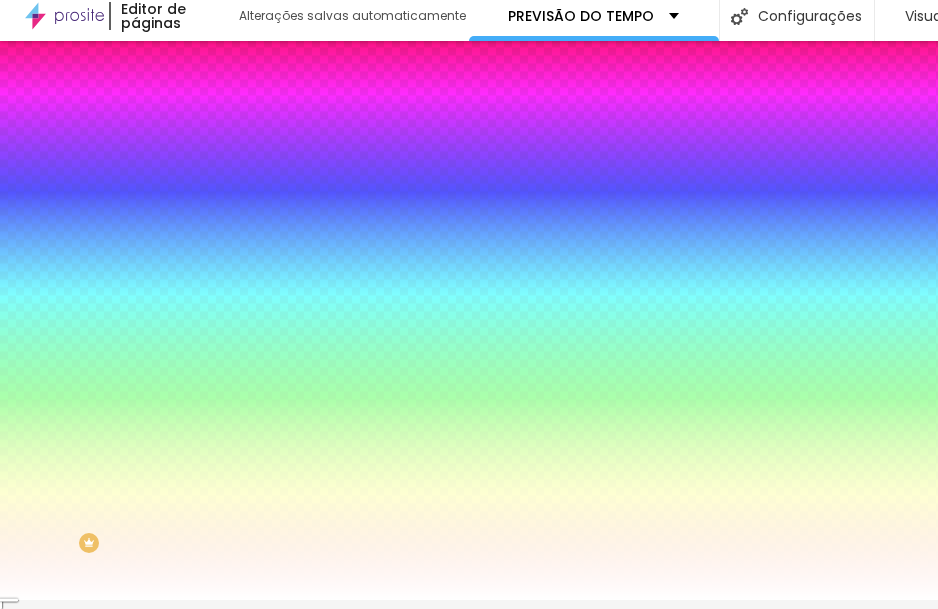 click on "Avançado" at bounding box center [281, 140] 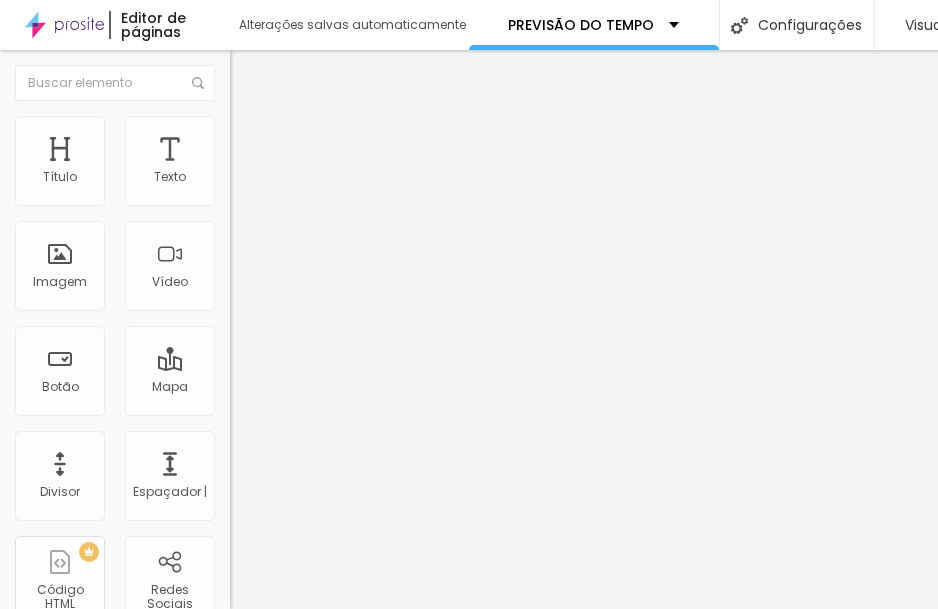 click at bounding box center (294, 396) 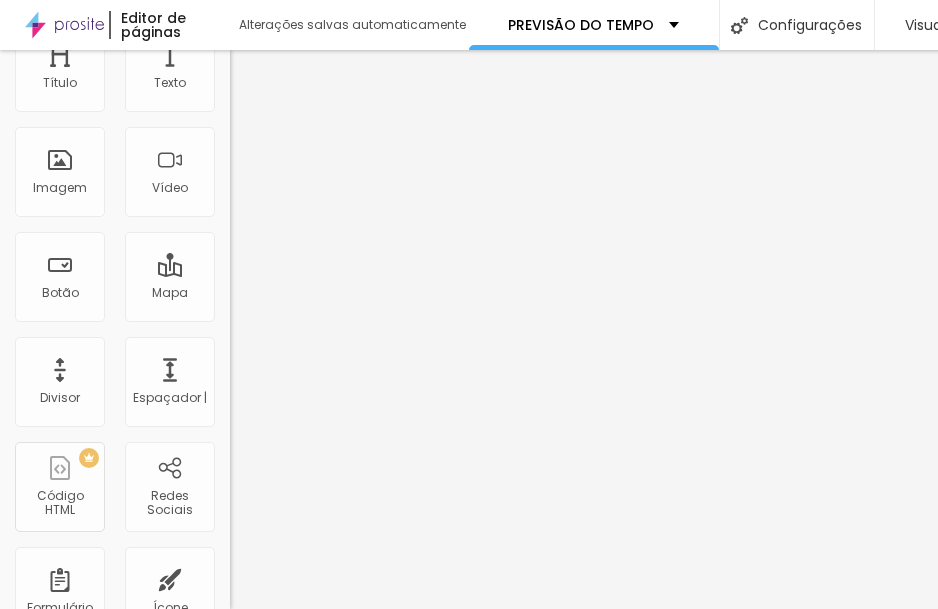 scroll, scrollTop: 0, scrollLeft: 0, axis: both 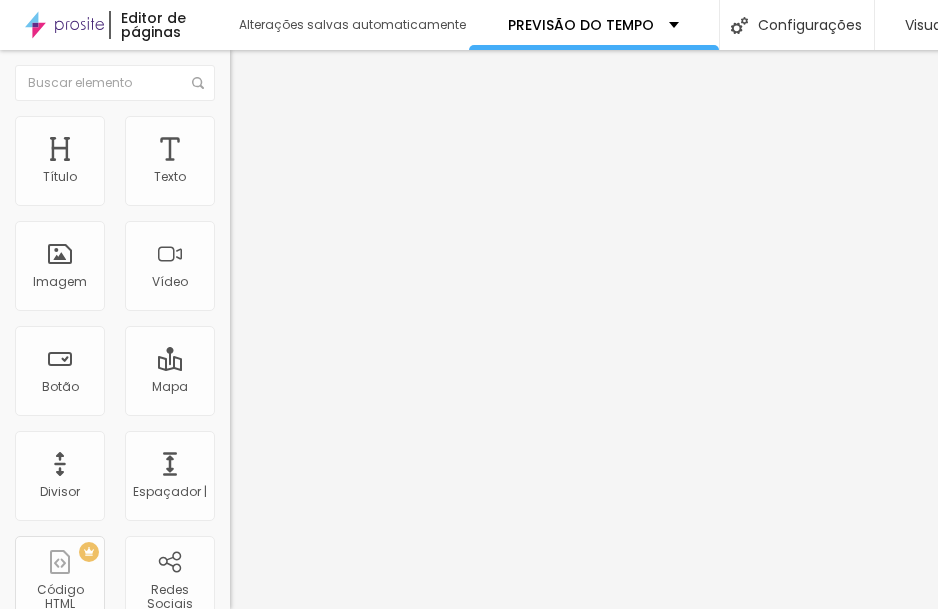 click at bounding box center (239, 125) 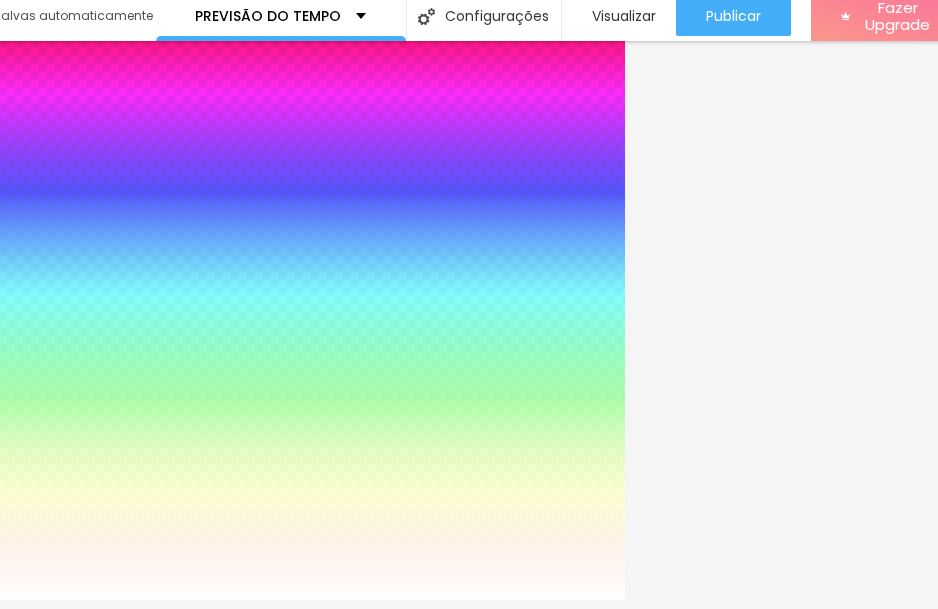 scroll, scrollTop: 15, scrollLeft: 325, axis: both 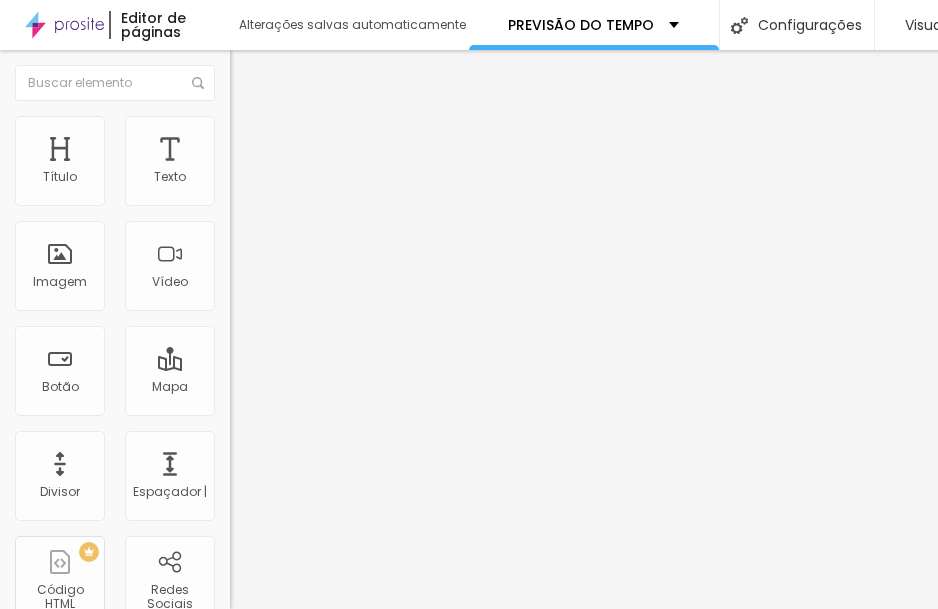 click at bounding box center (239, 125) 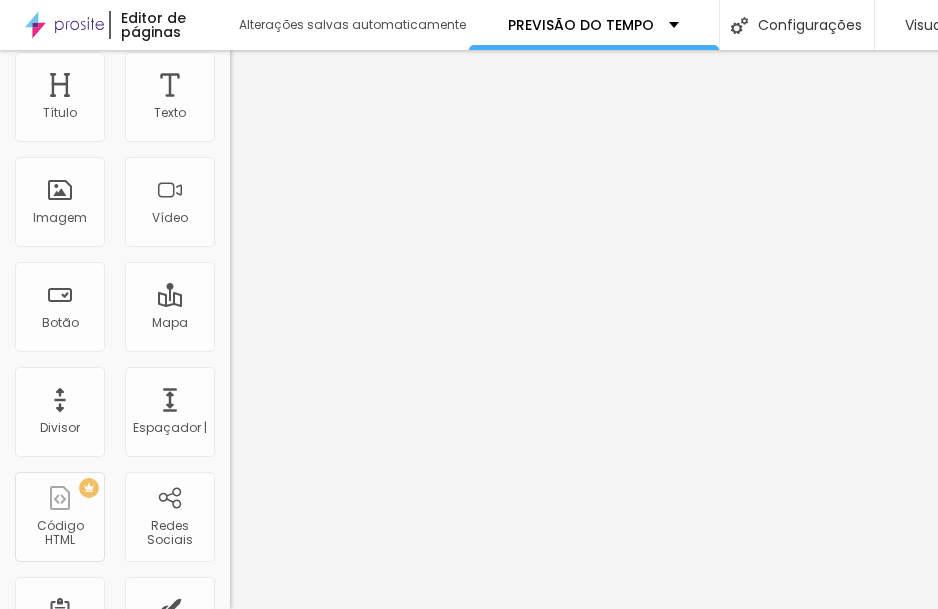 scroll, scrollTop: 0, scrollLeft: 0, axis: both 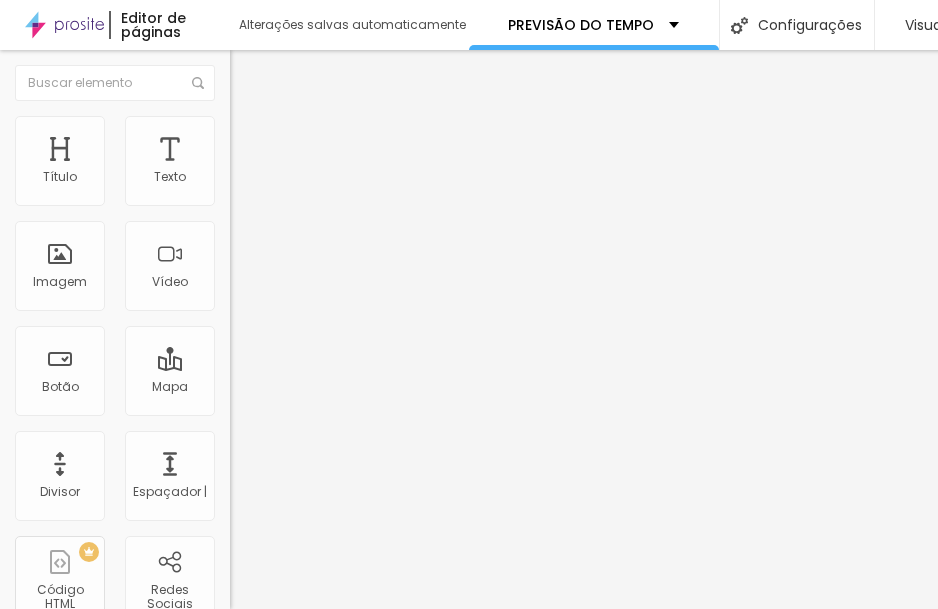 click on "Estilo" at bounding box center [263, 109] 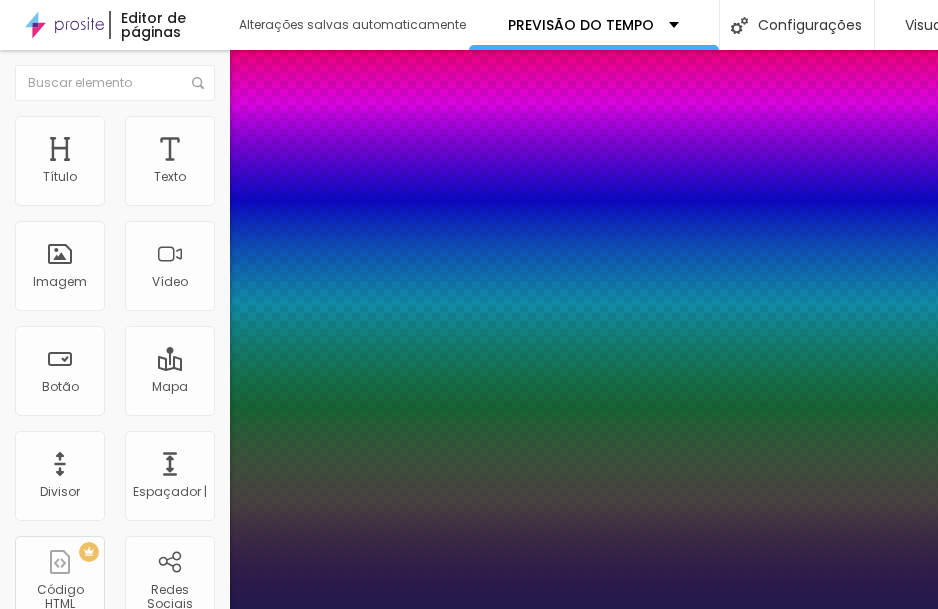 click at bounding box center (64, 1590) 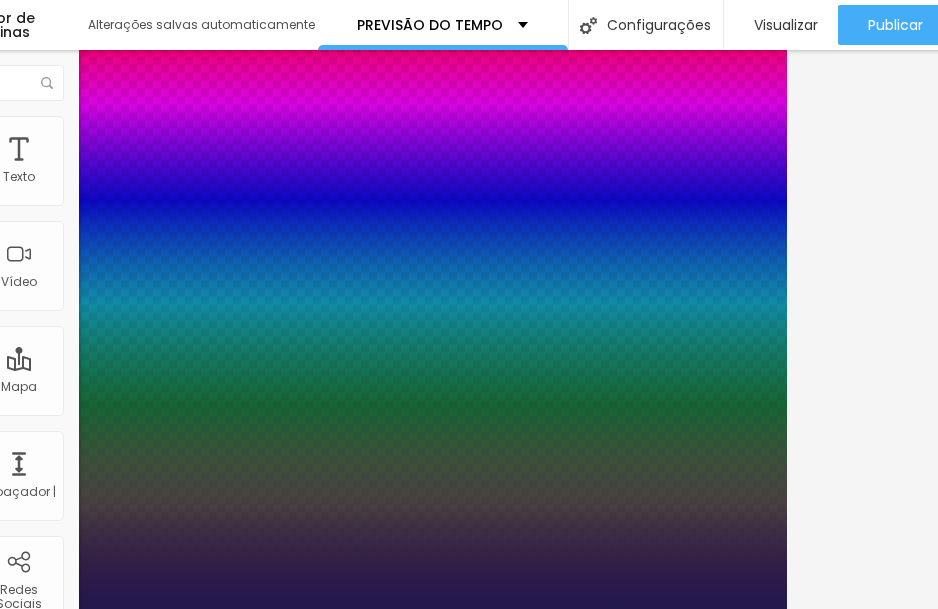 scroll, scrollTop: 0, scrollLeft: 137, axis: horizontal 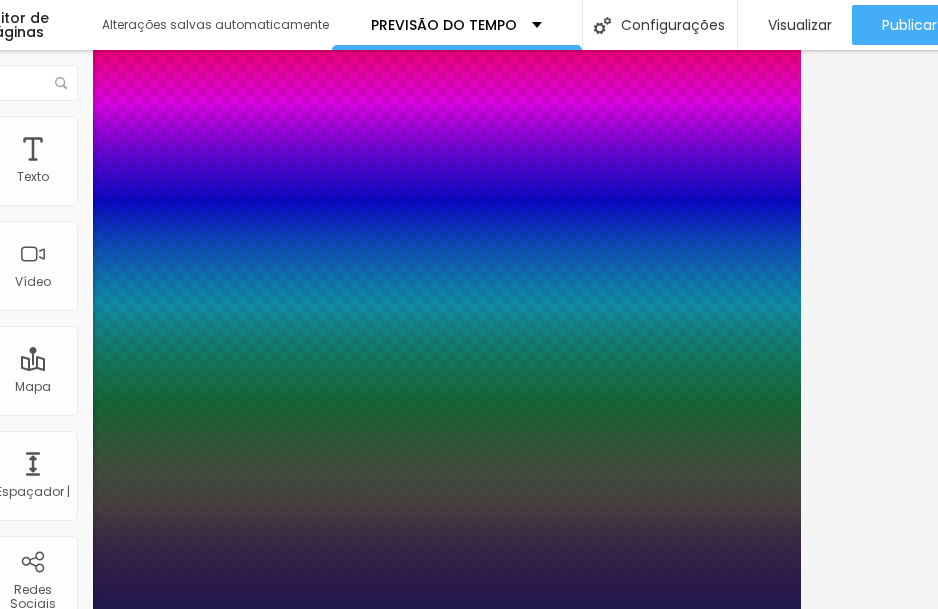 click at bounding box center (-73, 1590) 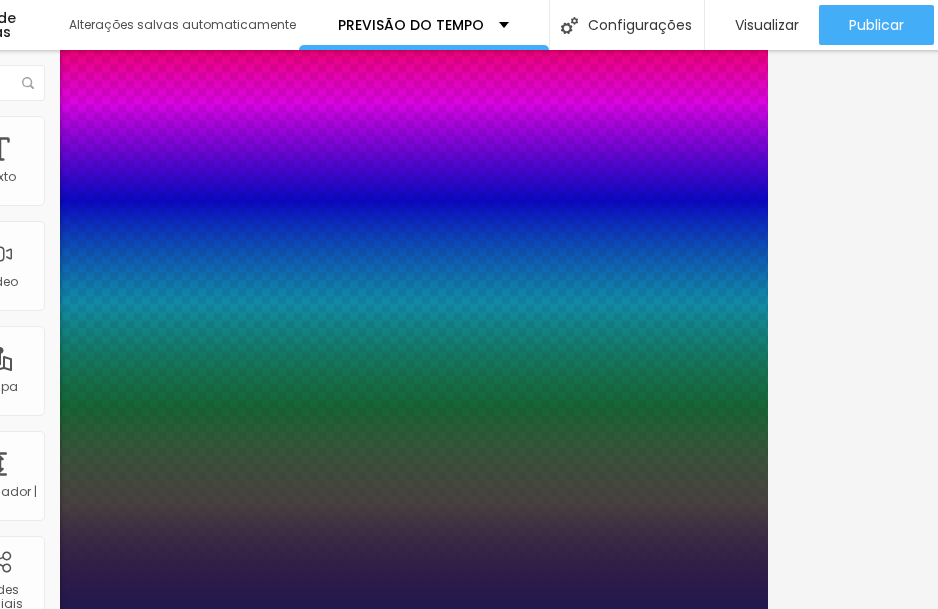 scroll, scrollTop: 0, scrollLeft: 142, axis: horizontal 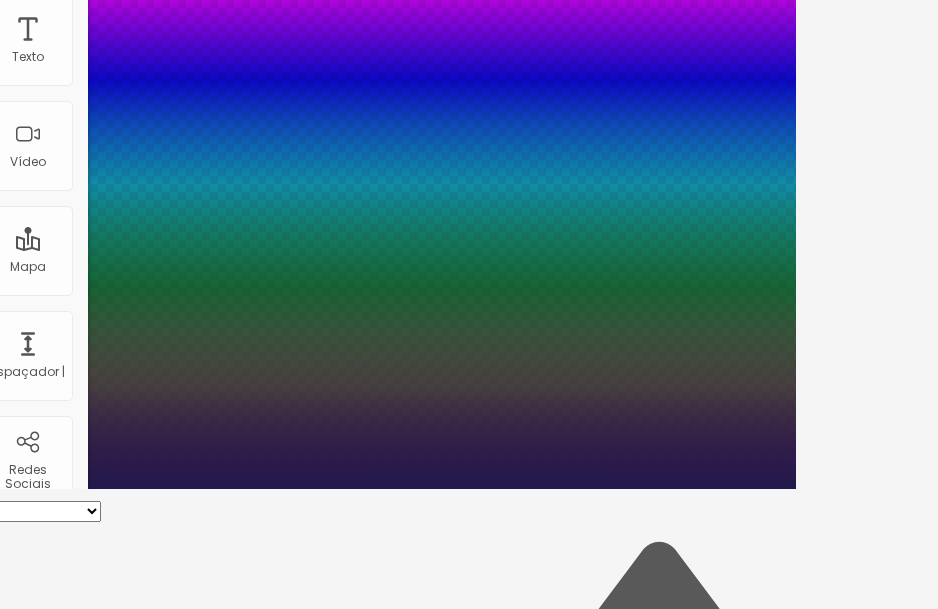 click at bounding box center [-78, 2460] 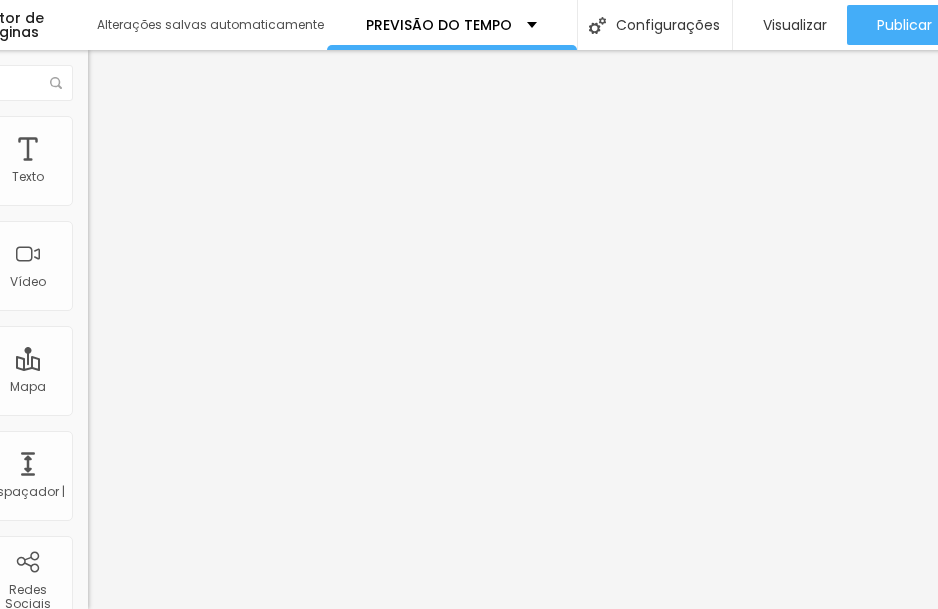 scroll, scrollTop: 15, scrollLeft: 142, axis: both 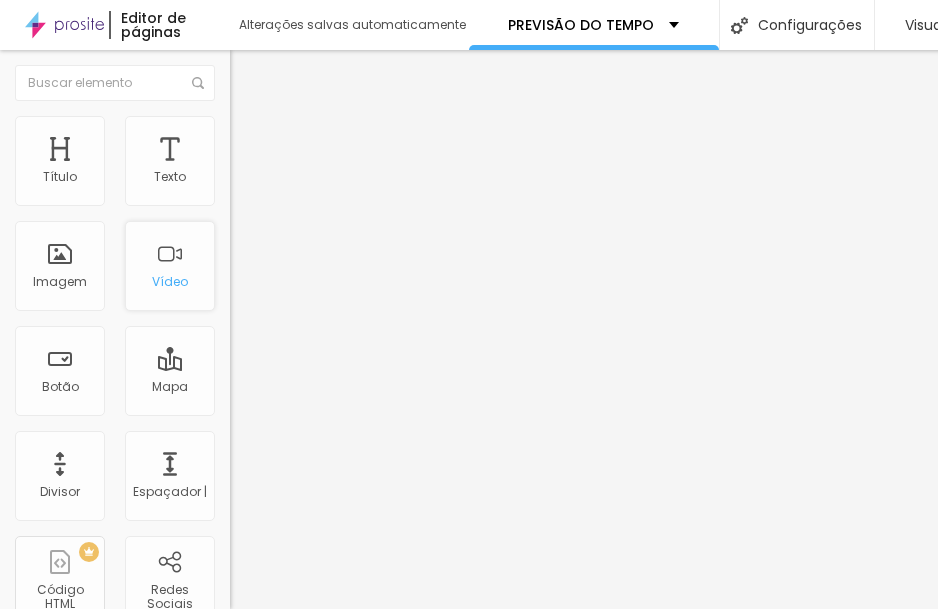 click on "Vídeo" at bounding box center (170, 266) 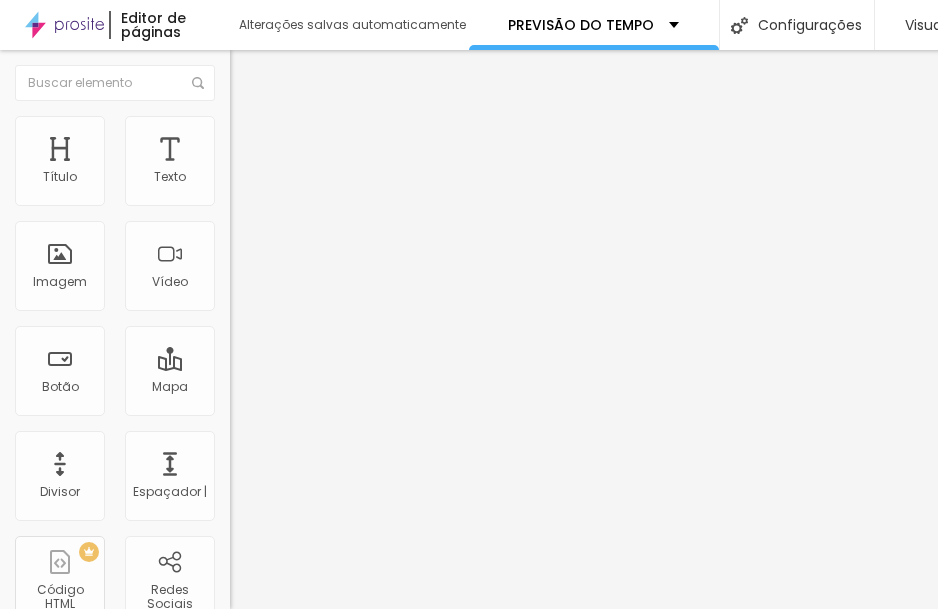 paste on "[URL][DOMAIN_NAME]" 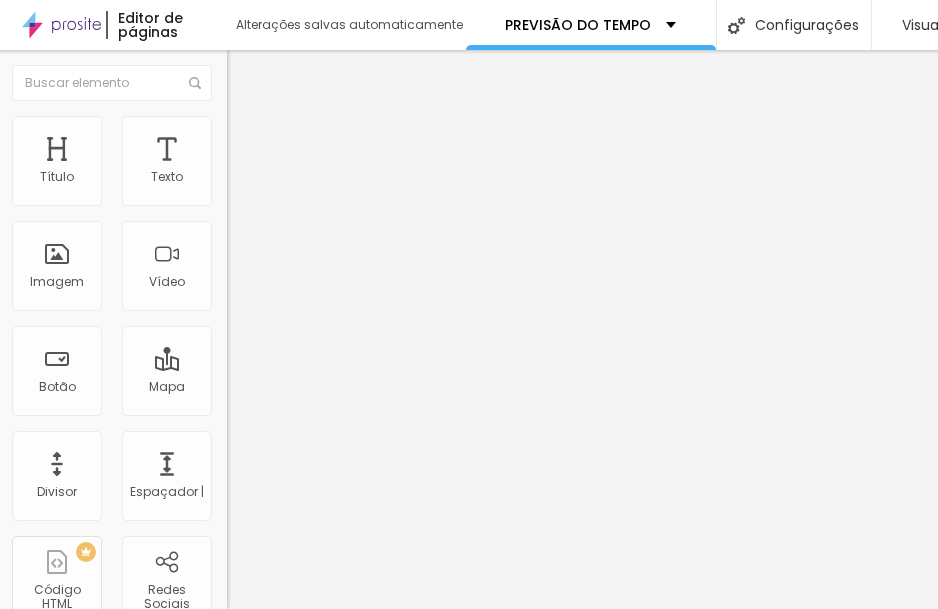 scroll, scrollTop: 15, scrollLeft: 10, axis: both 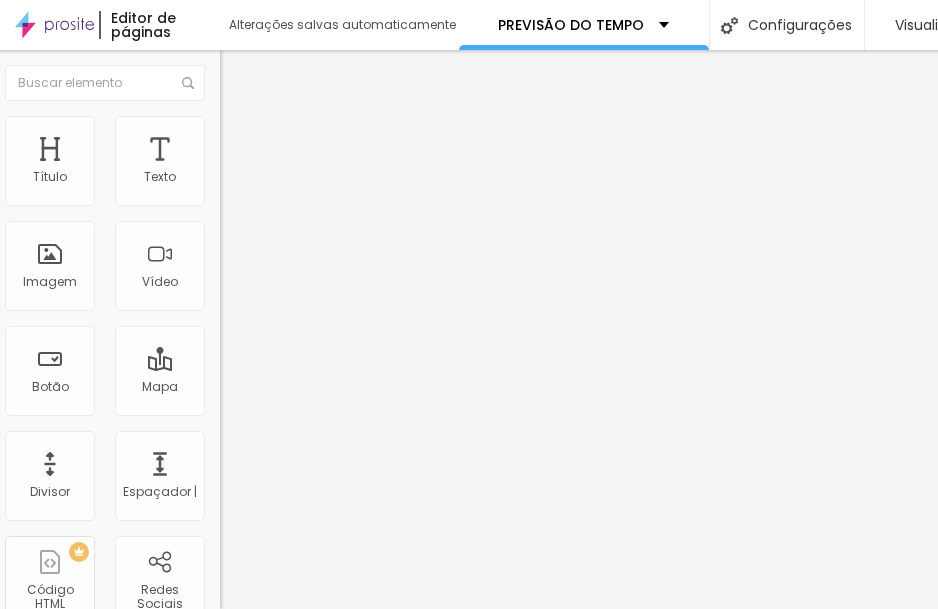 click at bounding box center [335, 376] 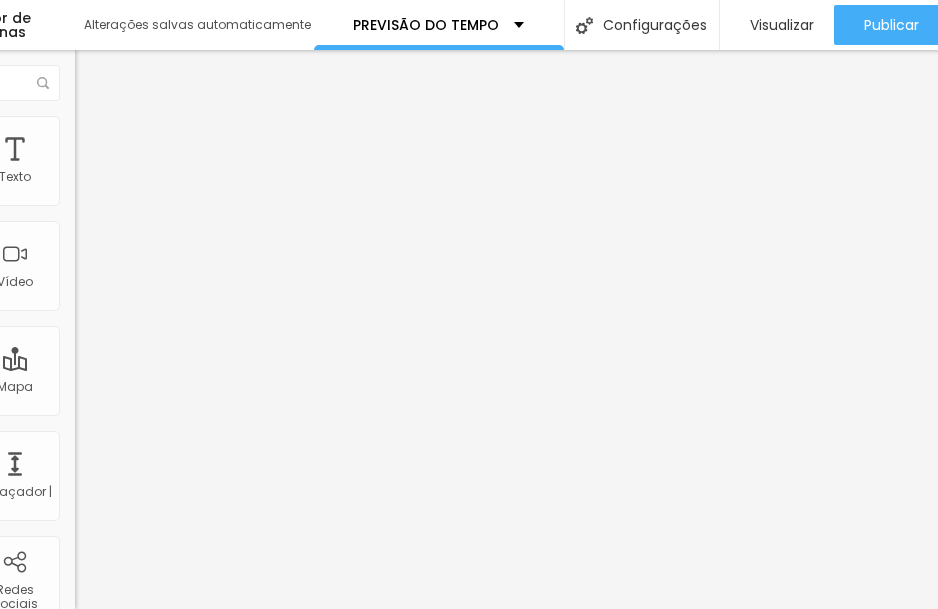 scroll, scrollTop: 15, scrollLeft: 224, axis: both 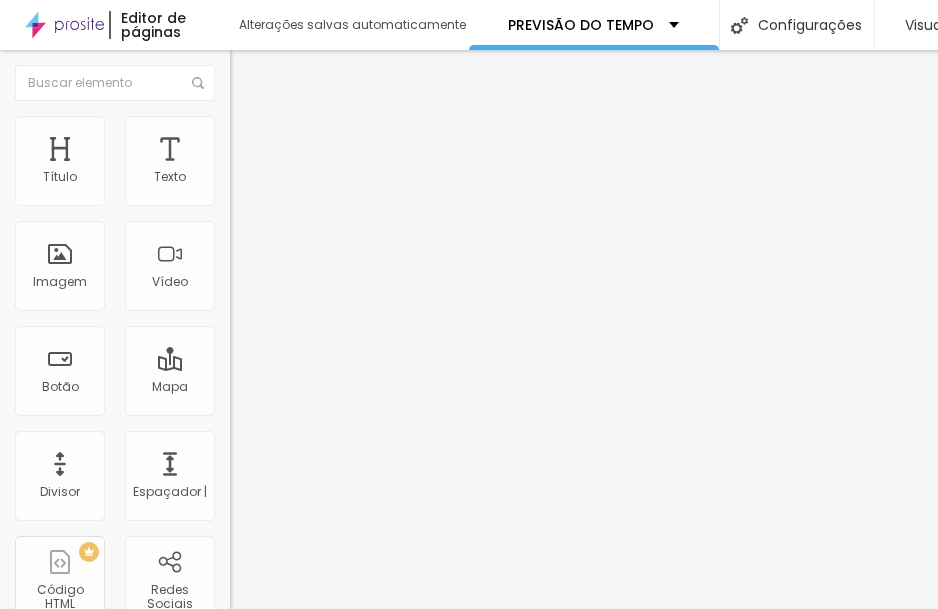 click on "Avançado" at bounding box center [281, 129] 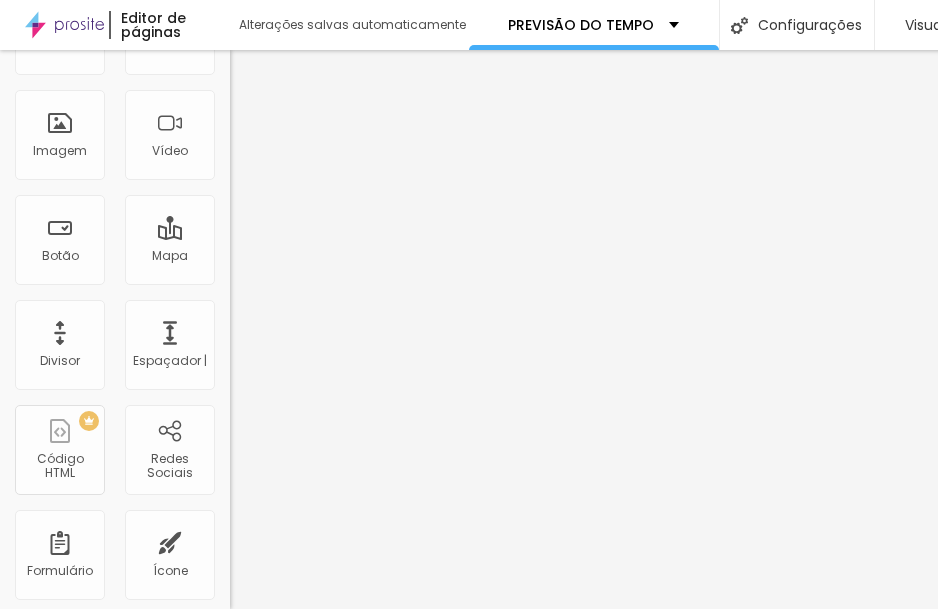 scroll, scrollTop: 0, scrollLeft: 0, axis: both 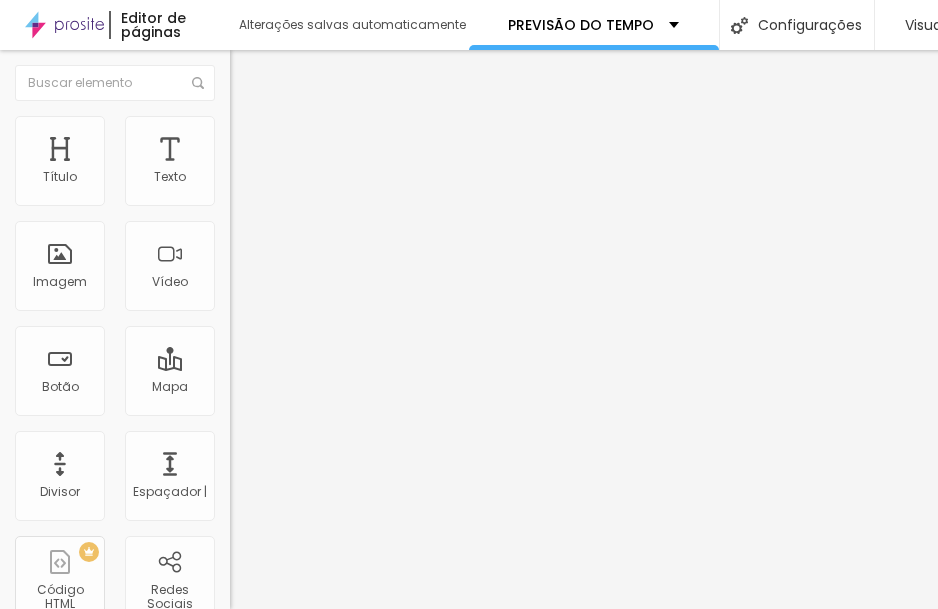 click on "Estilo" at bounding box center (263, 109) 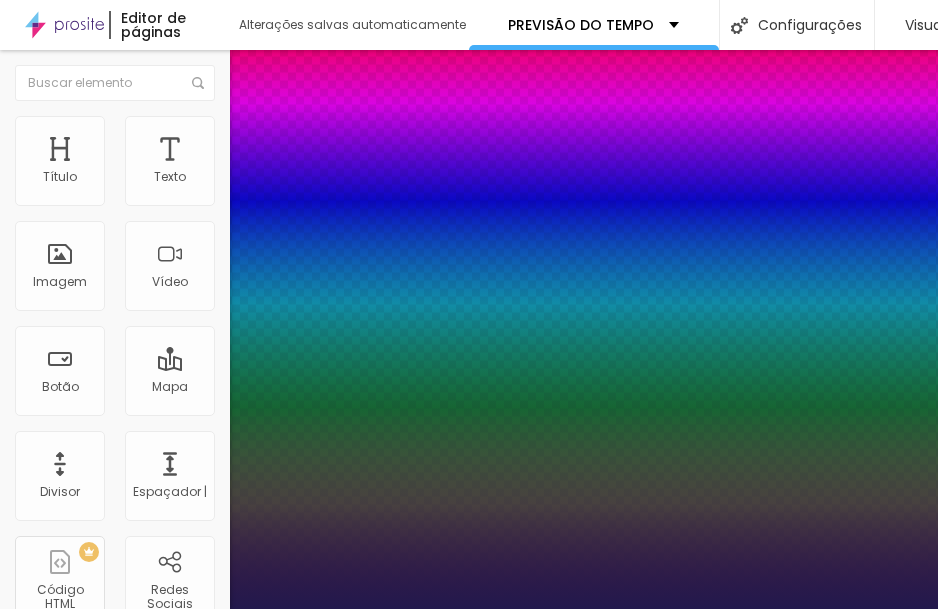 click at bounding box center (64, 1590) 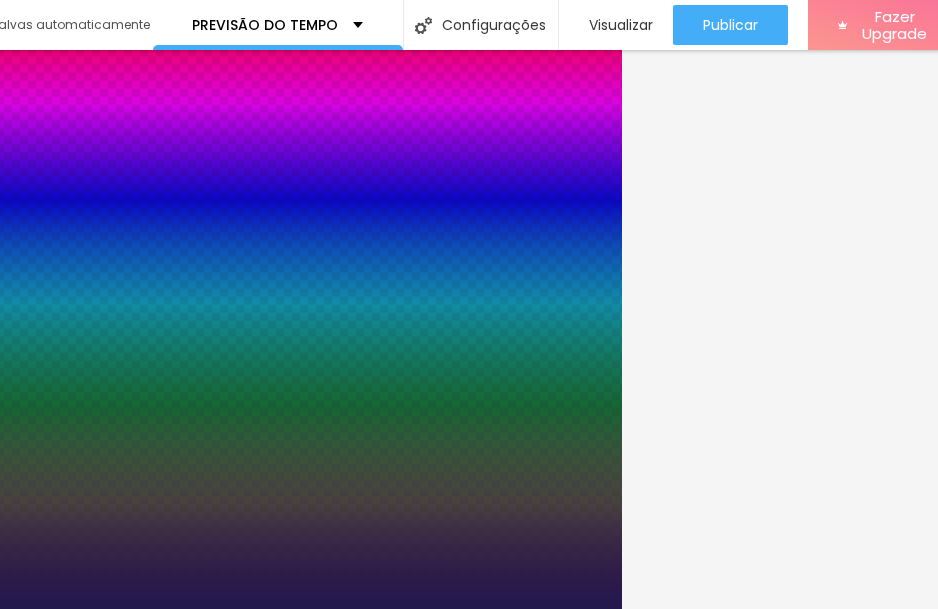 scroll, scrollTop: 0, scrollLeft: 342, axis: horizontal 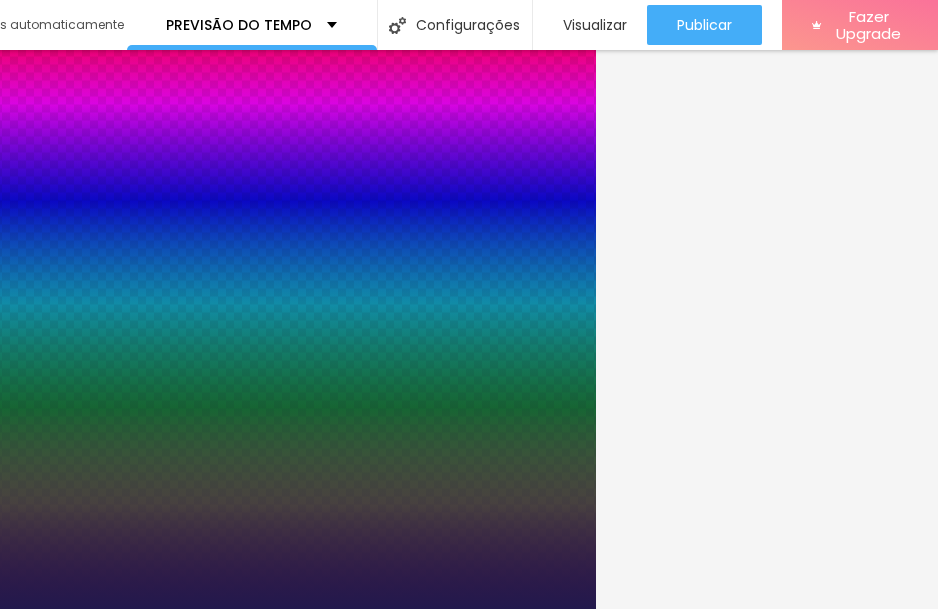 click at bounding box center [127, 609] 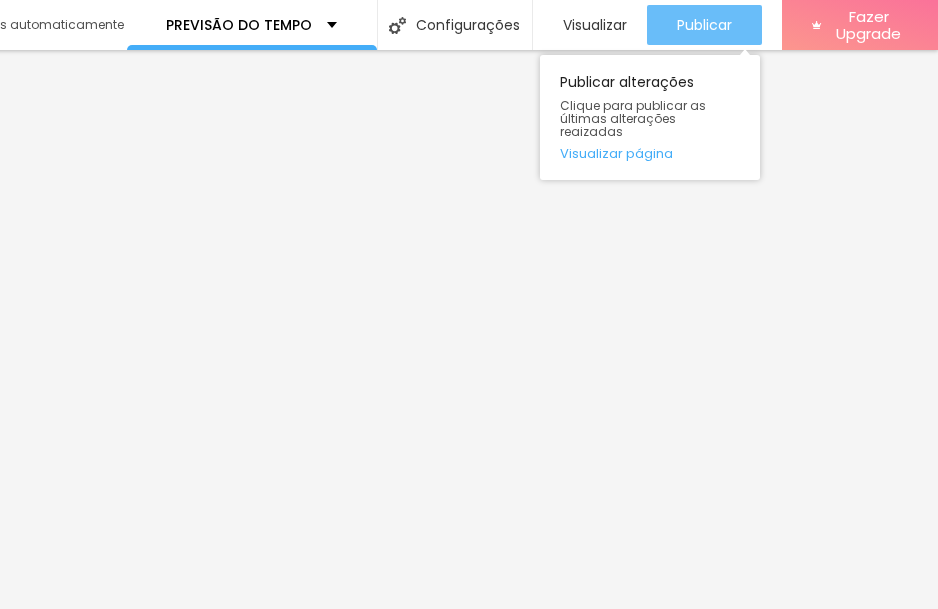 click on "Publicar" at bounding box center (704, 25) 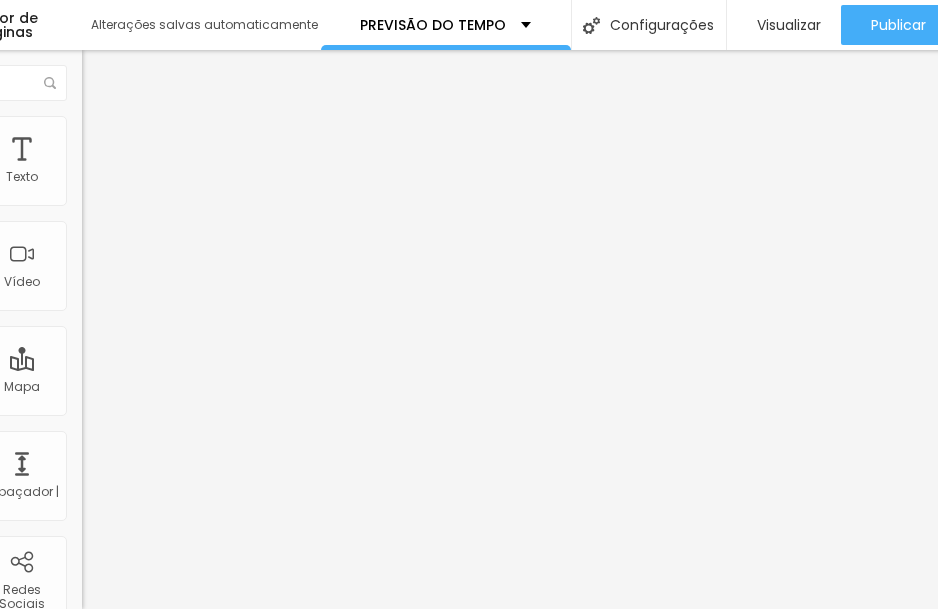 scroll, scrollTop: 0, scrollLeft: 7, axis: horizontal 